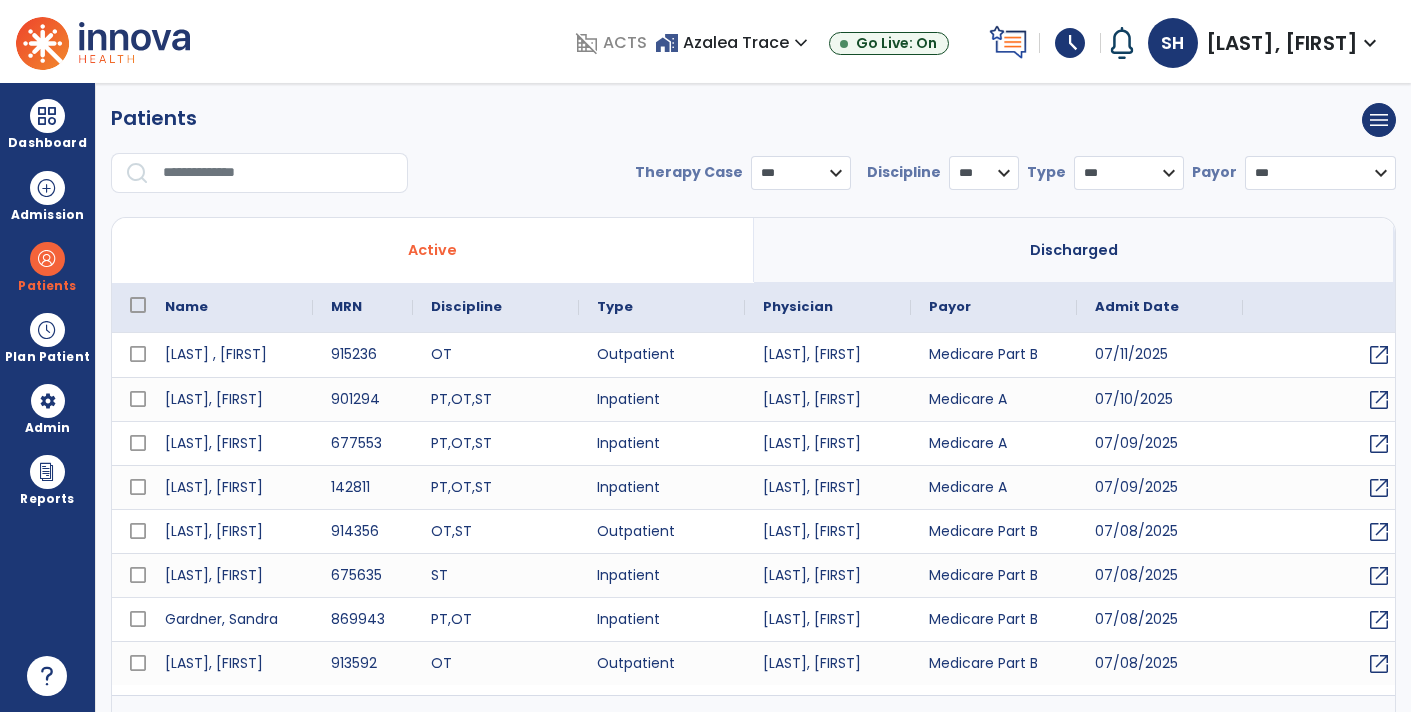scroll, scrollTop: 0, scrollLeft: 0, axis: both 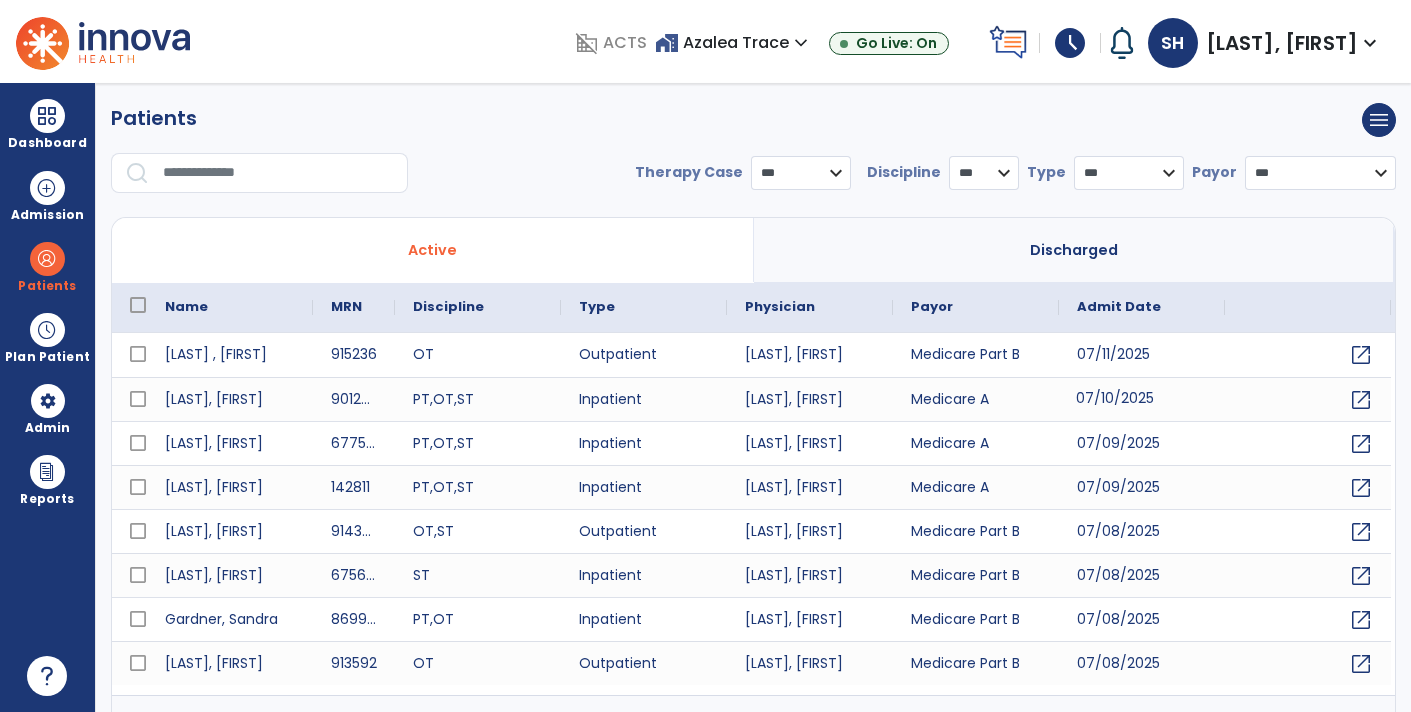 click on "07/10/2025" at bounding box center (1142, 399) 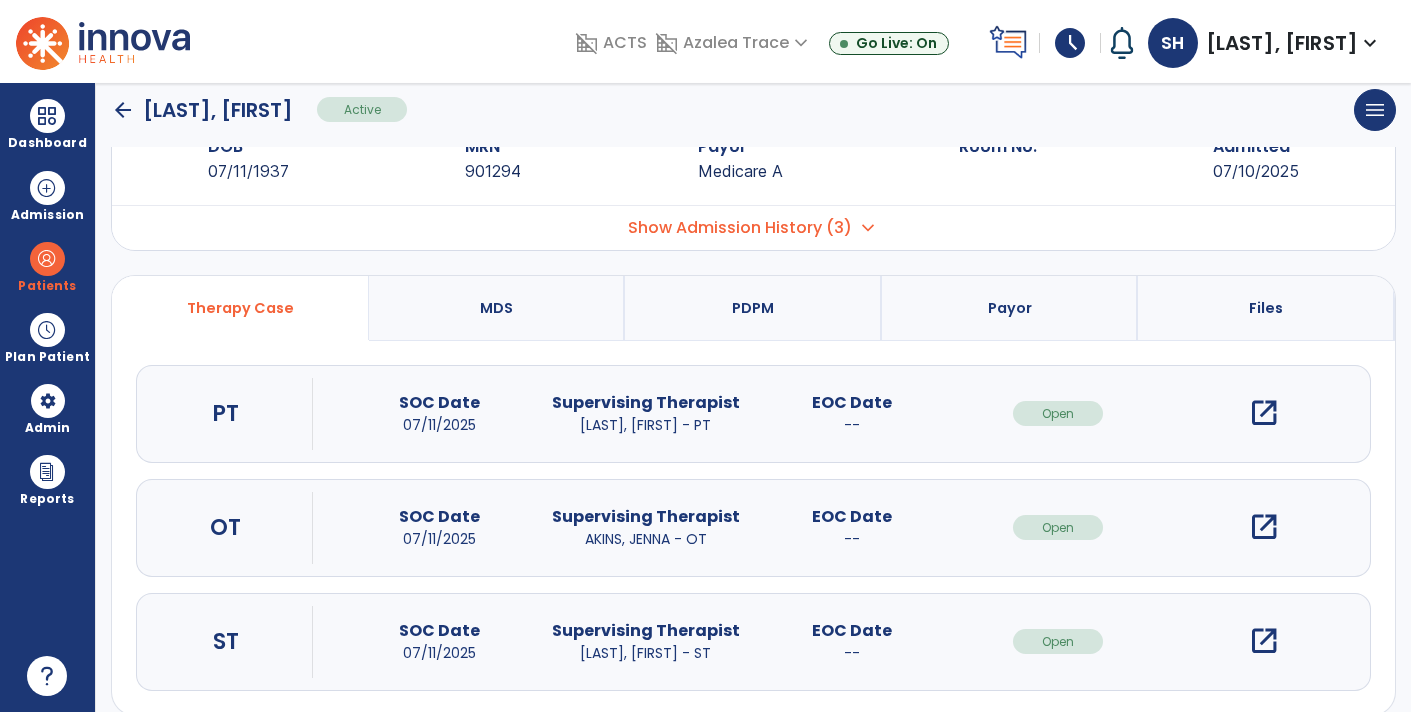 scroll, scrollTop: 89, scrollLeft: 0, axis: vertical 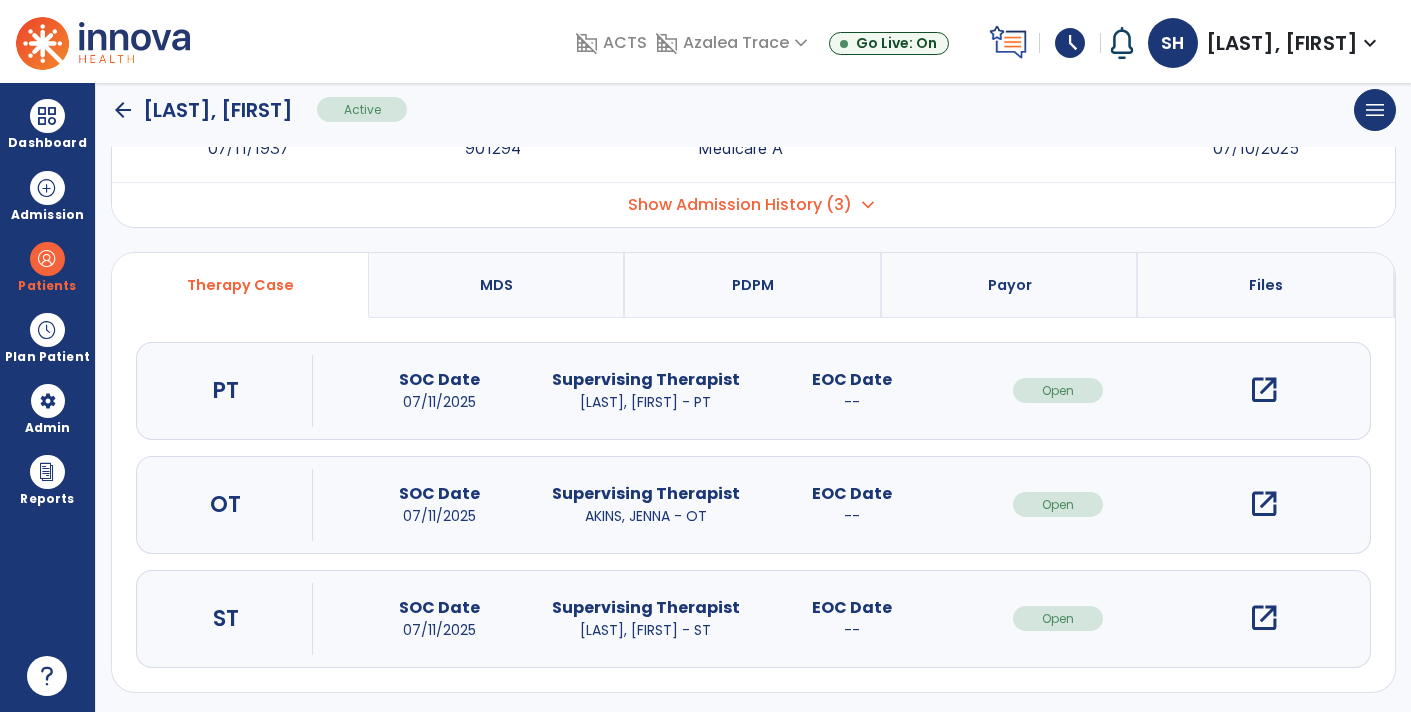 click on "open_in_new" at bounding box center (1264, 504) 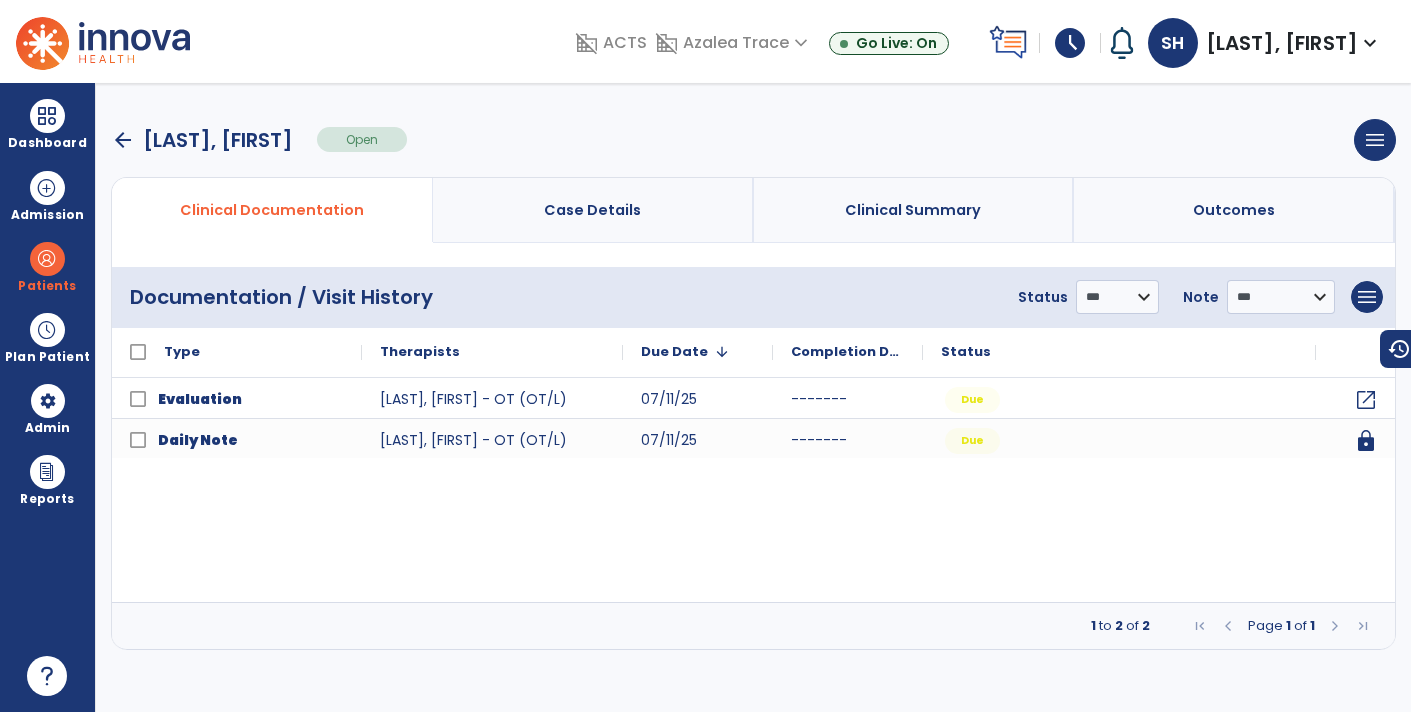 scroll, scrollTop: 0, scrollLeft: 0, axis: both 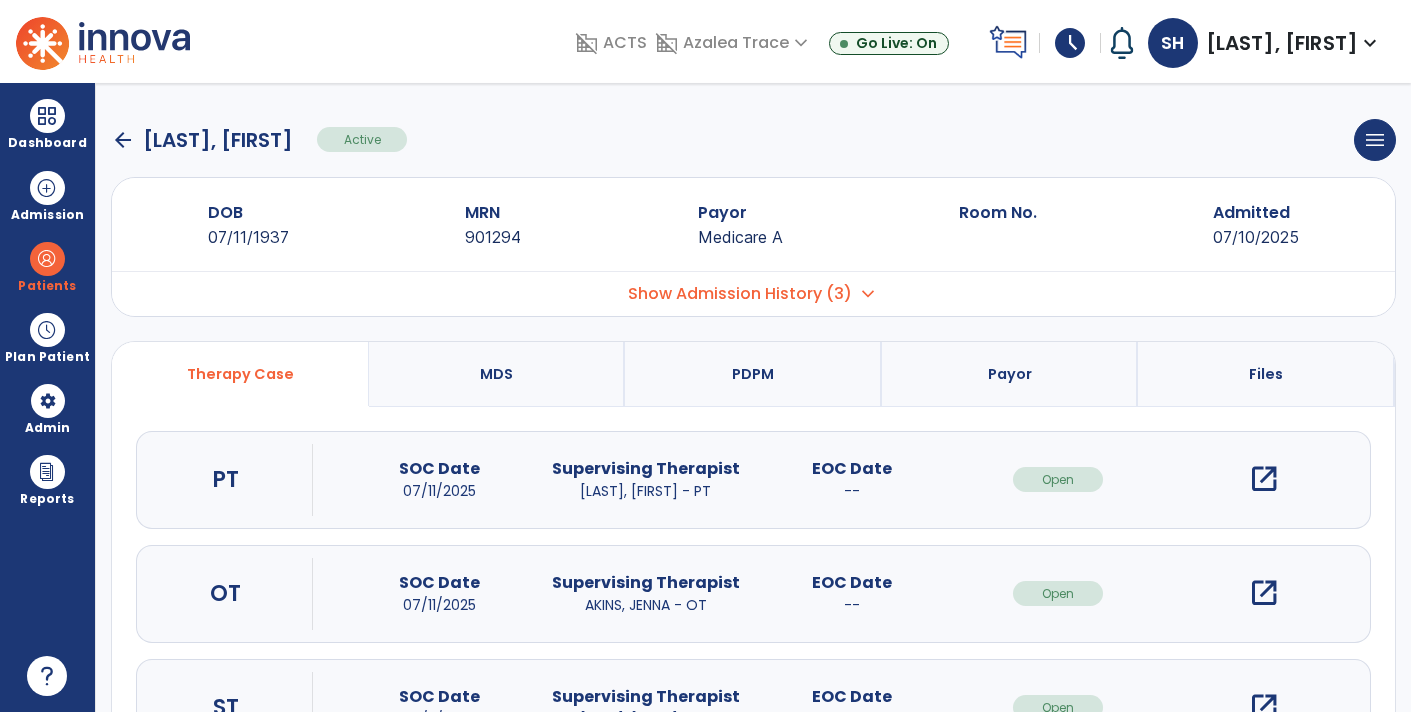 click on "open_in_new" at bounding box center [1264, 707] 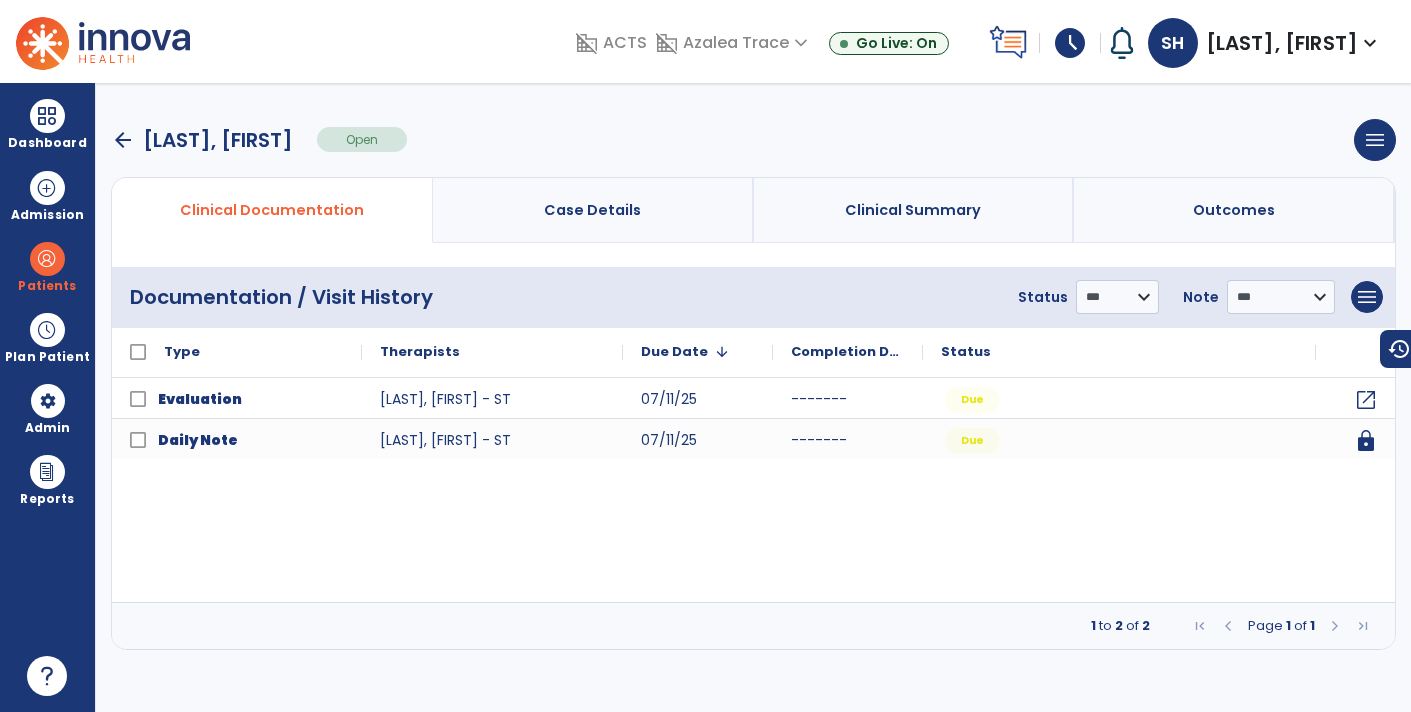 click on "arrow_back" at bounding box center (123, 140) 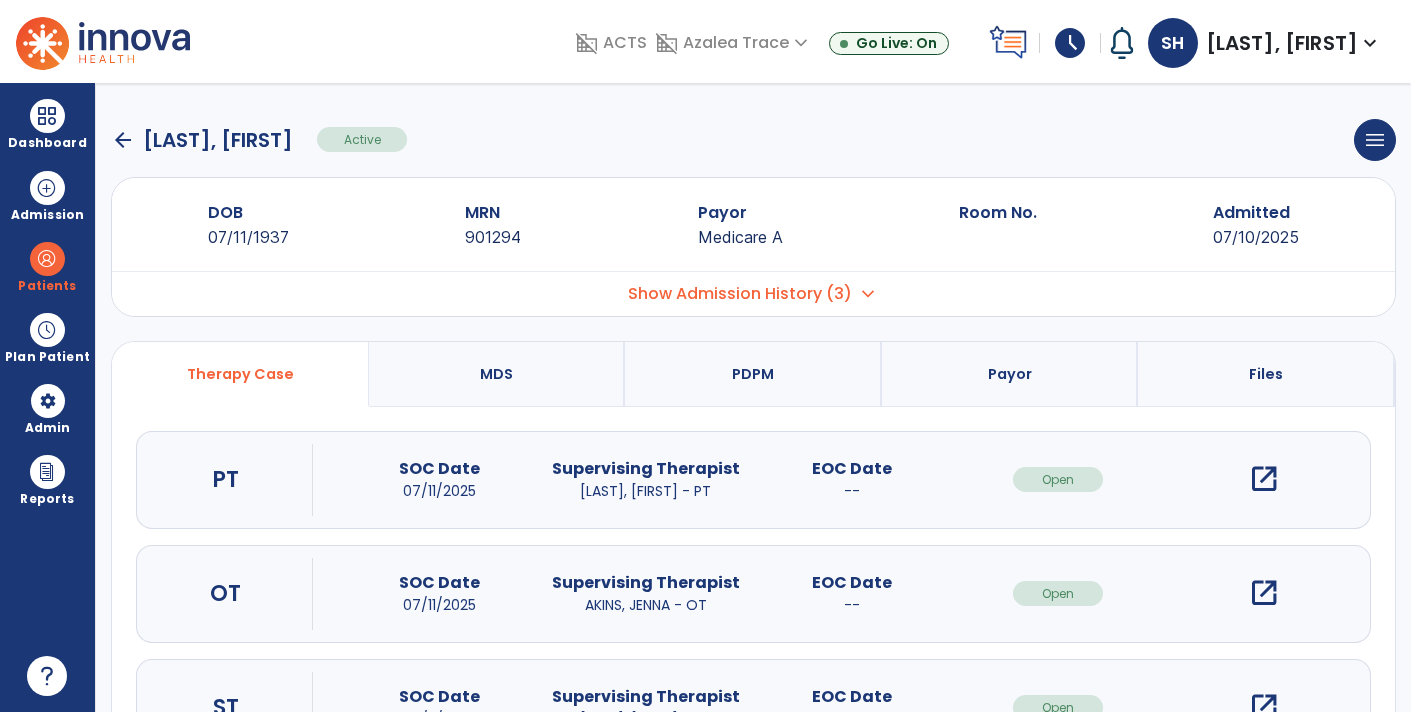 click on "open_in_new" at bounding box center [1264, 479] 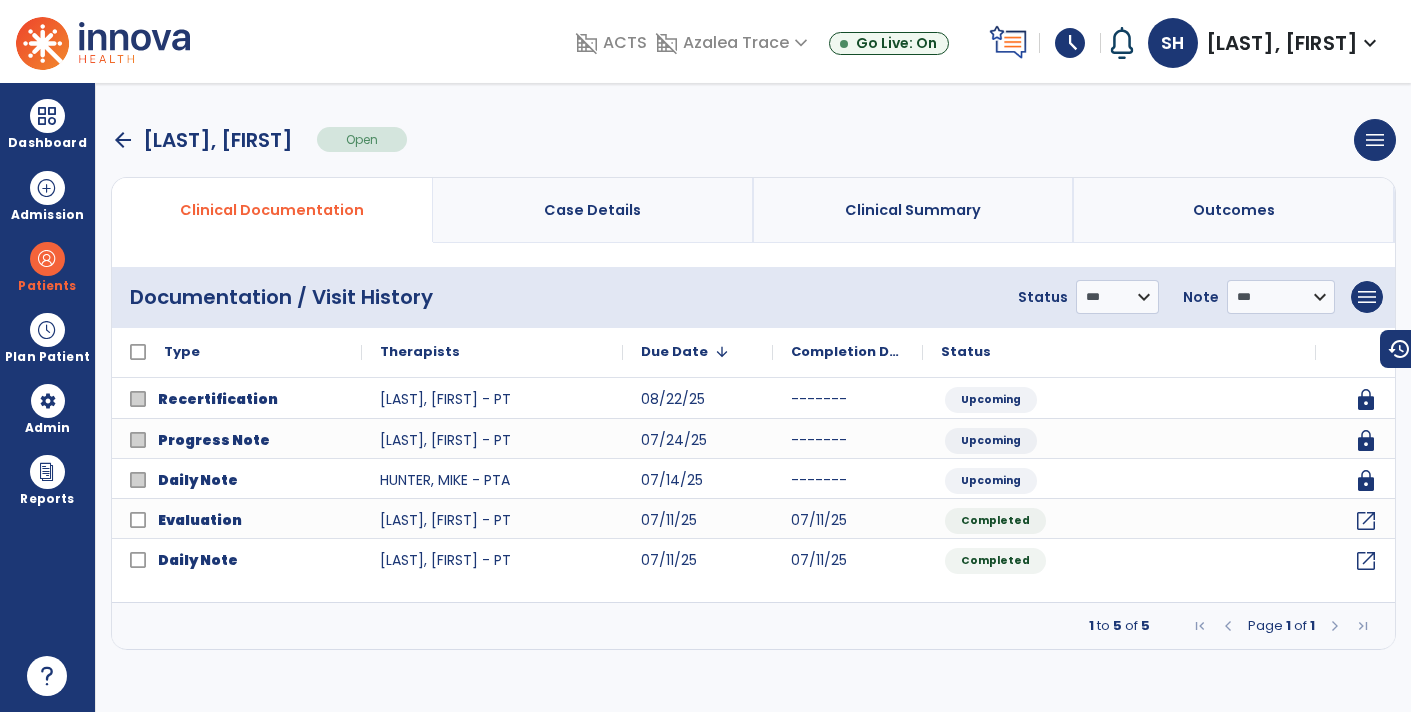 click on "arrow_back" at bounding box center (123, 140) 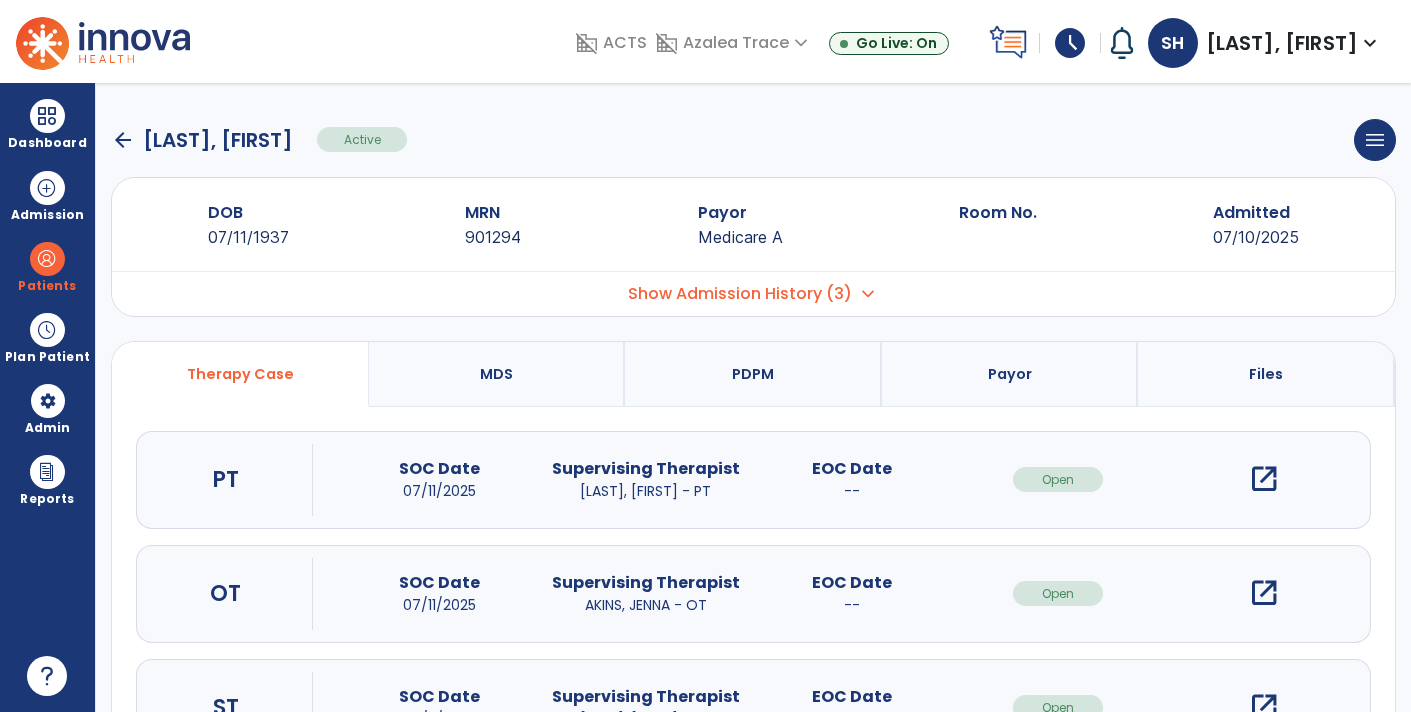 click on "arrow_back" 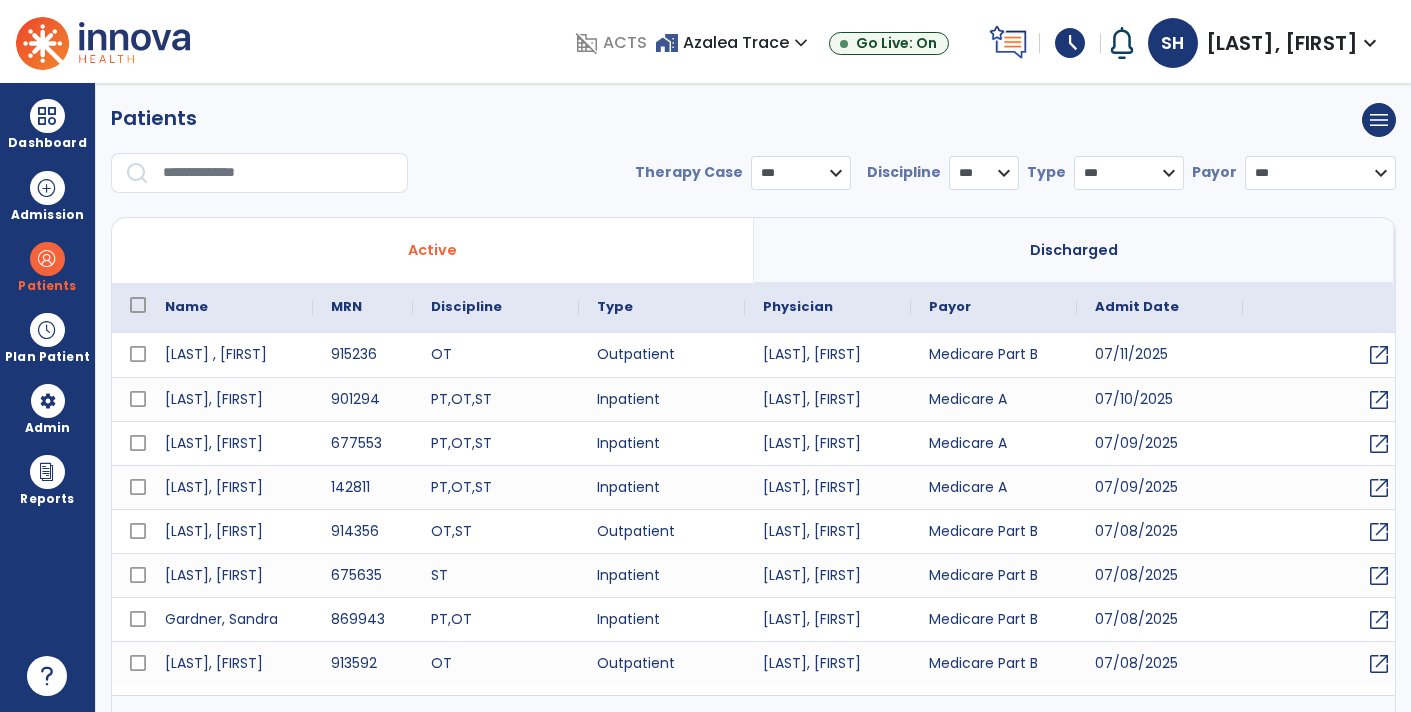 select on "***" 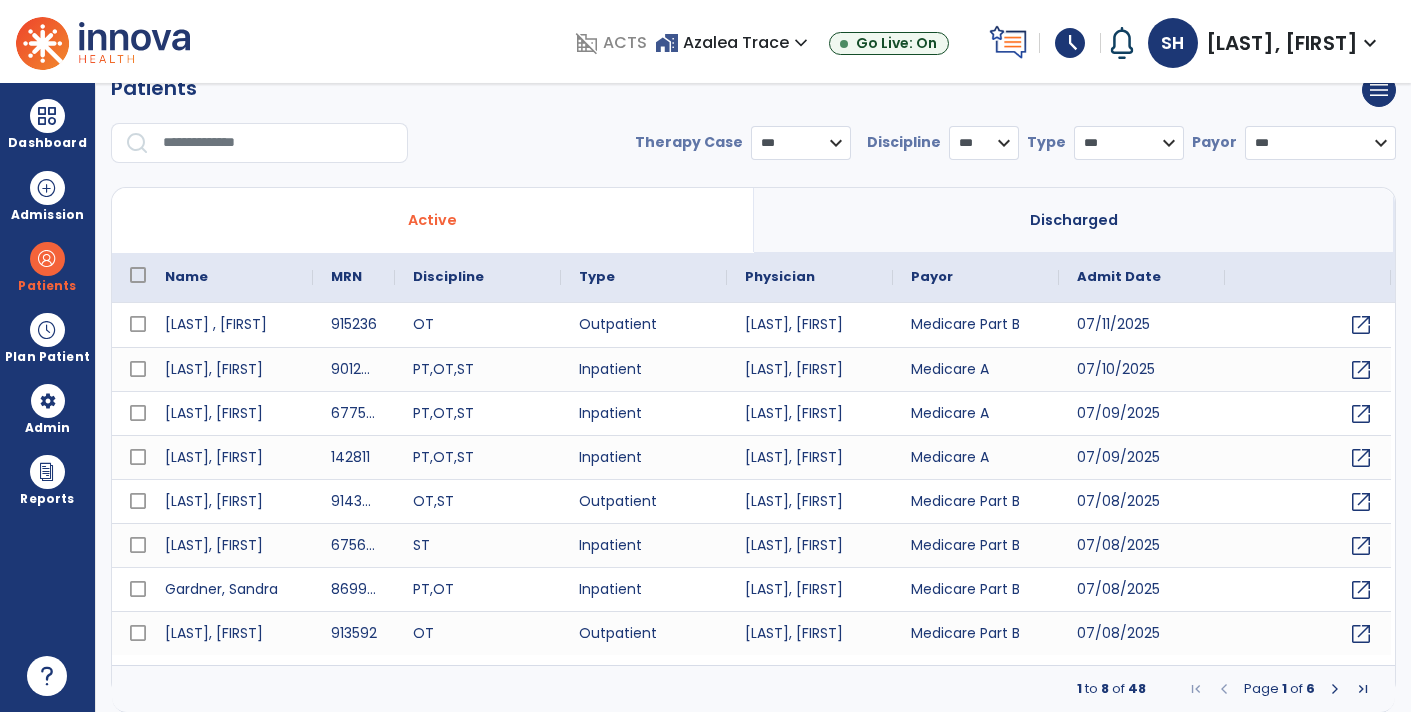 scroll, scrollTop: 0, scrollLeft: 0, axis: both 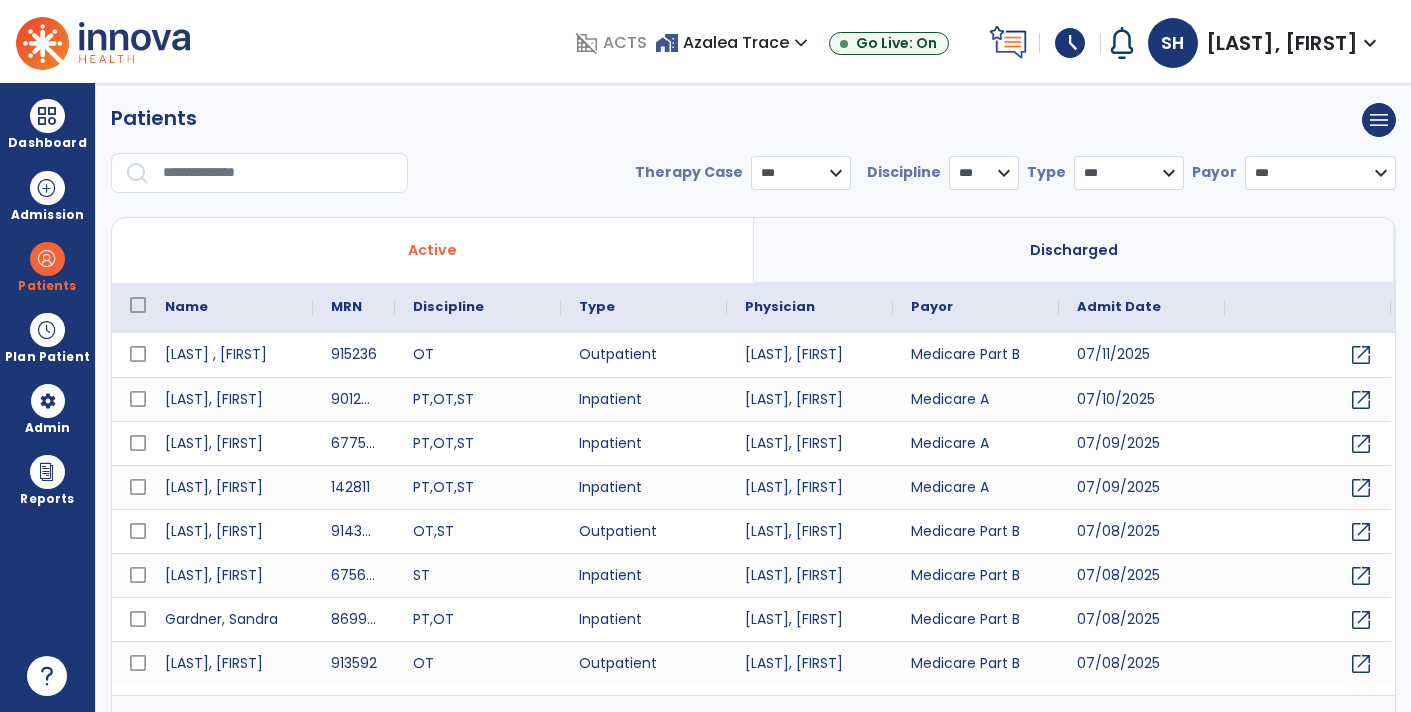 click at bounding box center [278, 173] 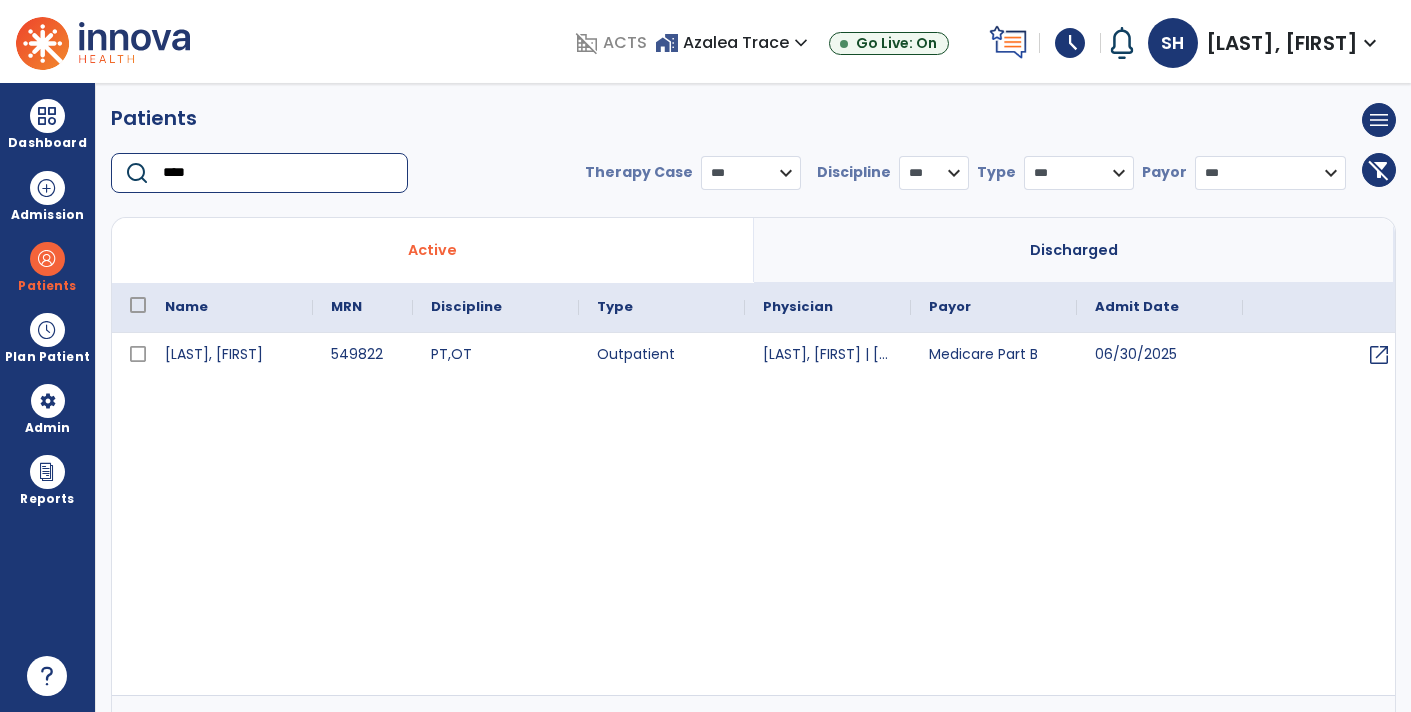 type on "****" 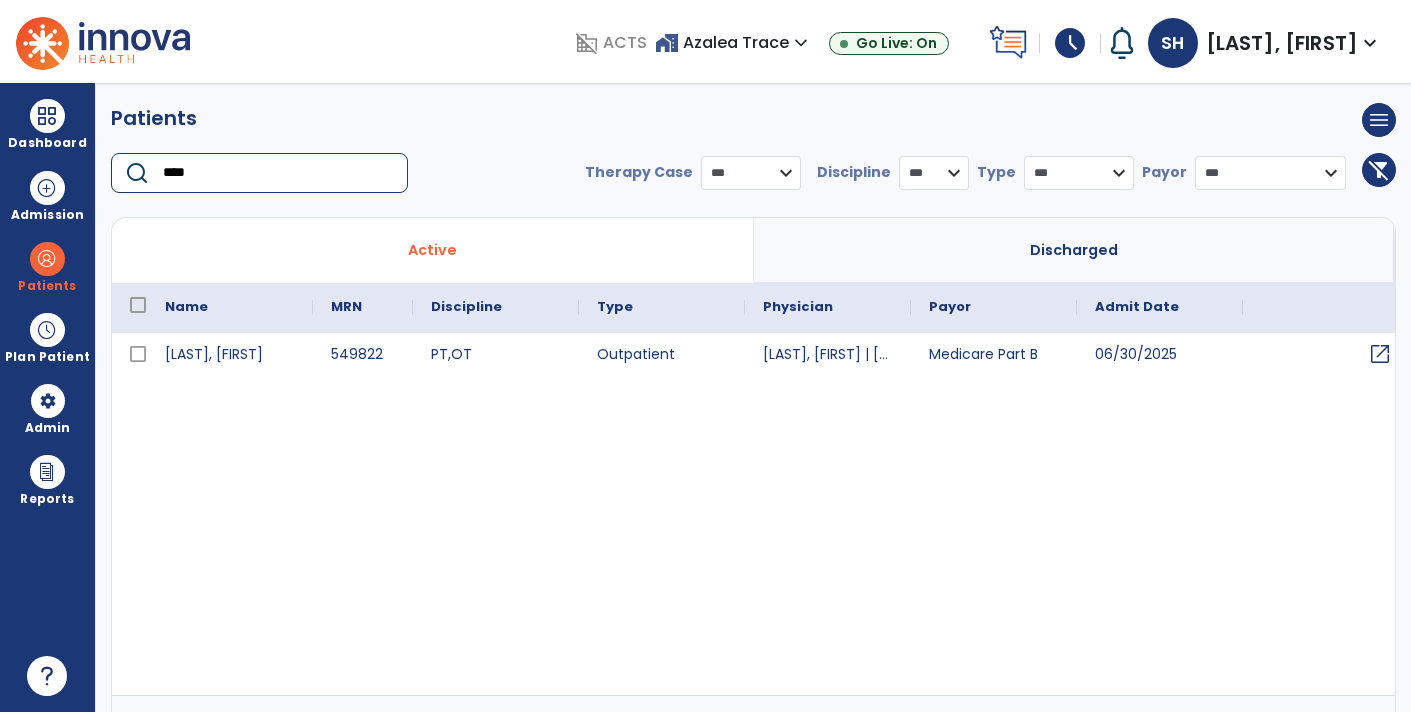 click on "open_in_new" at bounding box center [1380, 354] 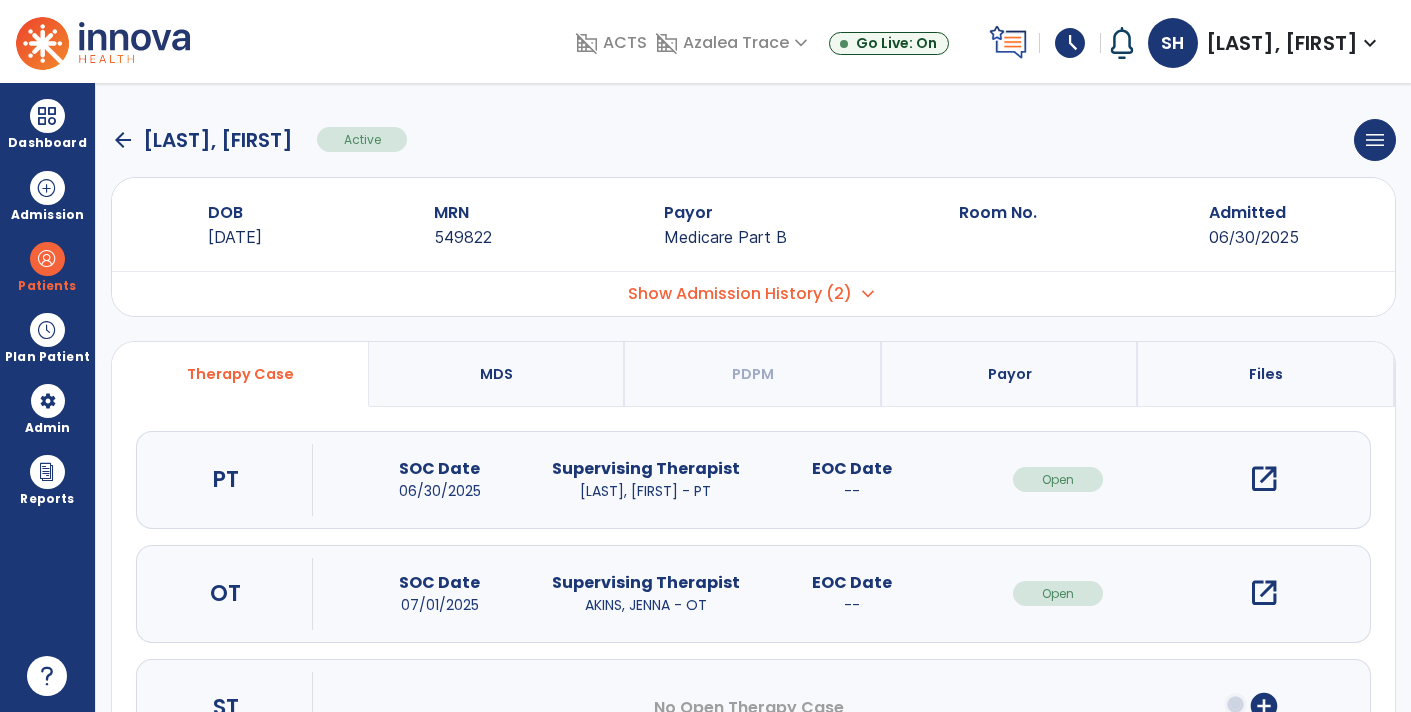 click on "open_in_new" at bounding box center (1264, 479) 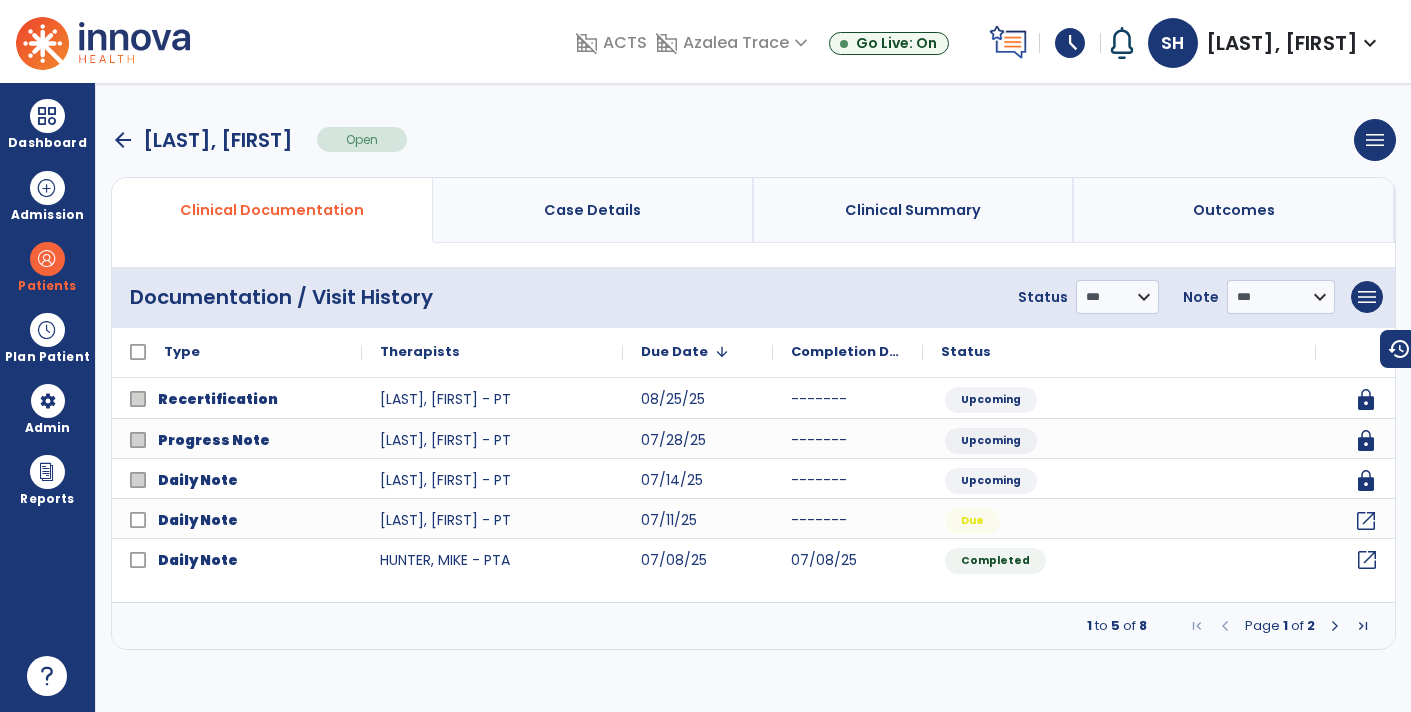 click on "open_in_new" 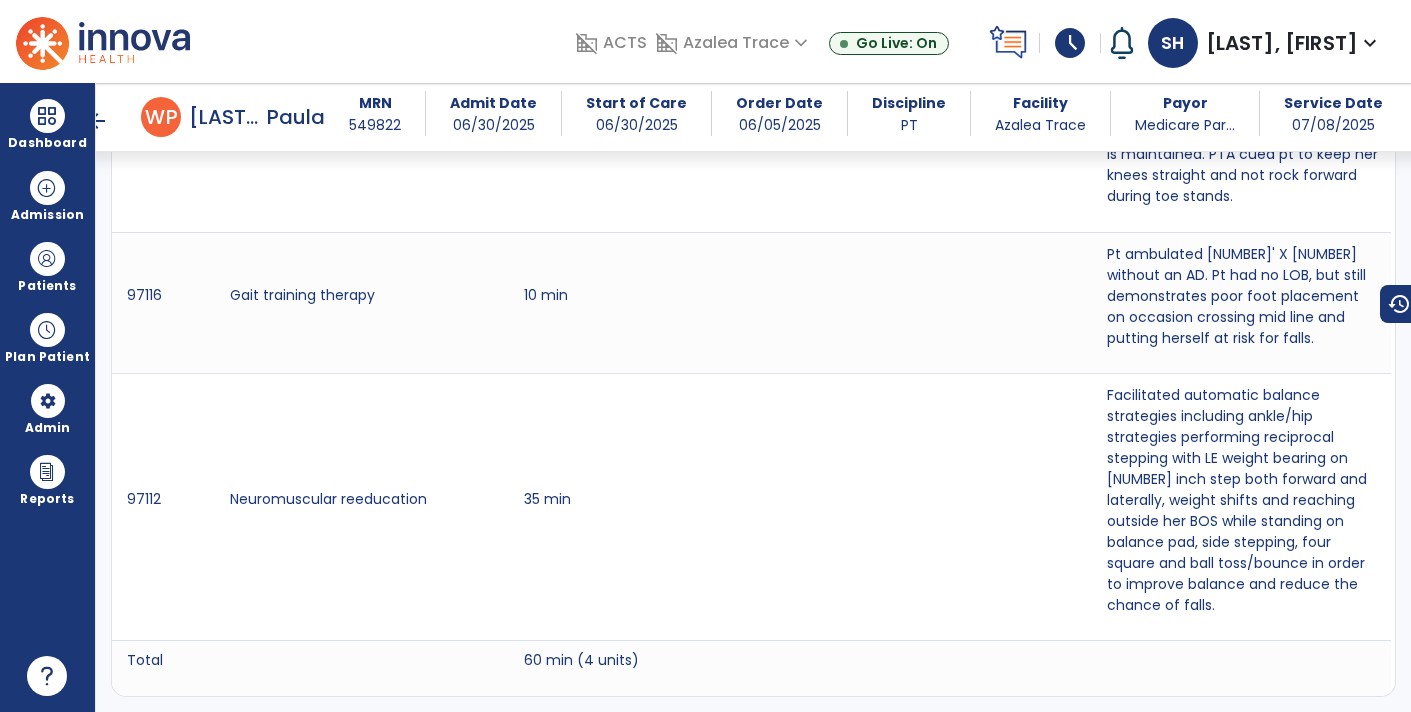 scroll, scrollTop: 1420, scrollLeft: 0, axis: vertical 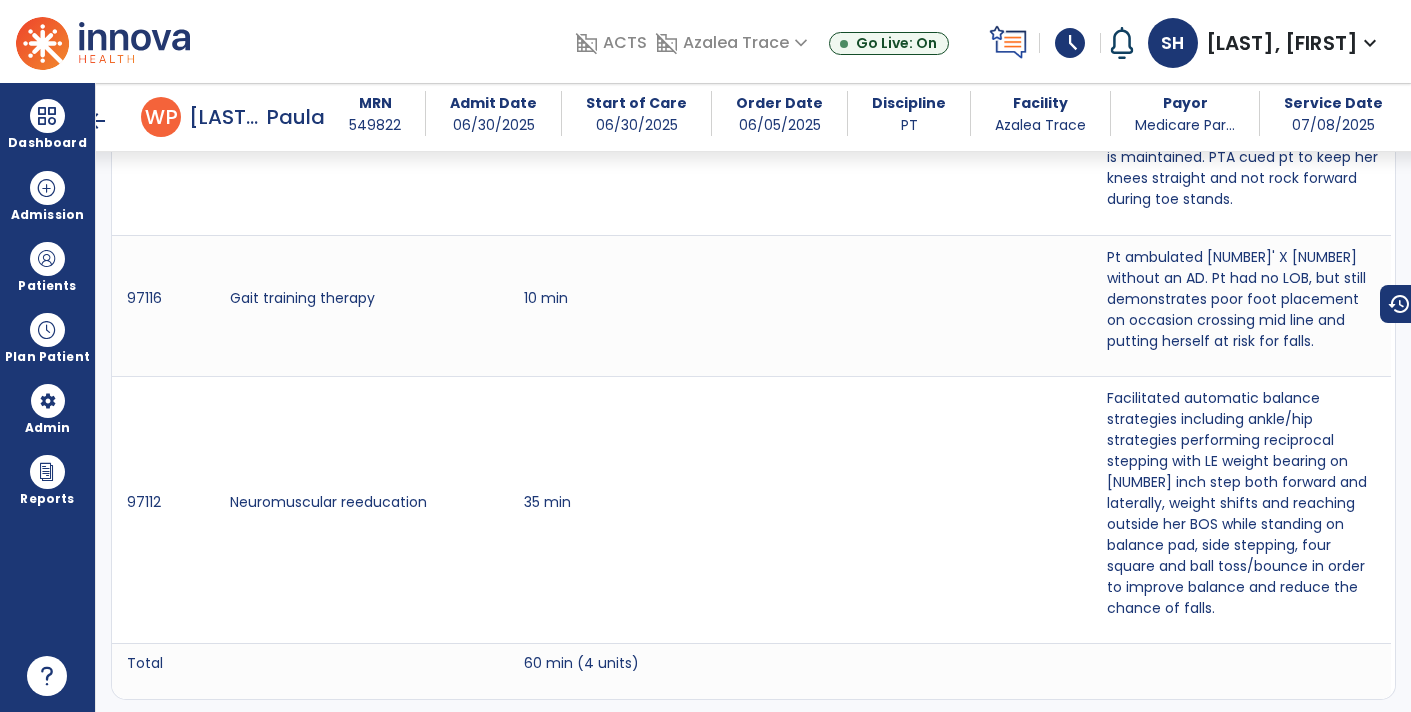 click on "arrow_back" at bounding box center (97, 121) 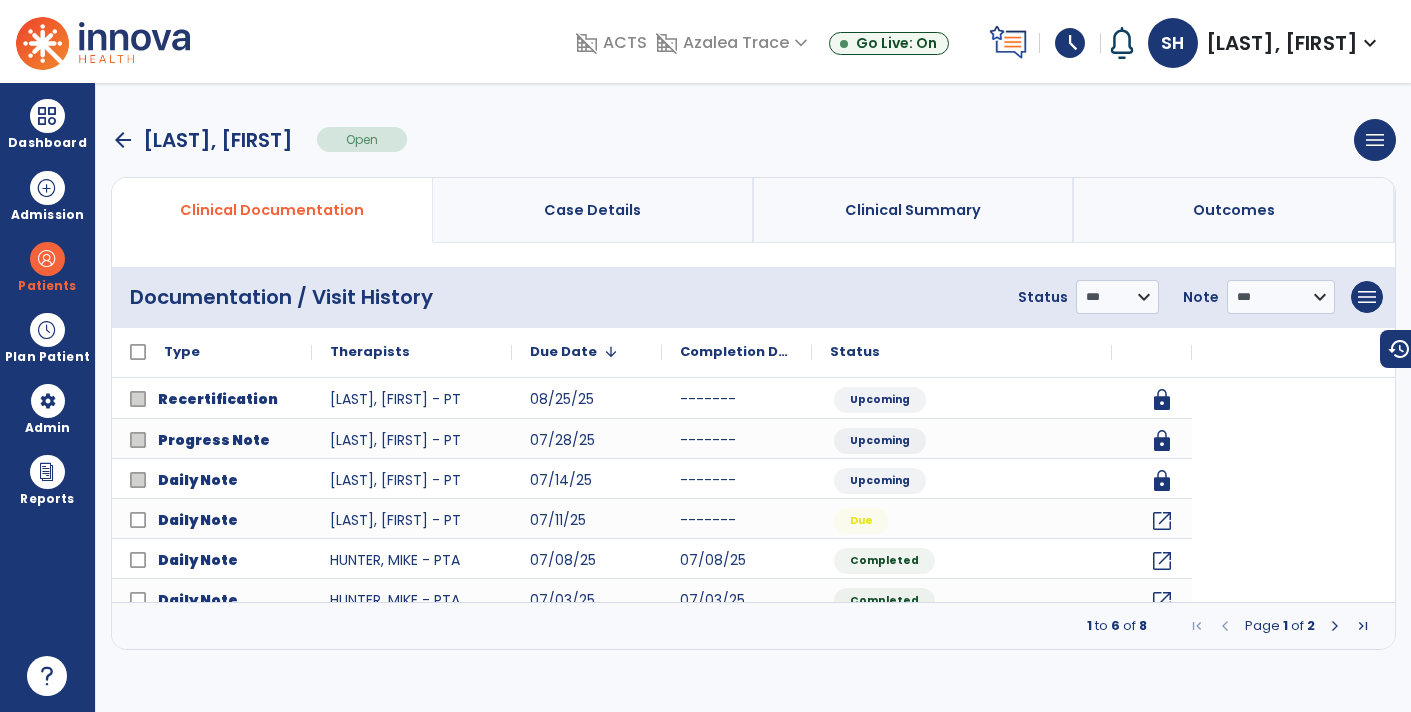 scroll, scrollTop: 0, scrollLeft: 0, axis: both 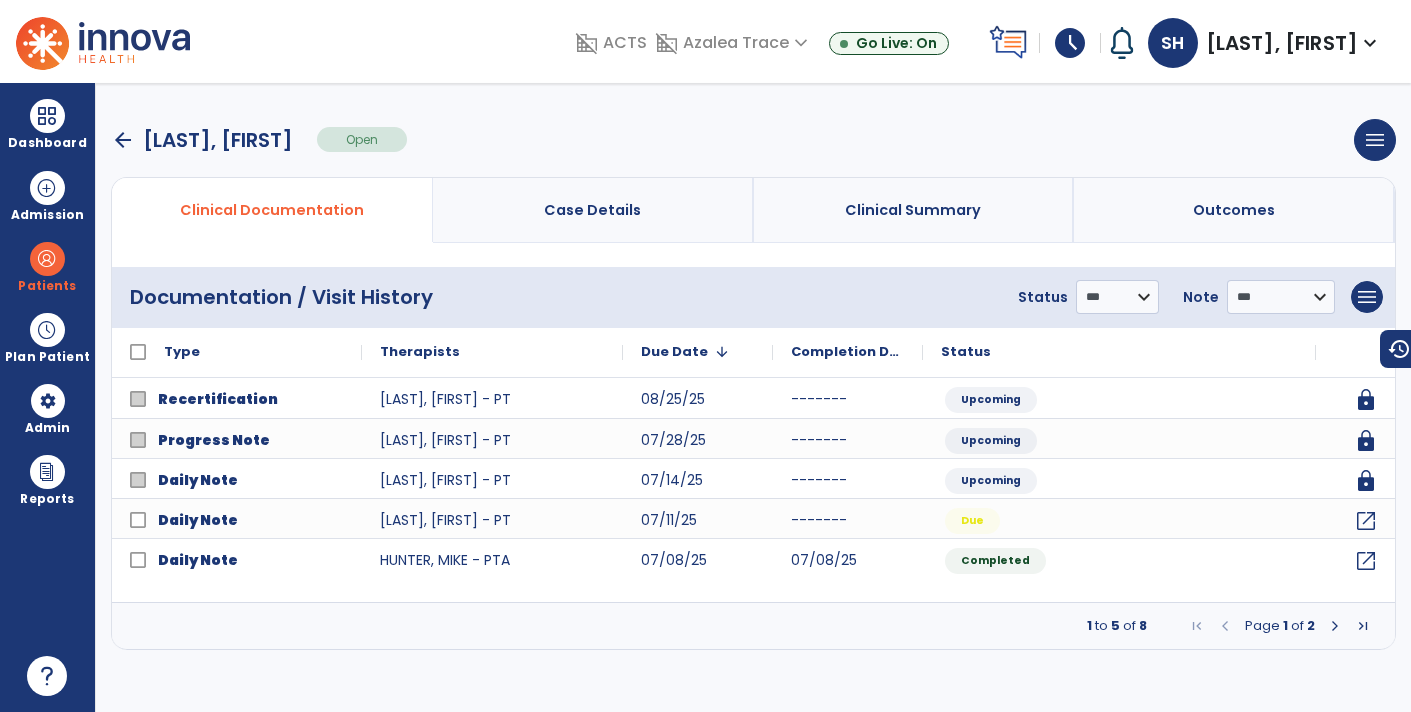 click at bounding box center [1335, 626] 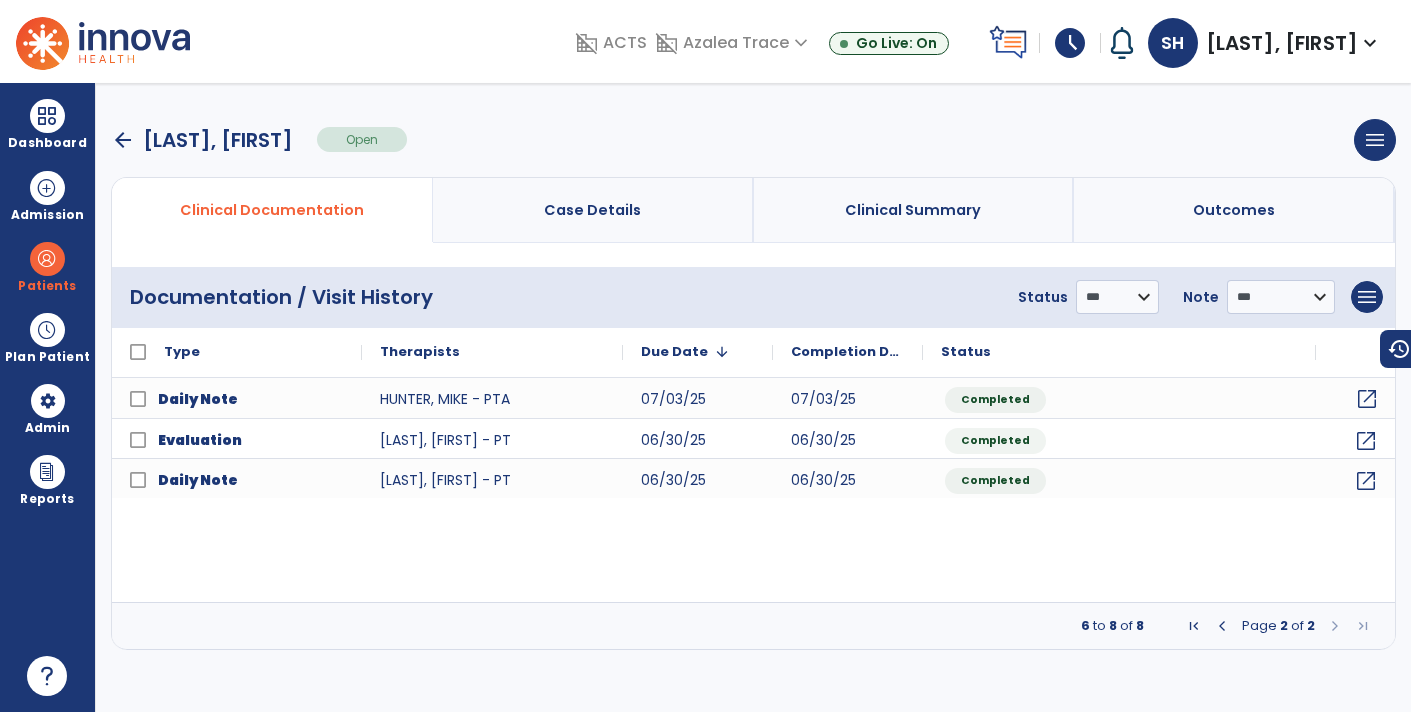 click on "open_in_new" 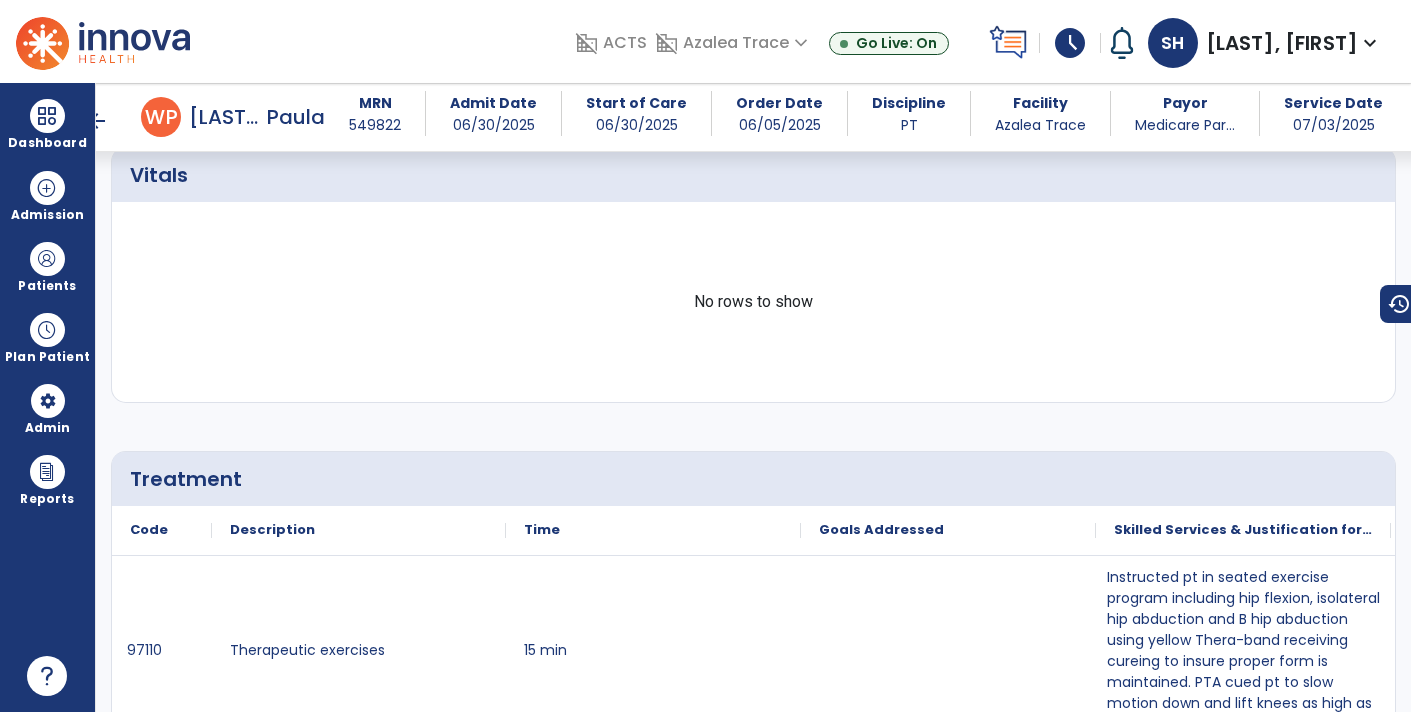 scroll, scrollTop: 888, scrollLeft: 0, axis: vertical 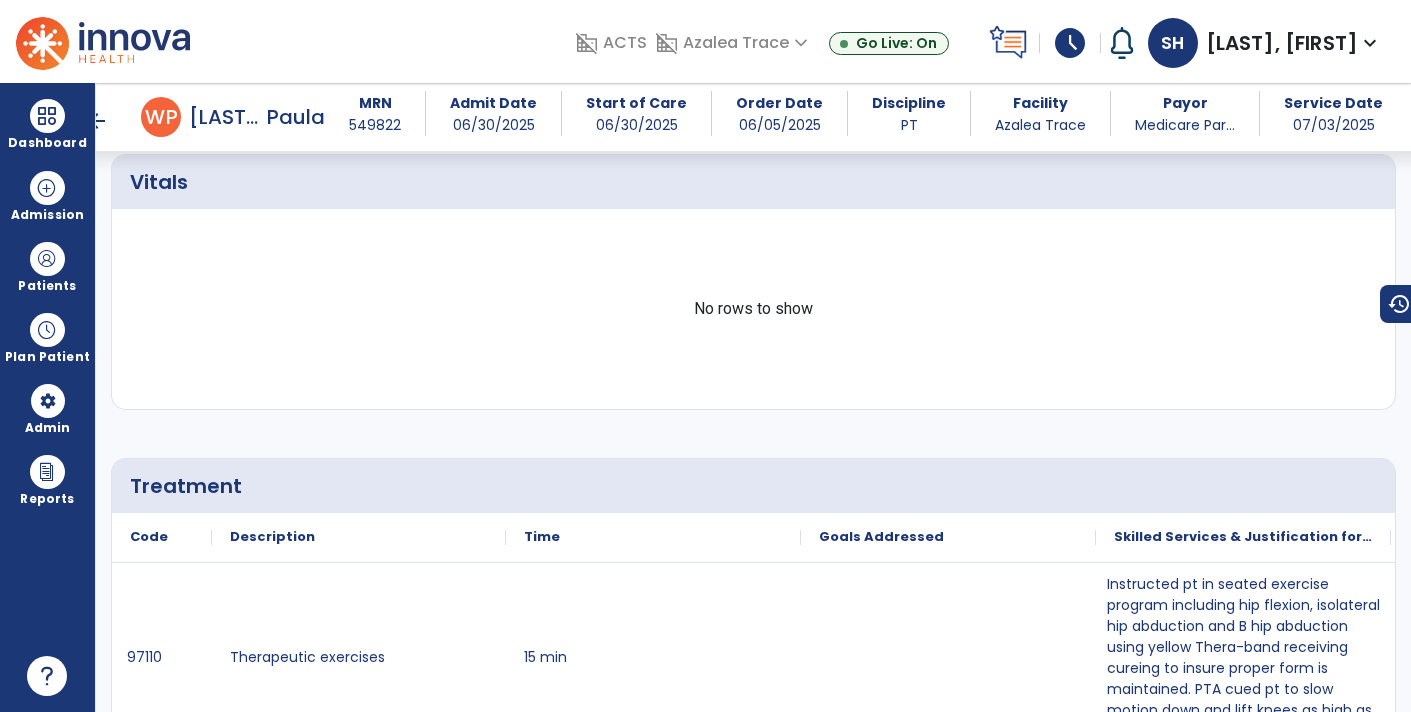 click on "arrow_back" at bounding box center (97, 121) 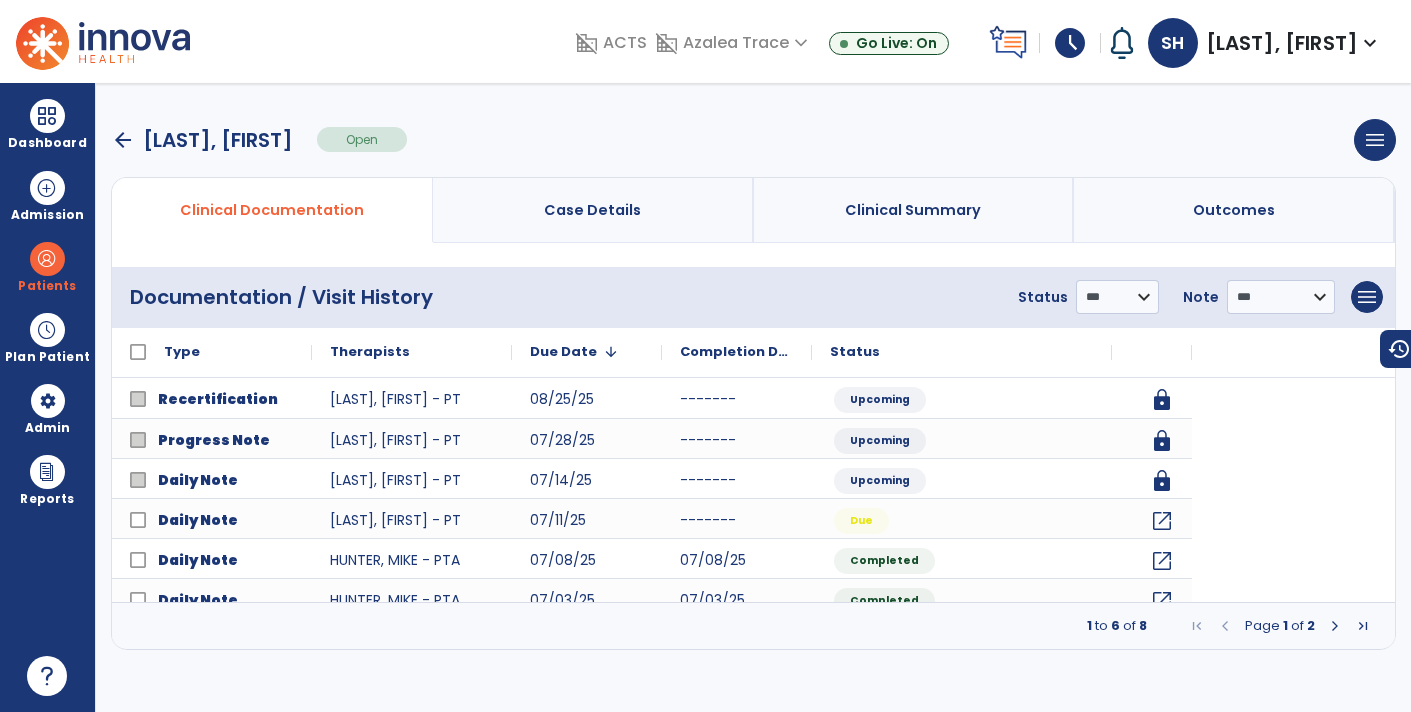 scroll, scrollTop: 0, scrollLeft: 0, axis: both 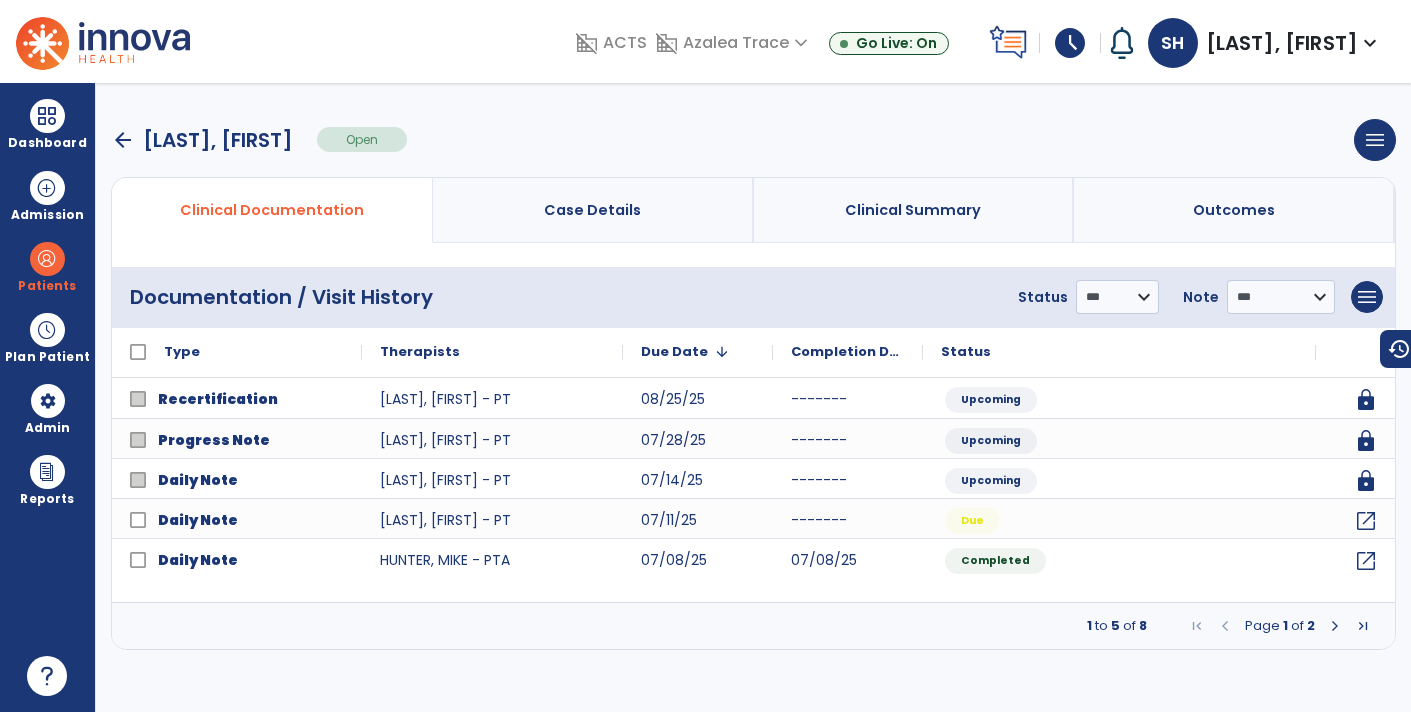 click on "arrow_back" at bounding box center (123, 140) 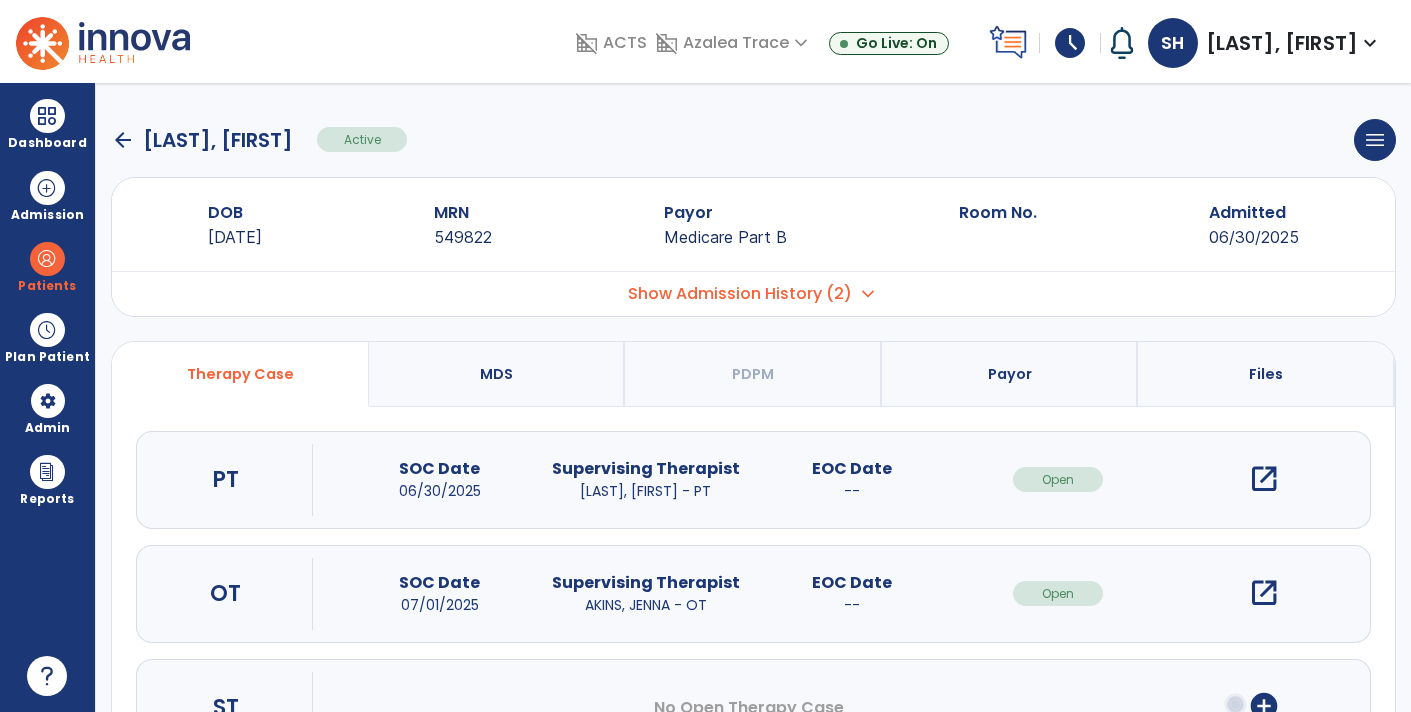 click on "arrow_back" 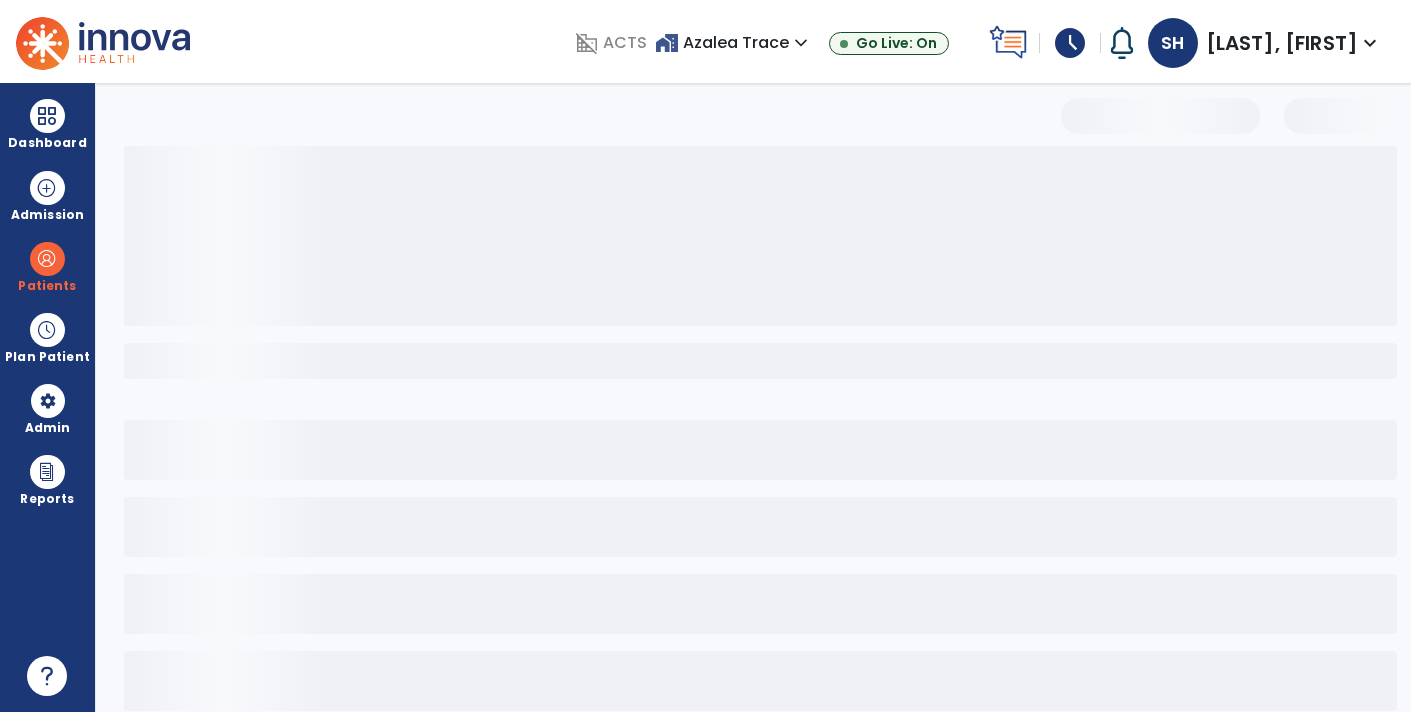 select on "***" 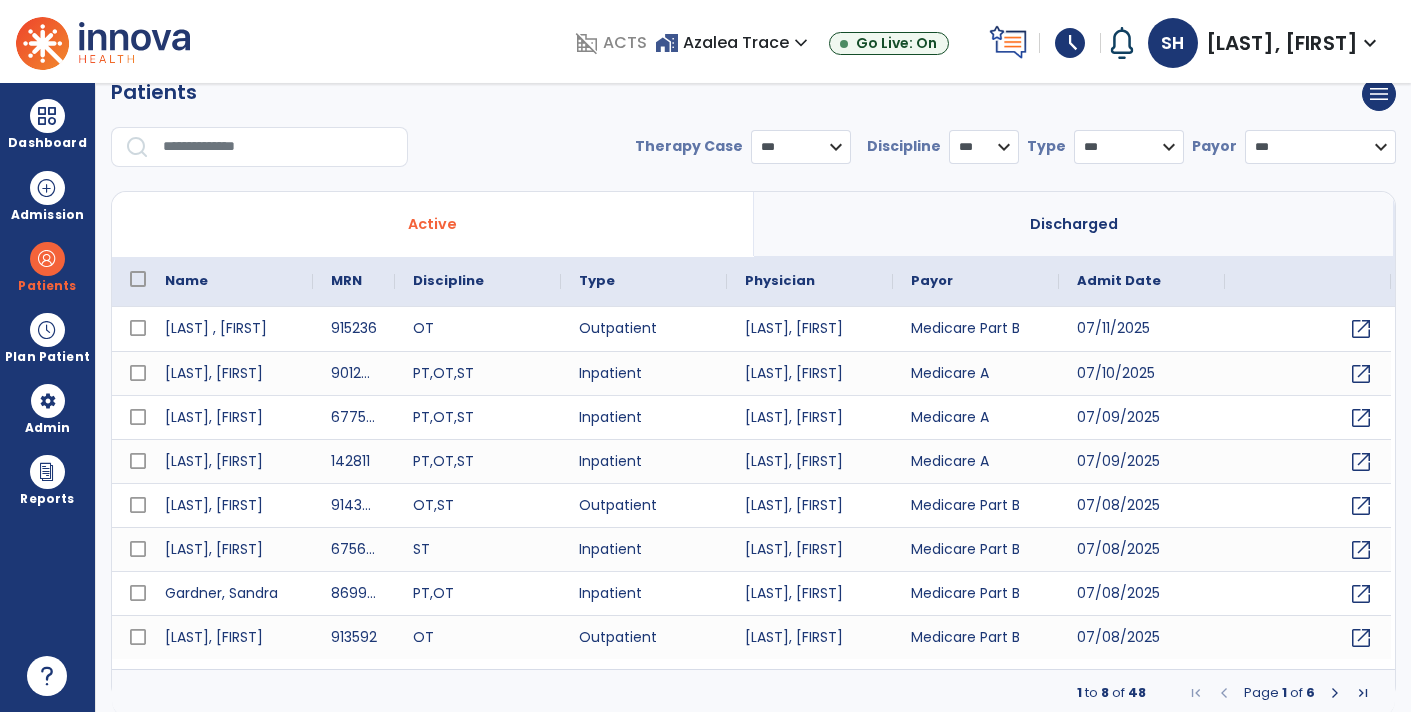 scroll, scrollTop: 0, scrollLeft: 0, axis: both 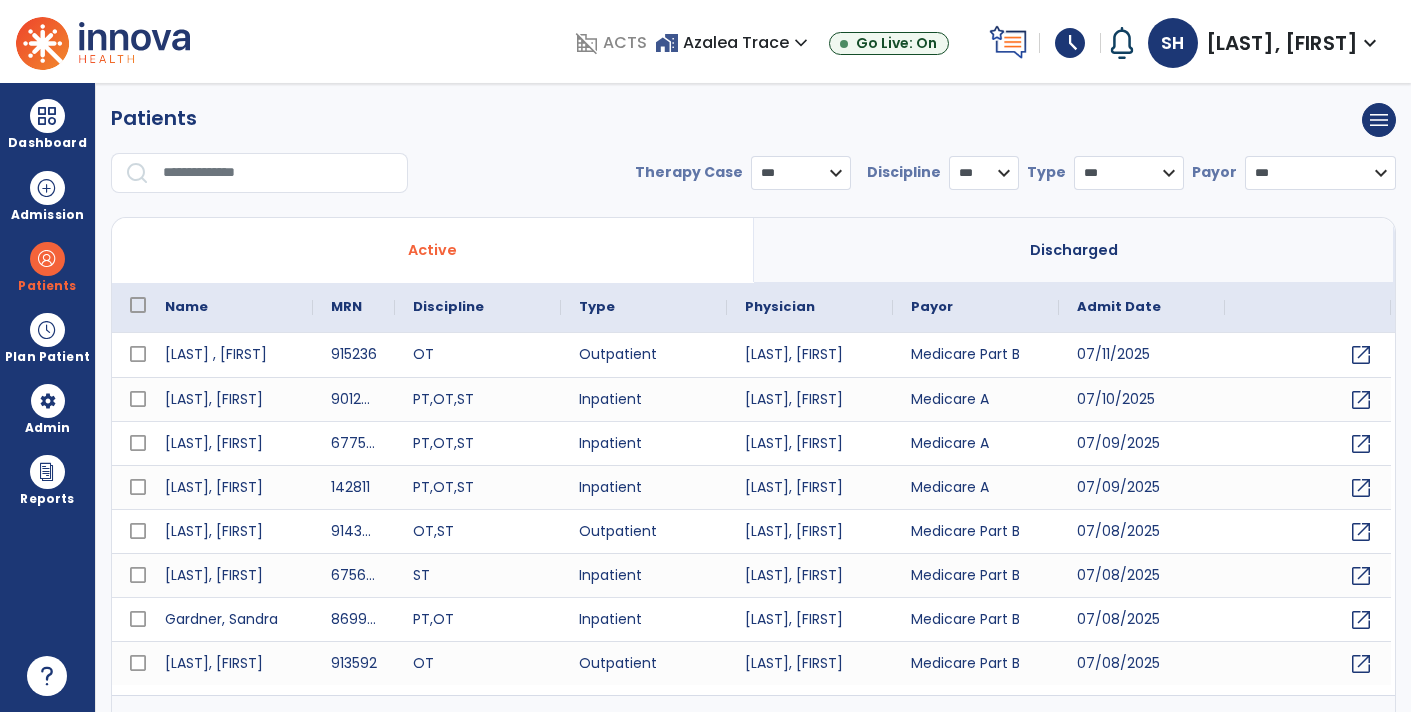 click at bounding box center [103, 41] 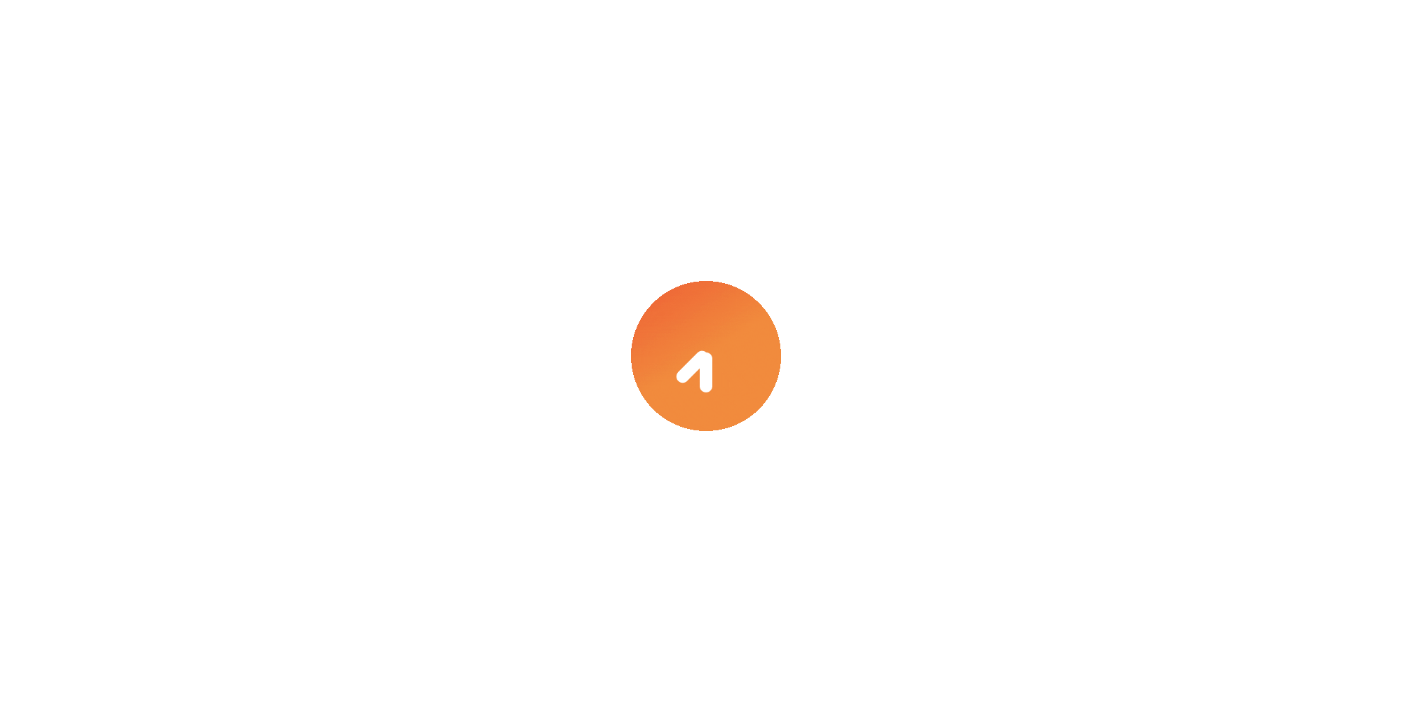 scroll, scrollTop: 0, scrollLeft: 0, axis: both 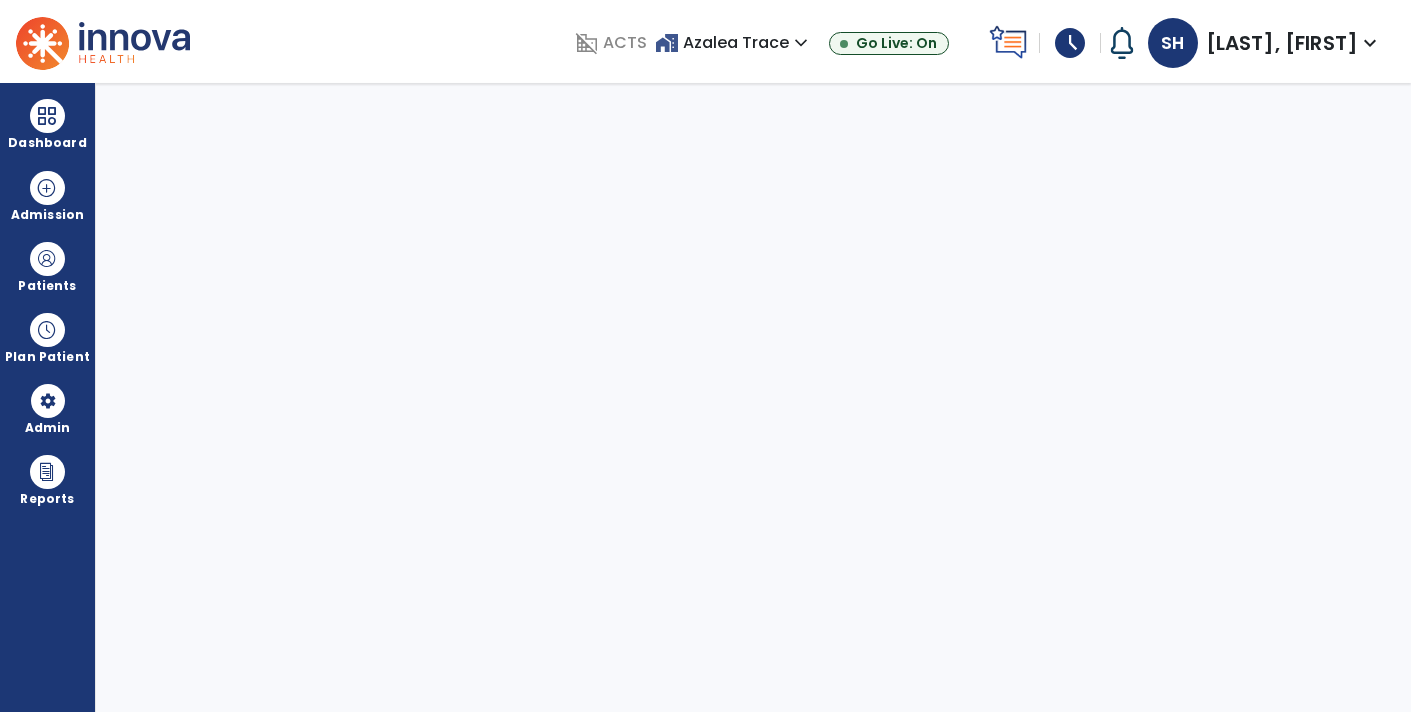 select on "****" 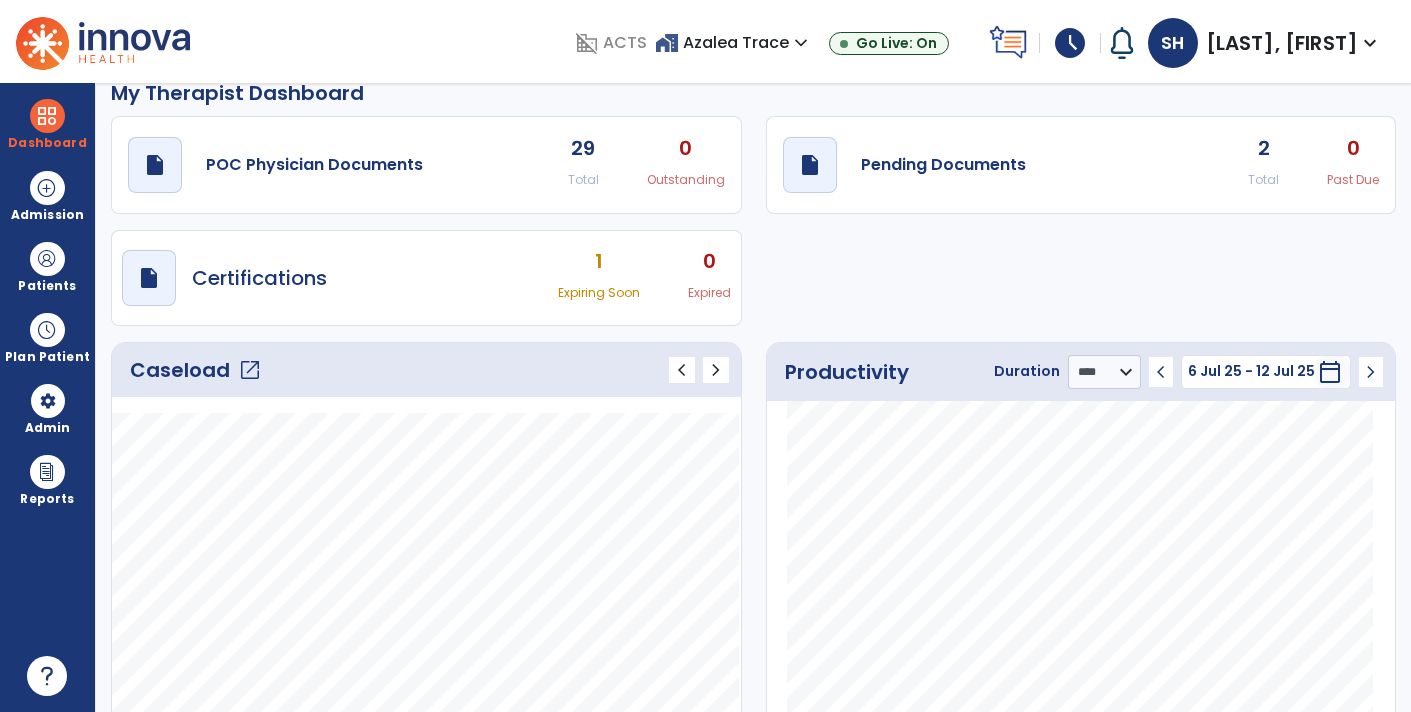 scroll, scrollTop: 0, scrollLeft: 0, axis: both 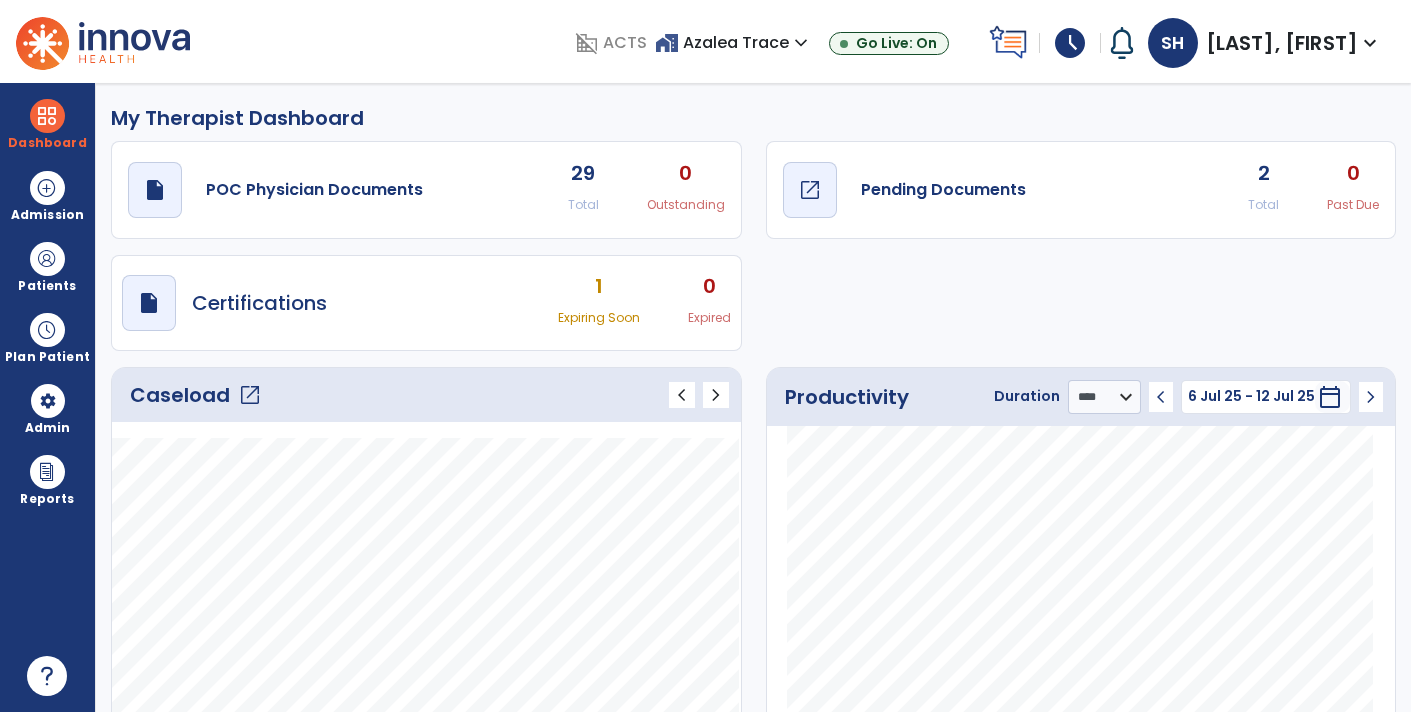 click on "Pending Documents" 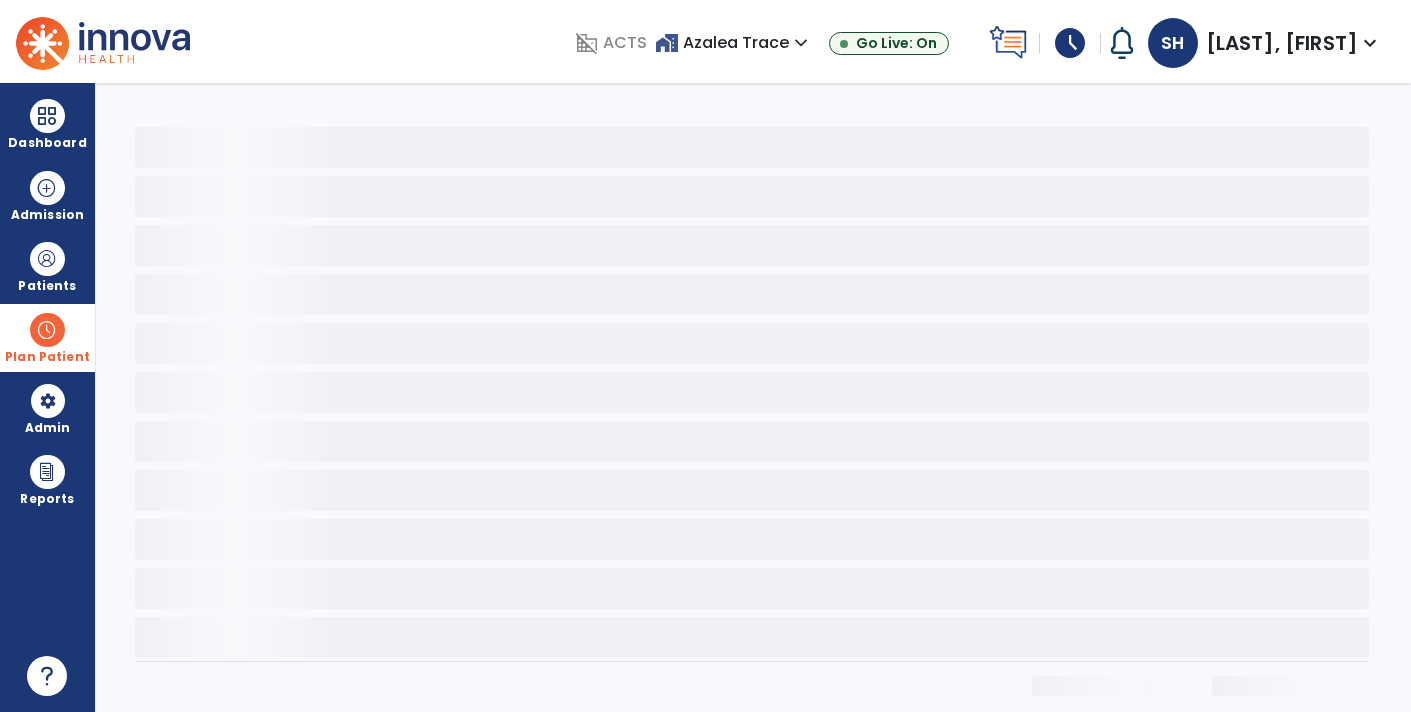 click at bounding box center (47, 330) 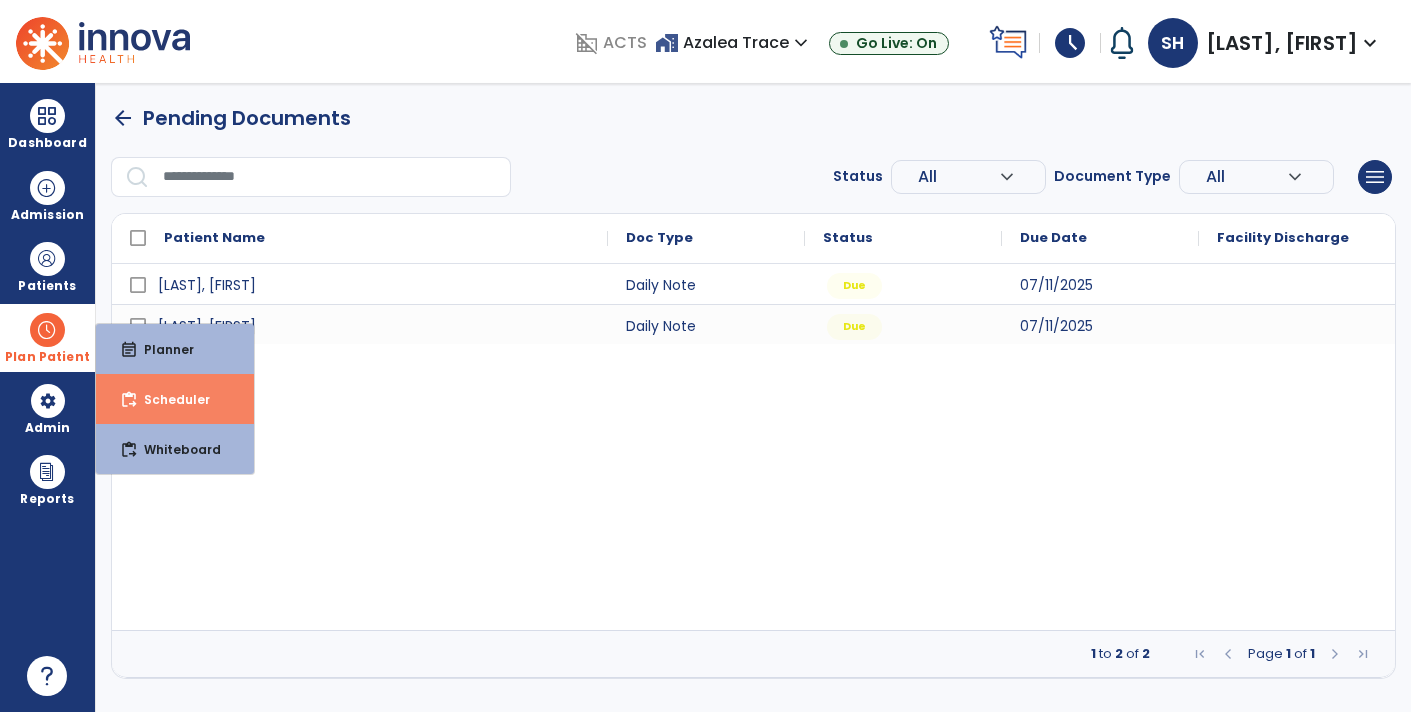 click on "content_paste_go  Scheduler" at bounding box center [175, 399] 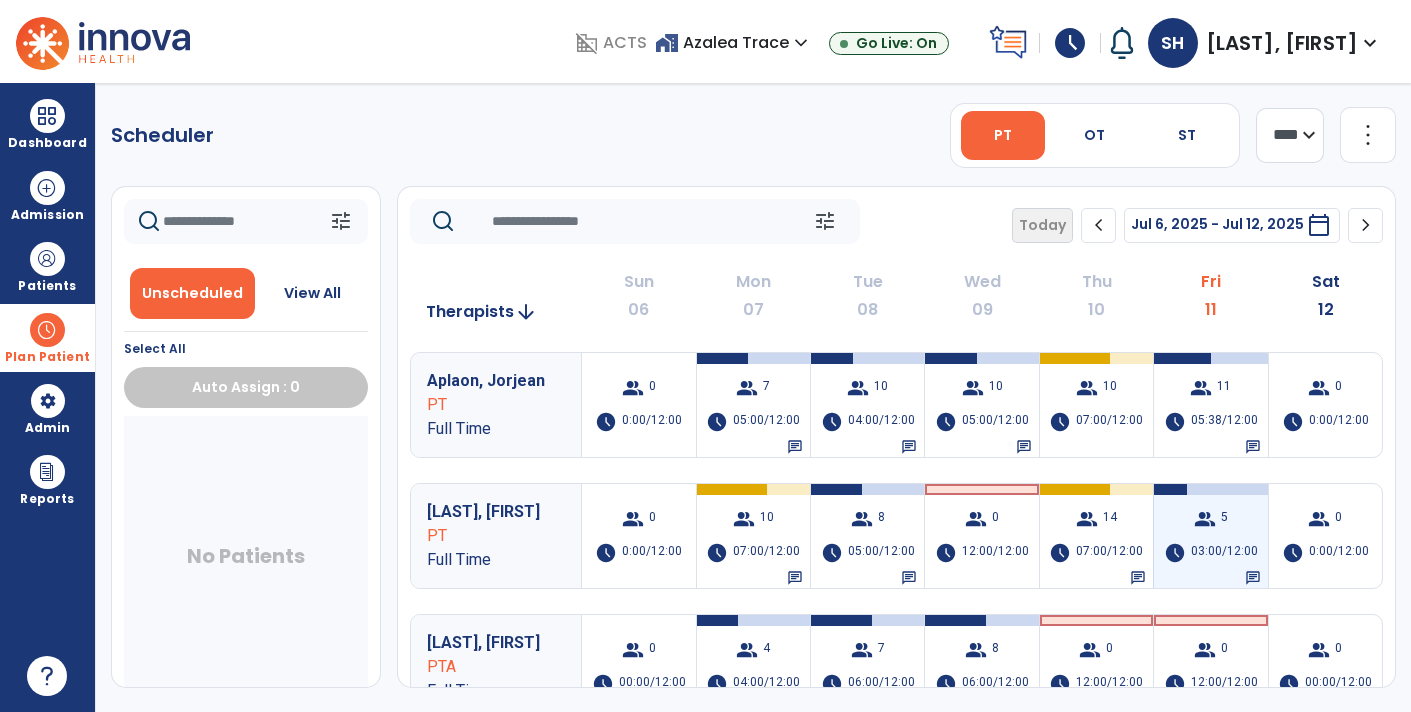 click on "group  5  schedule  03:00/12:00   chat" at bounding box center (1210, 536) 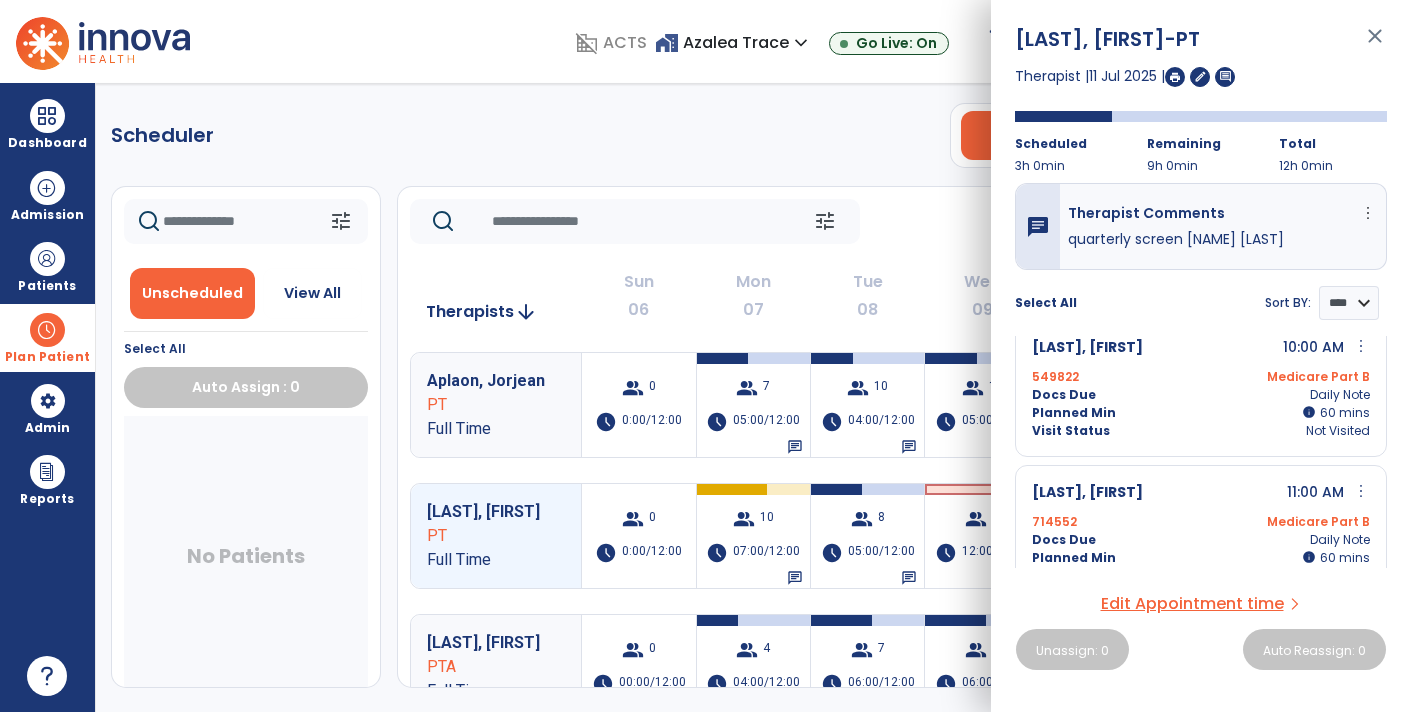scroll, scrollTop: 0, scrollLeft: 0, axis: both 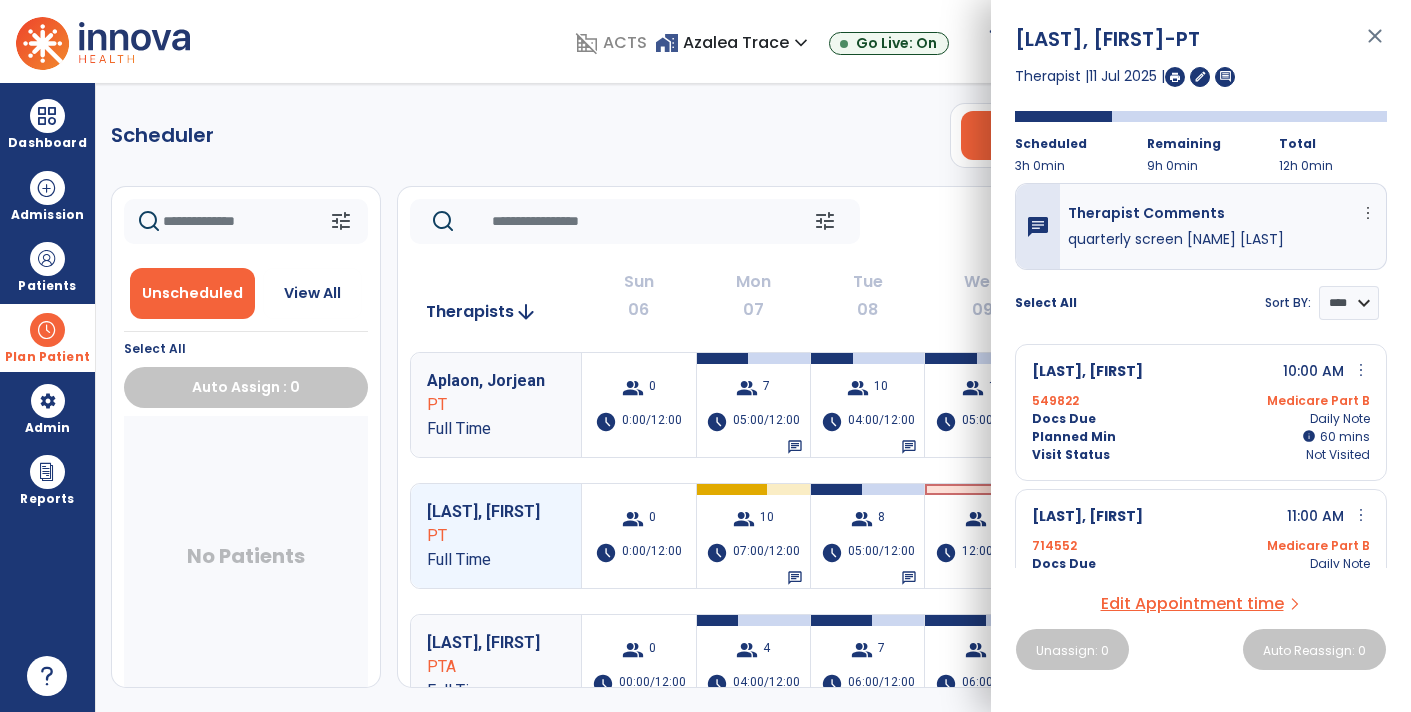 click on "close" at bounding box center [1375, 45] 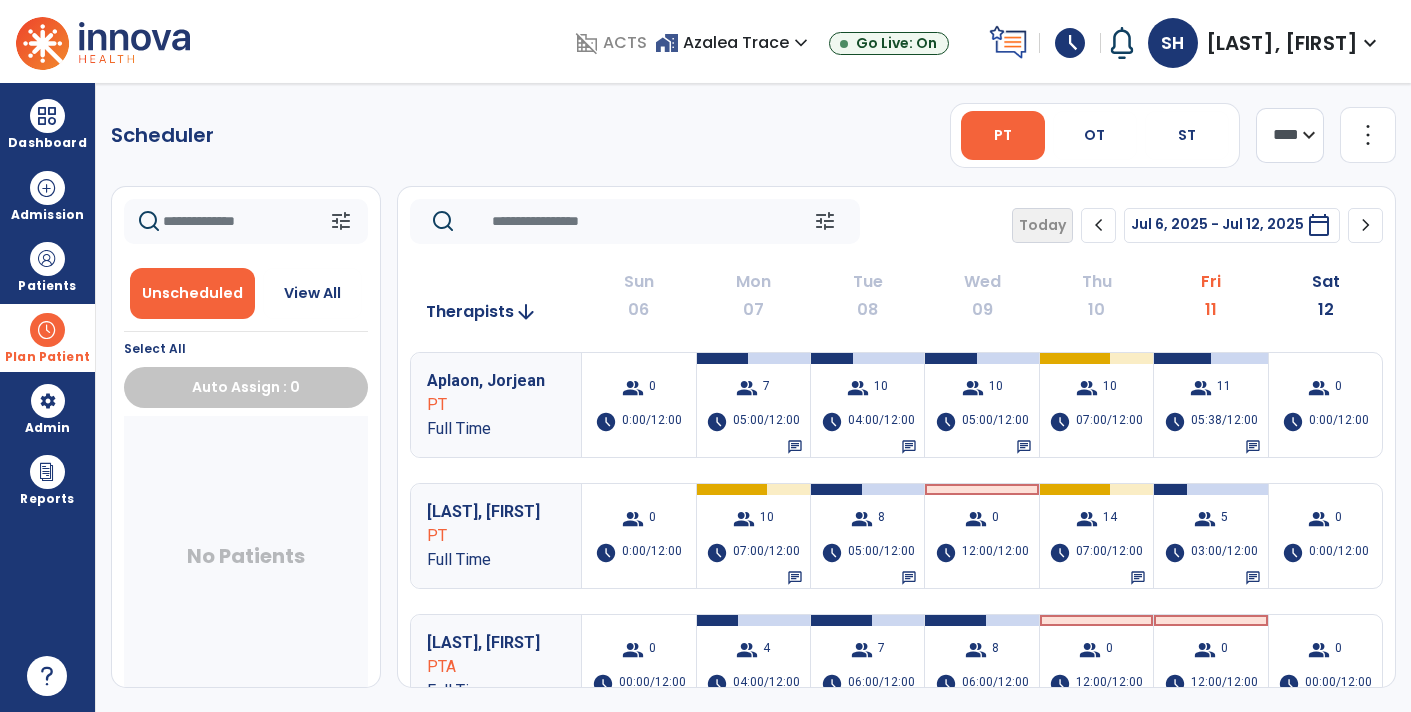 click on "chevron_left" 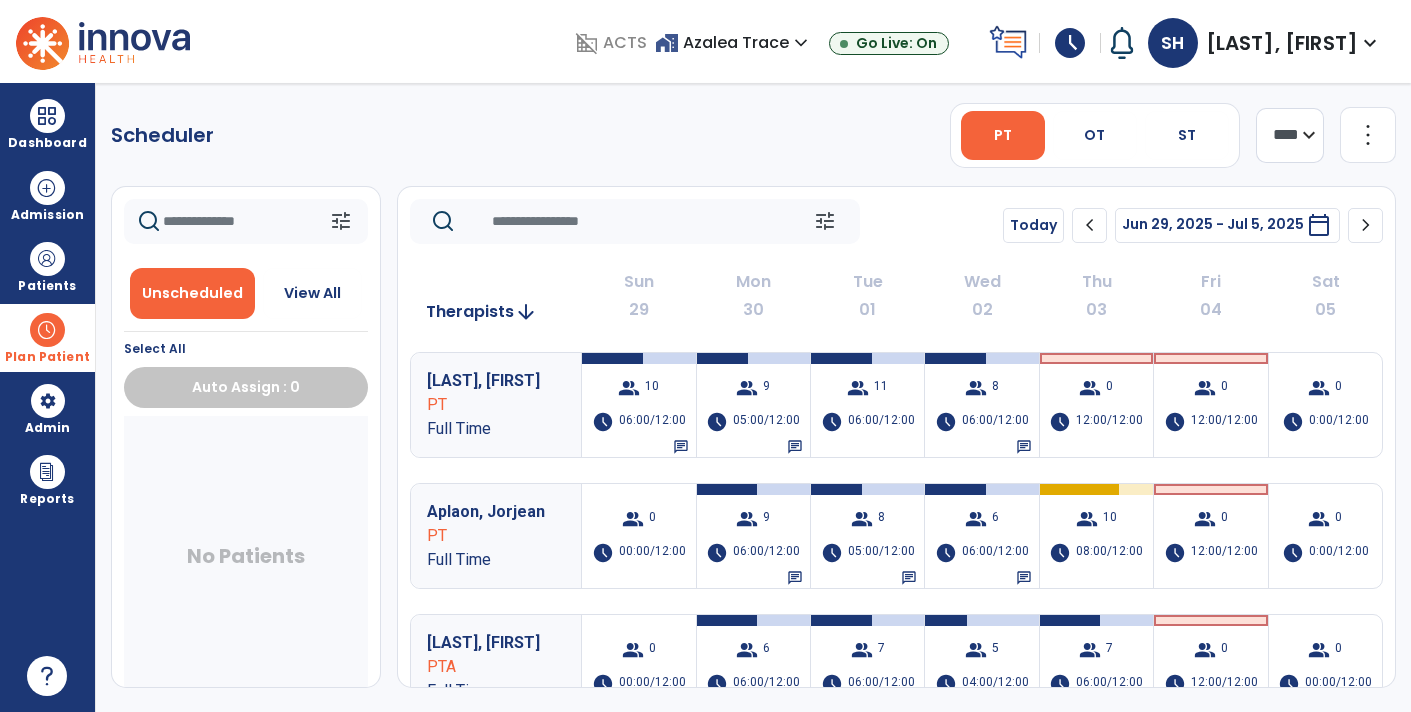click on "chevron_right" 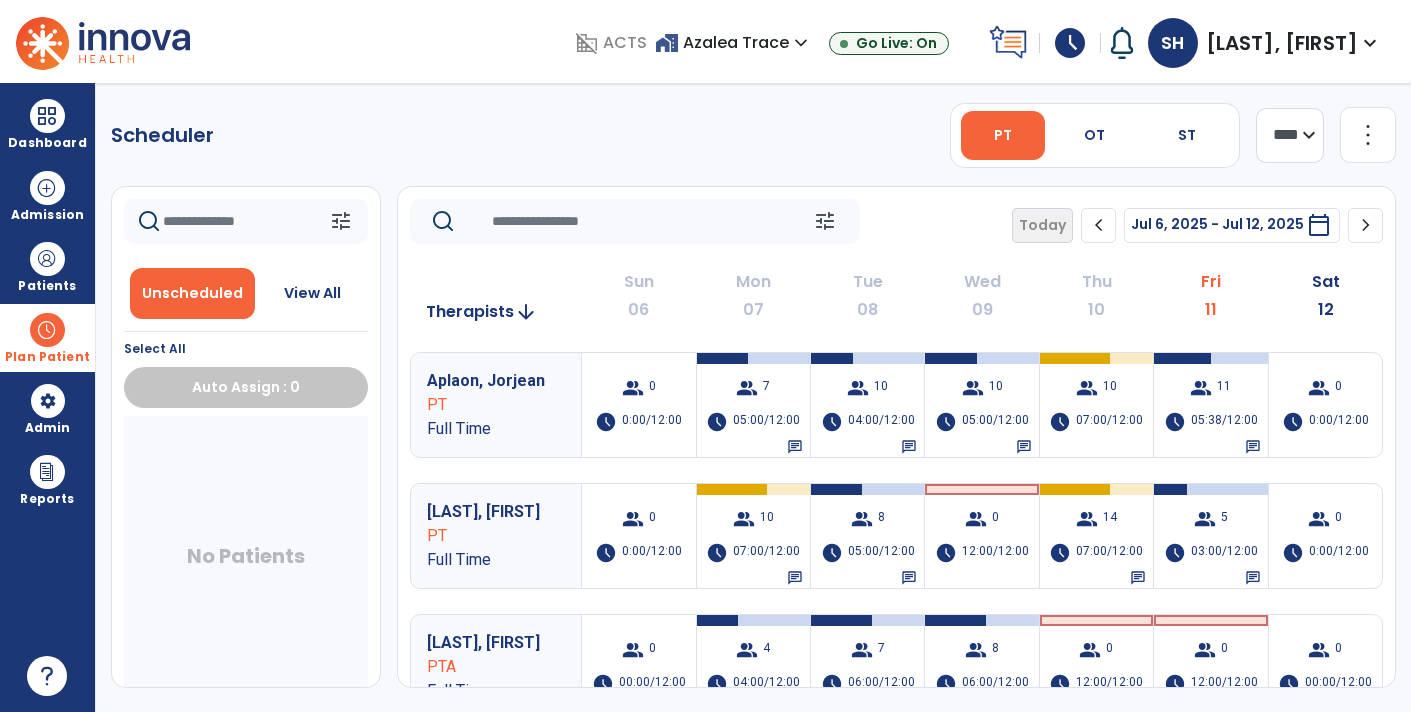 click at bounding box center [103, 41] 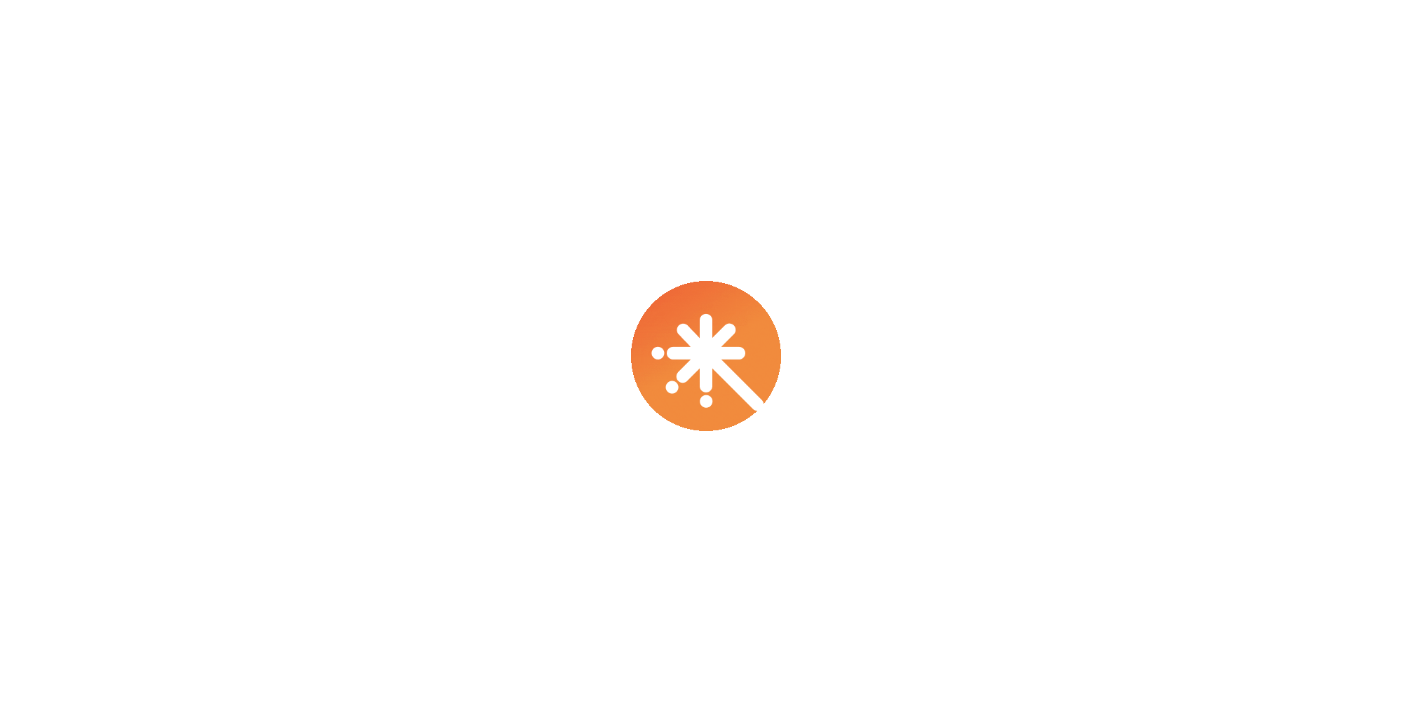 scroll, scrollTop: 0, scrollLeft: 0, axis: both 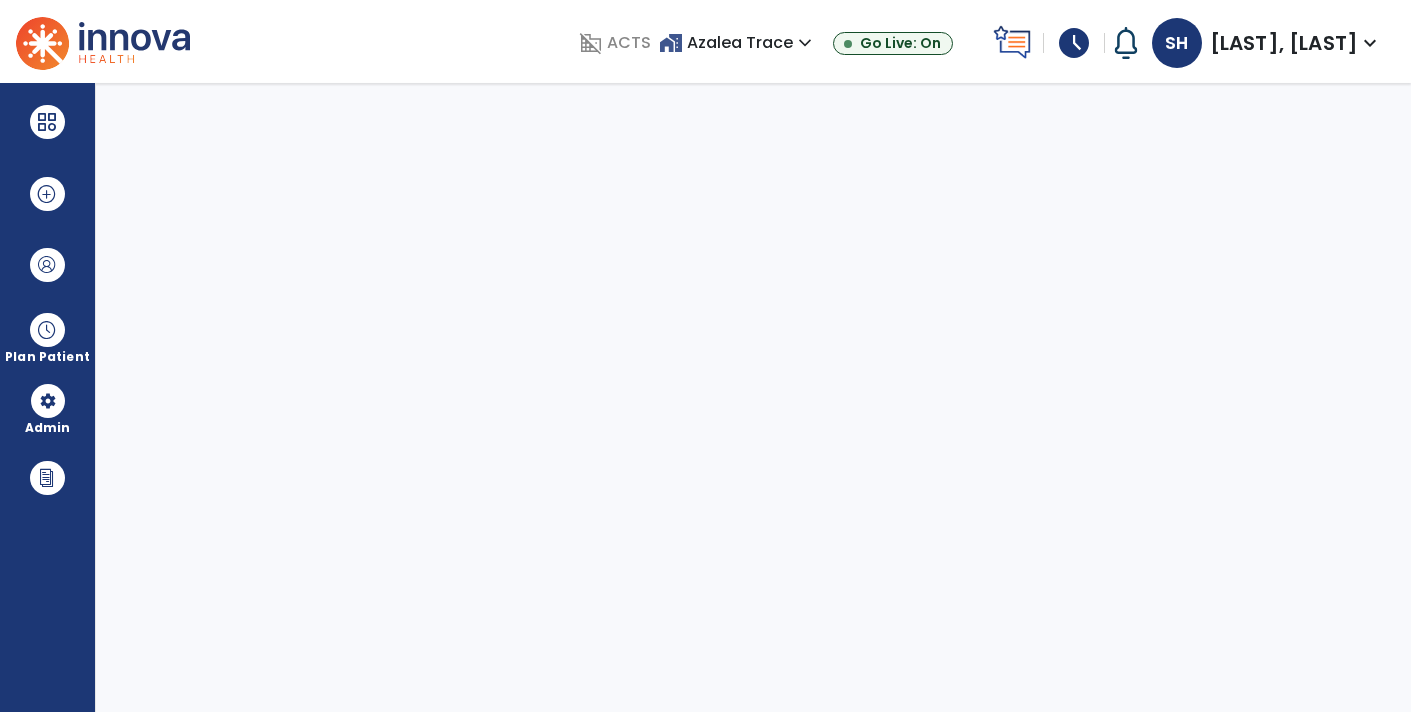 select on "****" 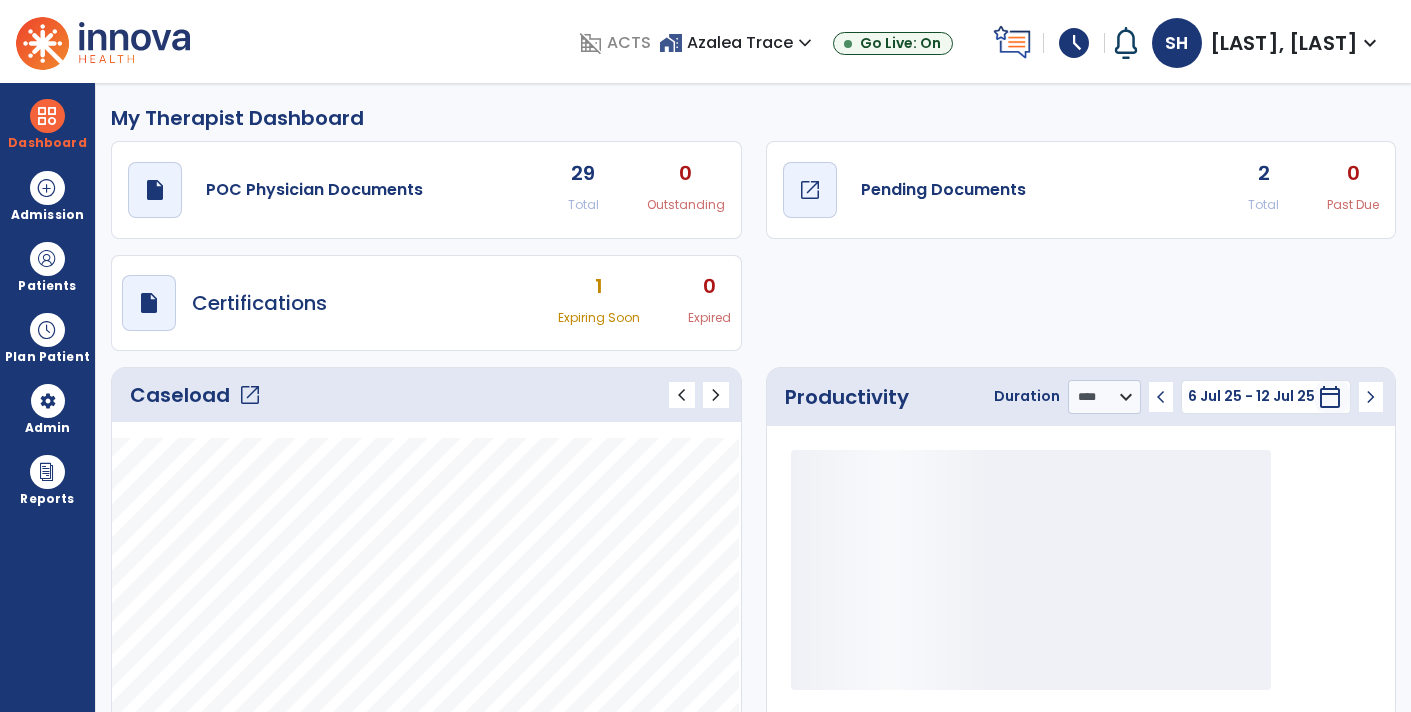 click on "Pending Documents" 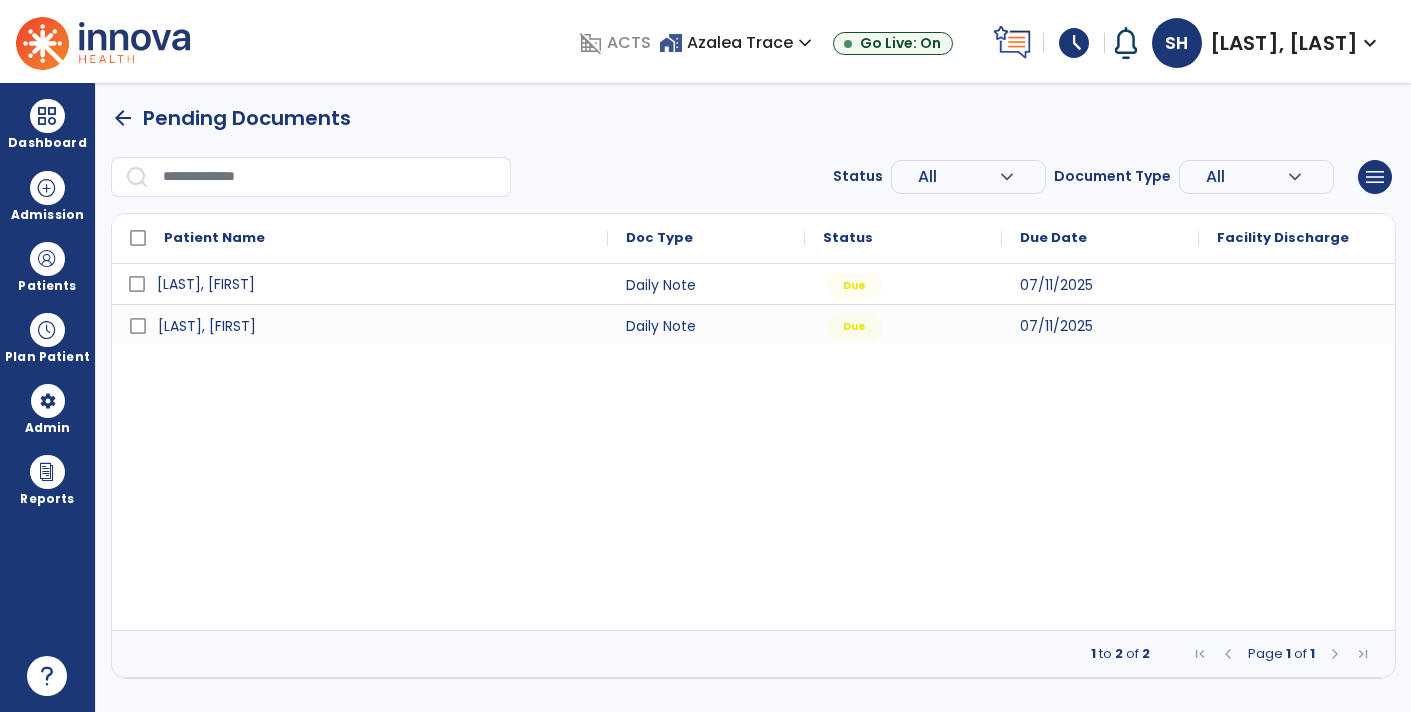 click on "[LAST], [FIRST]" at bounding box center (206, 284) 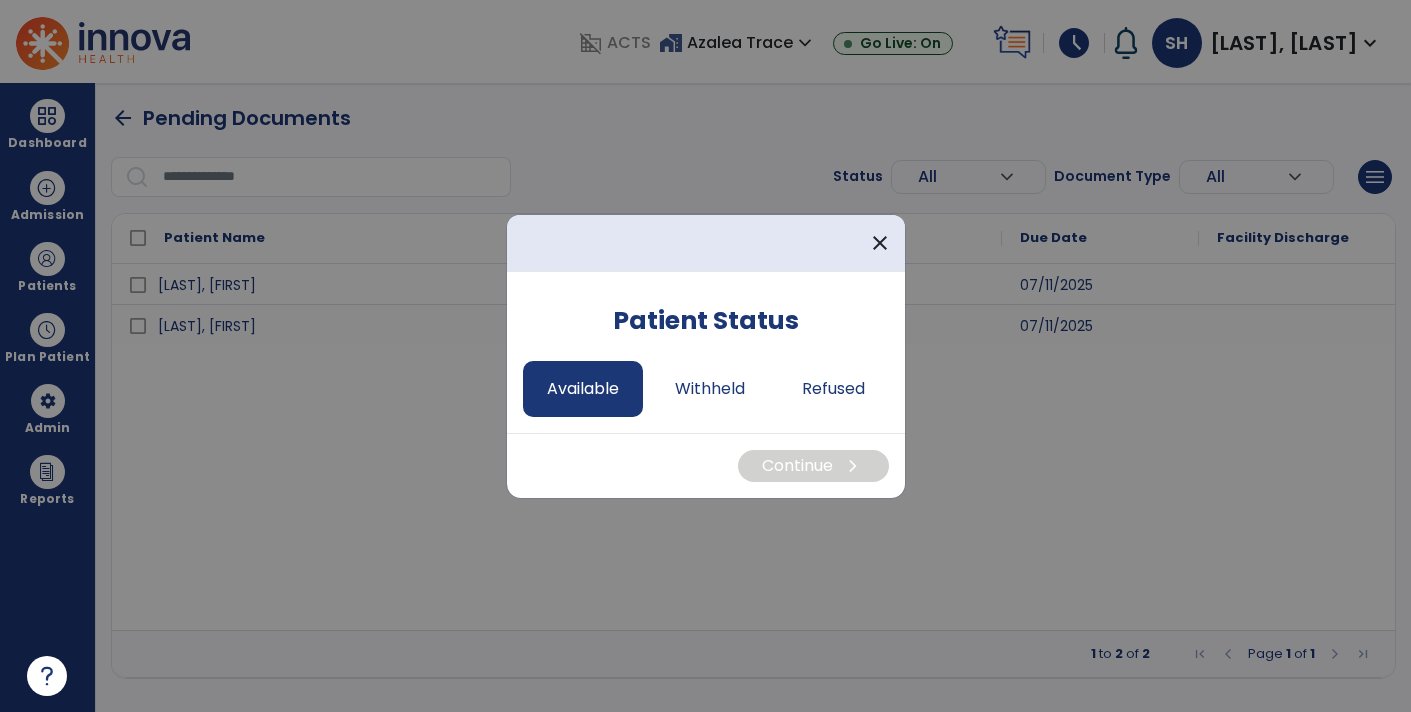 click on "Available" at bounding box center (583, 389) 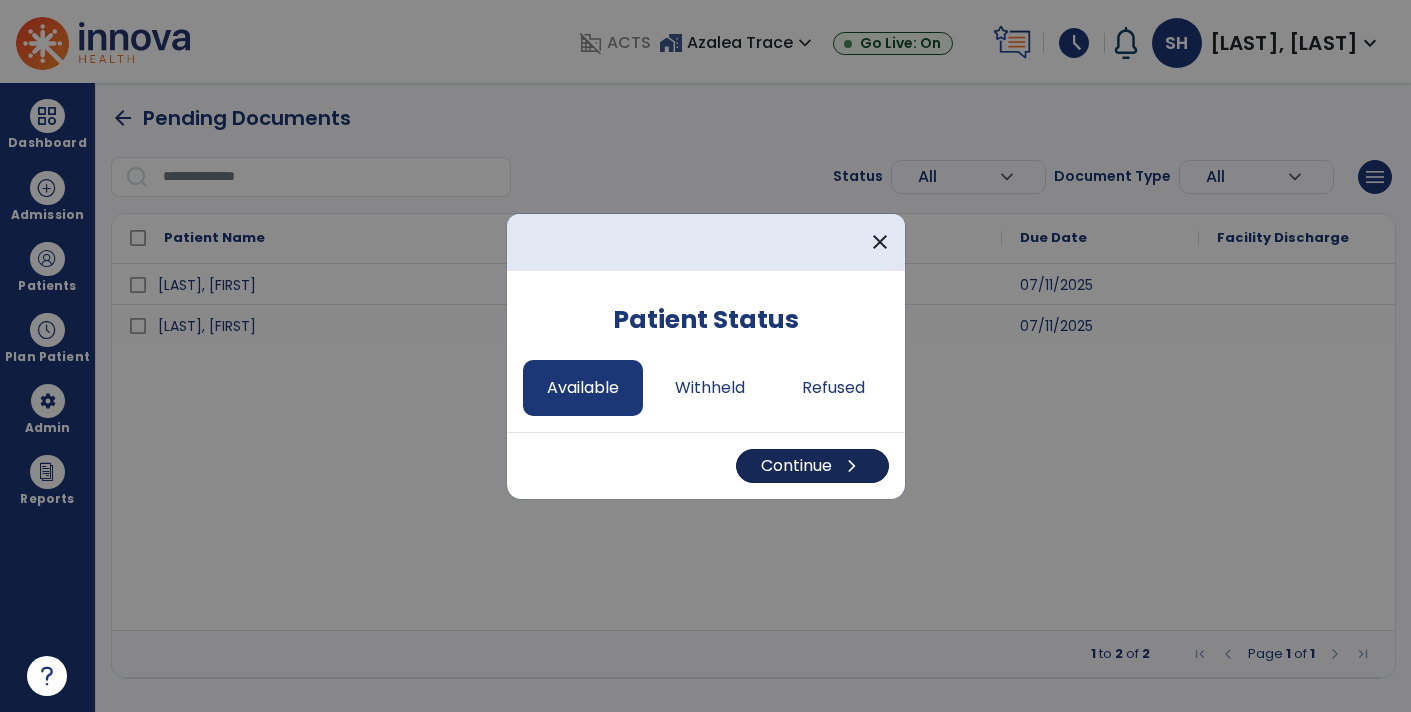 click on "Continue   chevron_right" at bounding box center [812, 466] 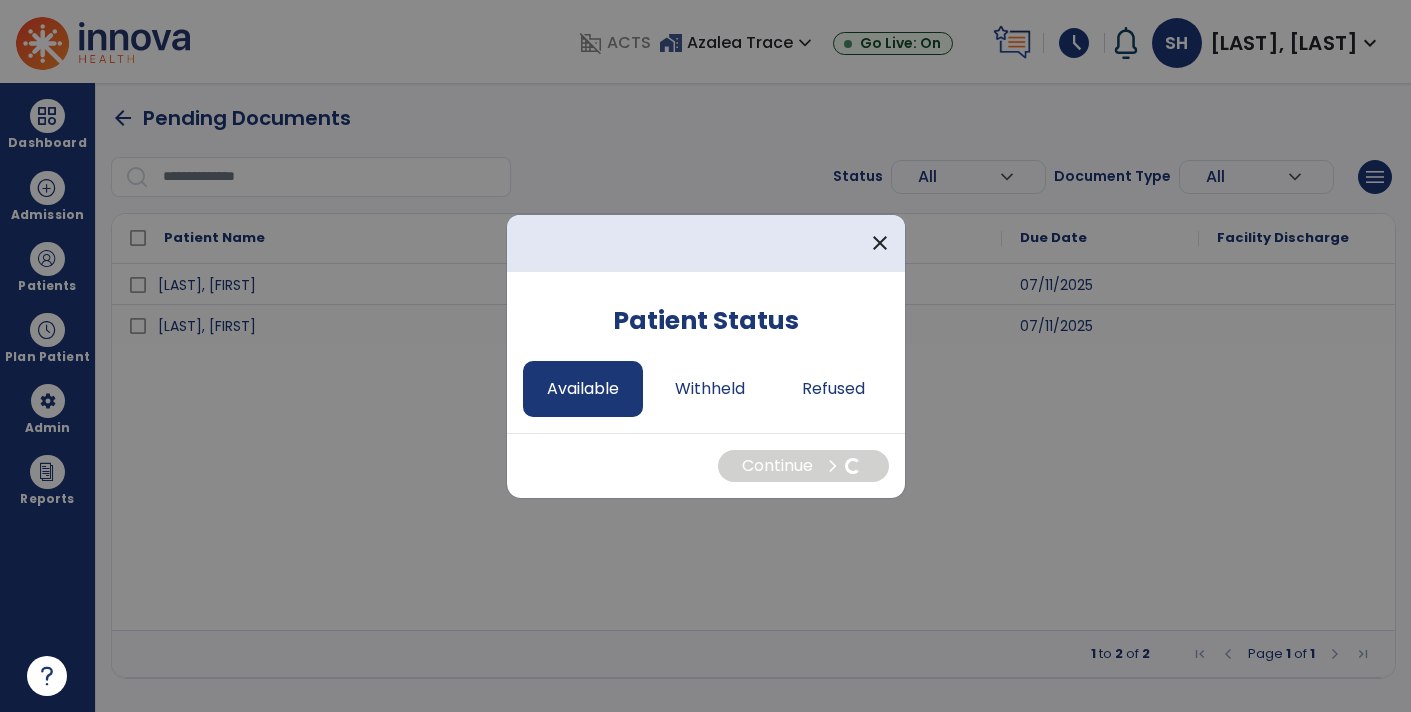 select on "*" 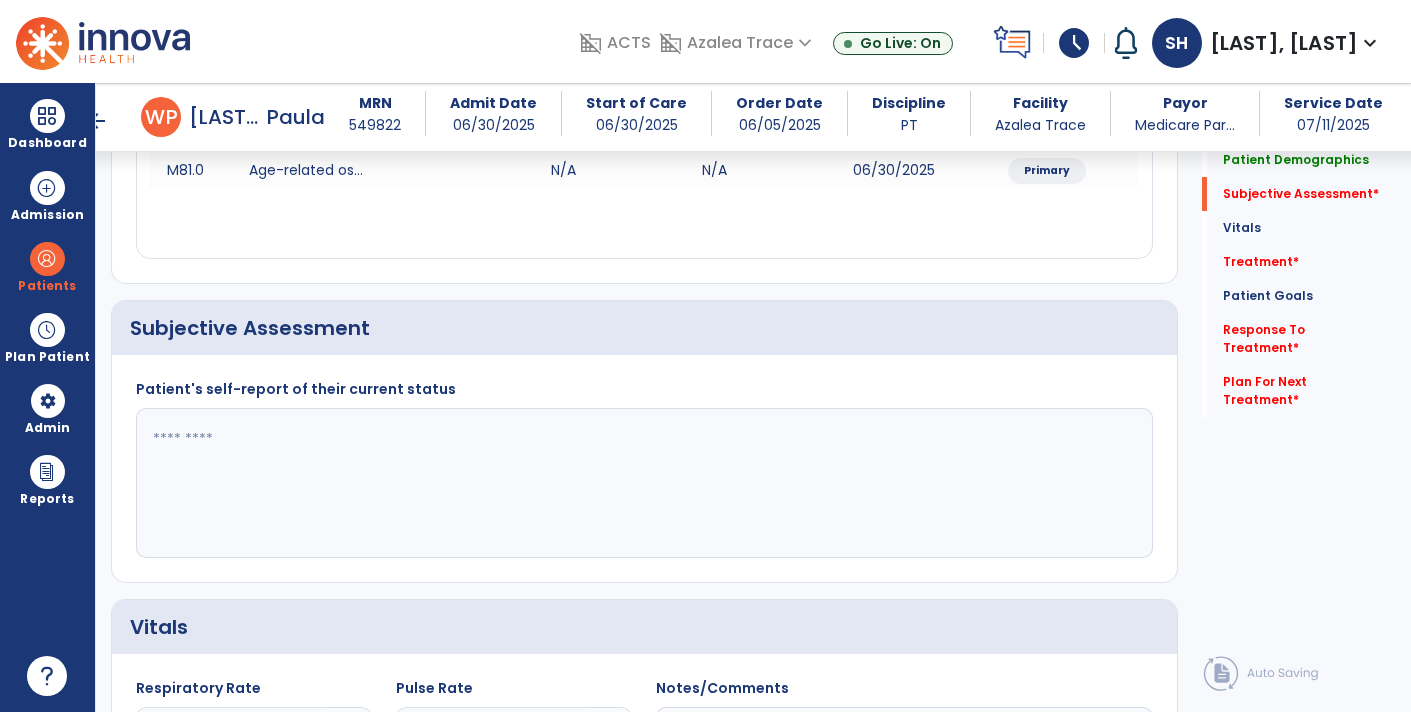 scroll, scrollTop: 346, scrollLeft: 0, axis: vertical 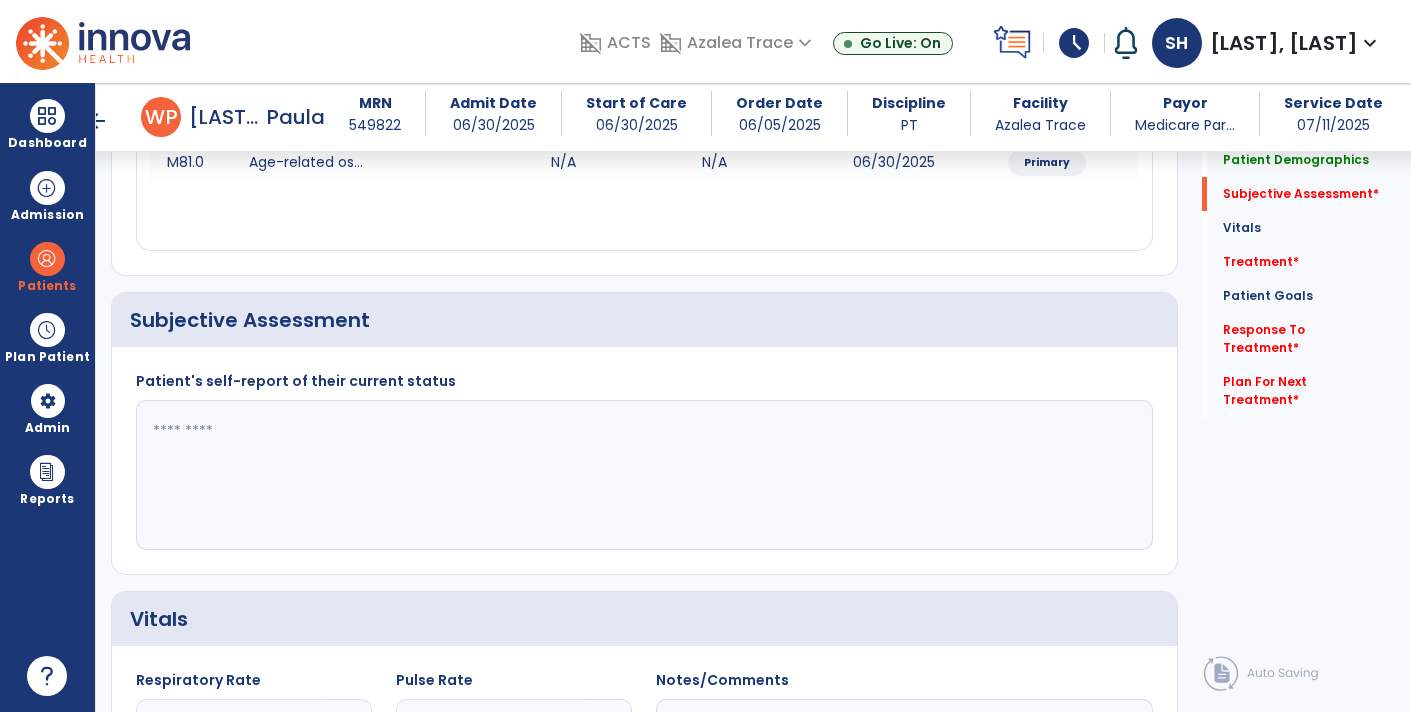 click 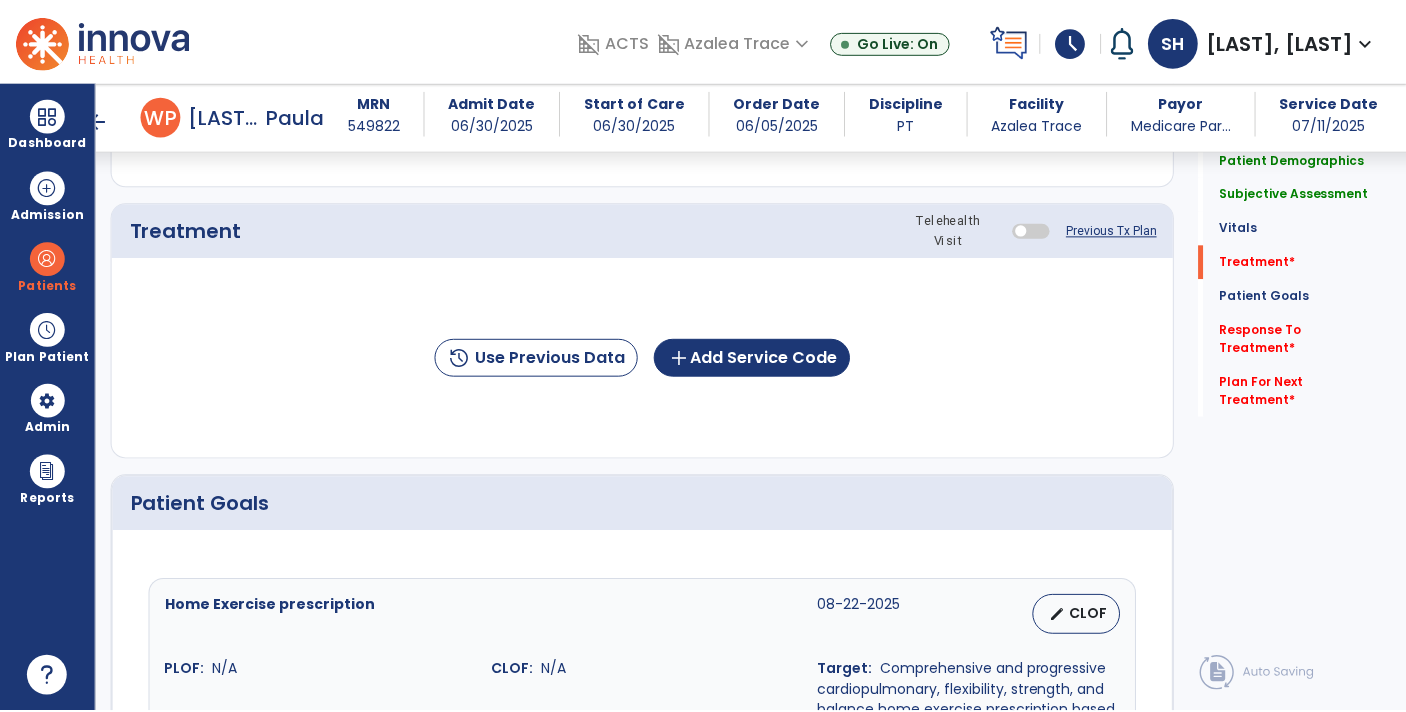 scroll, scrollTop: 1228, scrollLeft: 0, axis: vertical 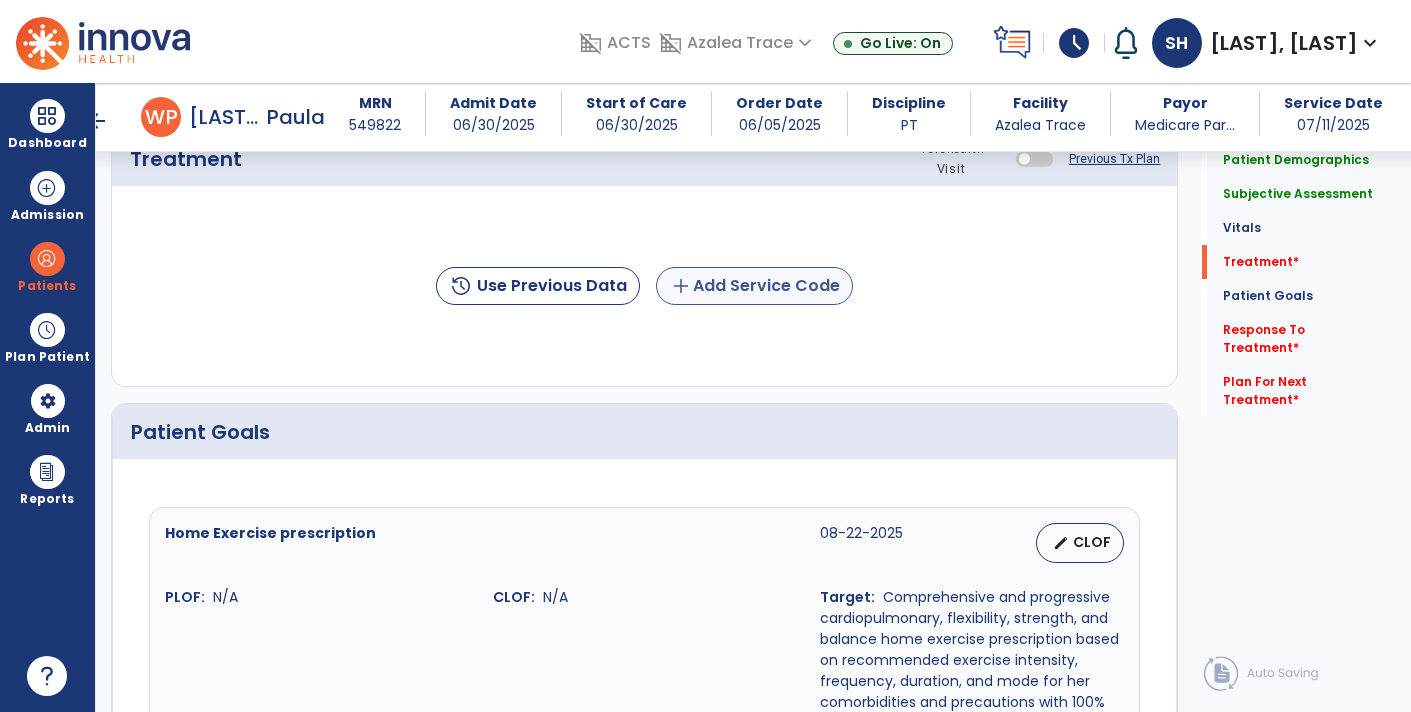 type on "**********" 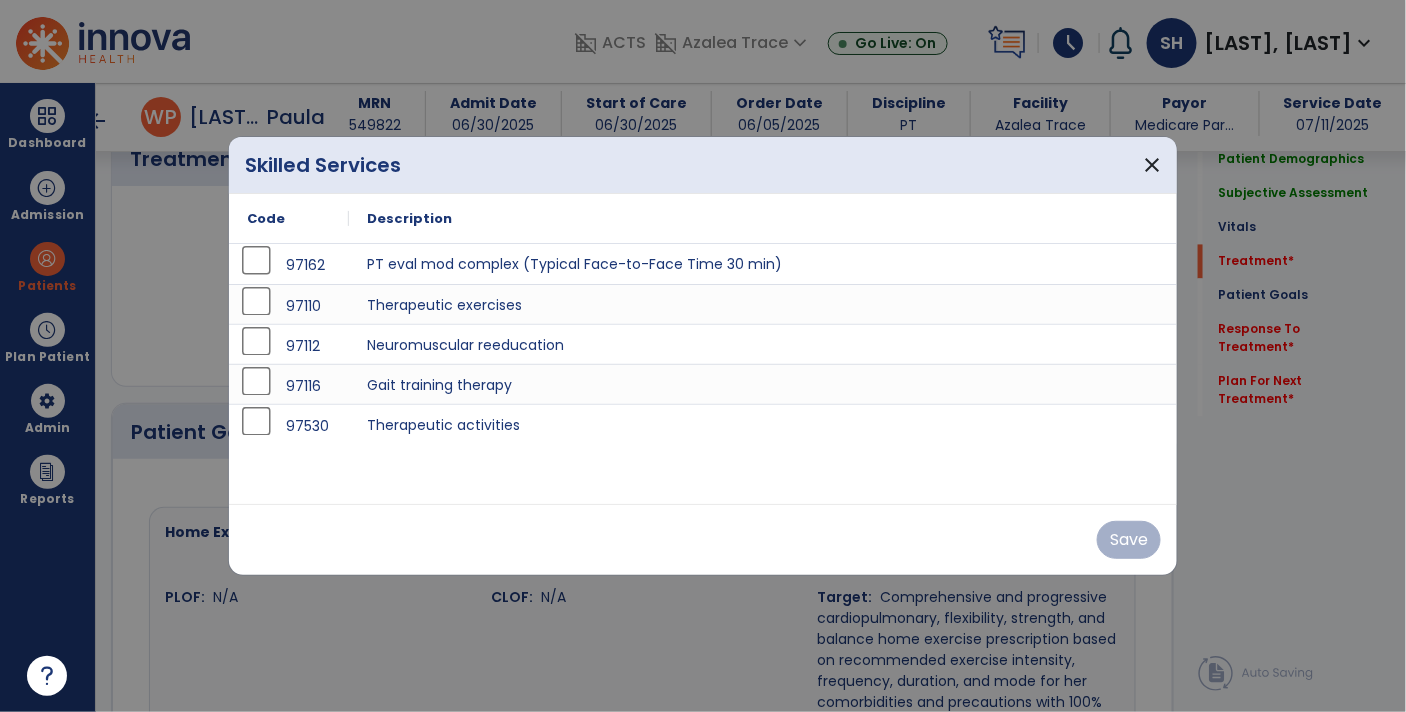 scroll, scrollTop: 1228, scrollLeft: 0, axis: vertical 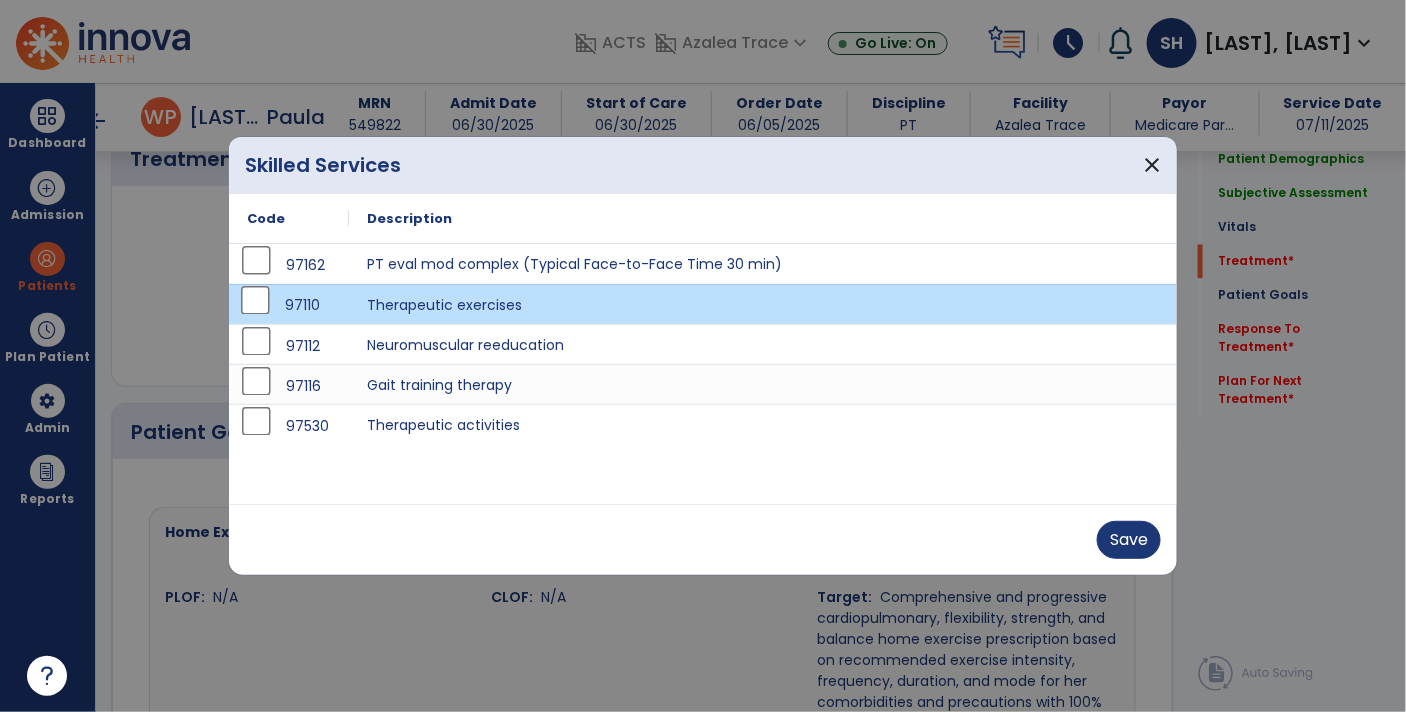 click on "Save" at bounding box center [703, 539] 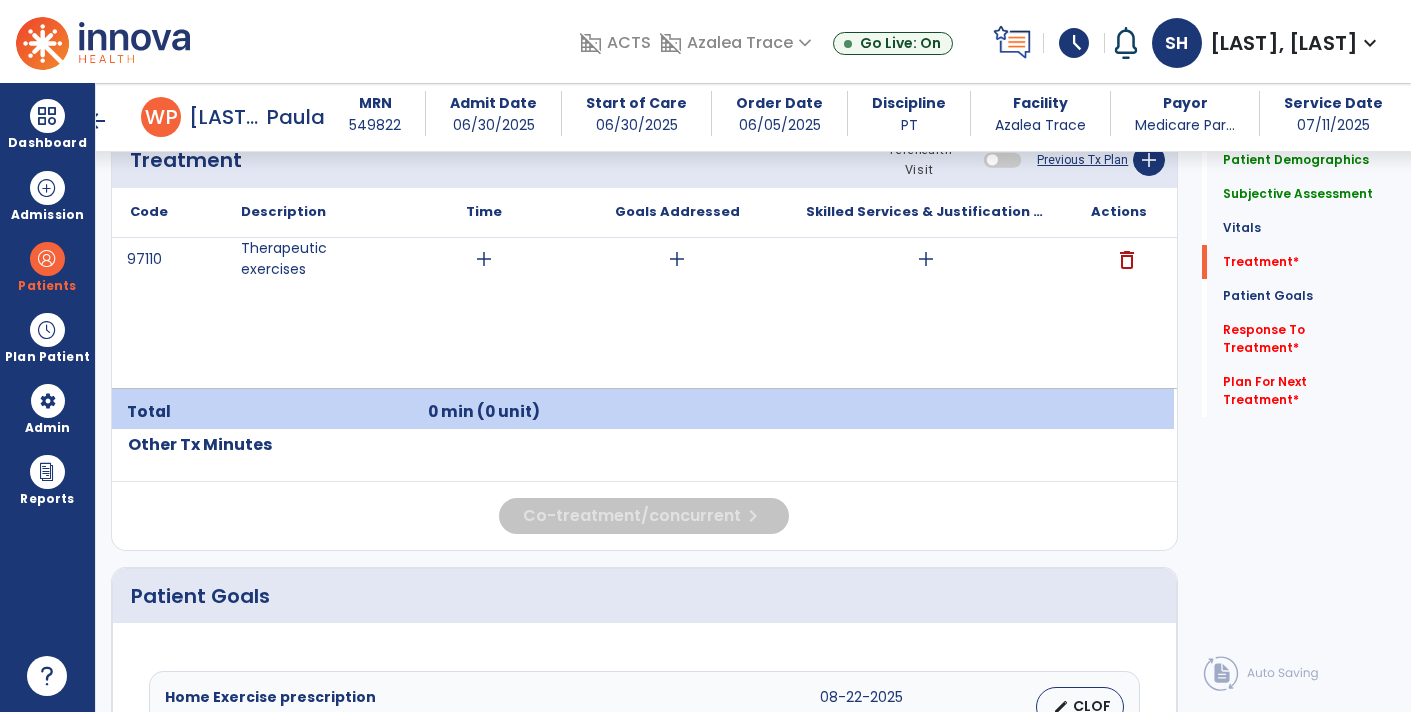 click on "add" at bounding box center (926, 259) 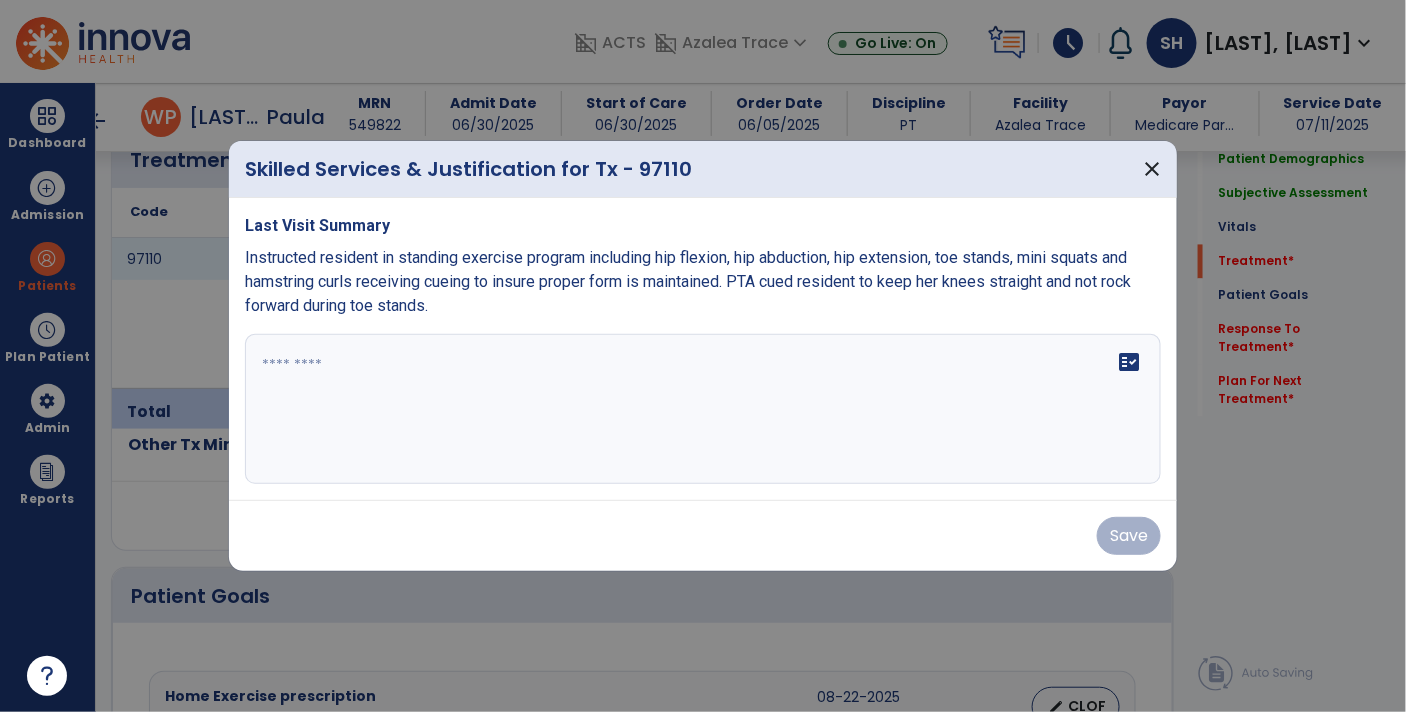 scroll, scrollTop: 1228, scrollLeft: 0, axis: vertical 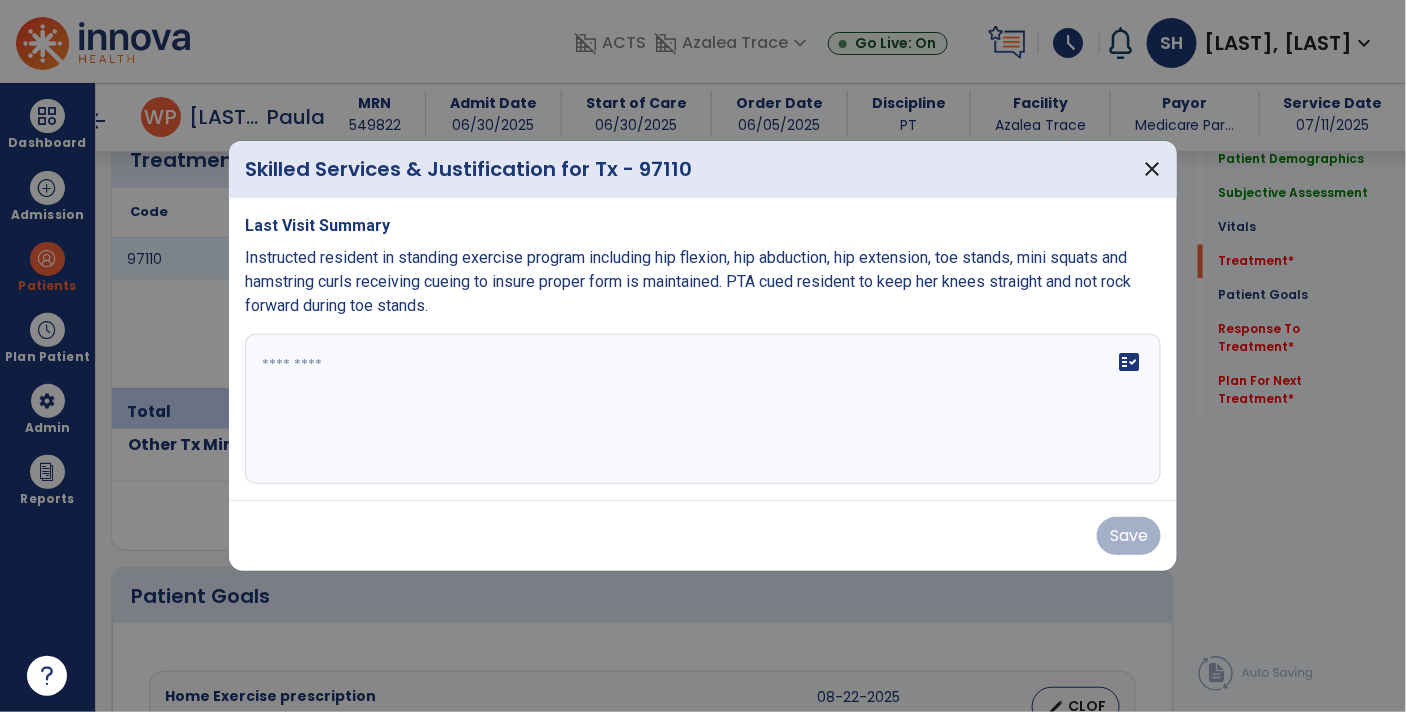 click on "fact_check" at bounding box center [703, 409] 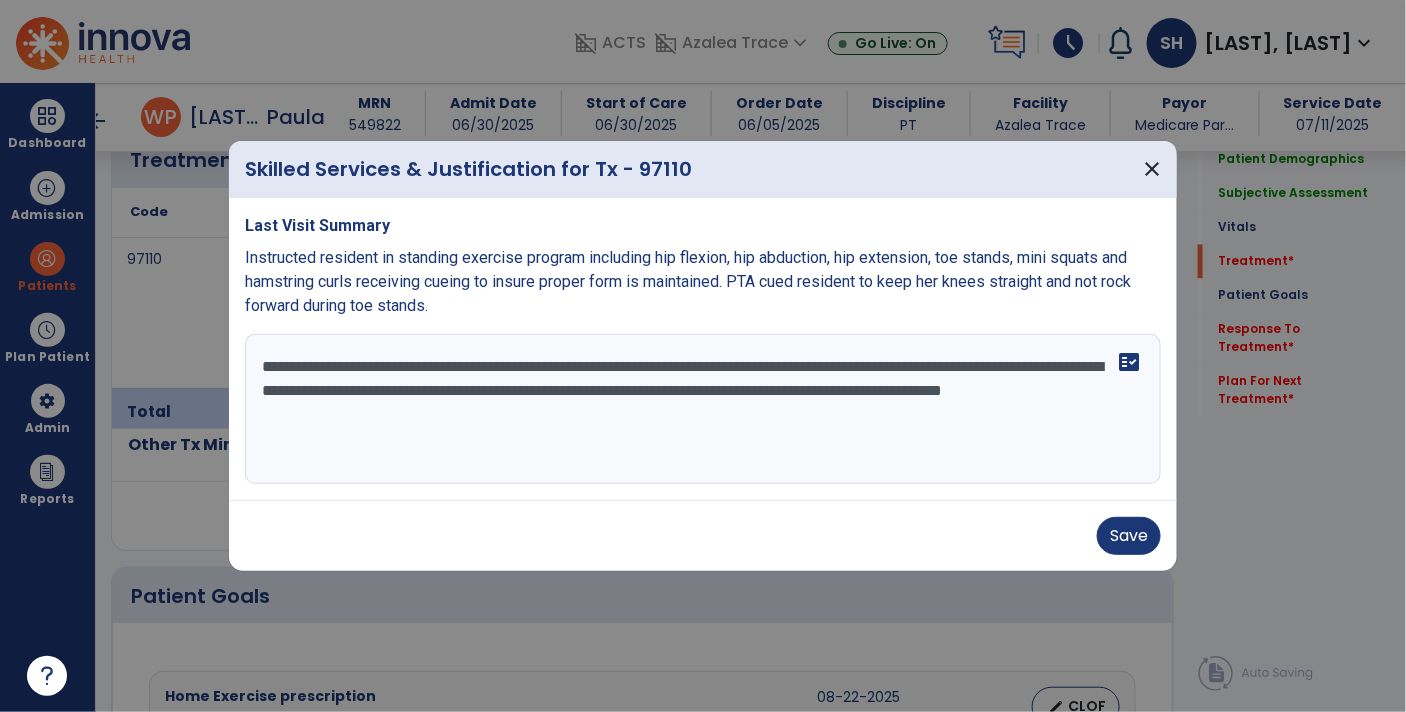 click on "**********" at bounding box center [703, 409] 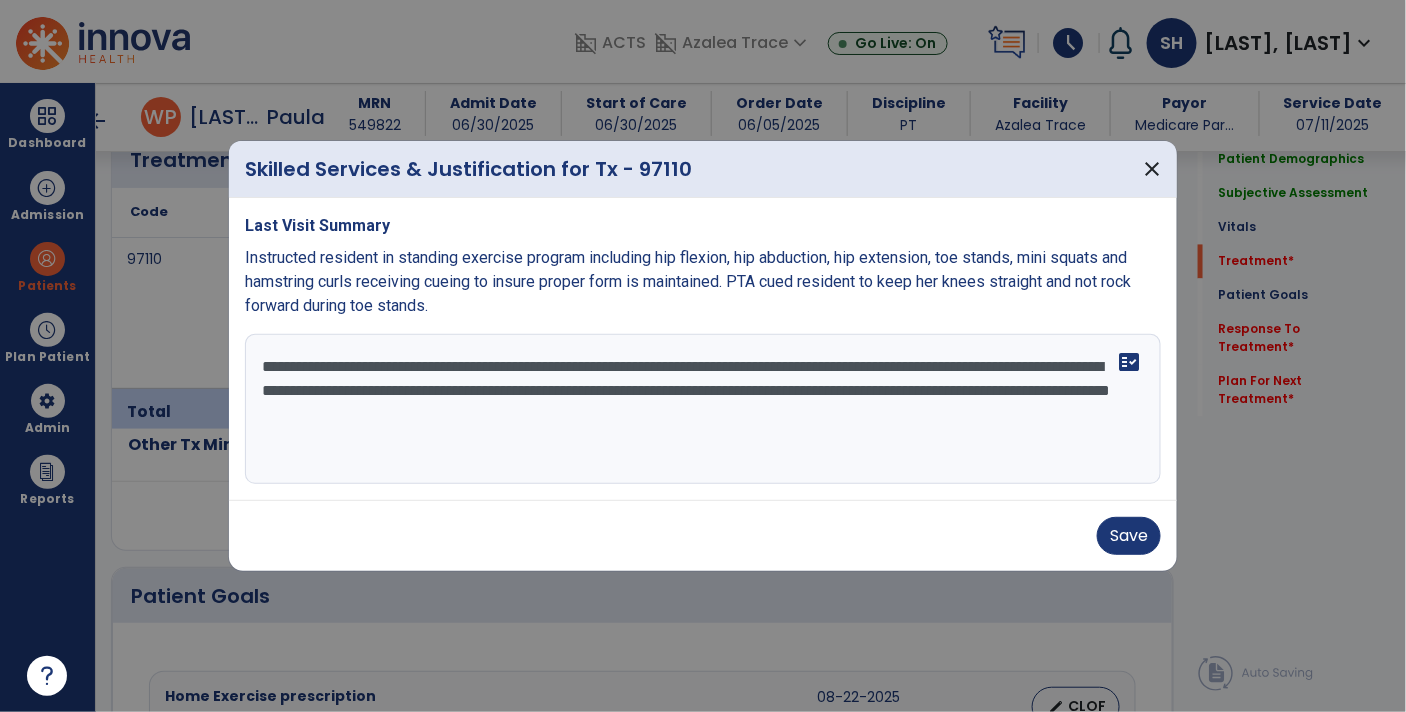 type on "**********" 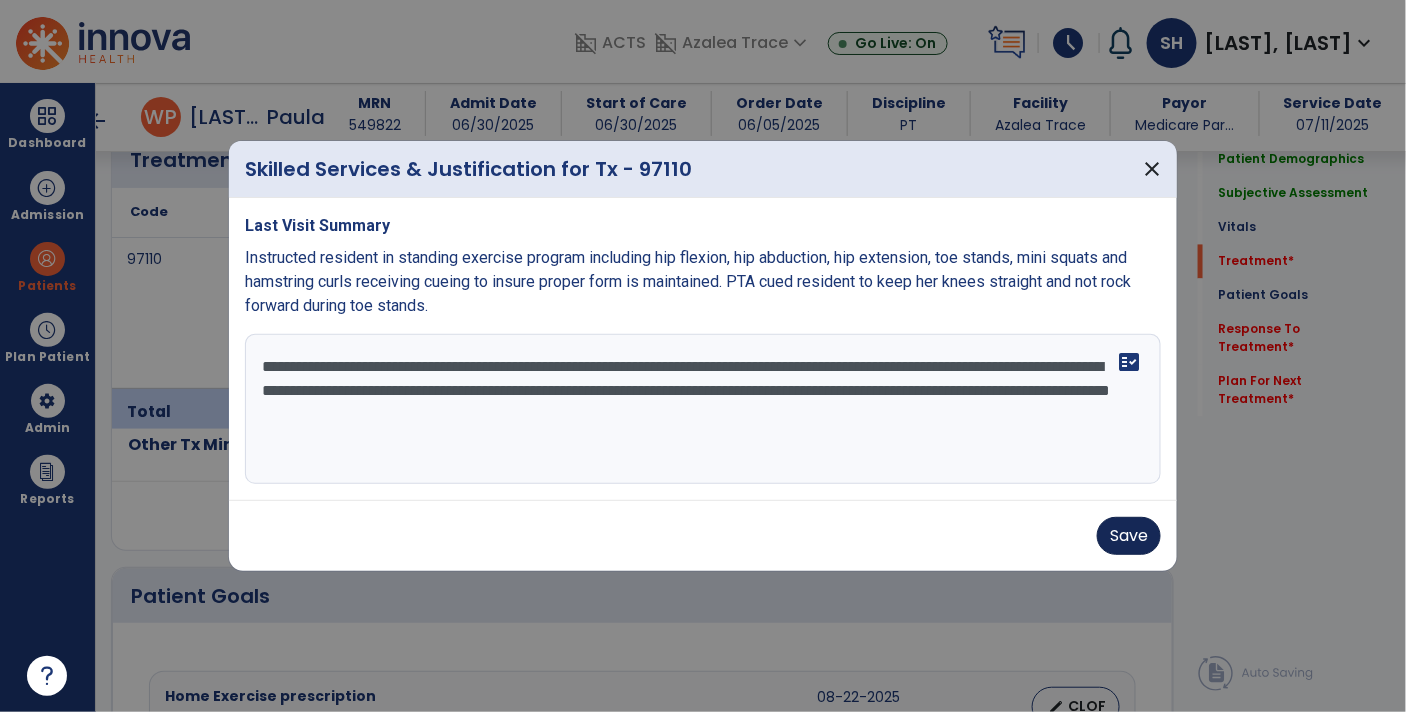 click on "Save" at bounding box center [1129, 536] 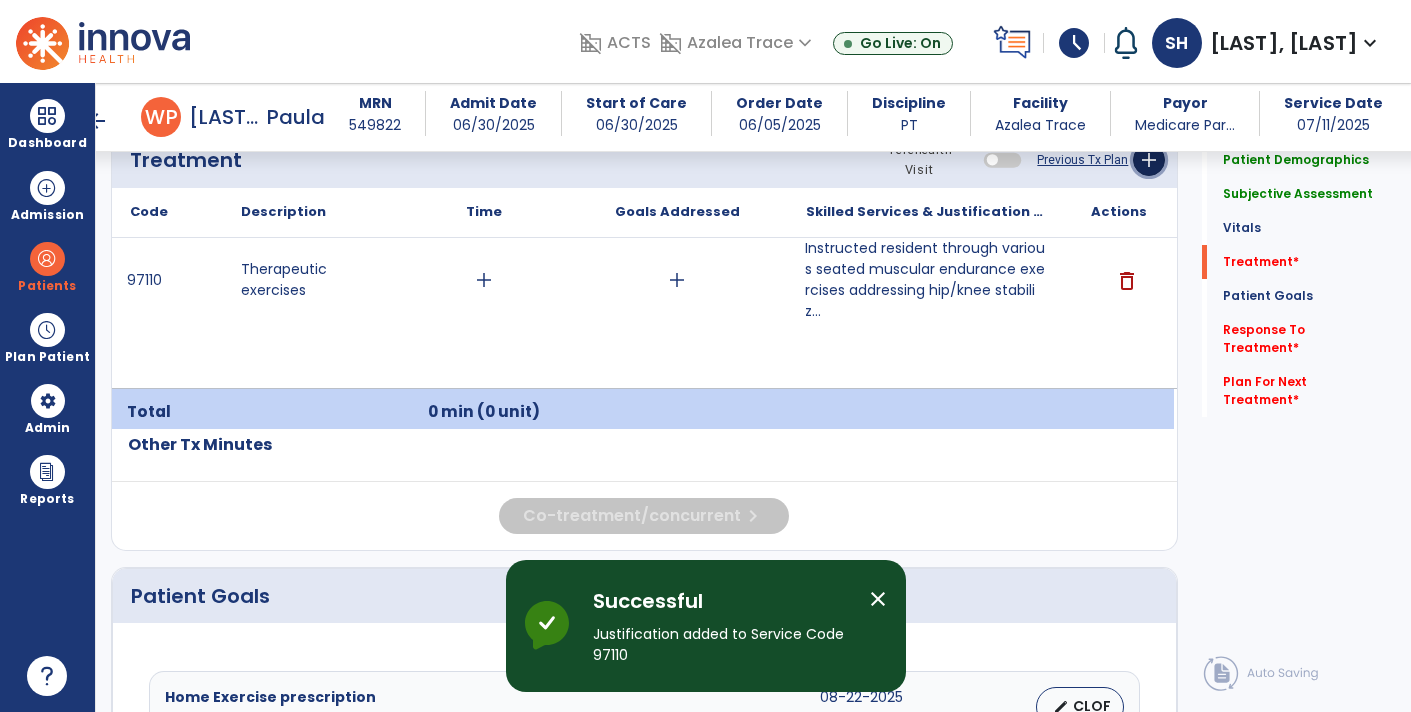 click on "add" 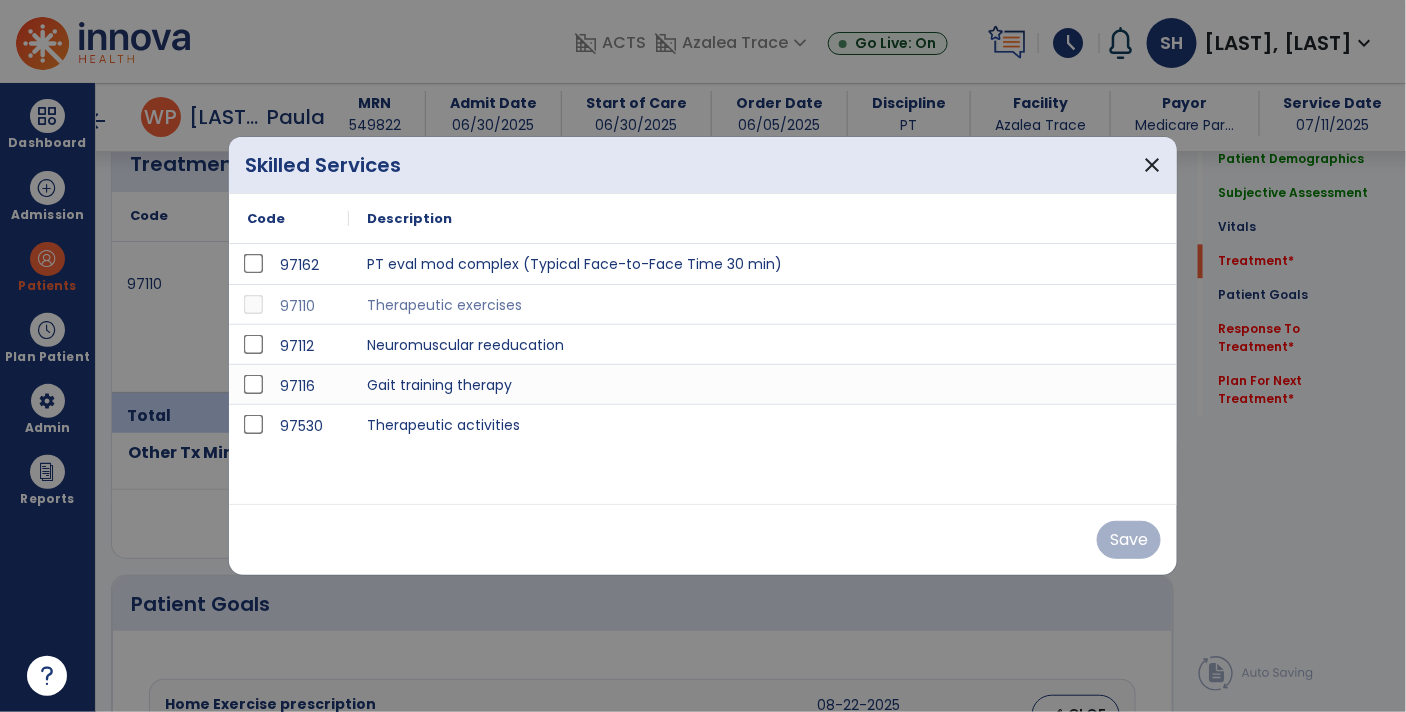 scroll, scrollTop: 1228, scrollLeft: 0, axis: vertical 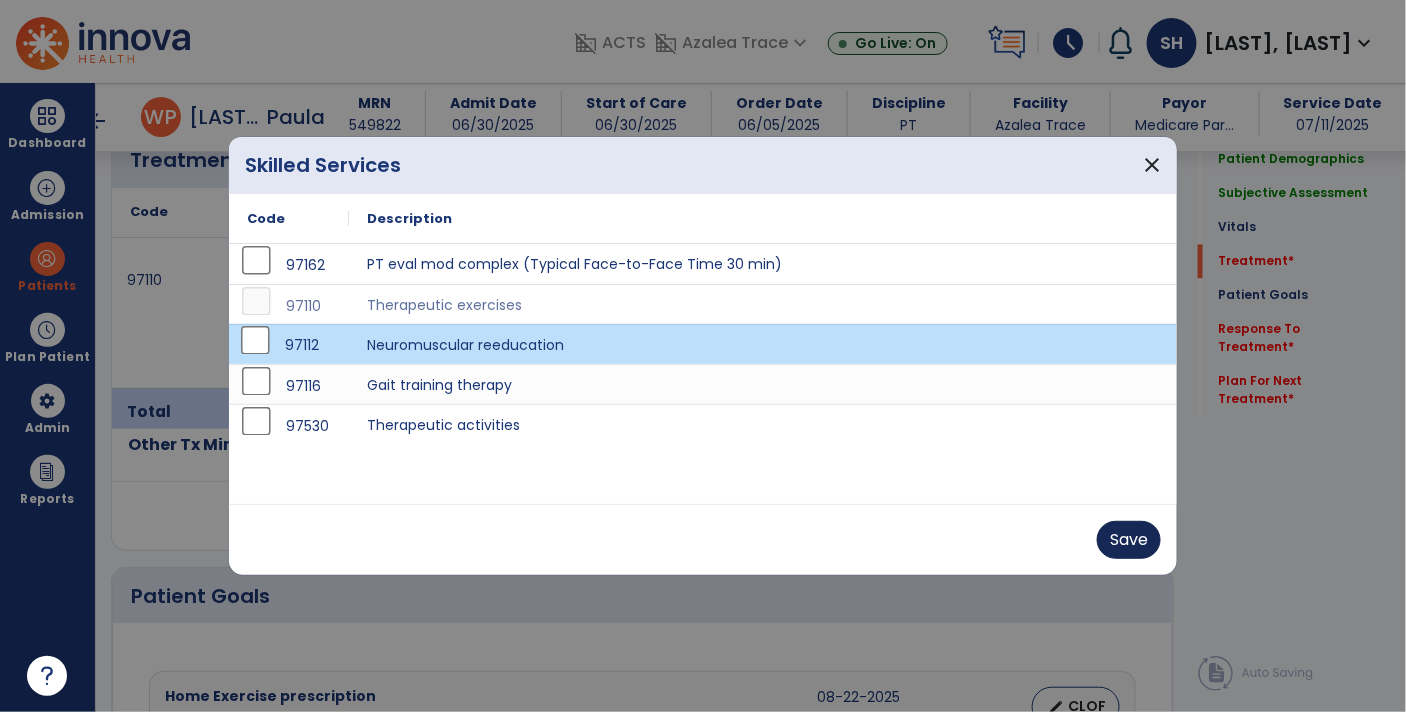 click on "Save" at bounding box center (1129, 540) 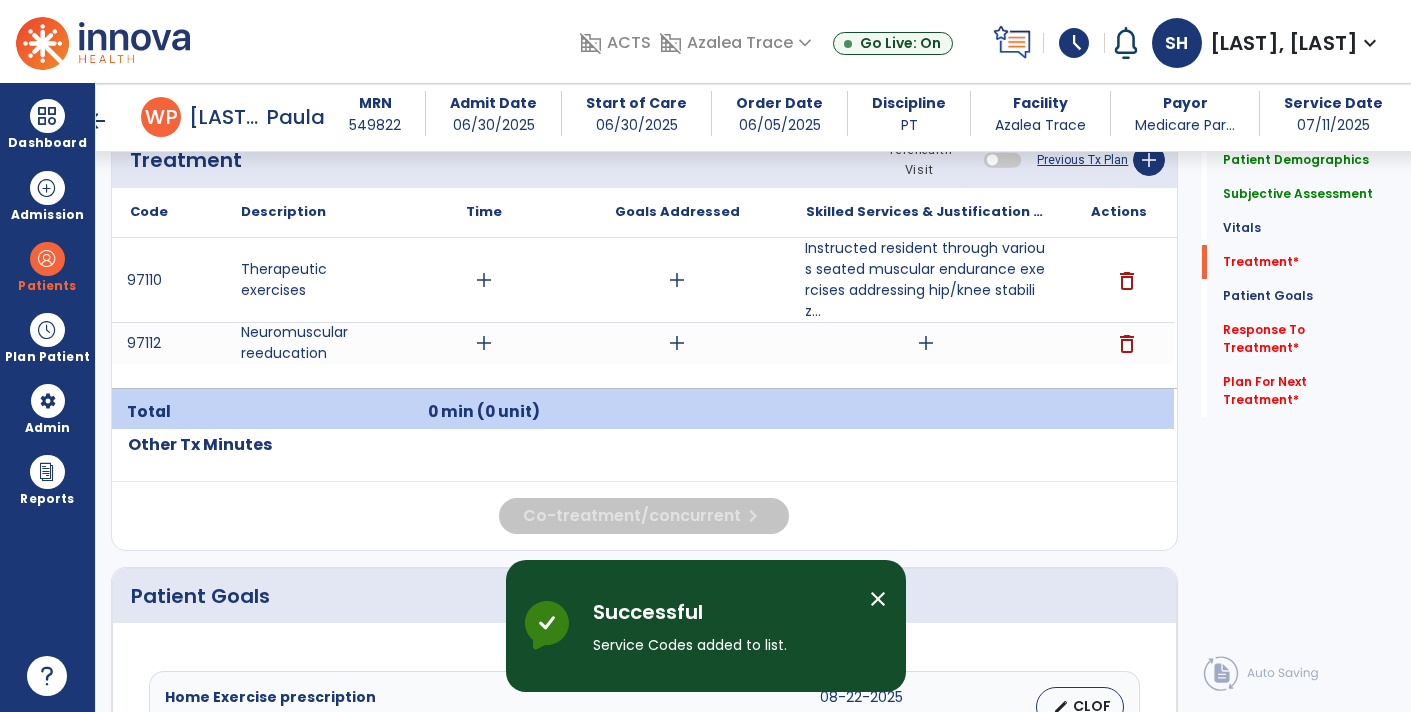 click on "add" at bounding box center [926, 343] 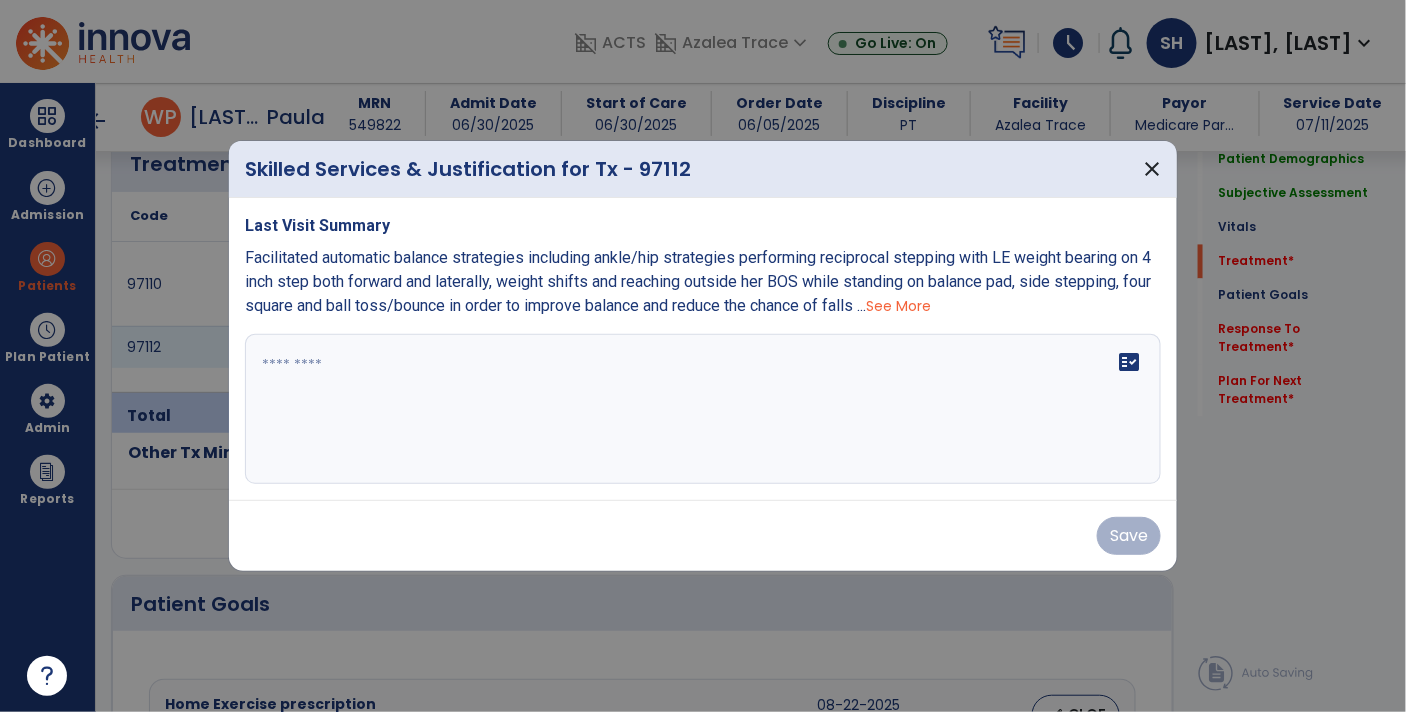 scroll, scrollTop: 1228, scrollLeft: 0, axis: vertical 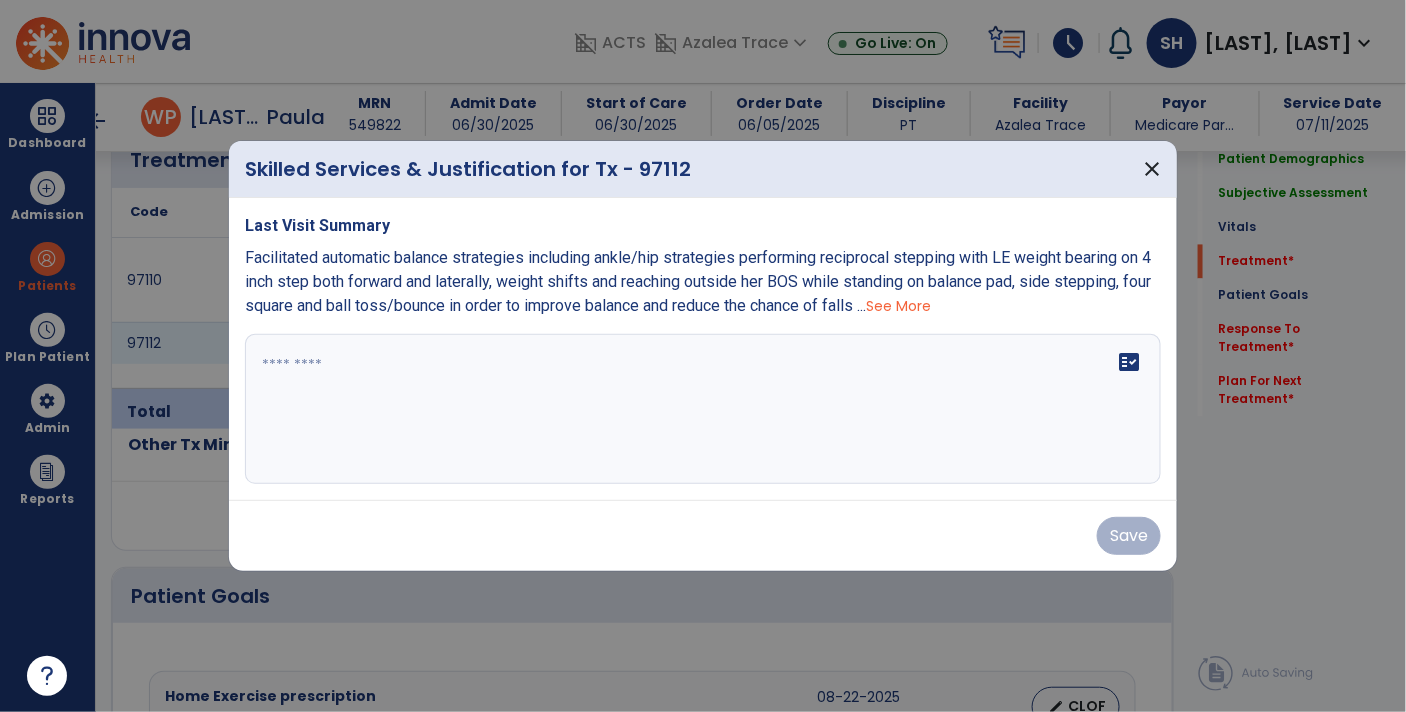 click at bounding box center (703, 409) 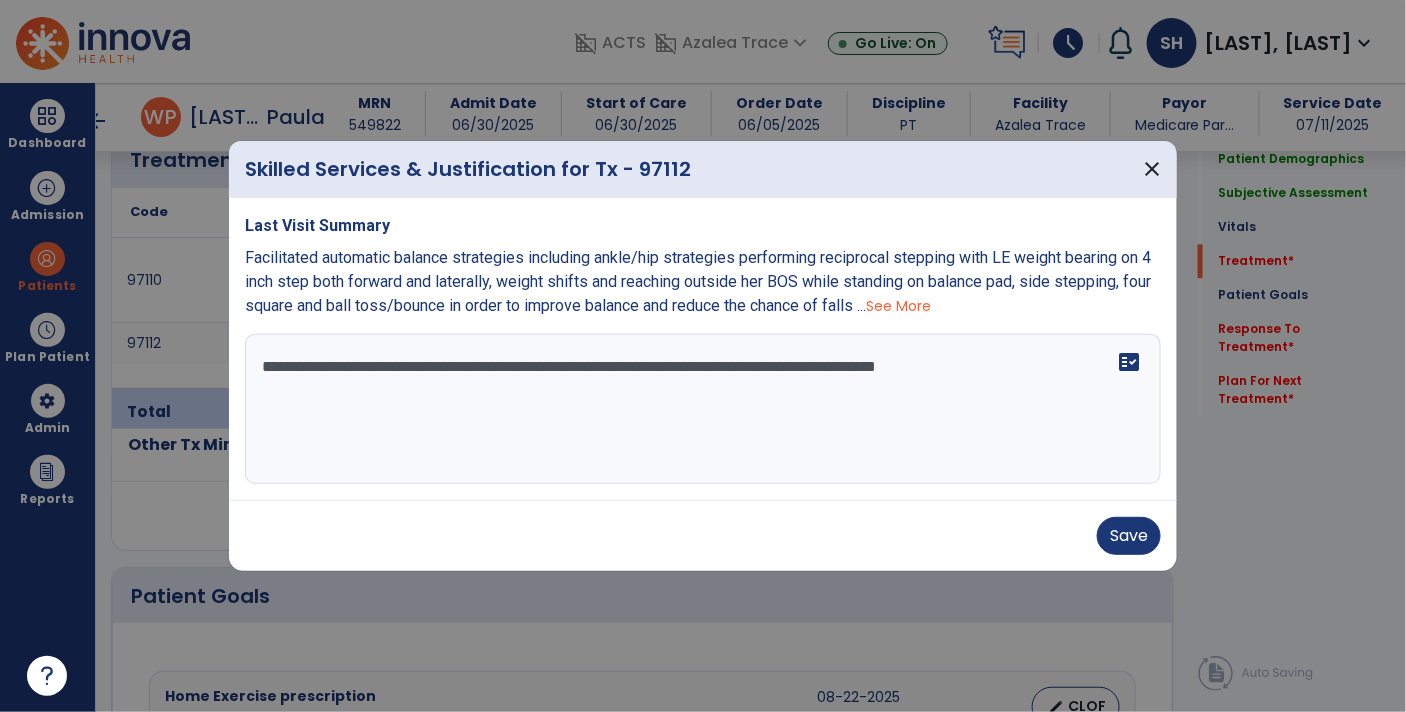 type on "**********" 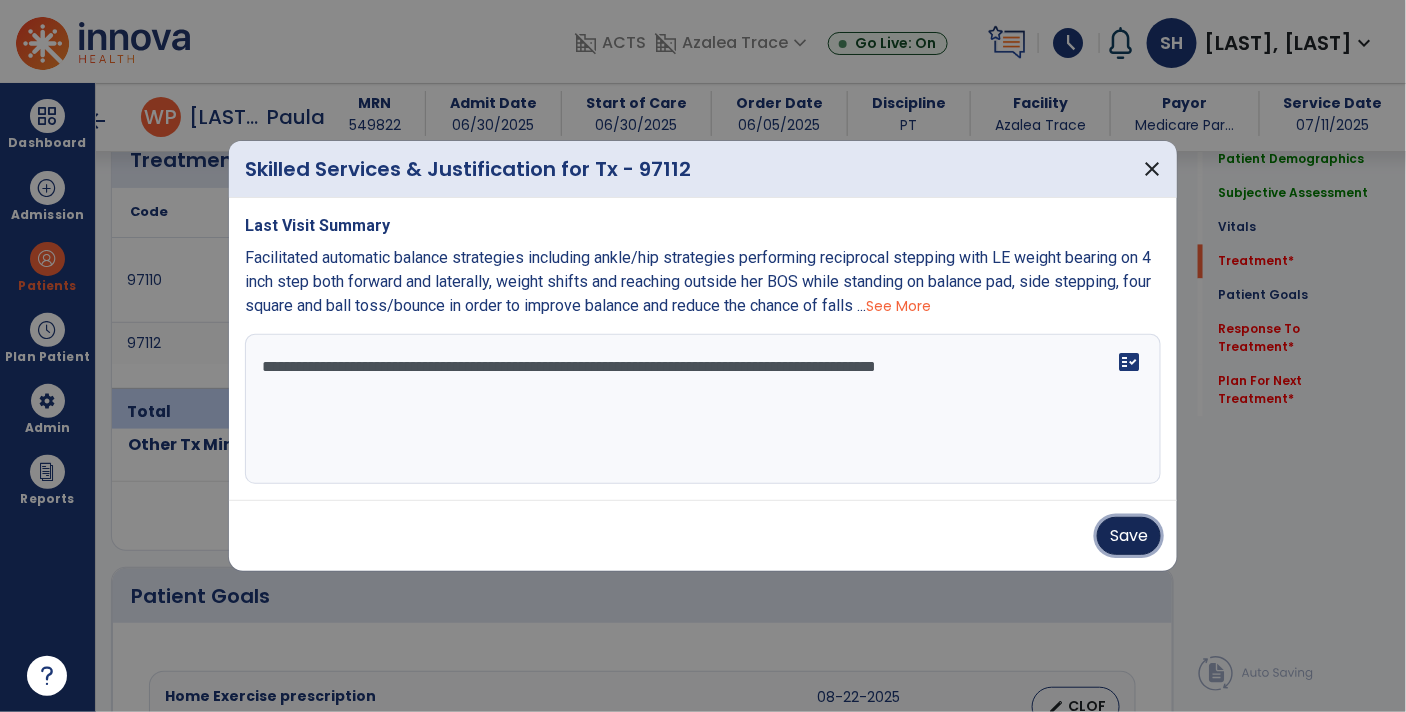 click on "Save" at bounding box center [1129, 536] 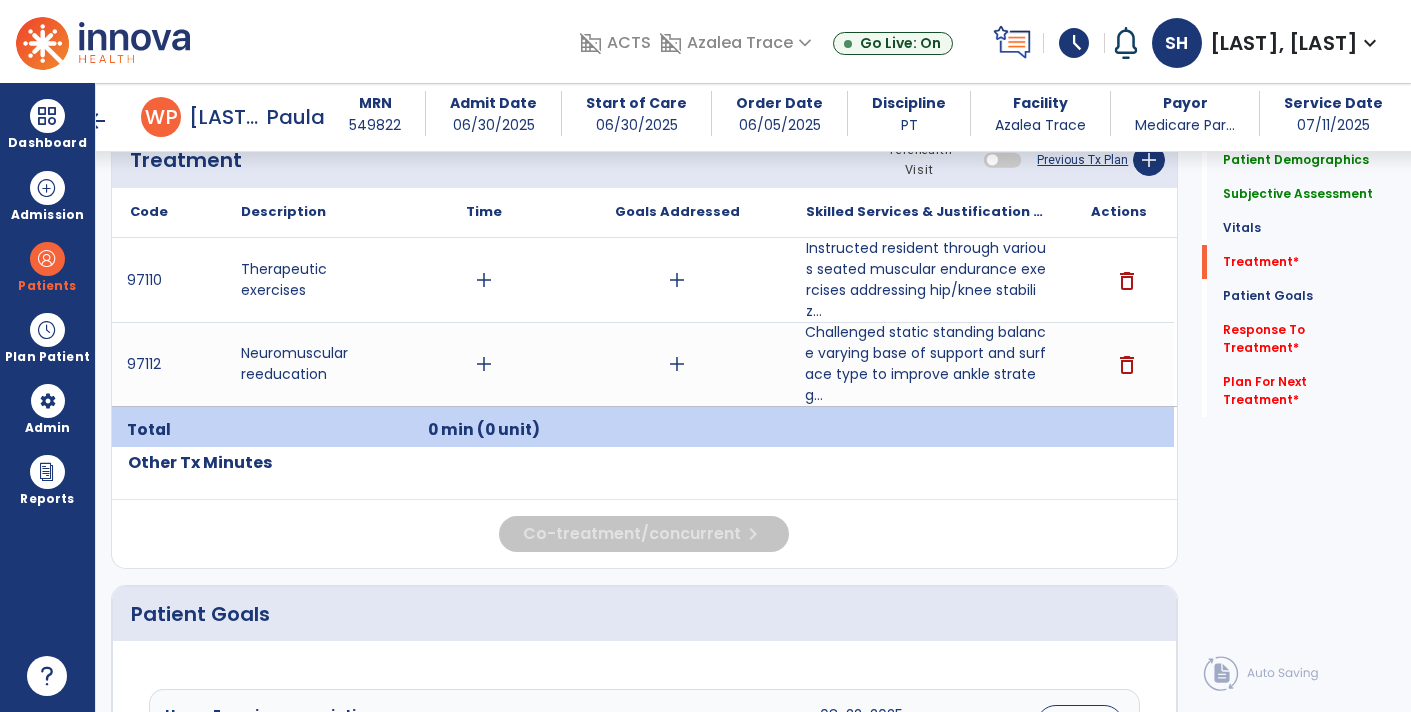 click on "Challenged static standing balance varying base of support and surface type to improve ankle strateg..." at bounding box center (926, 364) 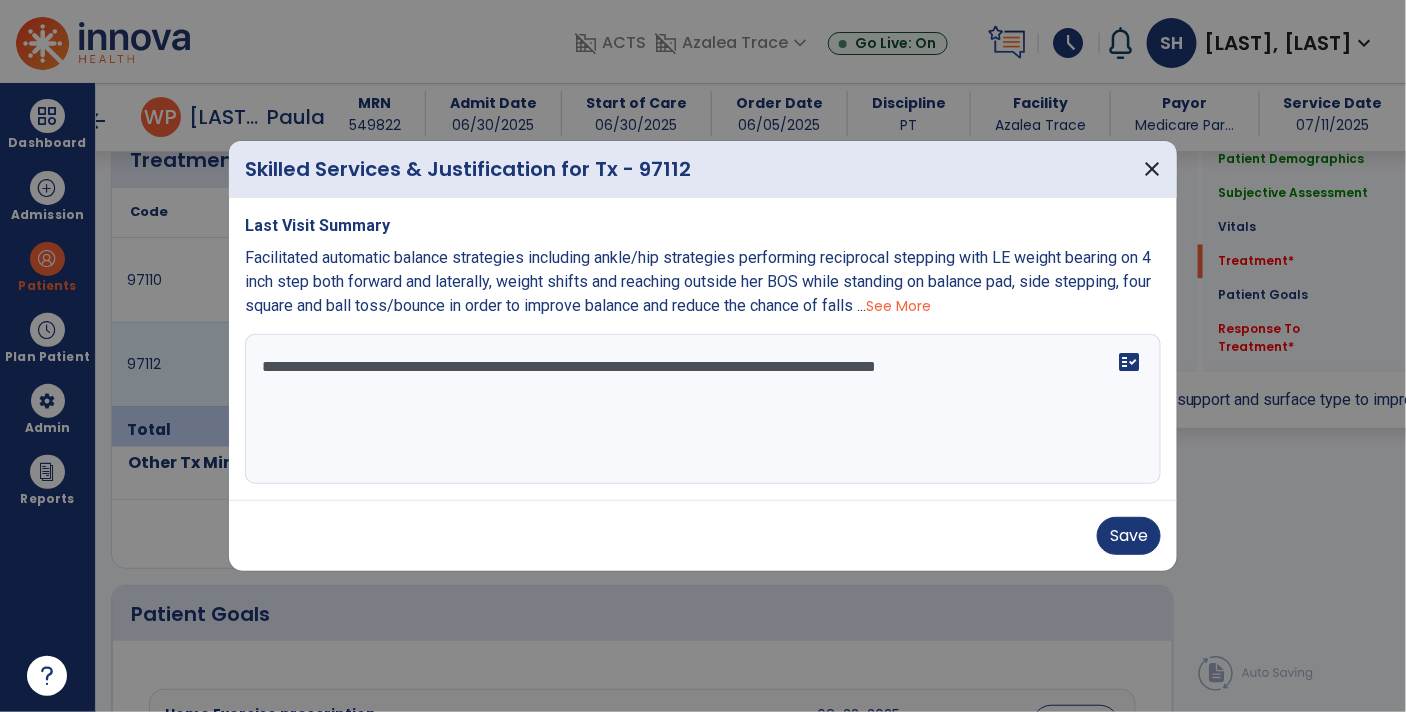 scroll, scrollTop: 1228, scrollLeft: 0, axis: vertical 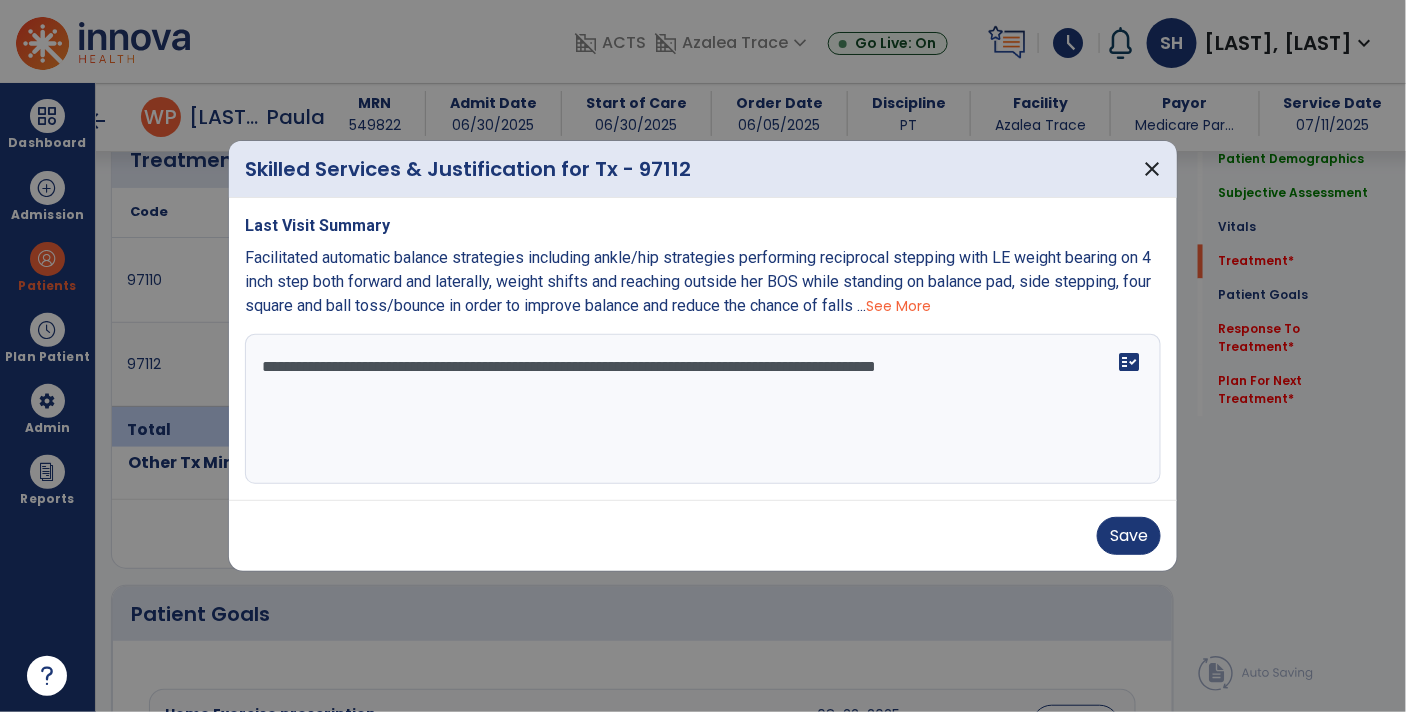 click on "**********" at bounding box center (703, 409) 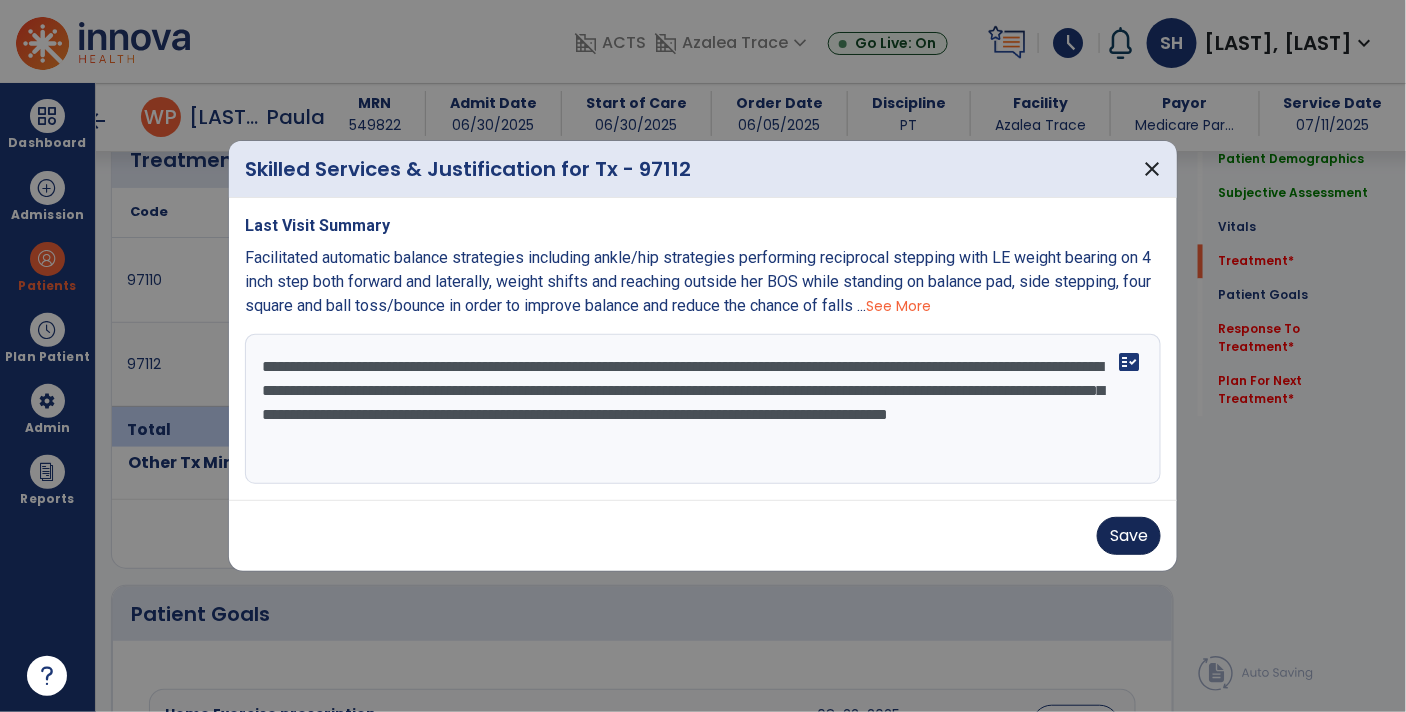 type on "**********" 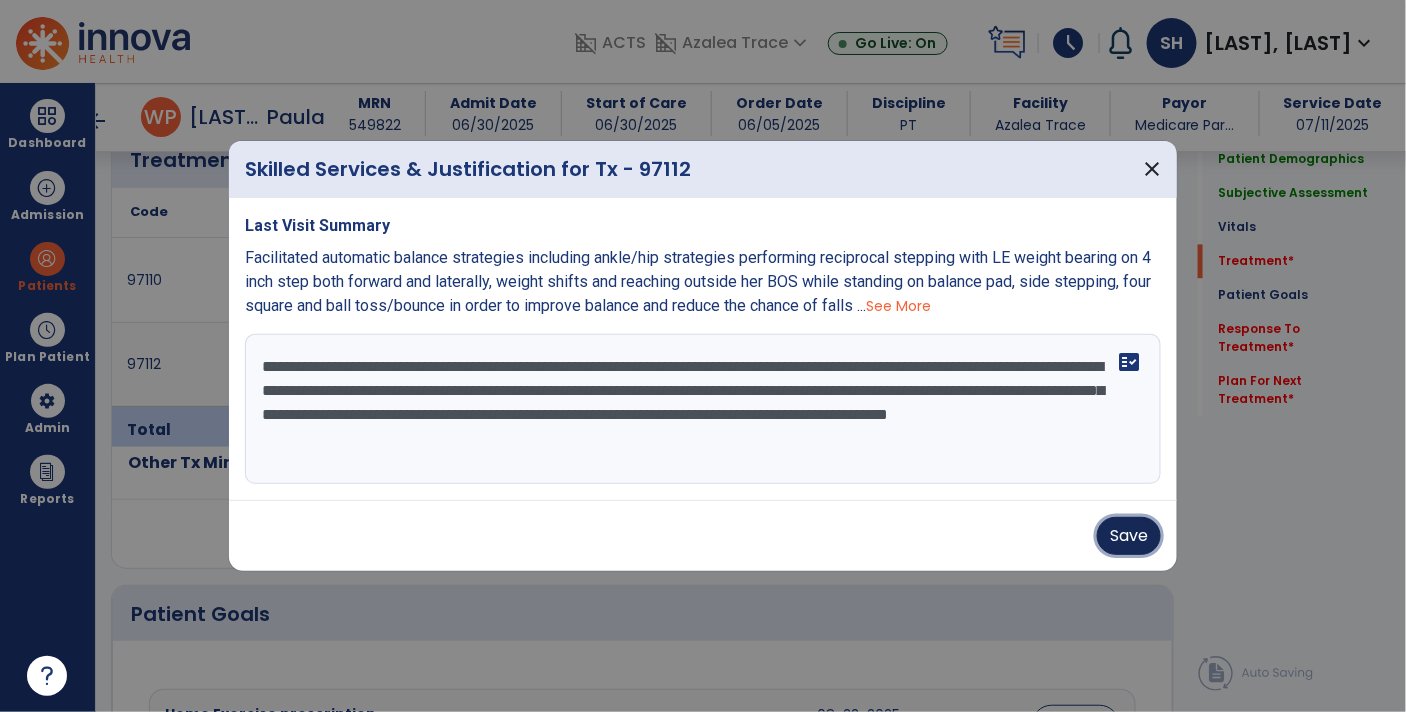click on "Save" at bounding box center [1129, 536] 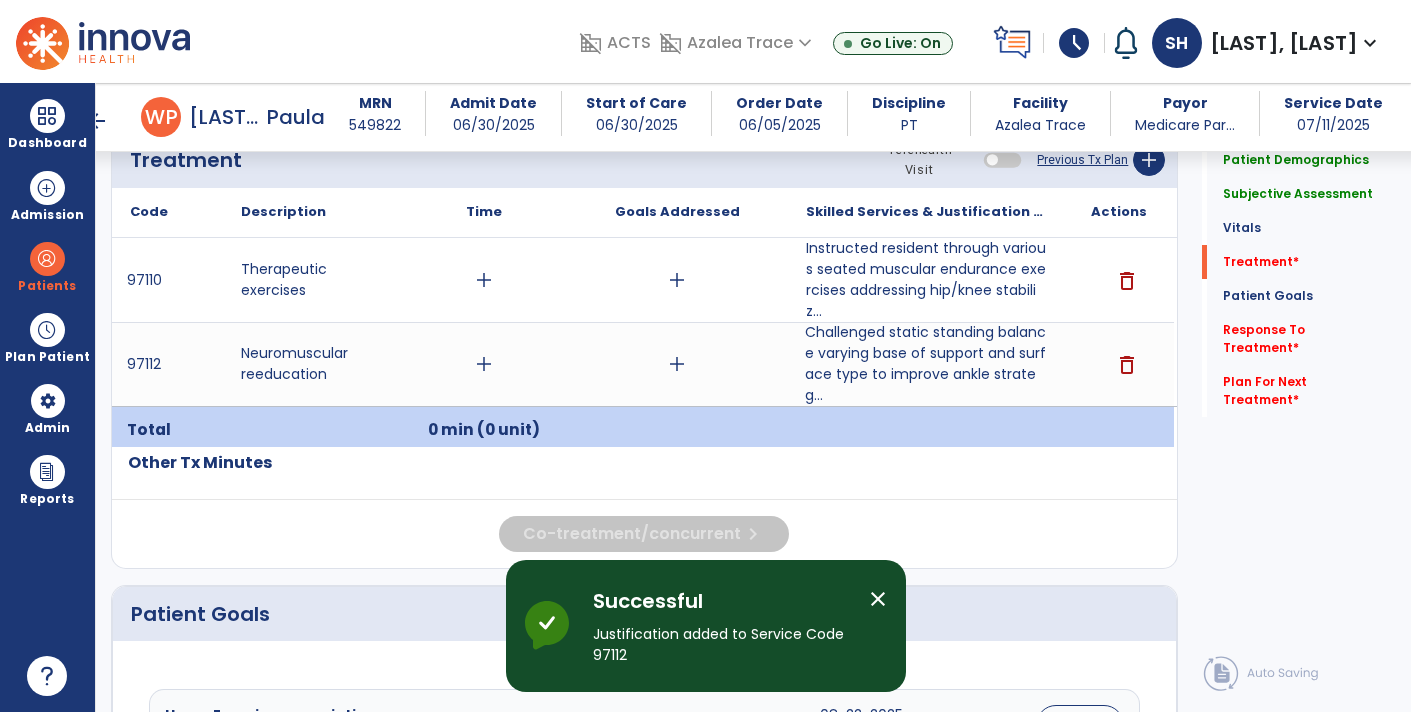 click on "close" at bounding box center (878, 599) 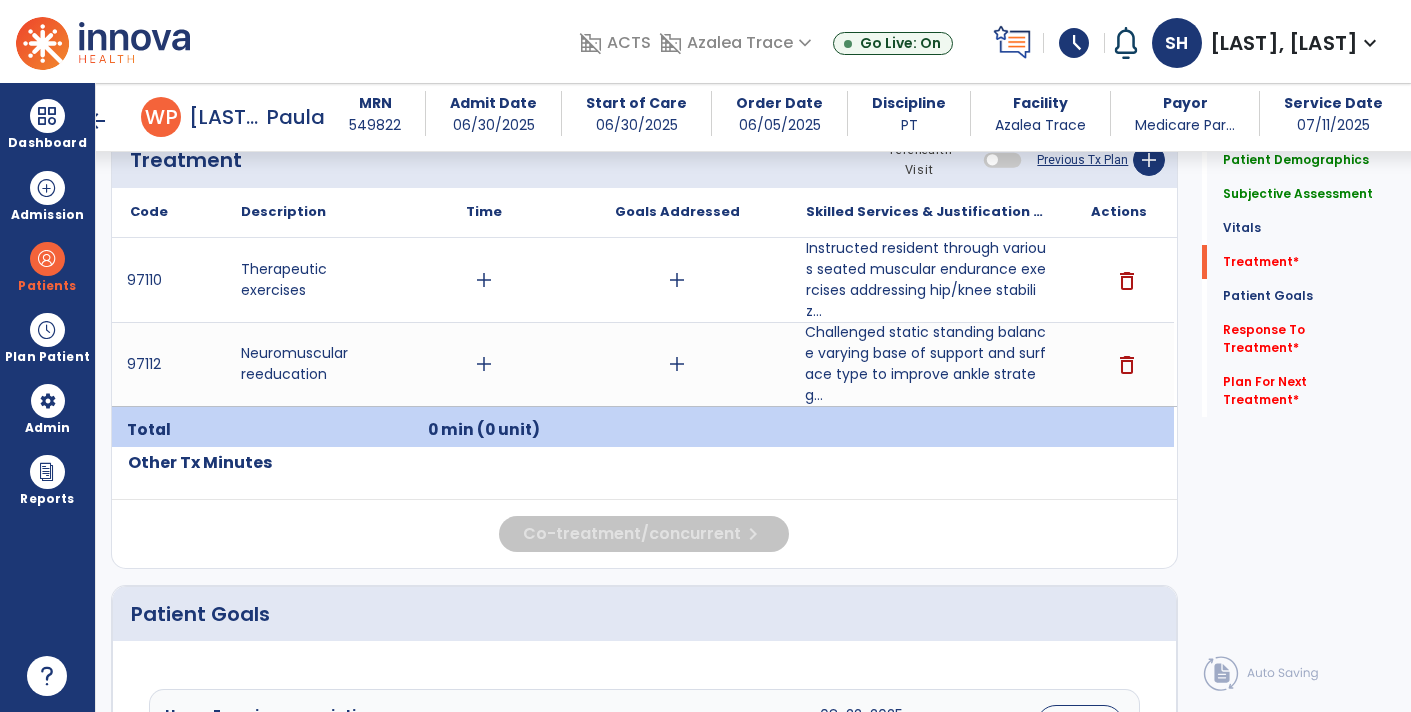 click on "Challenged static standing balance varying base of support and surface type to improve ankle strateg..." at bounding box center [926, 364] 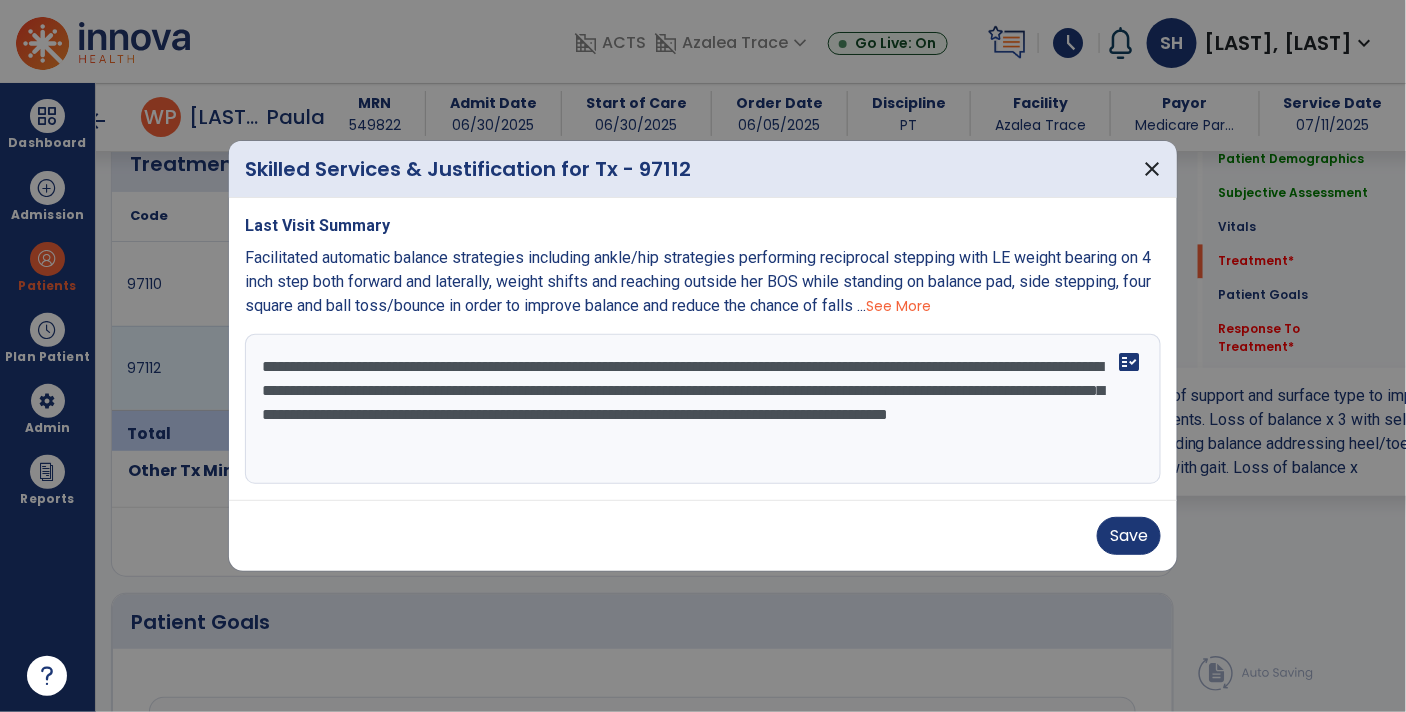 scroll, scrollTop: 1228, scrollLeft: 0, axis: vertical 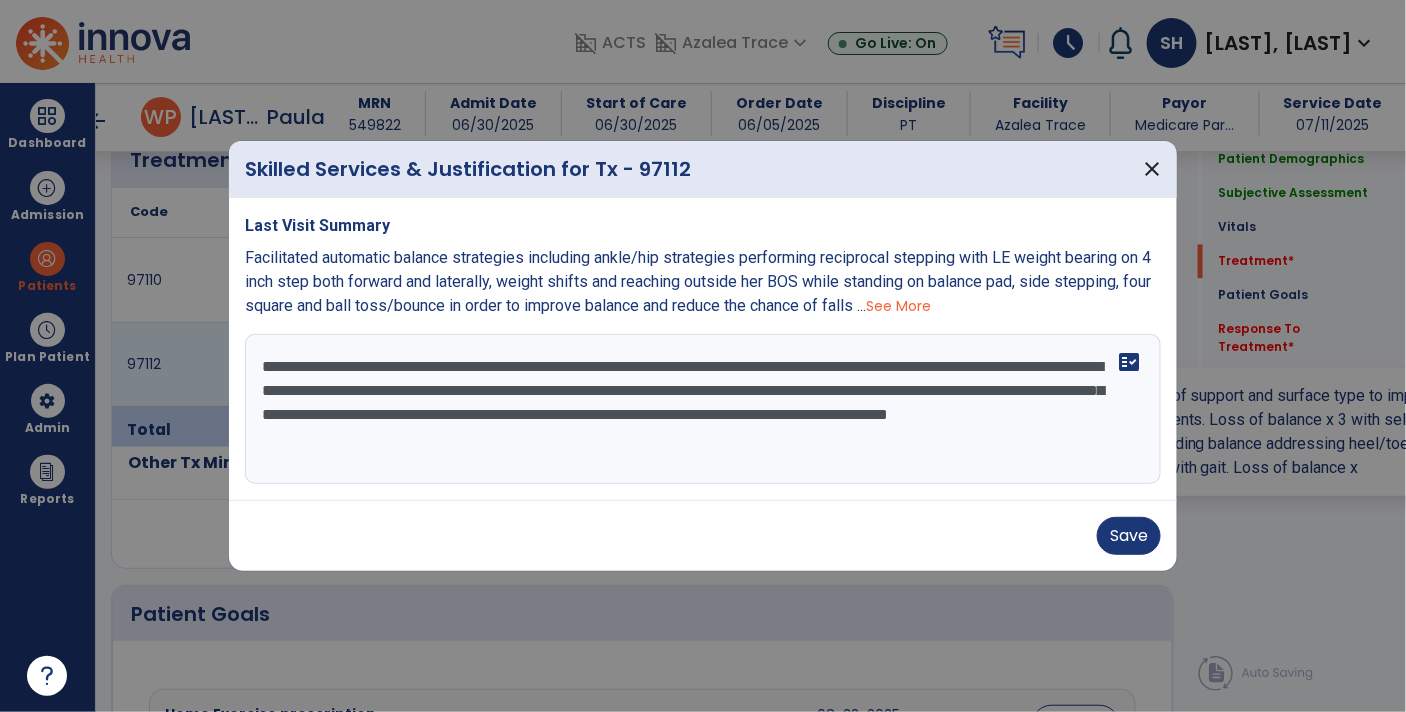 click on "**********" at bounding box center [703, 409] 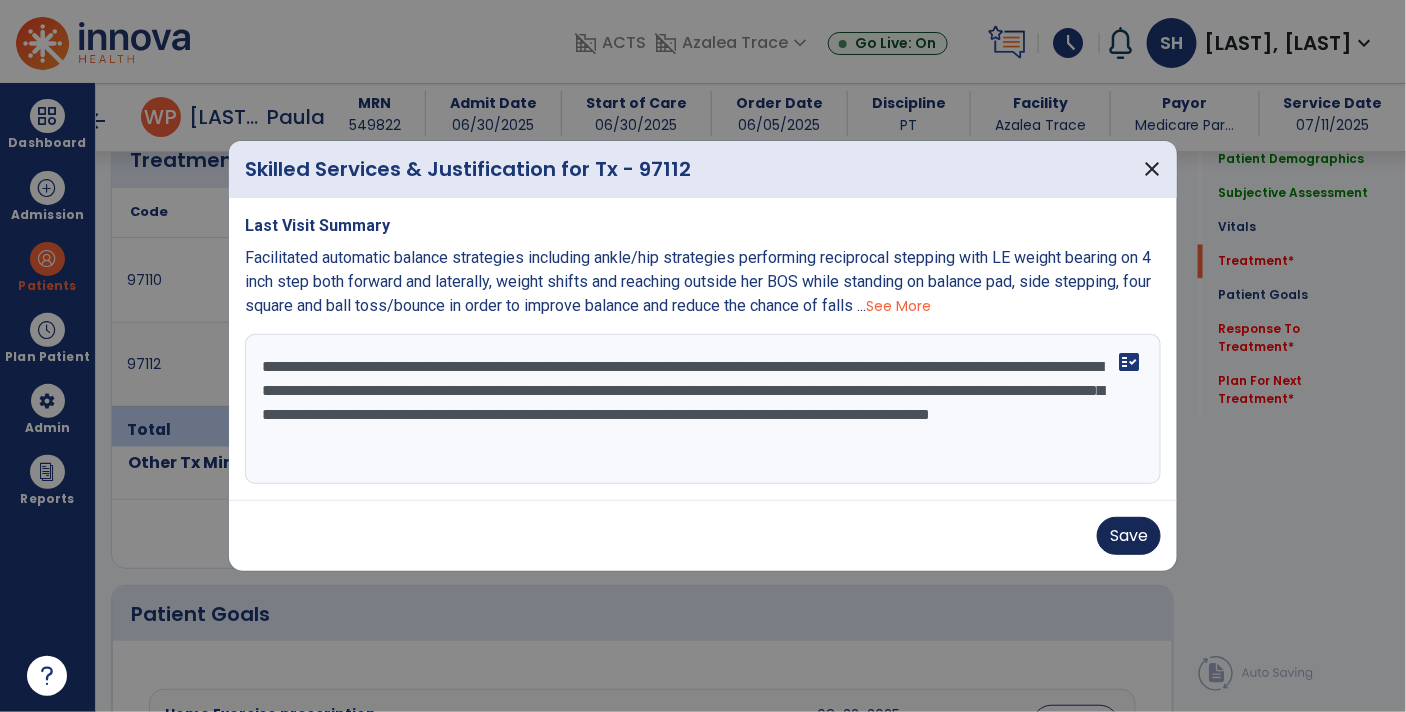 type on "**********" 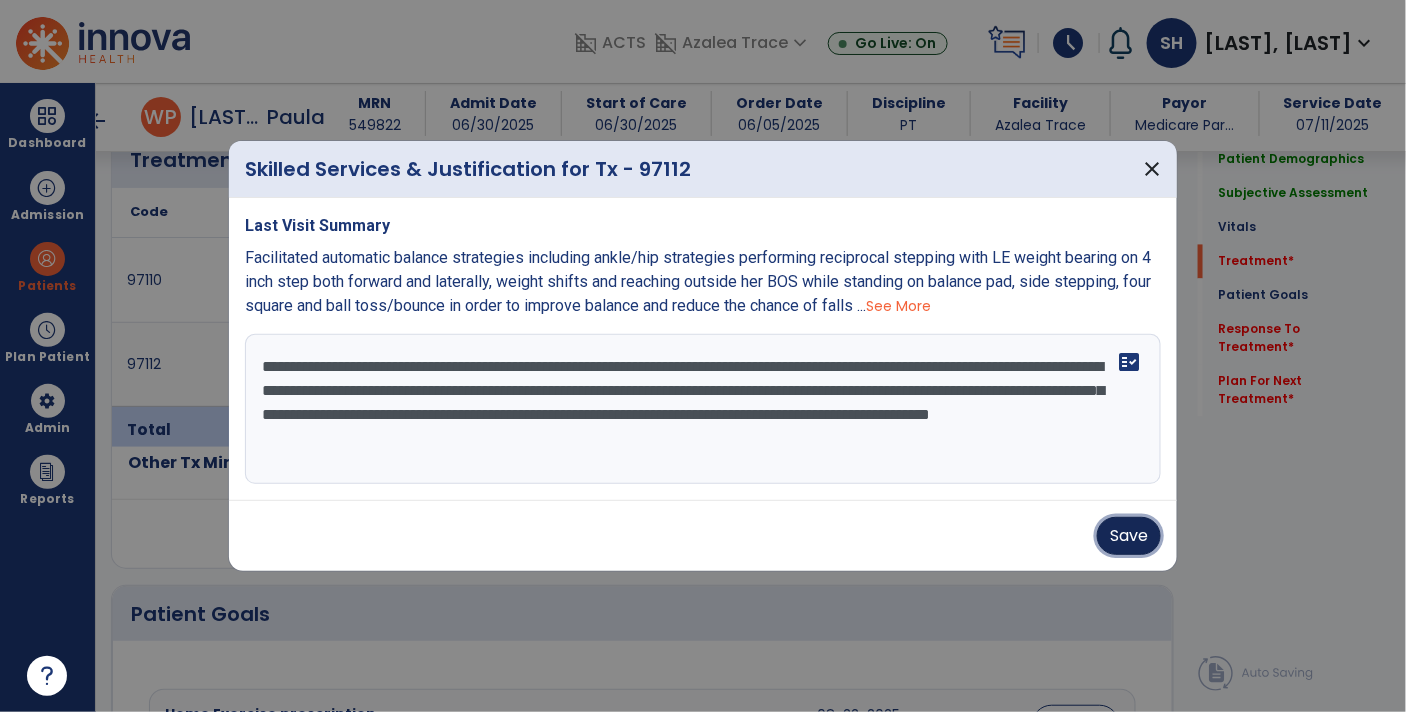 click on "Save" at bounding box center (1129, 536) 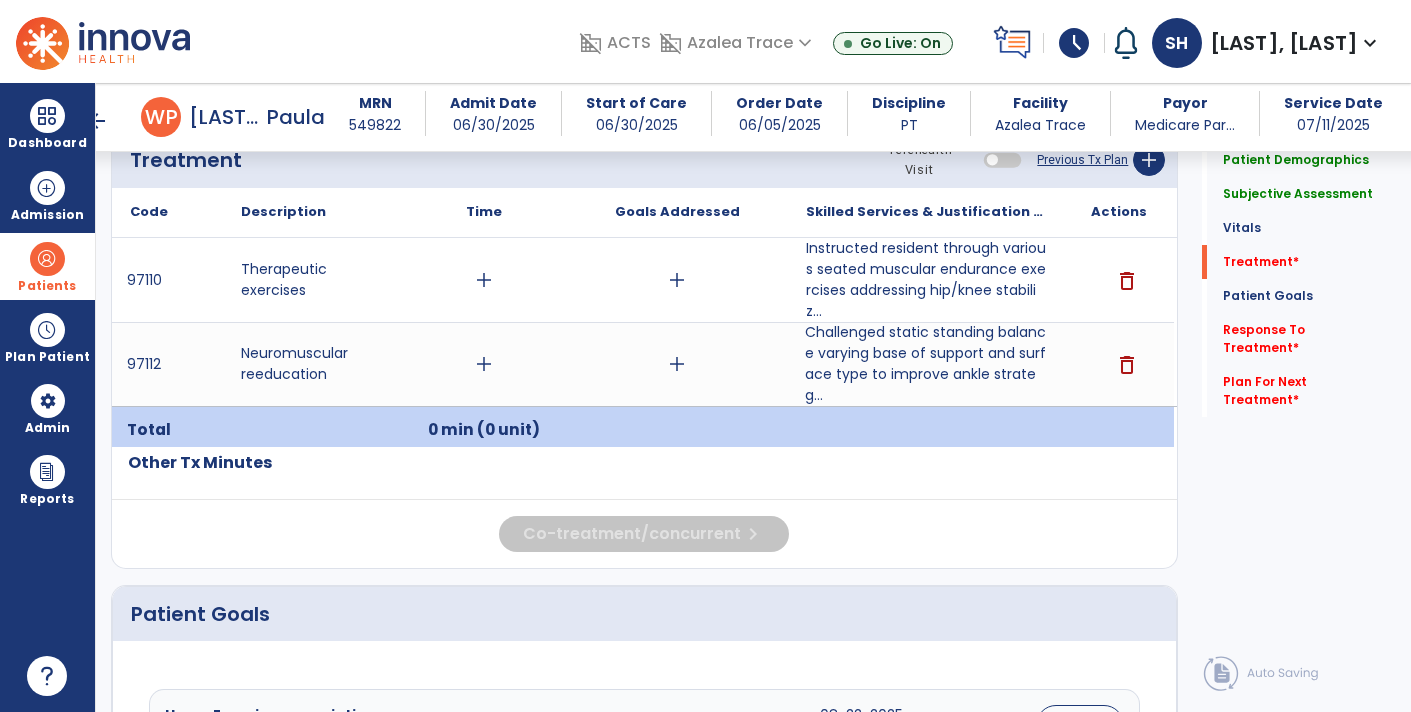 click at bounding box center (47, 259) 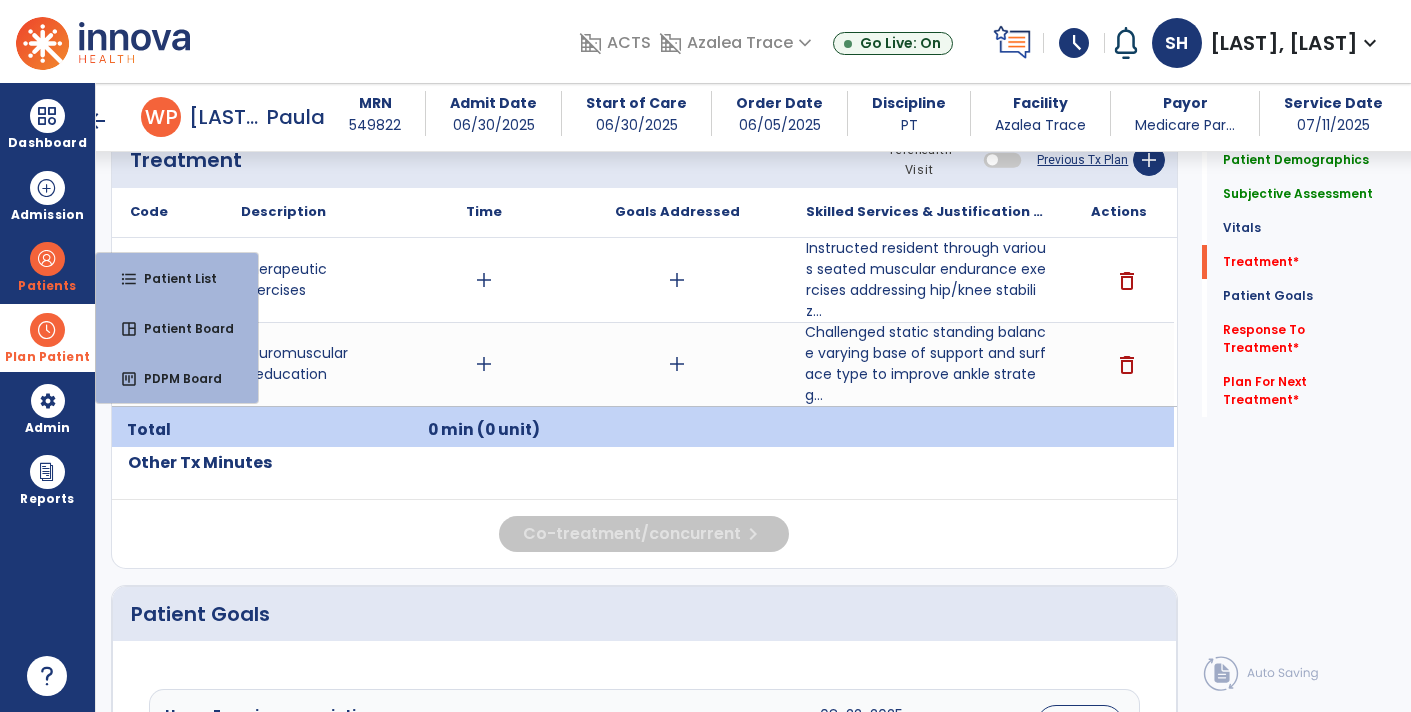 click at bounding box center [47, 330] 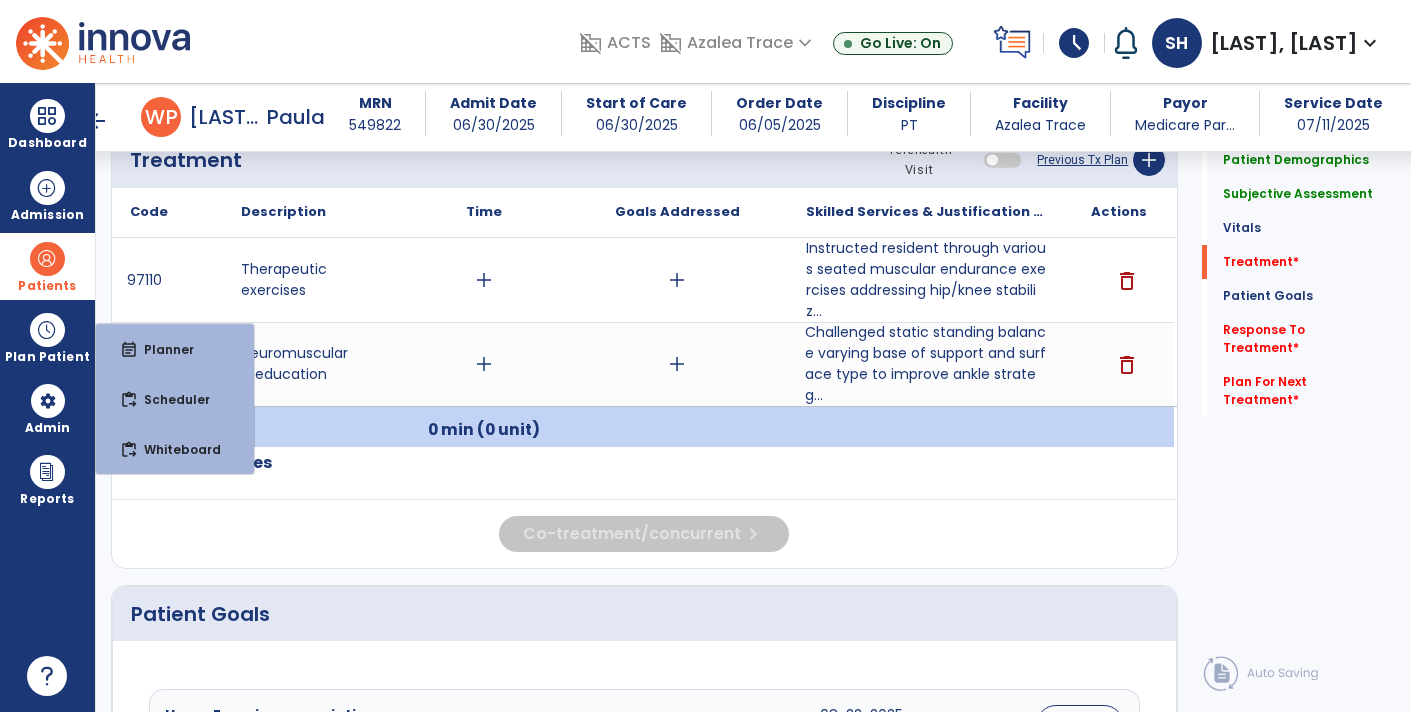click on "Patients" at bounding box center [47, 266] 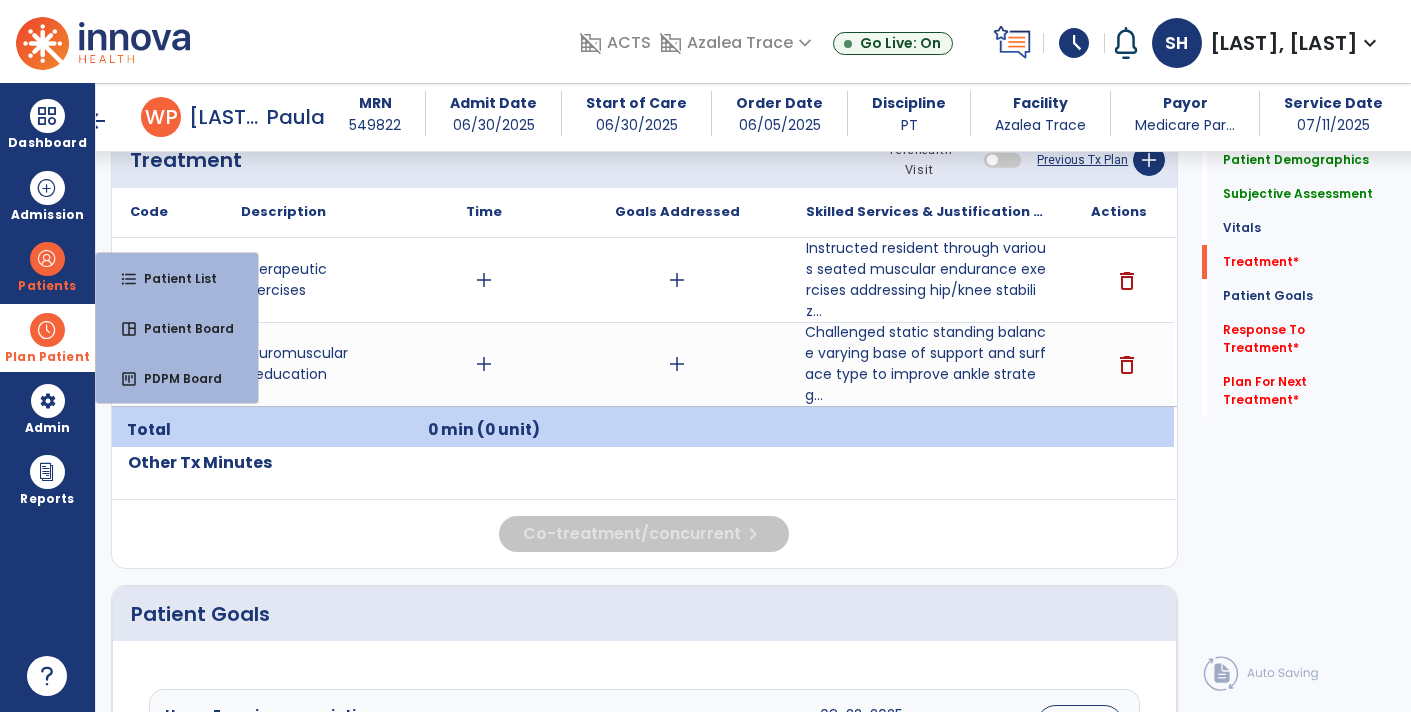 click at bounding box center [47, 330] 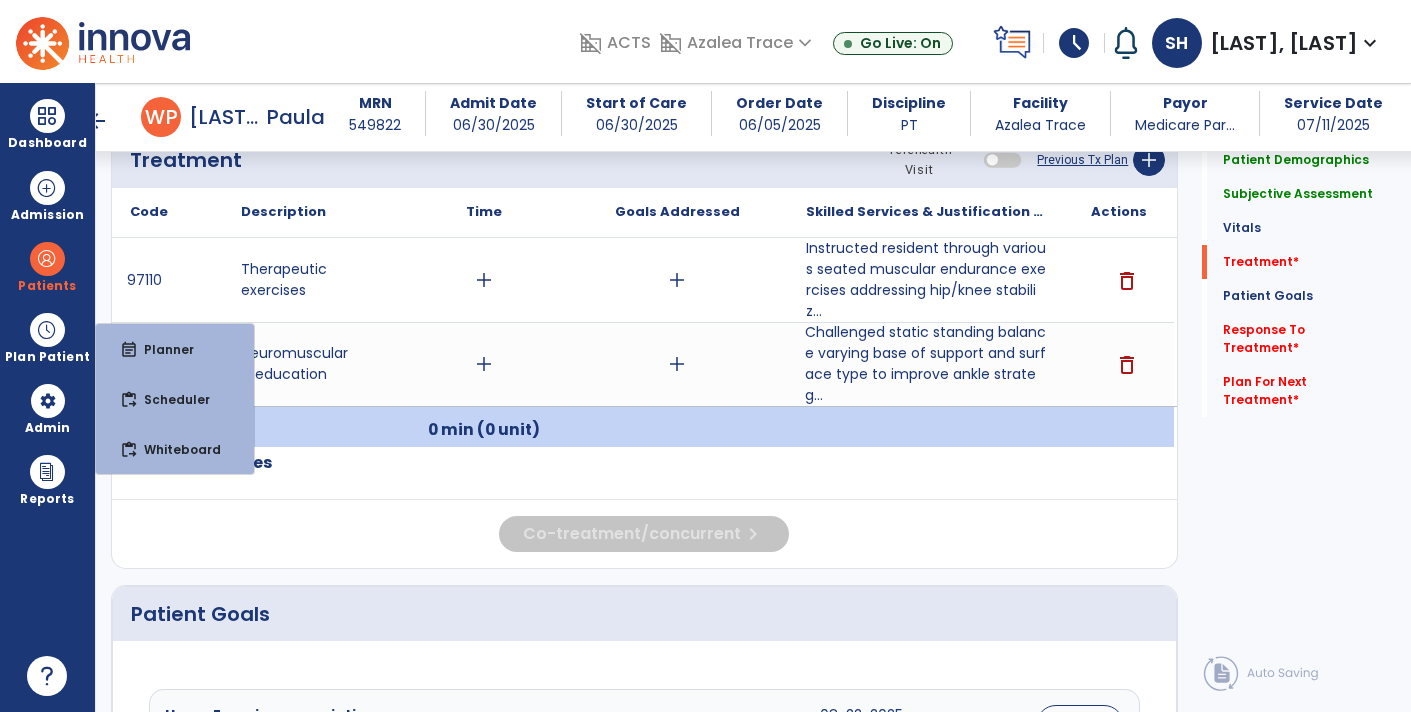 click at bounding box center (677, 430) 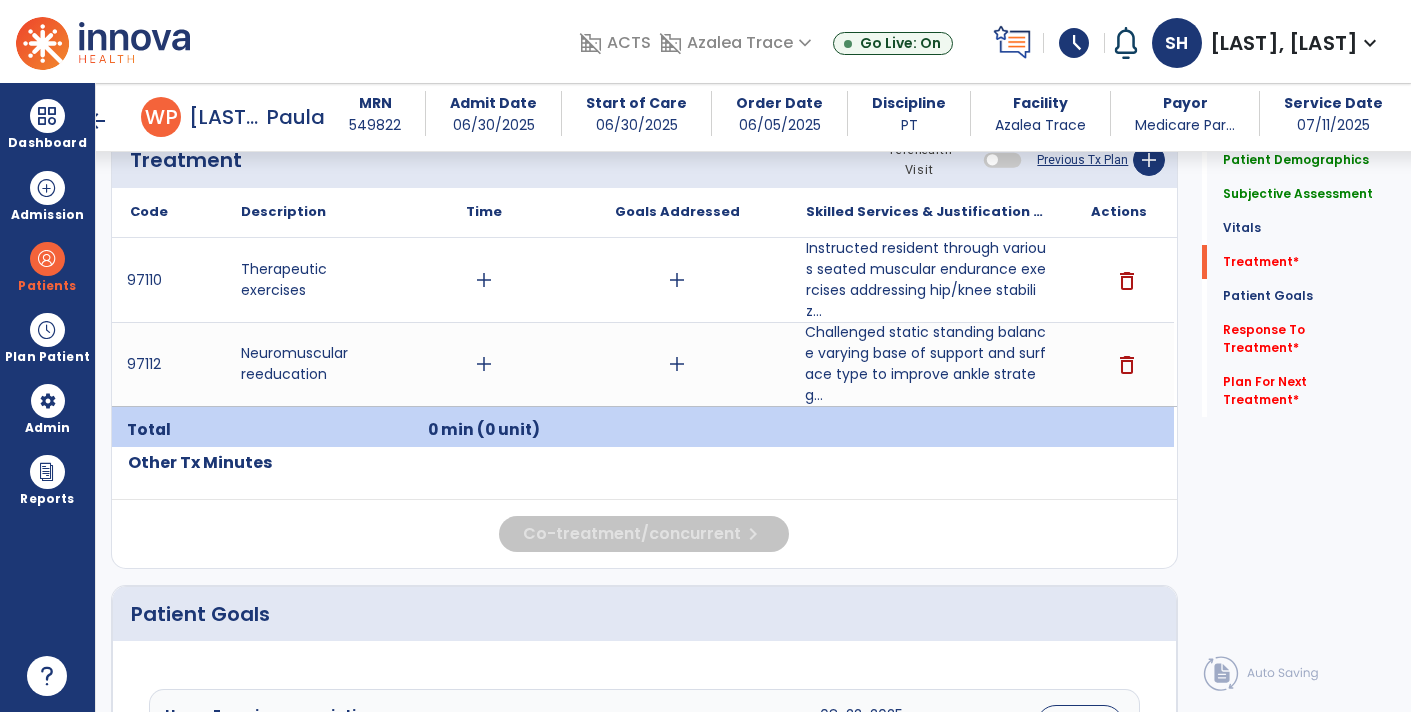 click on "Challenged static standing balance varying base of support and surface type to improve ankle strateg..." at bounding box center [926, 364] 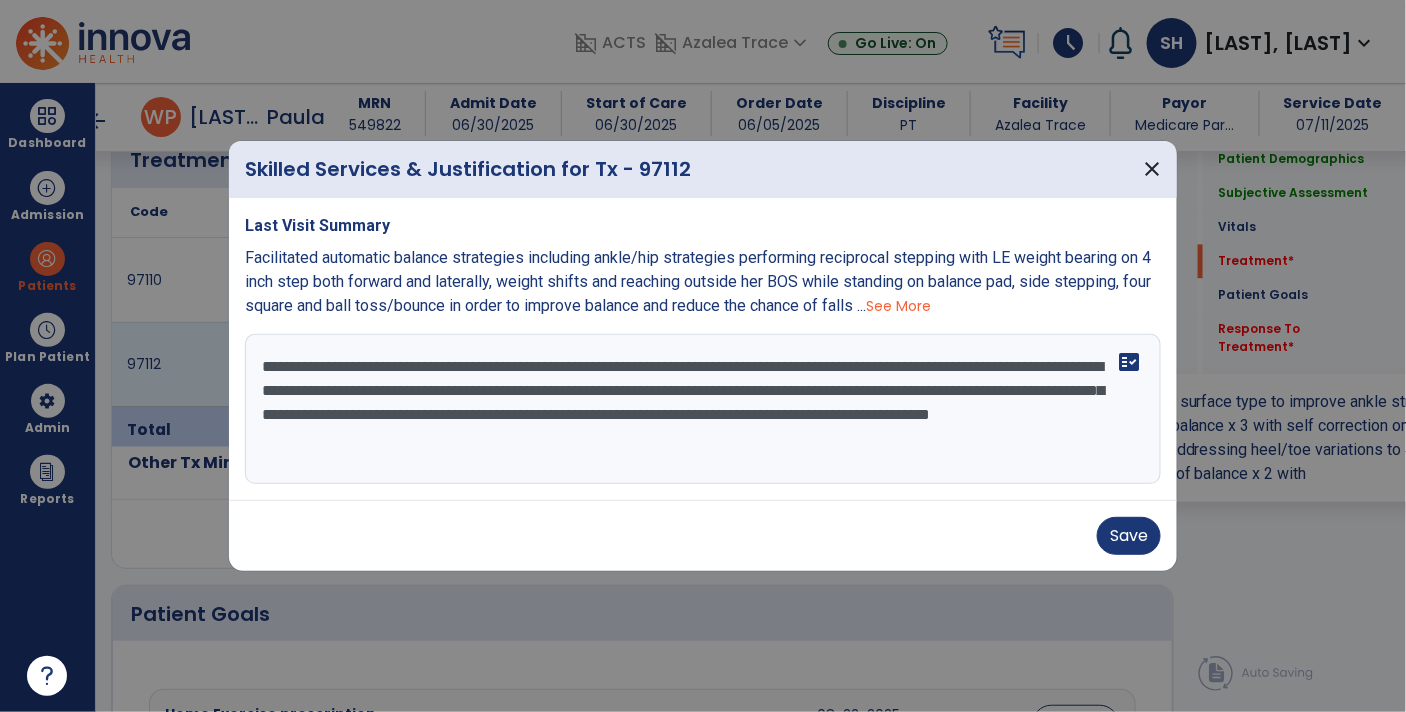 scroll, scrollTop: 1228, scrollLeft: 0, axis: vertical 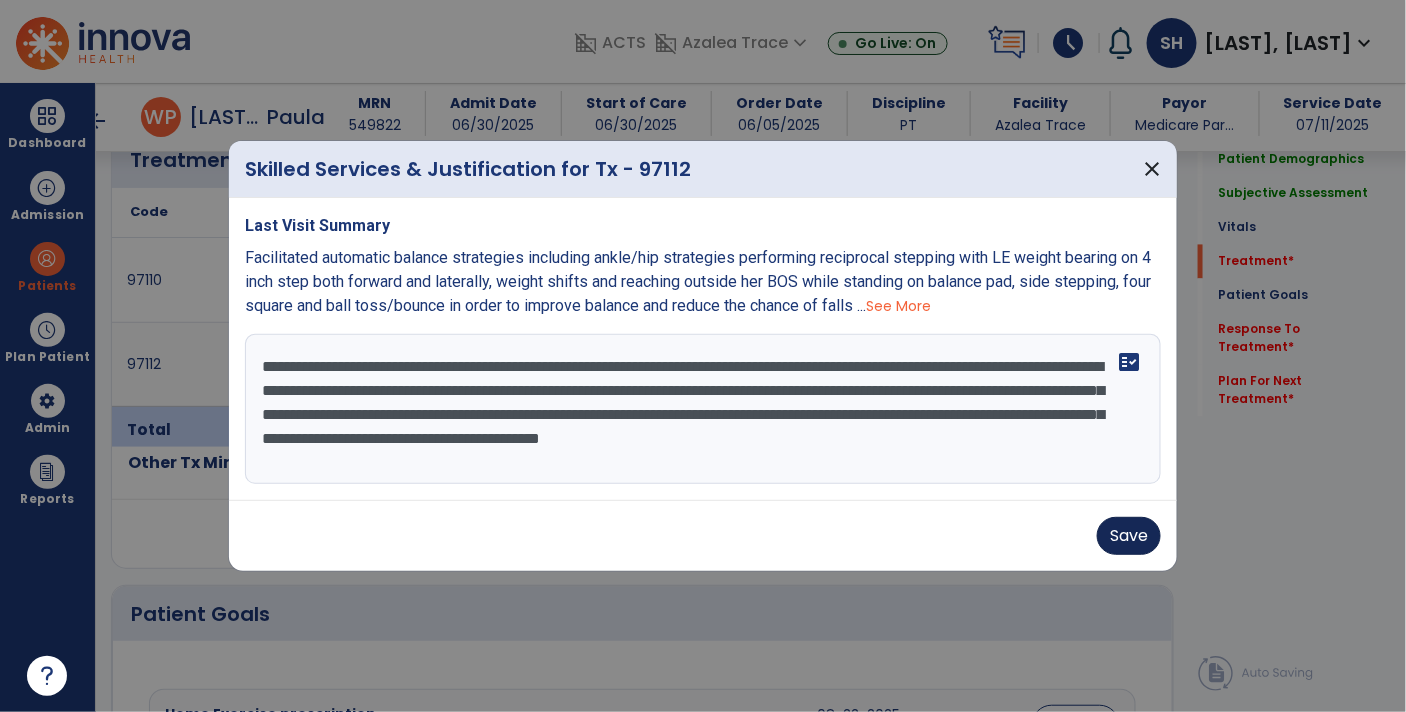 type on "**********" 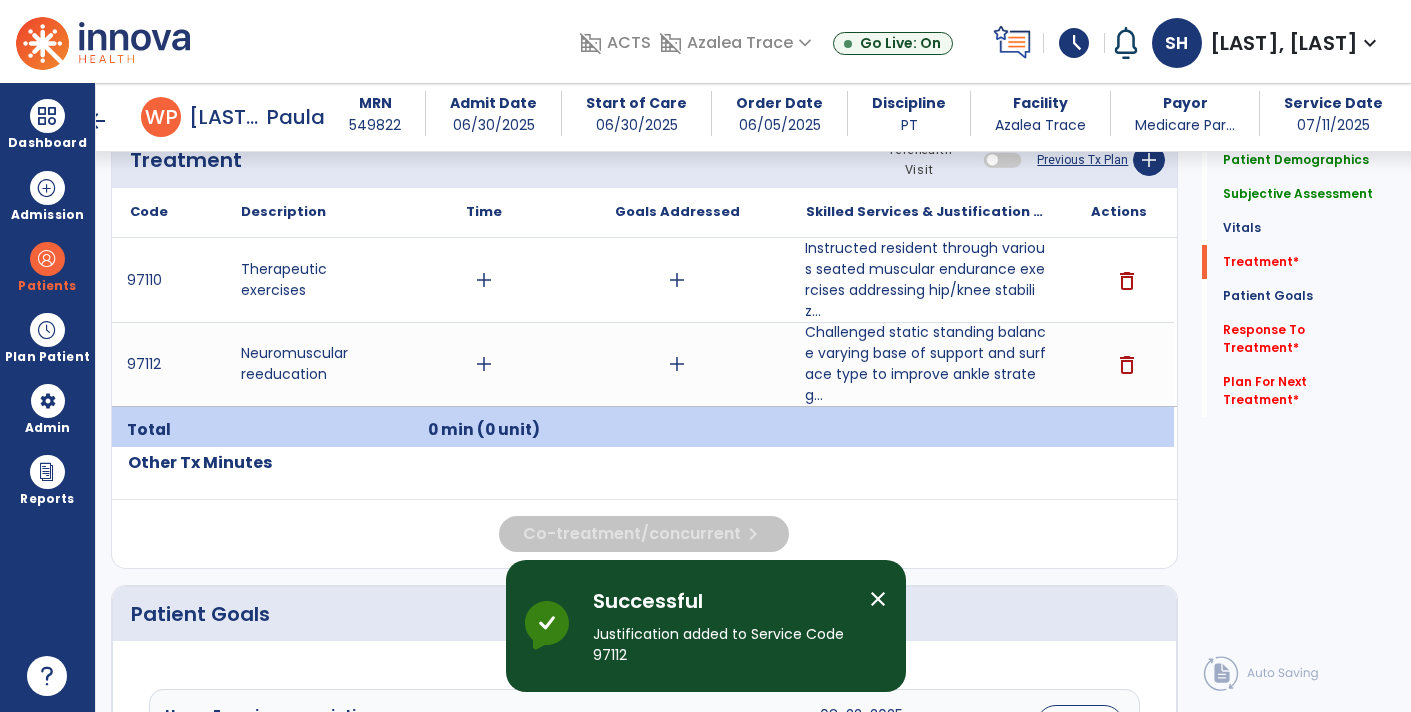 click on "Instructed resident through various seated muscular endurance exercises addressing hip/knee stabiliz..." at bounding box center [926, 280] 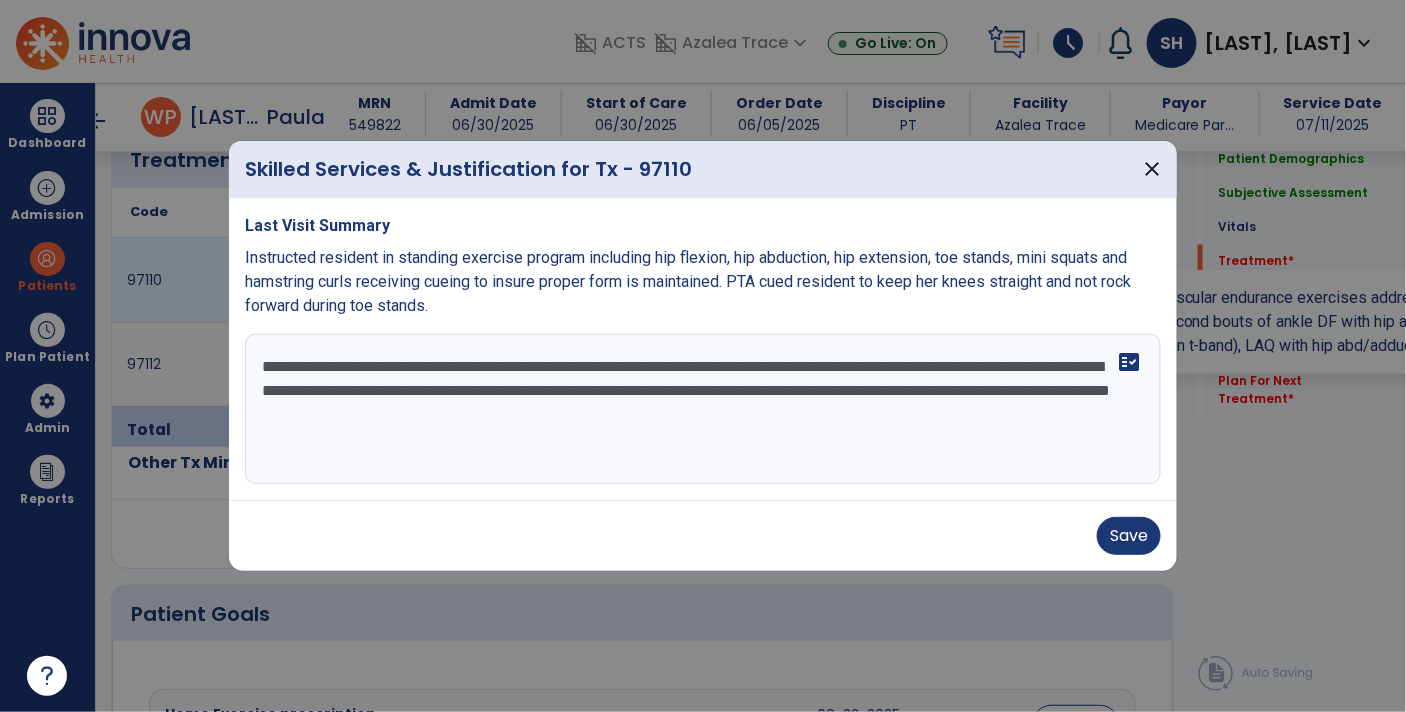 scroll, scrollTop: 1228, scrollLeft: 0, axis: vertical 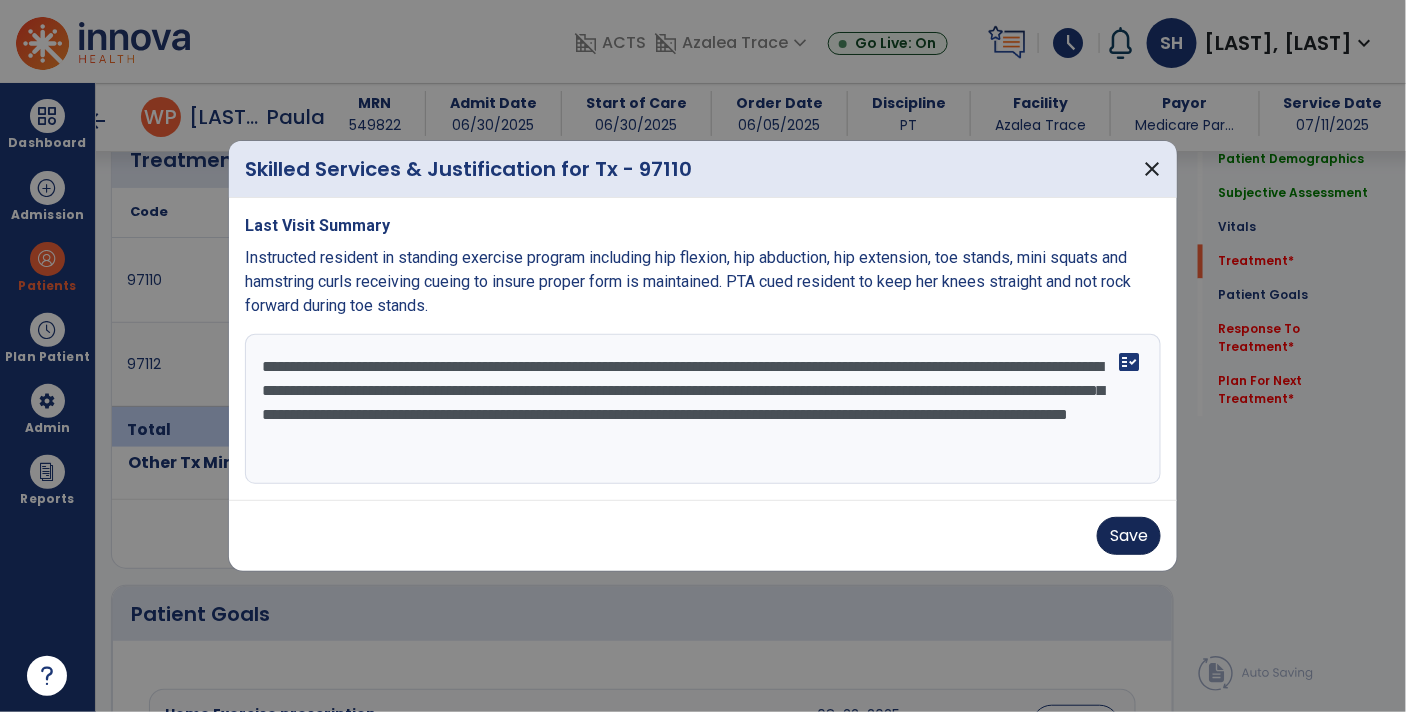 type on "**********" 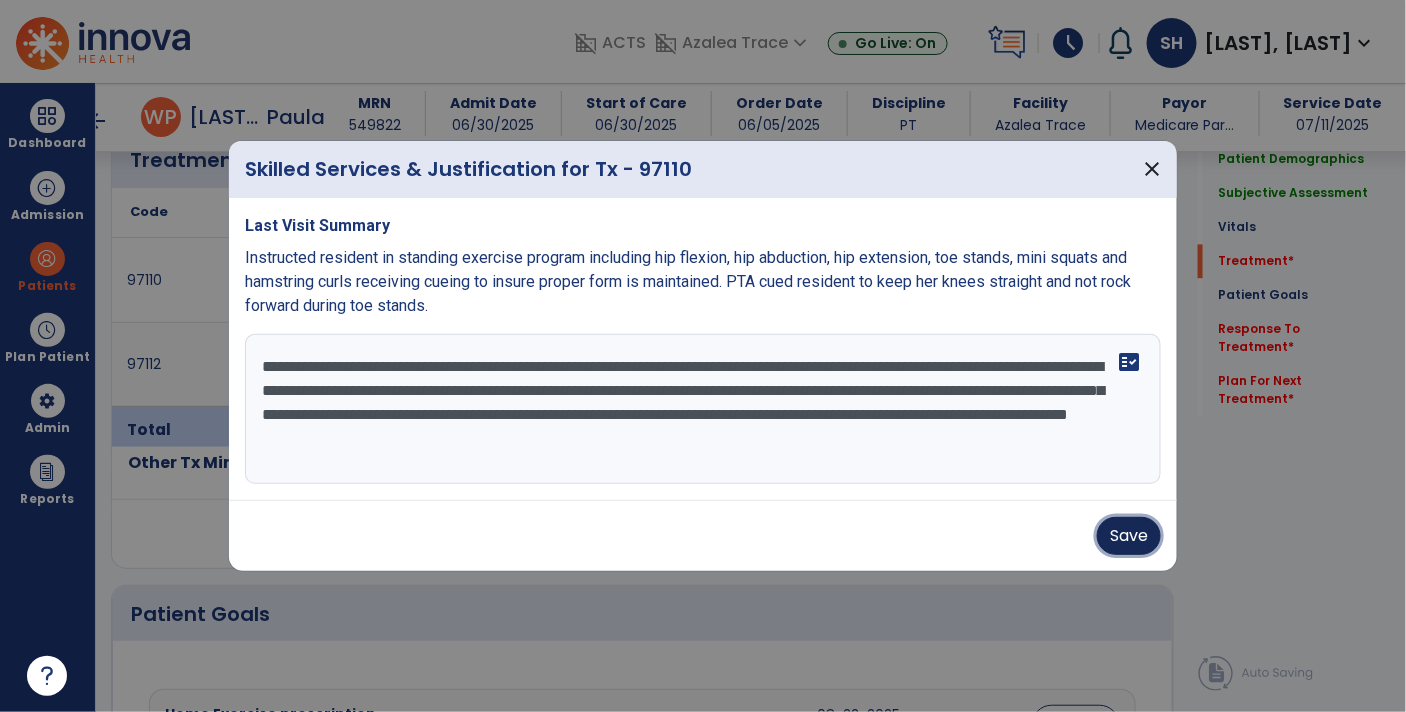 click on "Save" at bounding box center (1129, 536) 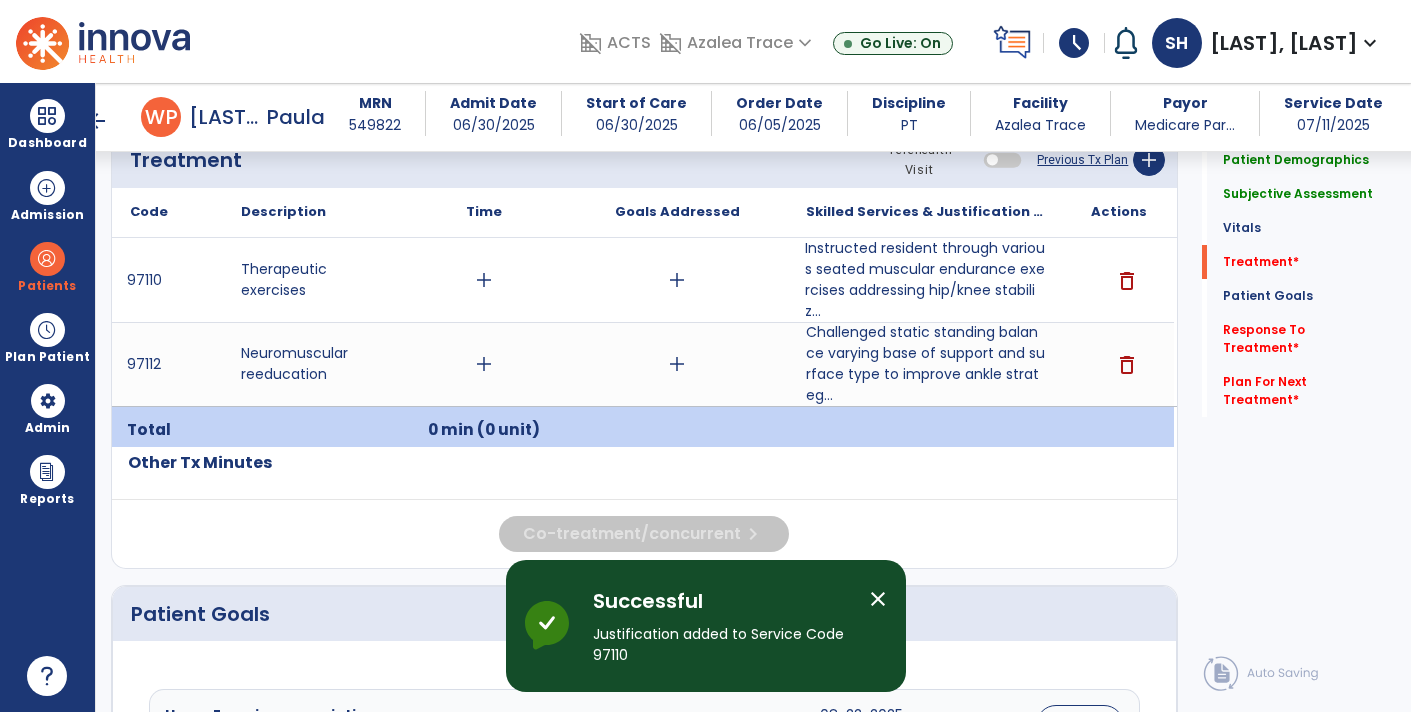 click on "close" at bounding box center [878, 599] 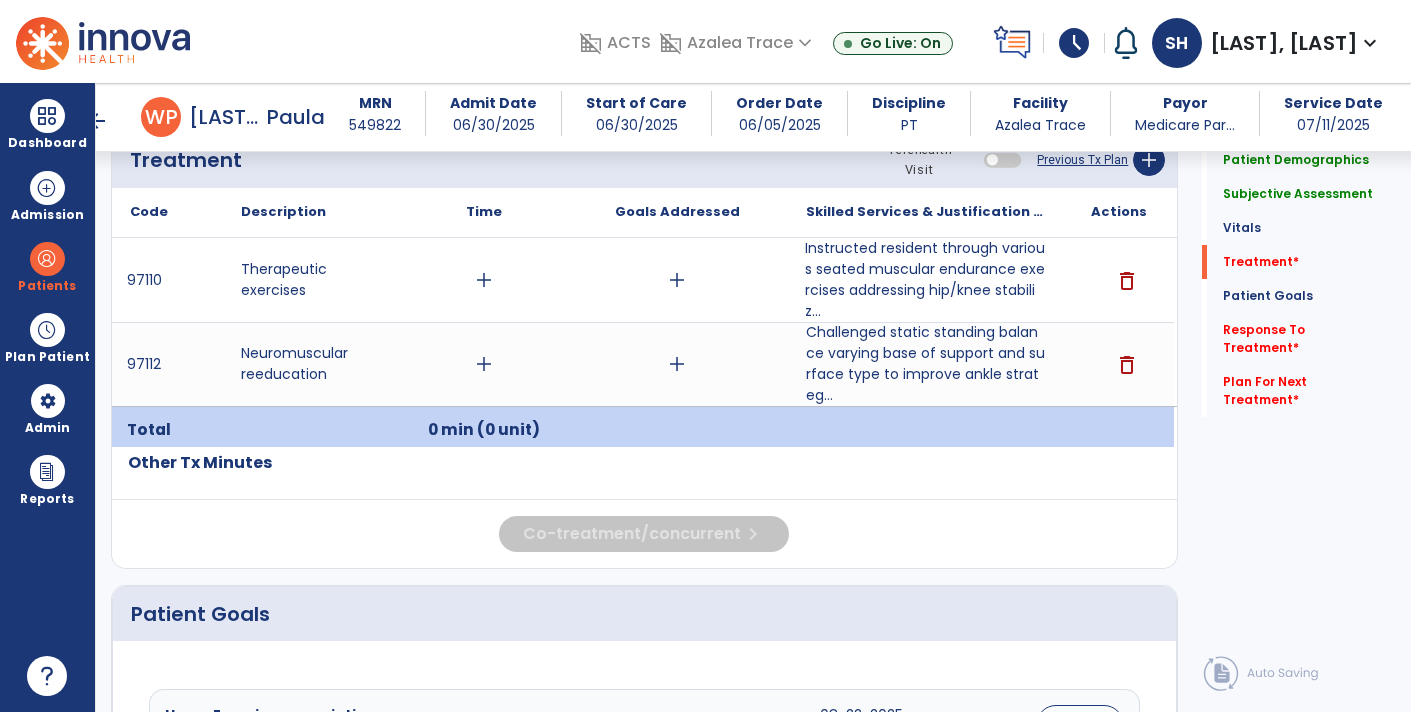 click on "add" at bounding box center (484, 280) 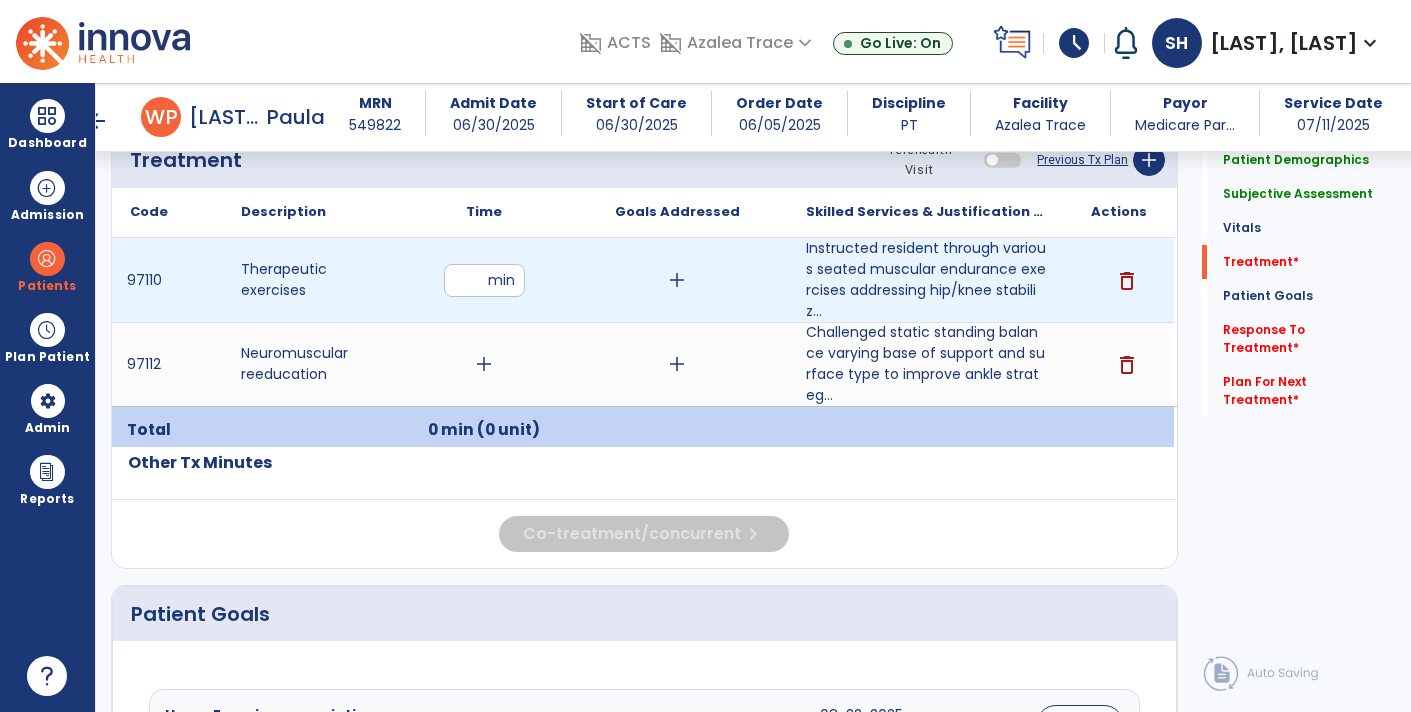 type on "**" 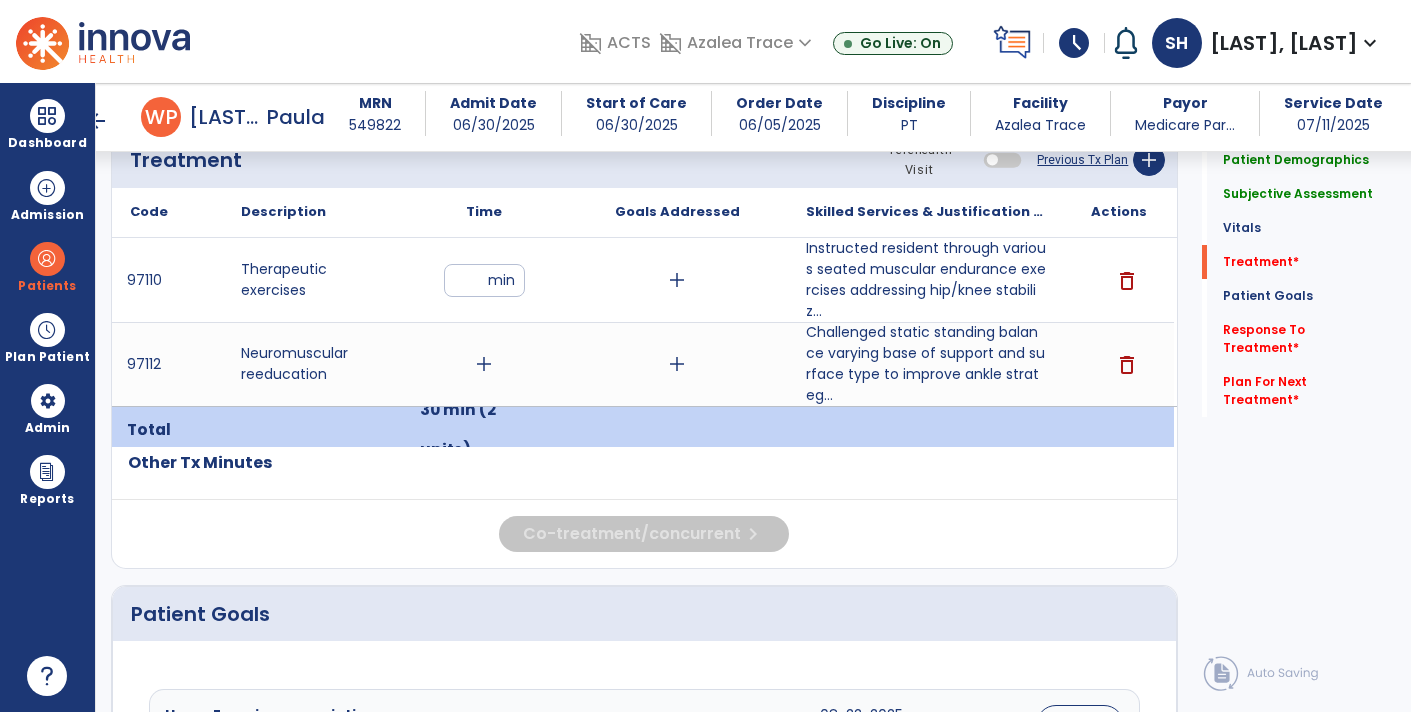 click on "add" at bounding box center [484, 364] 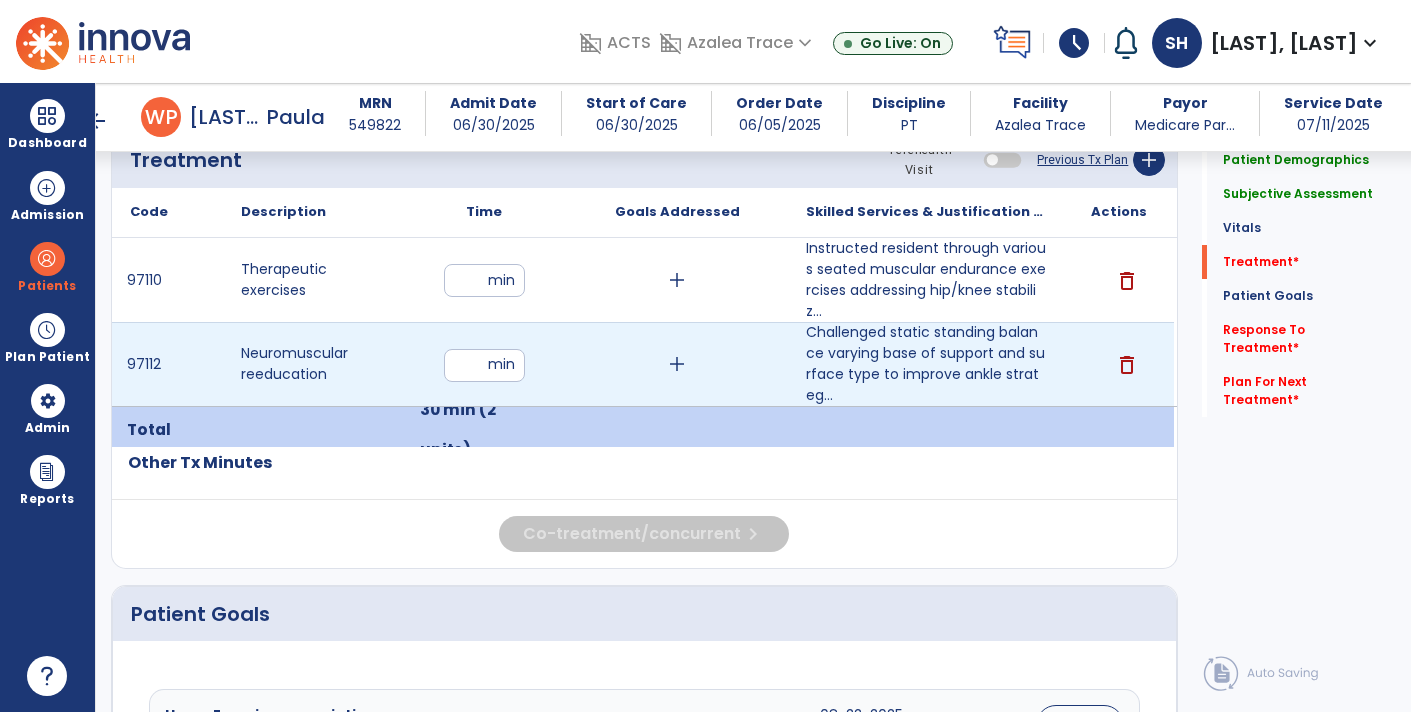 type on "**" 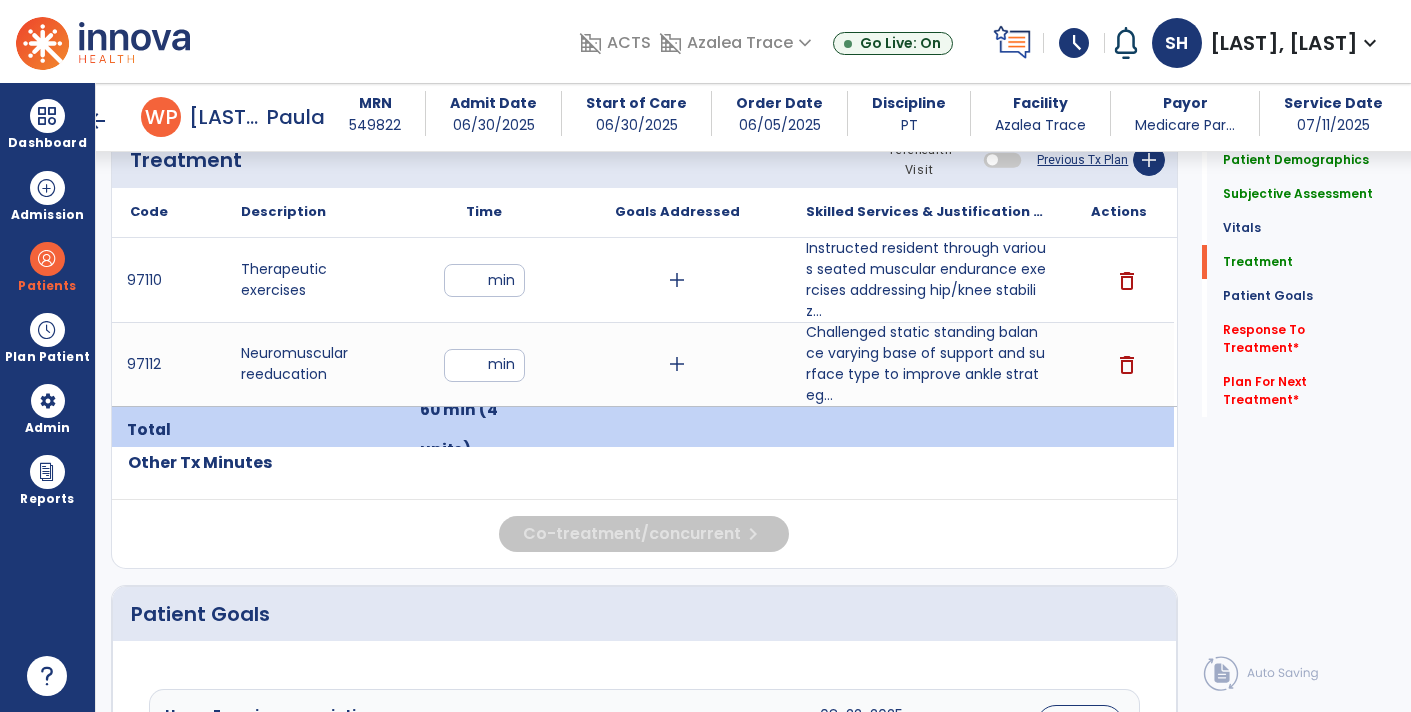 click on "add" at bounding box center [677, 280] 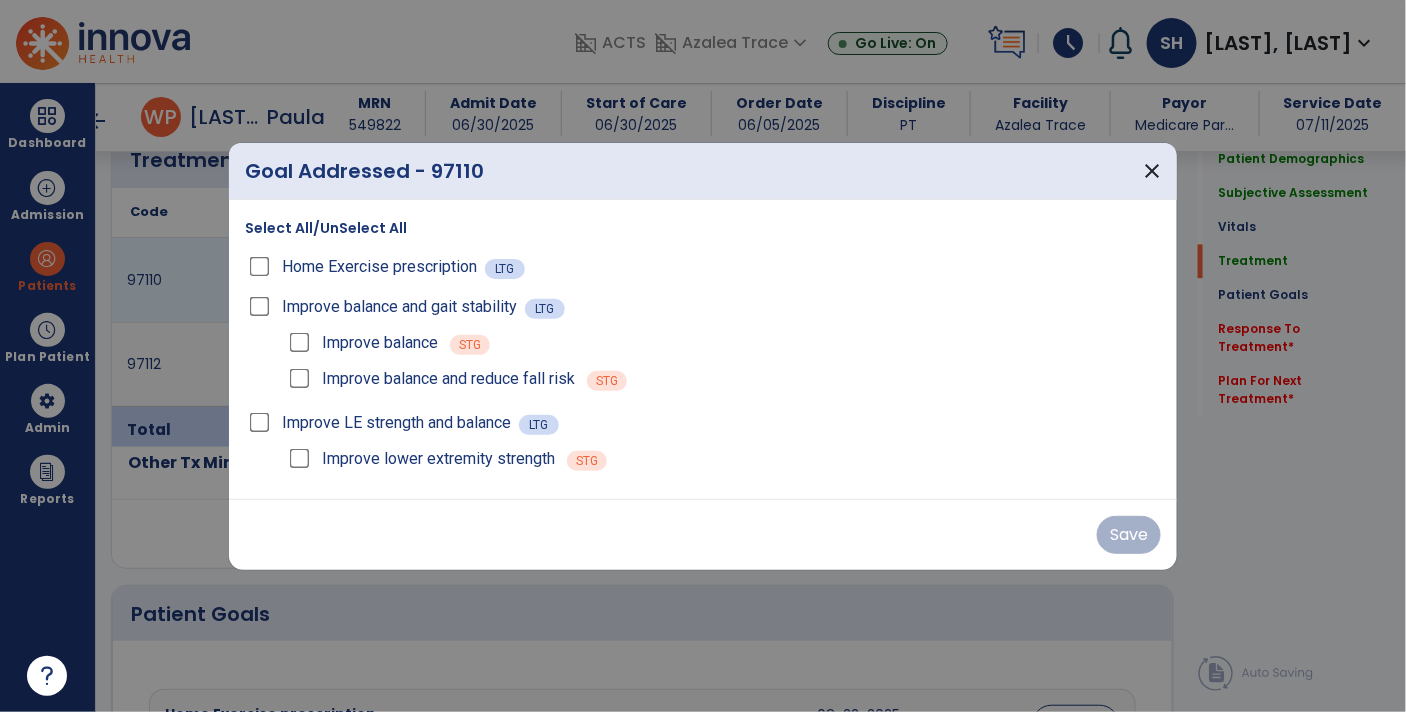 click on "Improve lower extremity strength" at bounding box center (438, 459) 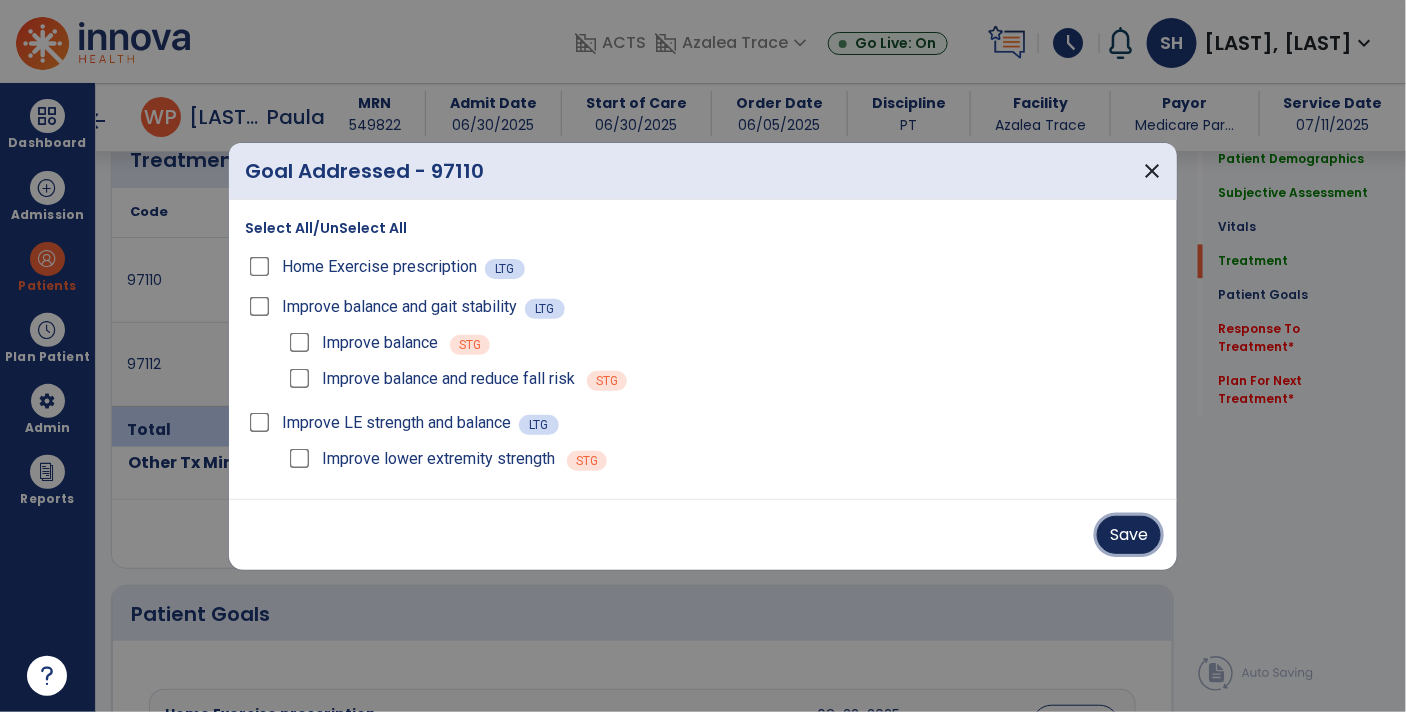 click on "Save" at bounding box center (1129, 535) 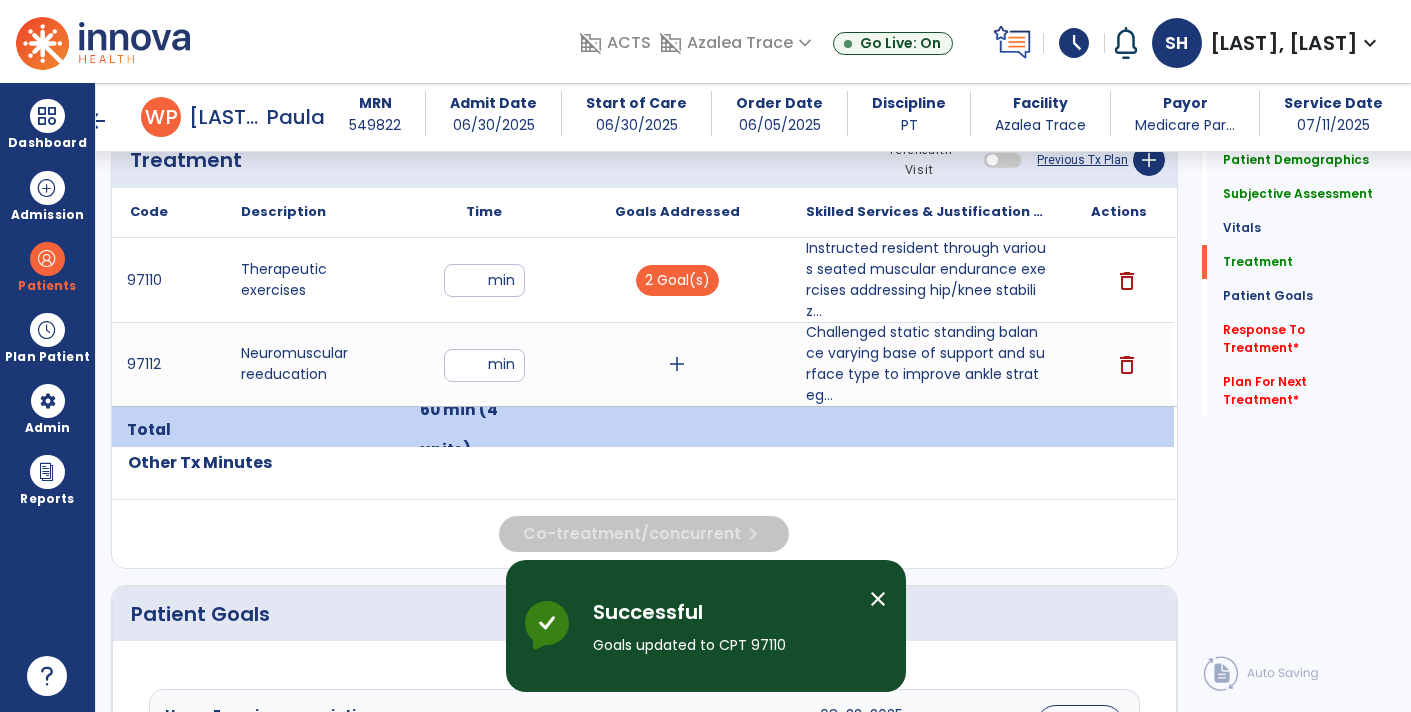click on "add" at bounding box center (677, 364) 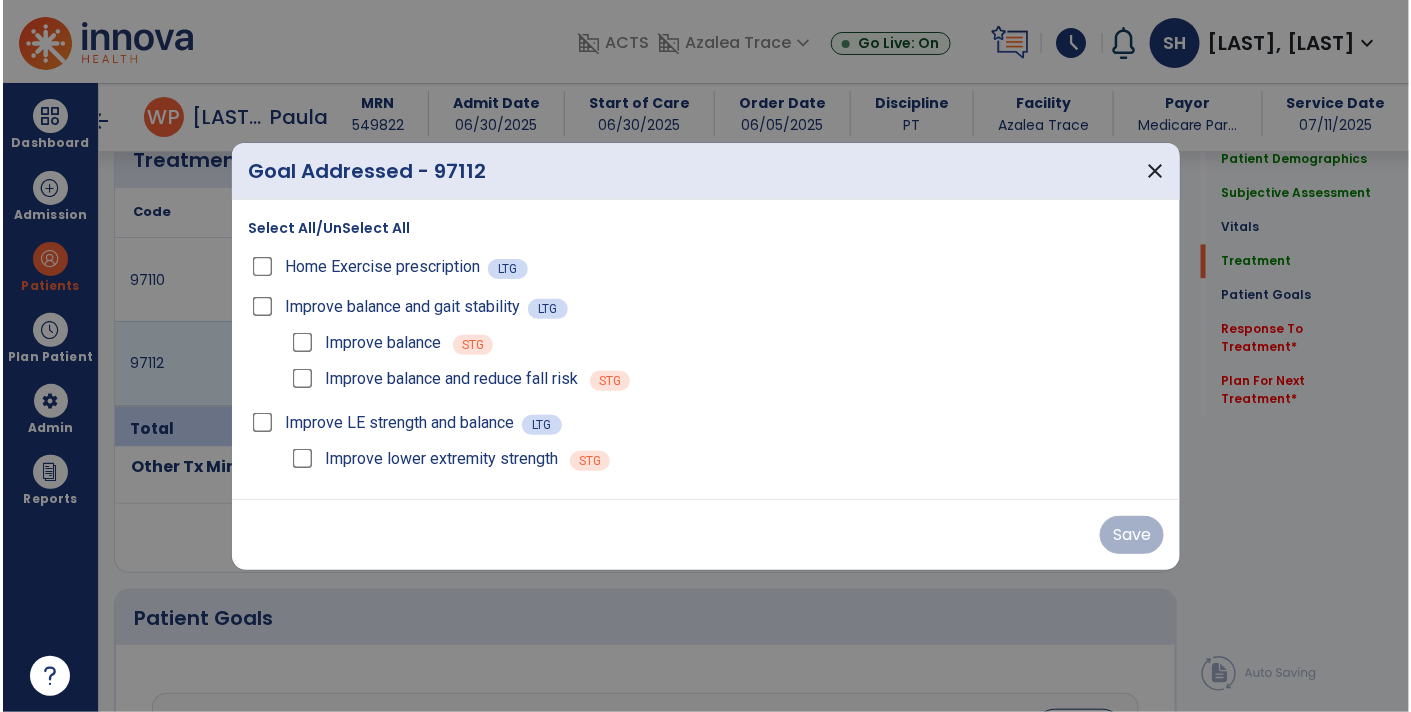 scroll, scrollTop: 1228, scrollLeft: 0, axis: vertical 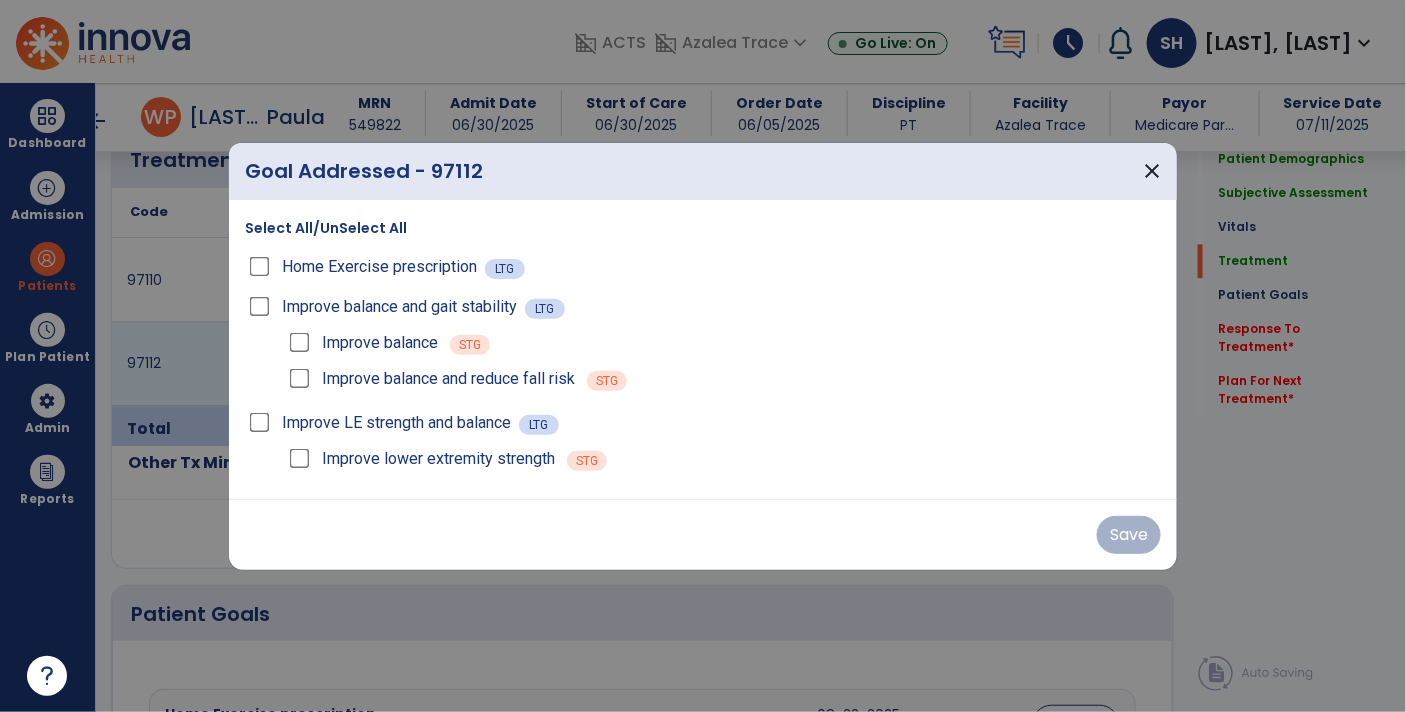 click on "Improve balance and reduce fall risk" at bounding box center (448, 379) 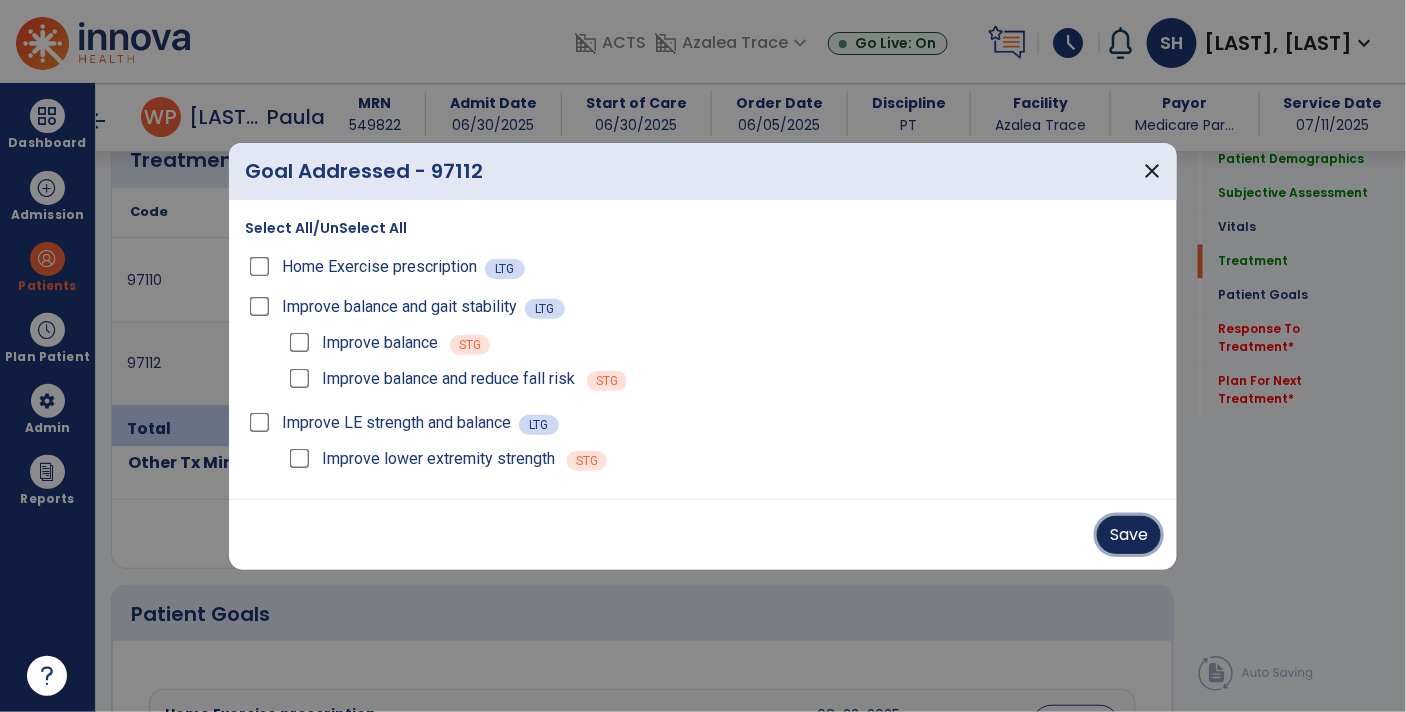 click on "Save" at bounding box center [1129, 535] 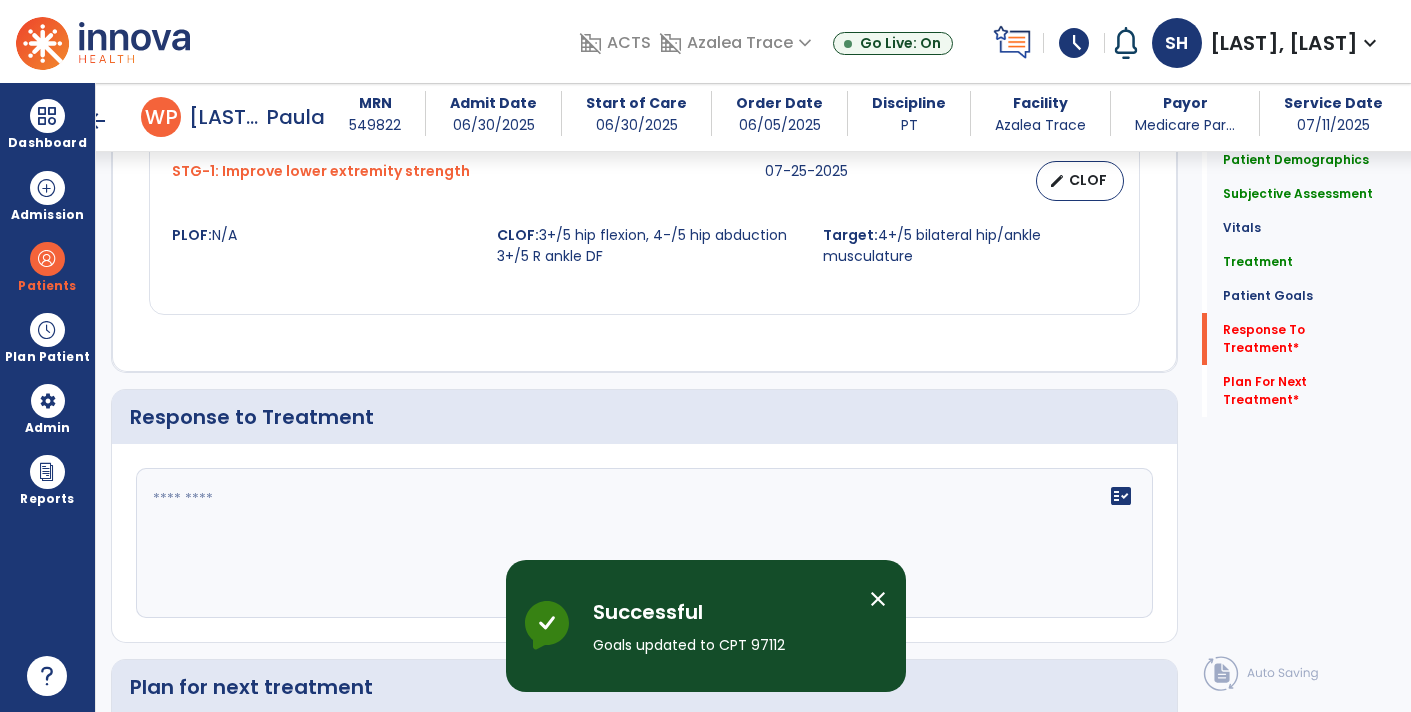 scroll, scrollTop: 2931, scrollLeft: 0, axis: vertical 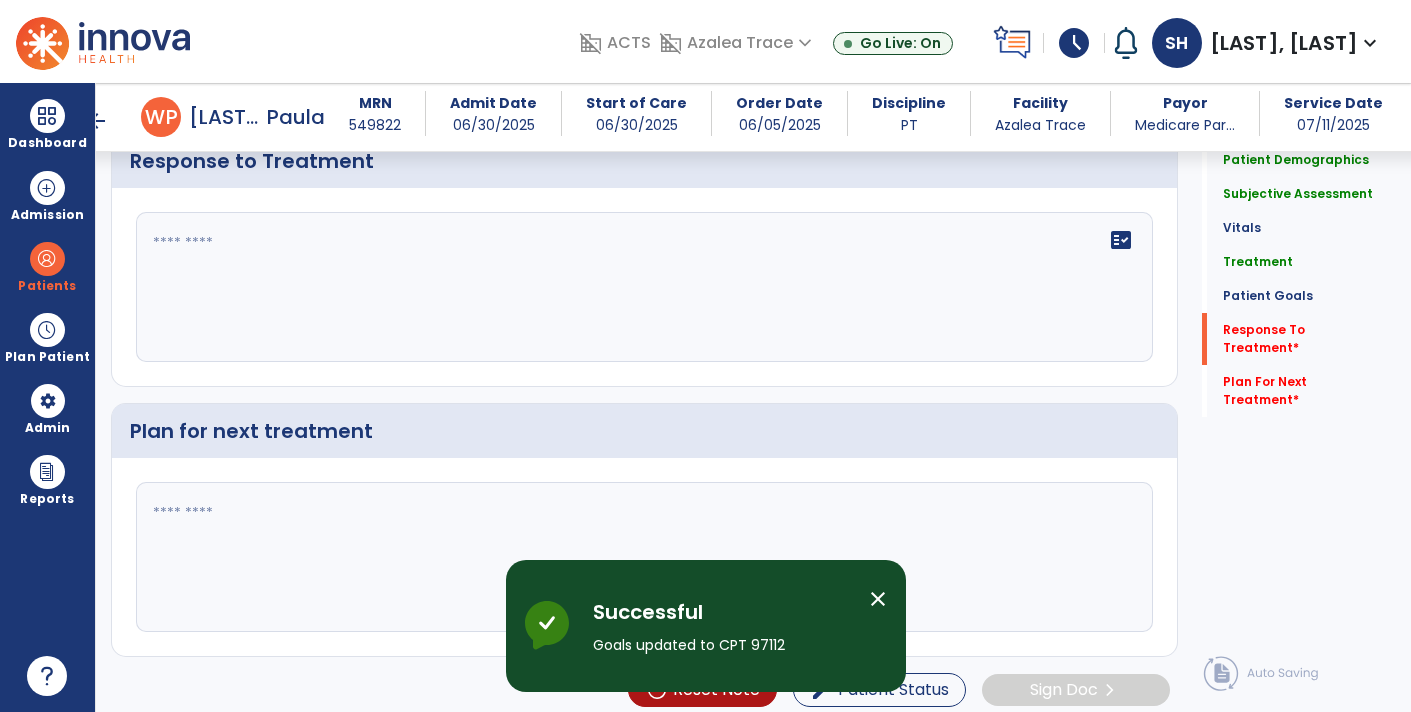 click on "fact_check" 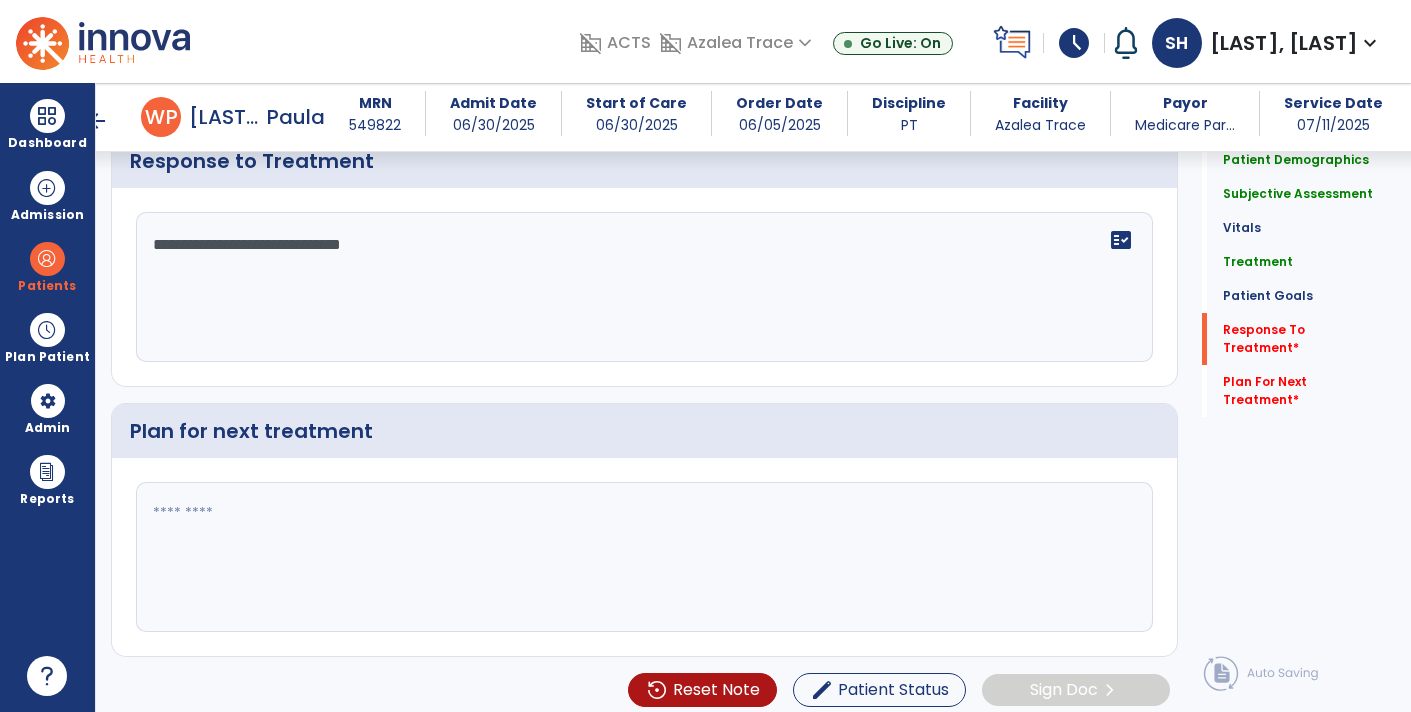 type on "**********" 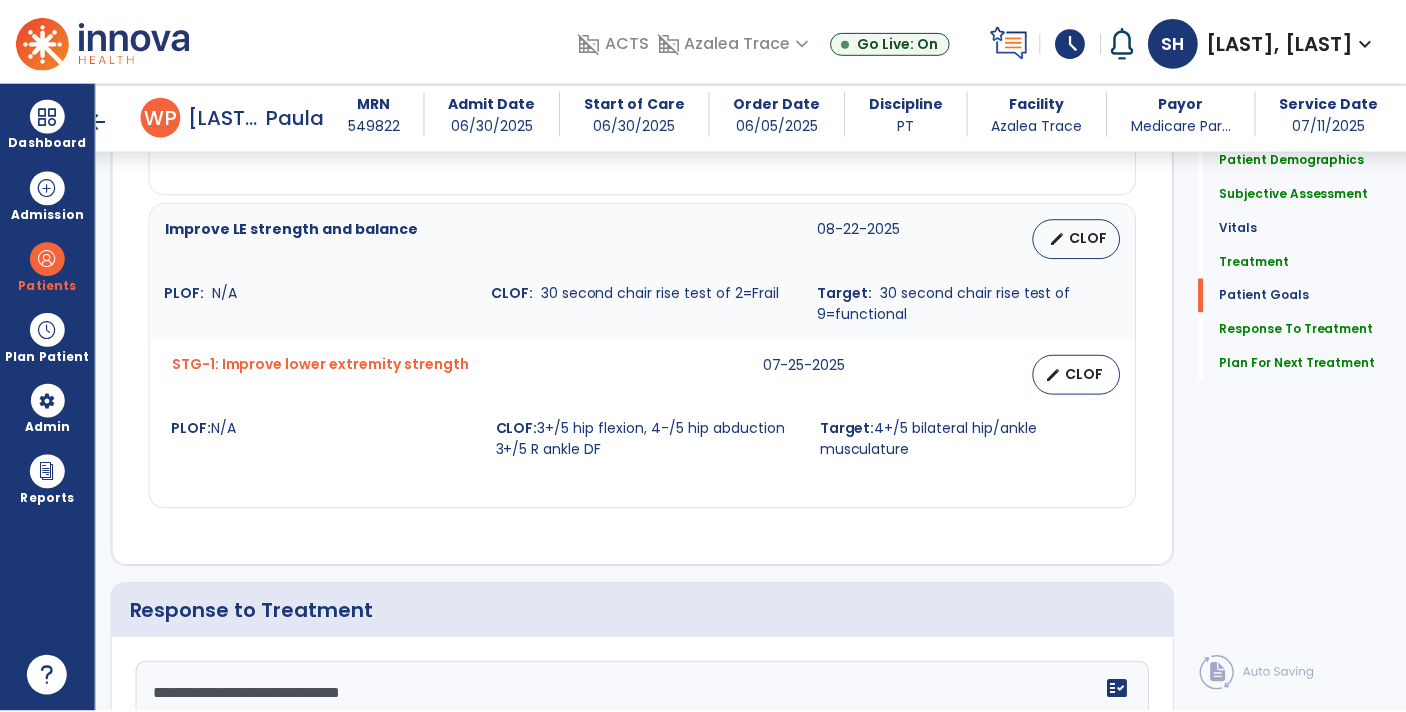 scroll, scrollTop: 2931, scrollLeft: 0, axis: vertical 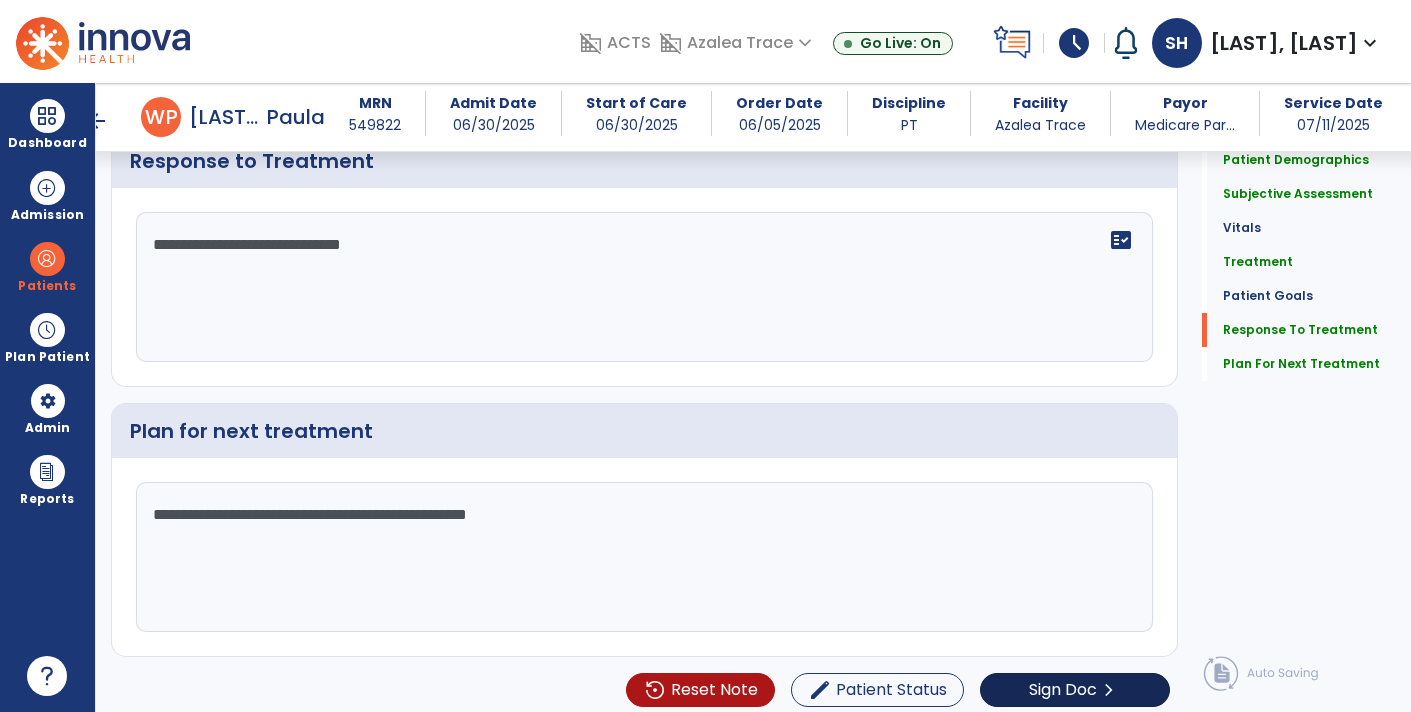 type on "**********" 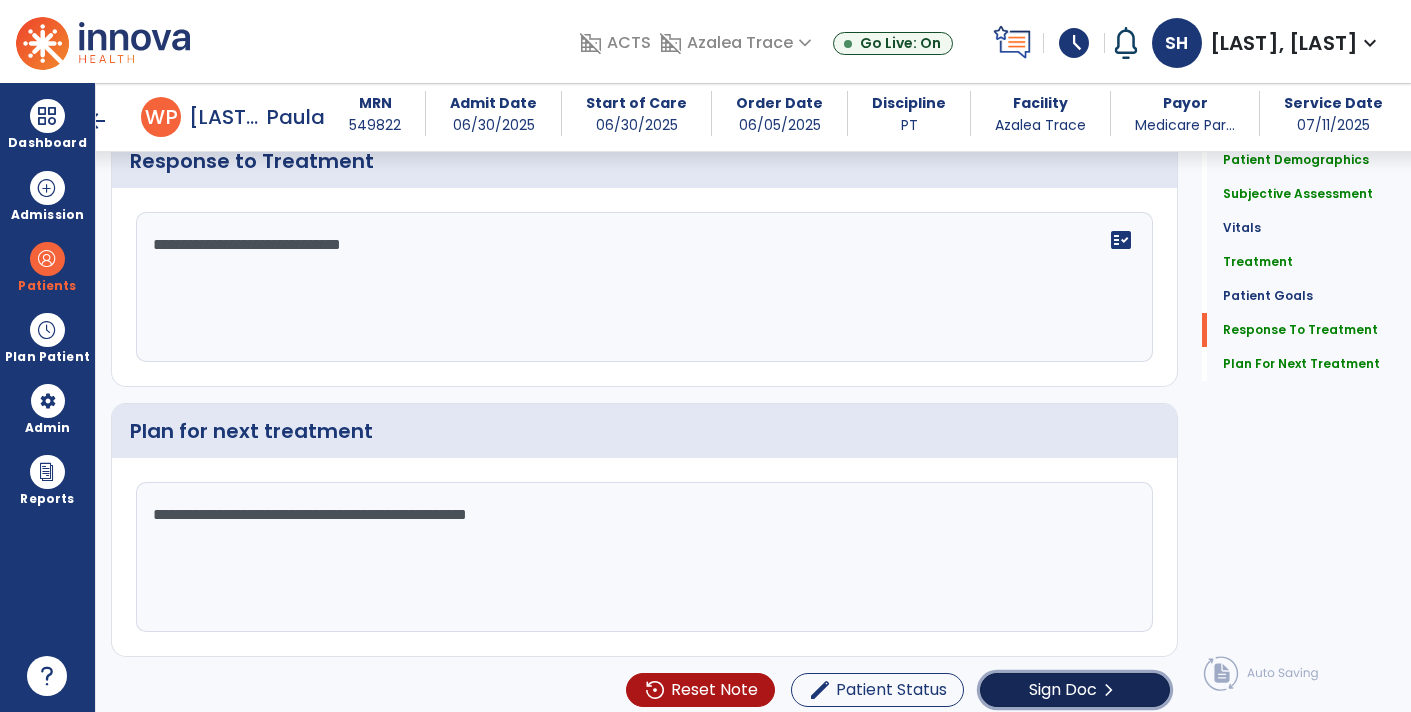 click on "Sign Doc" 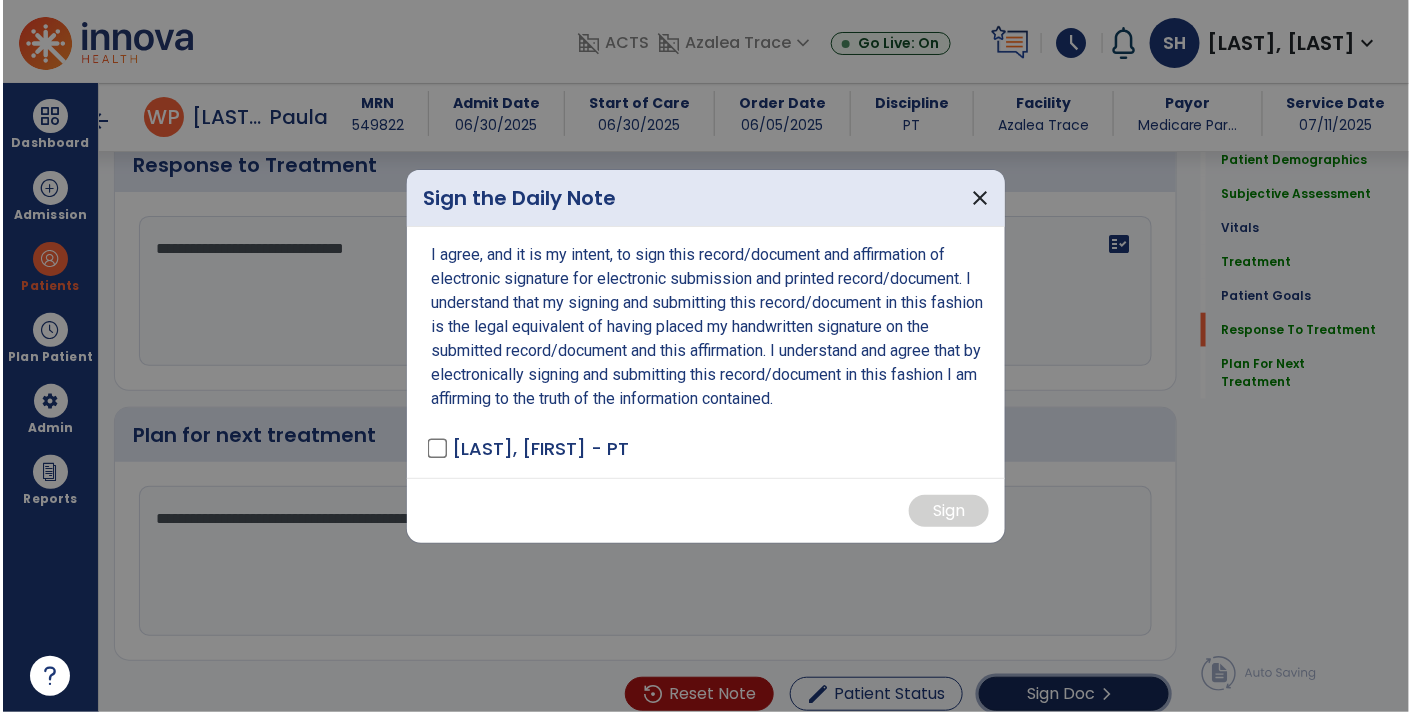 scroll, scrollTop: 2931, scrollLeft: 0, axis: vertical 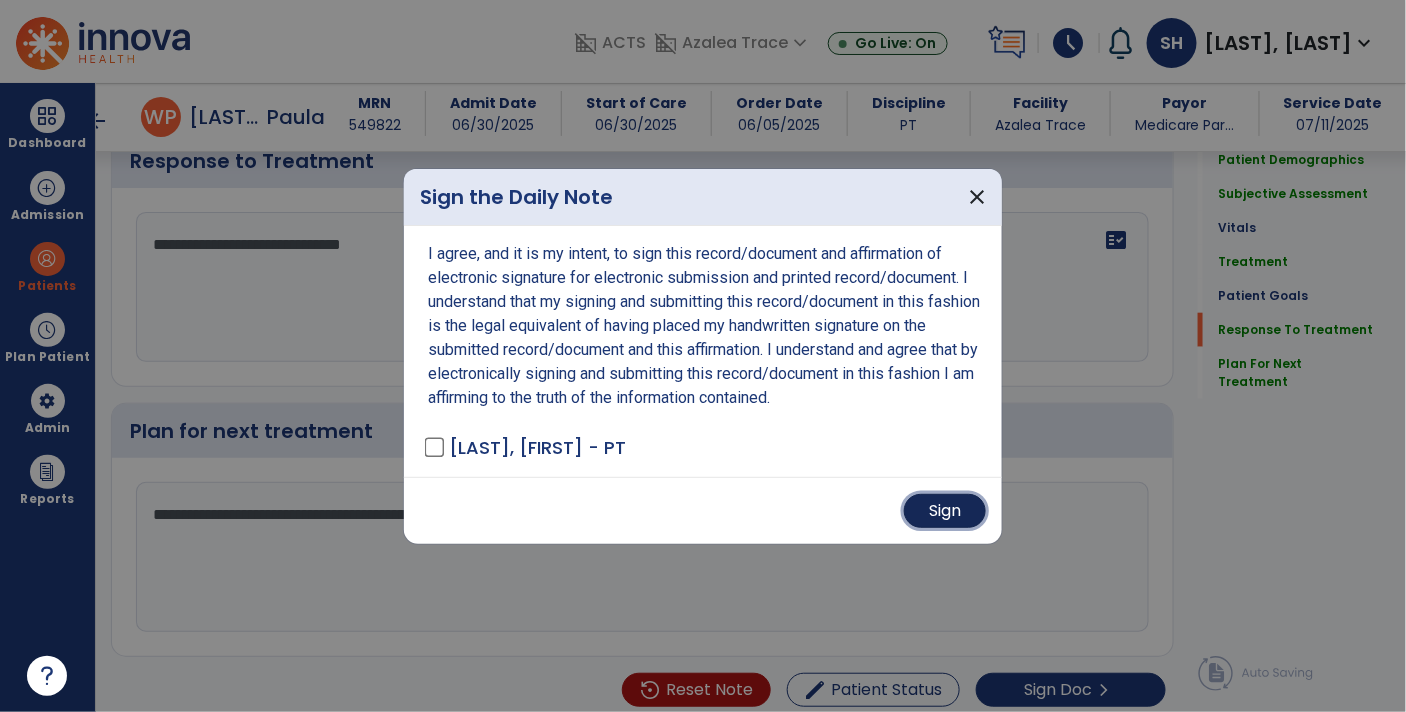 click on "Sign" at bounding box center [945, 511] 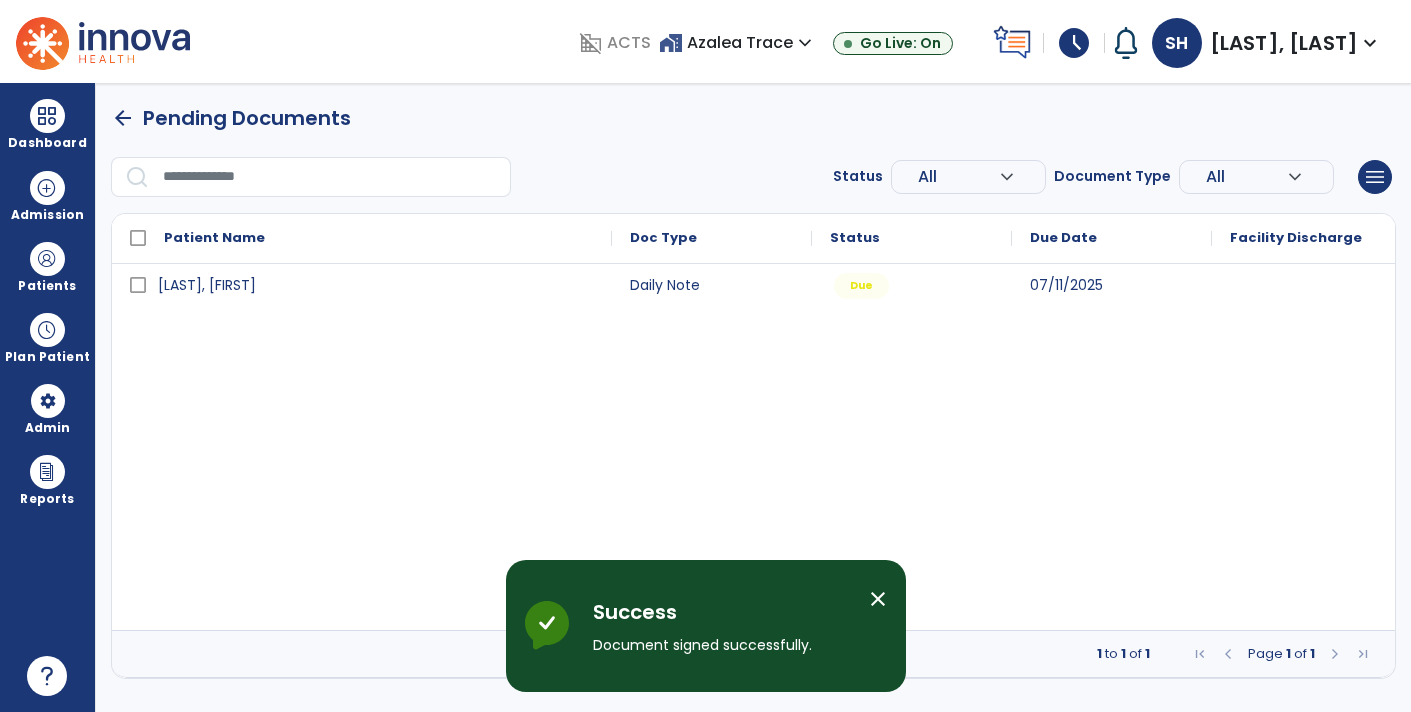scroll, scrollTop: 0, scrollLeft: 0, axis: both 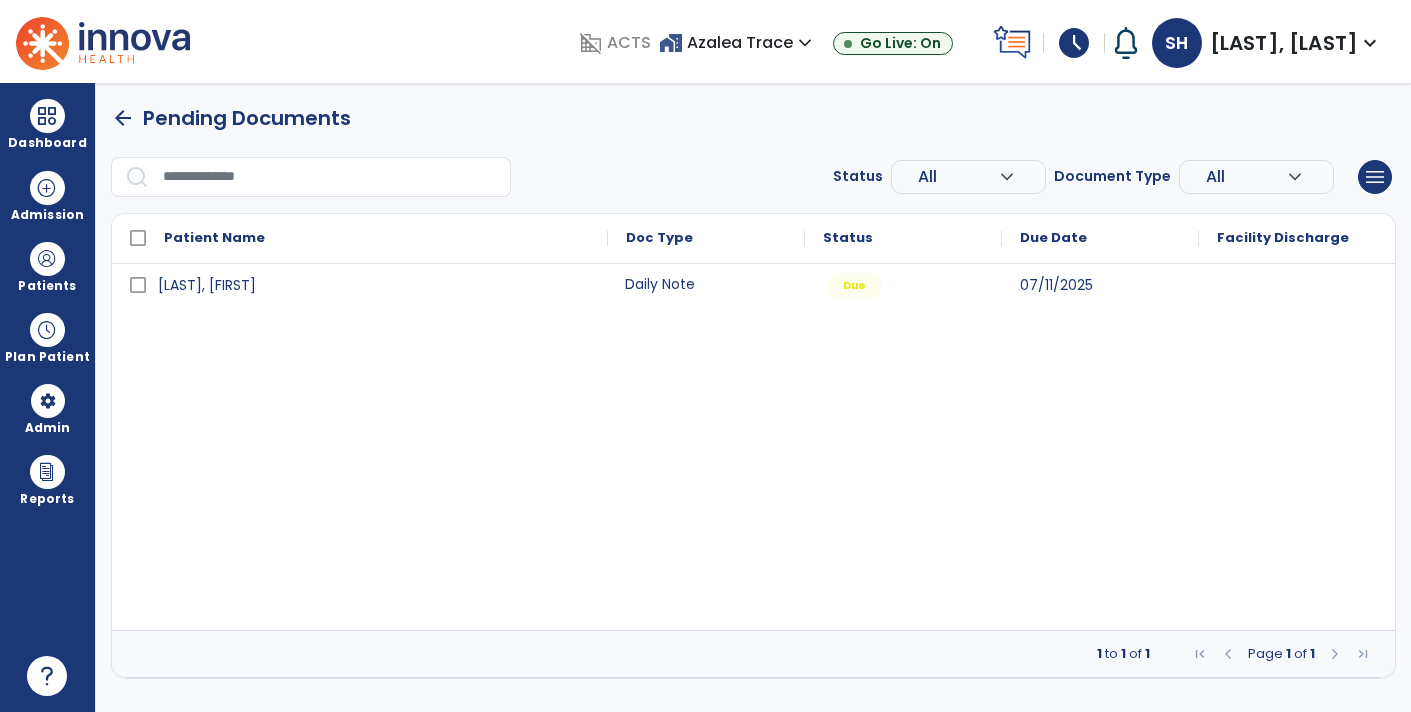 click on "Daily Note" at bounding box center [706, 284] 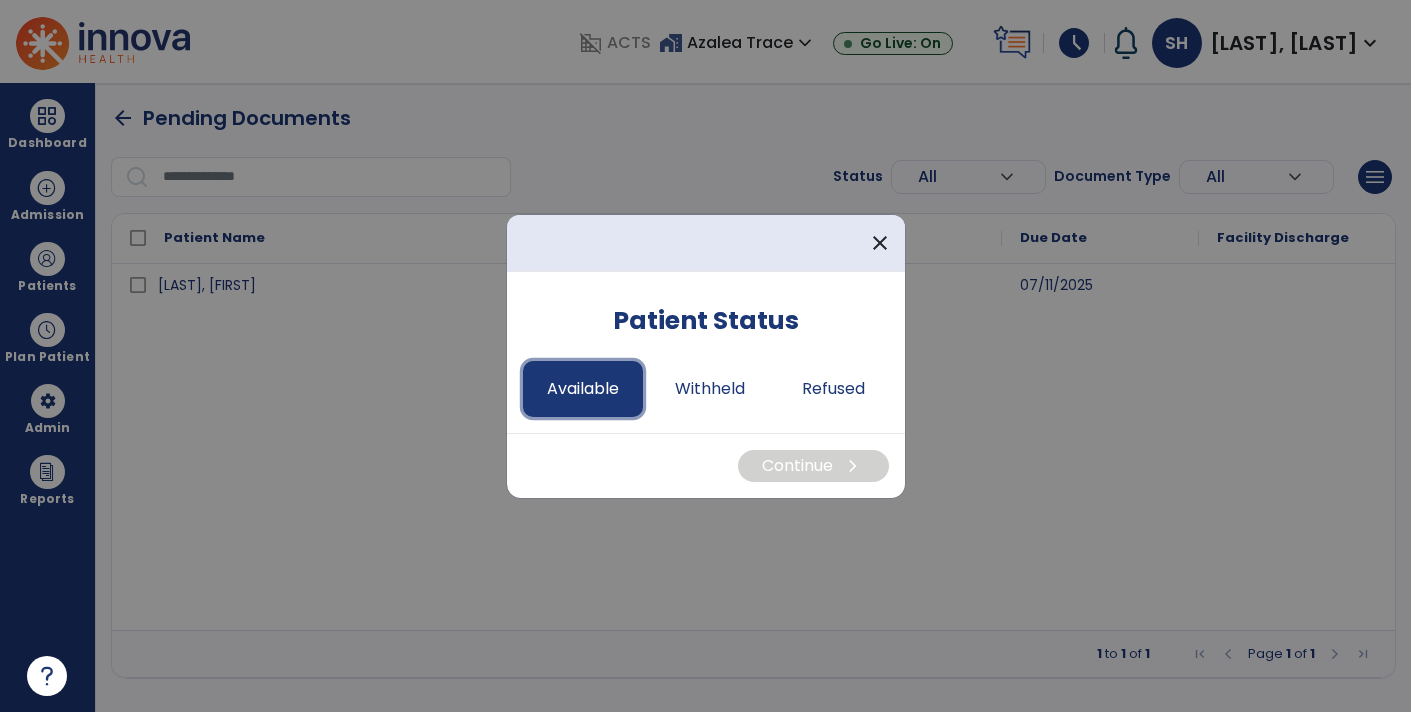 click on "Available" at bounding box center [583, 389] 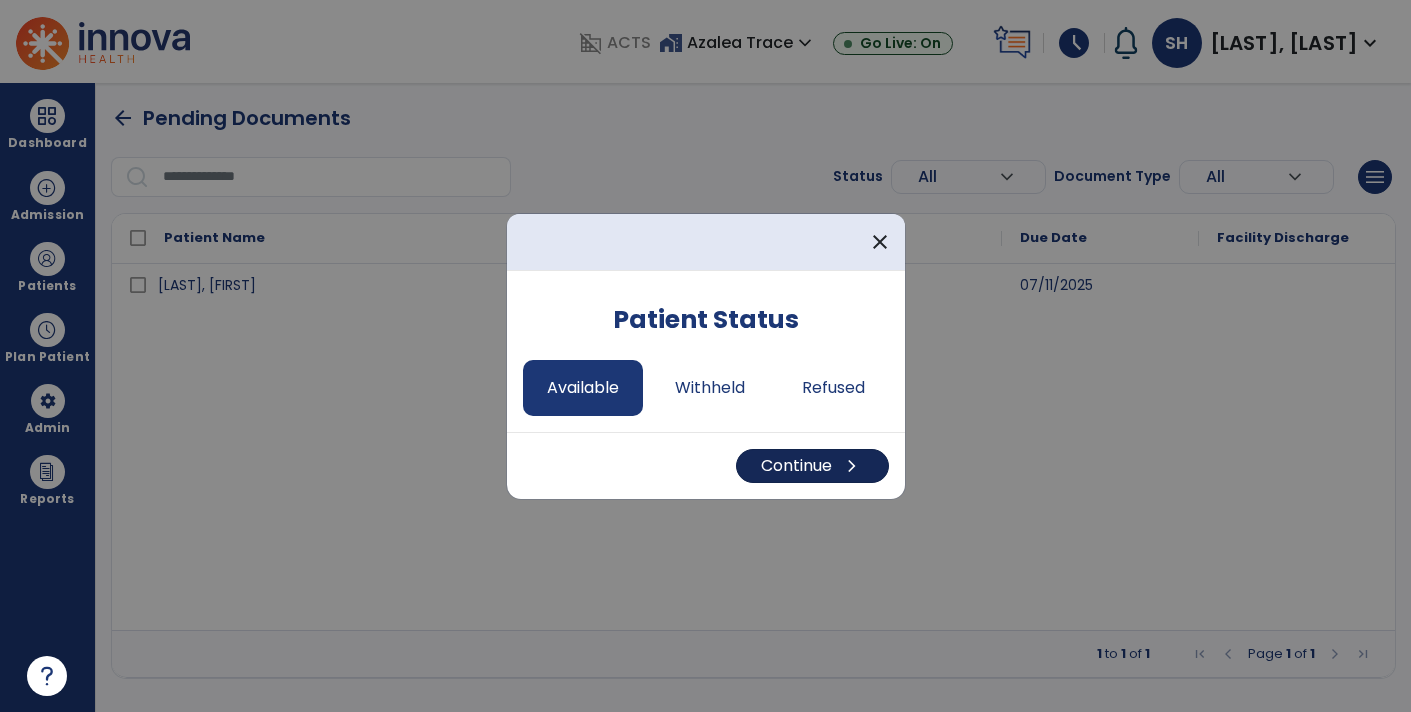 click on "Continue   chevron_right" at bounding box center [812, 466] 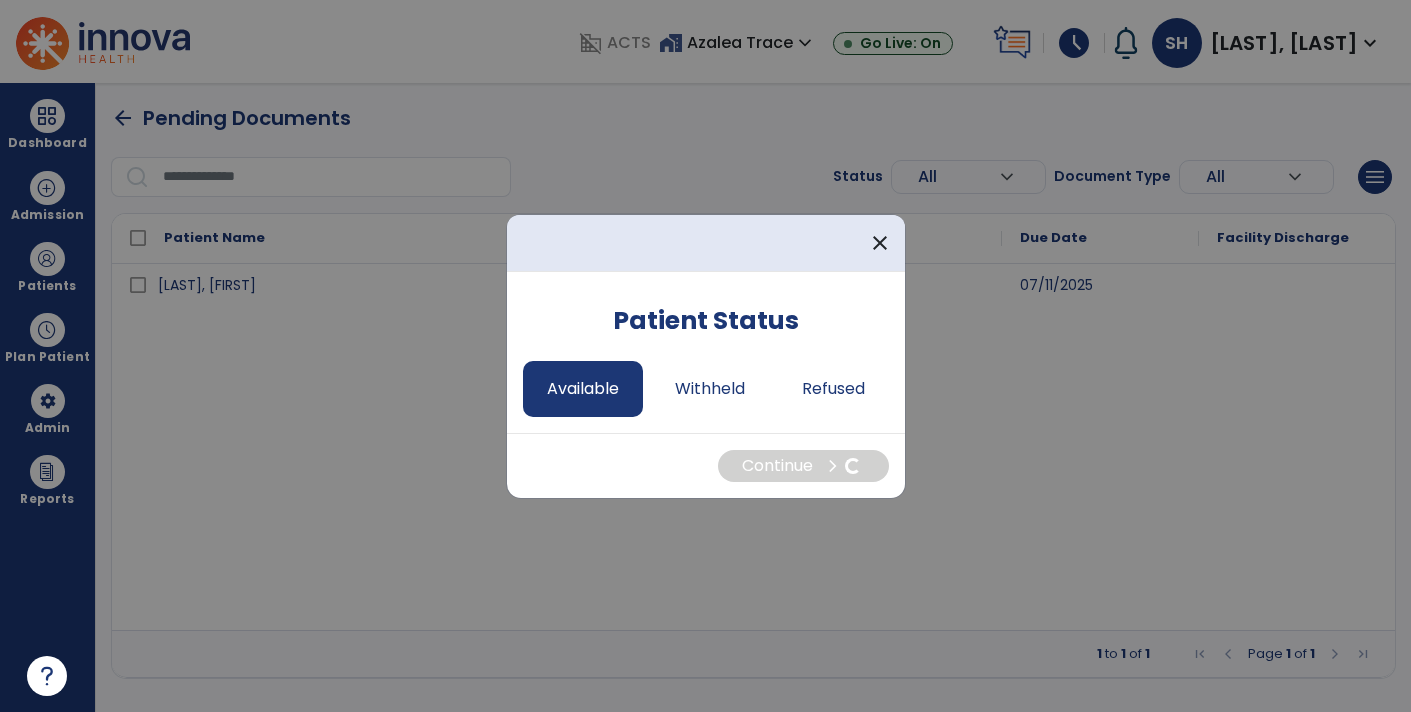 select on "*" 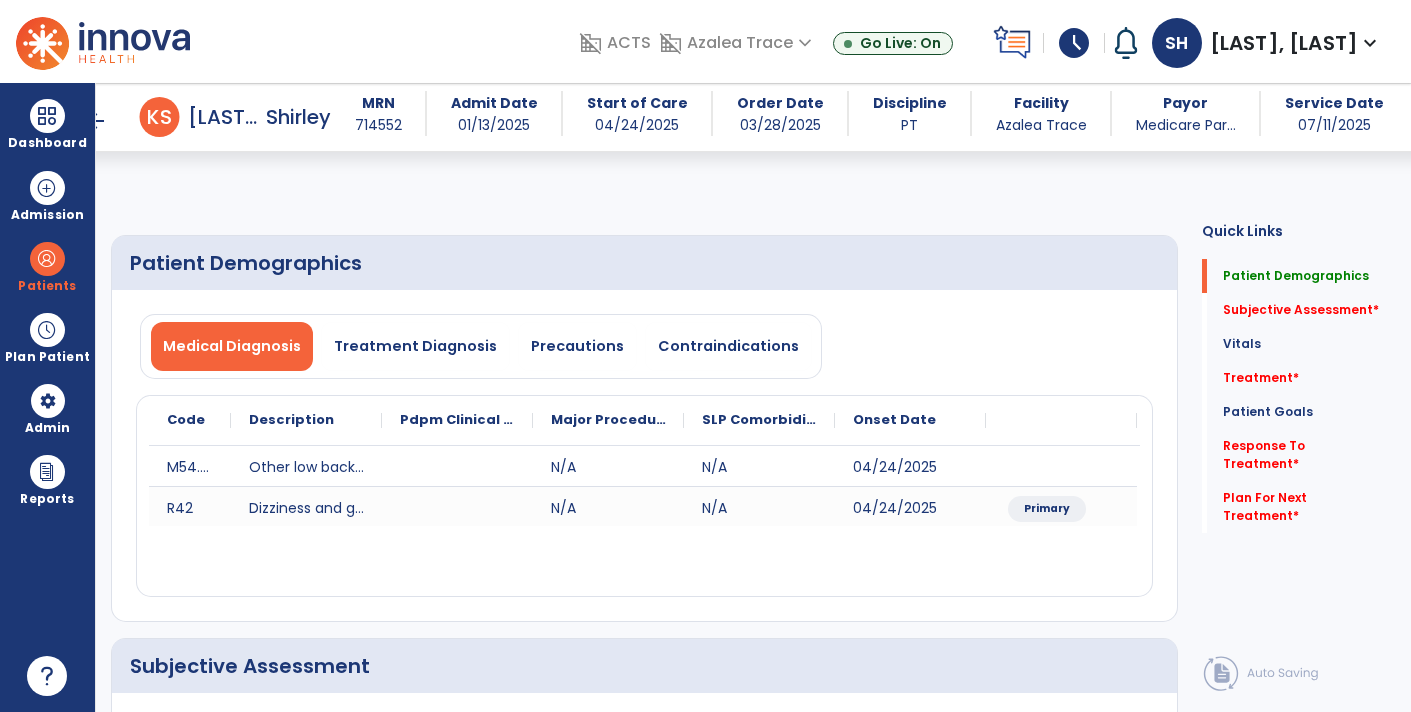 scroll, scrollTop: 277, scrollLeft: 0, axis: vertical 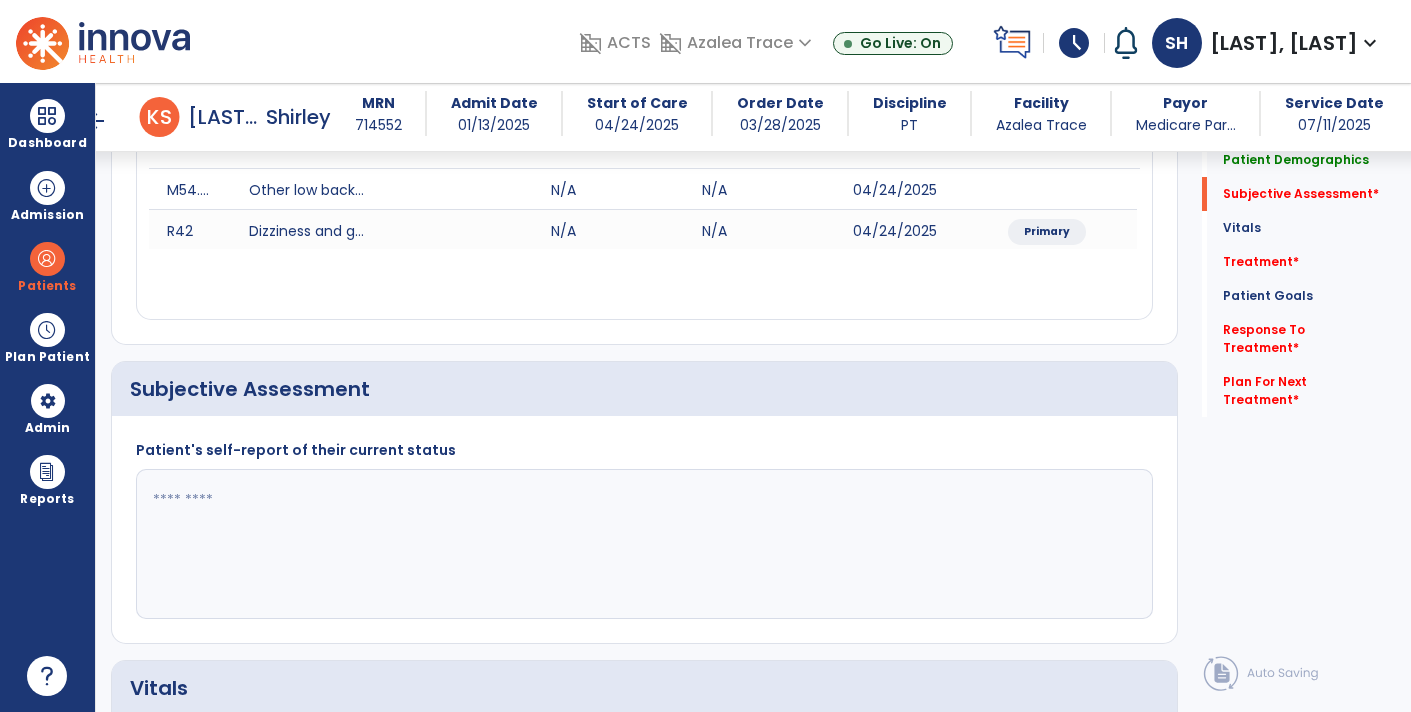 click 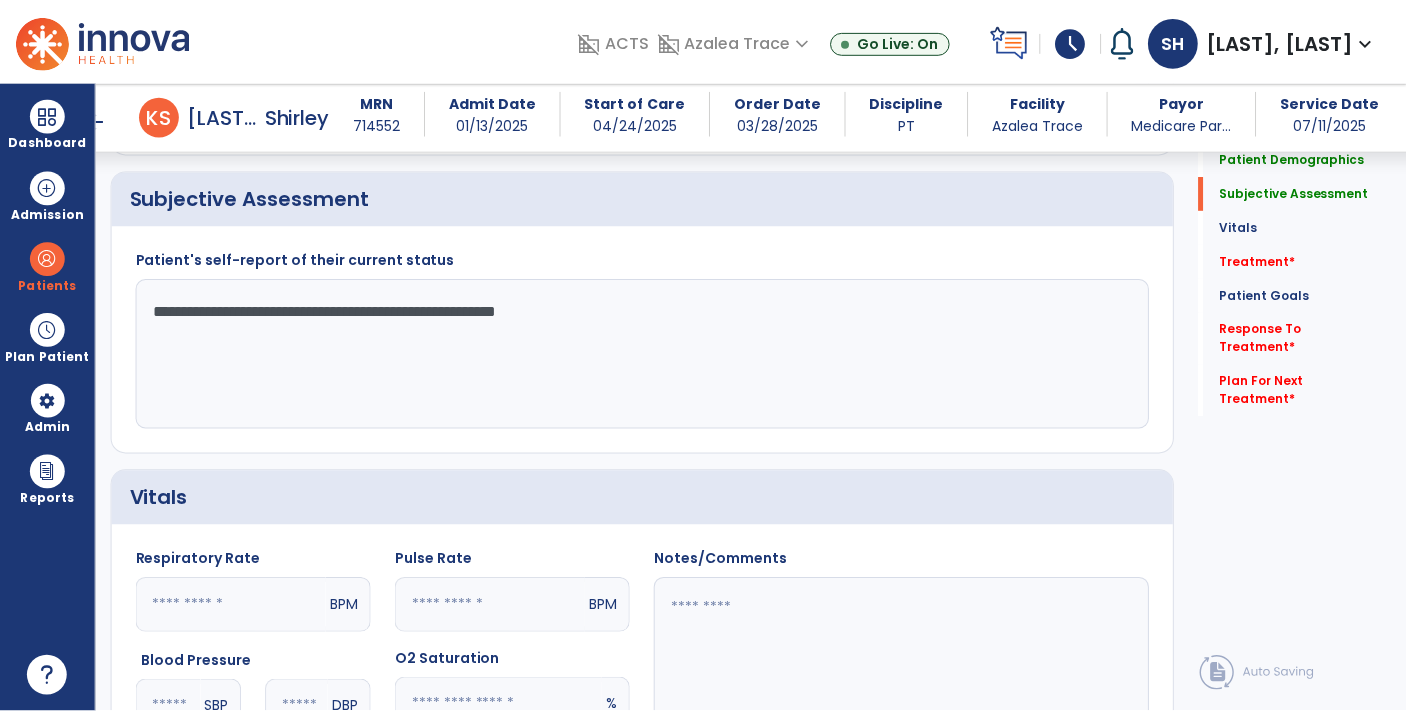 scroll, scrollTop: 813, scrollLeft: 0, axis: vertical 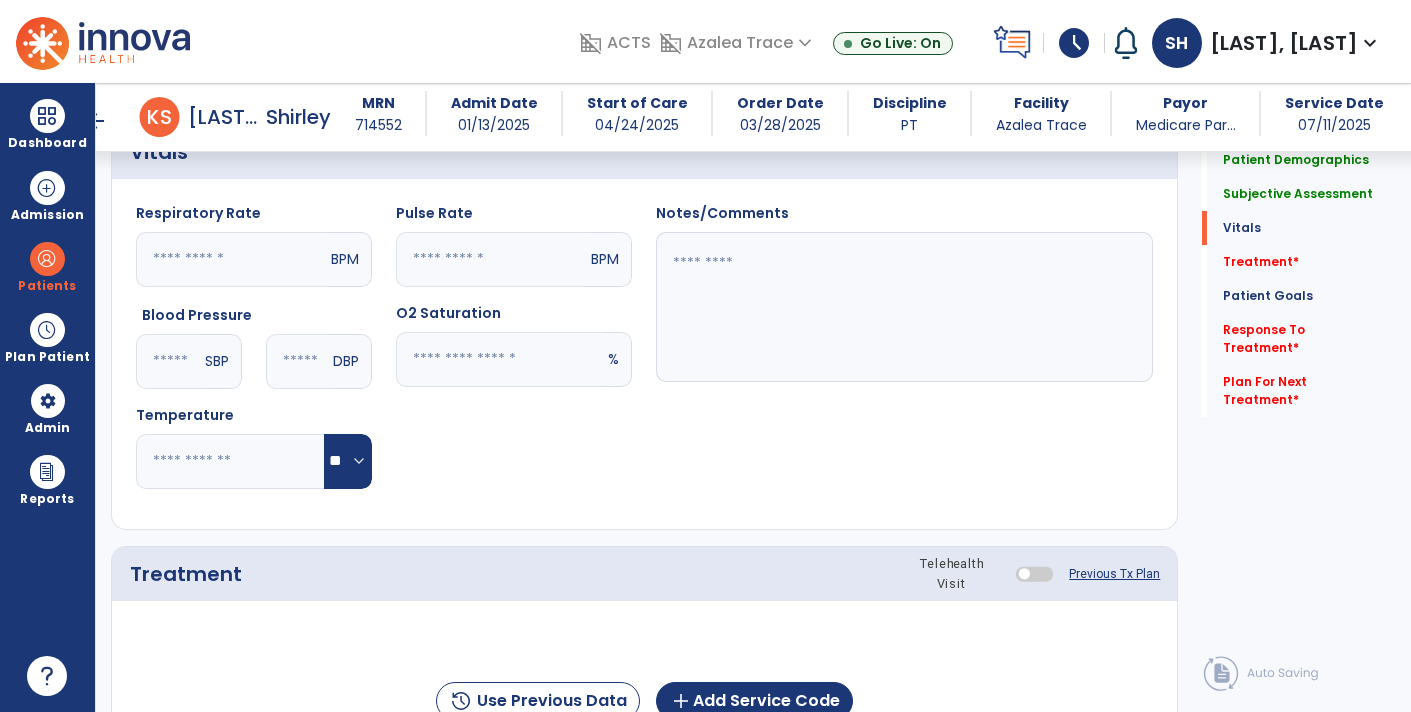 click 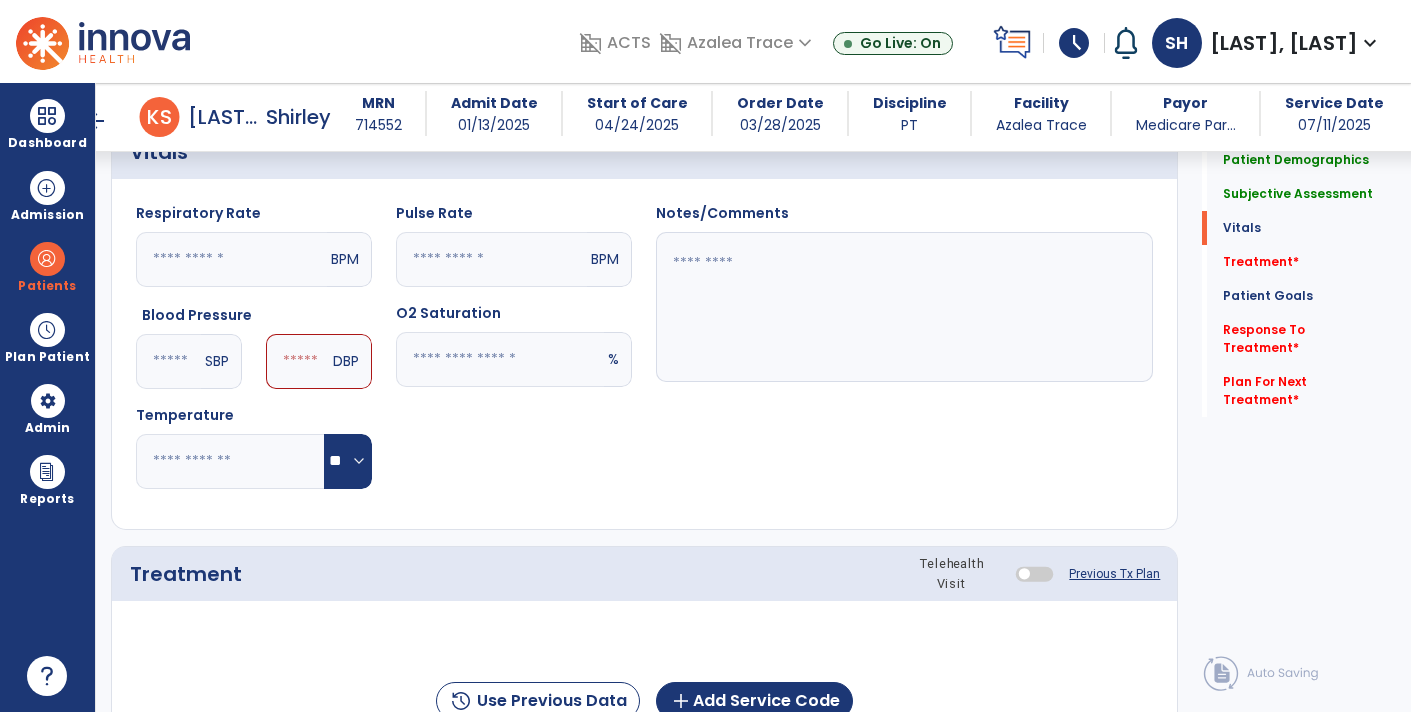 type on "***" 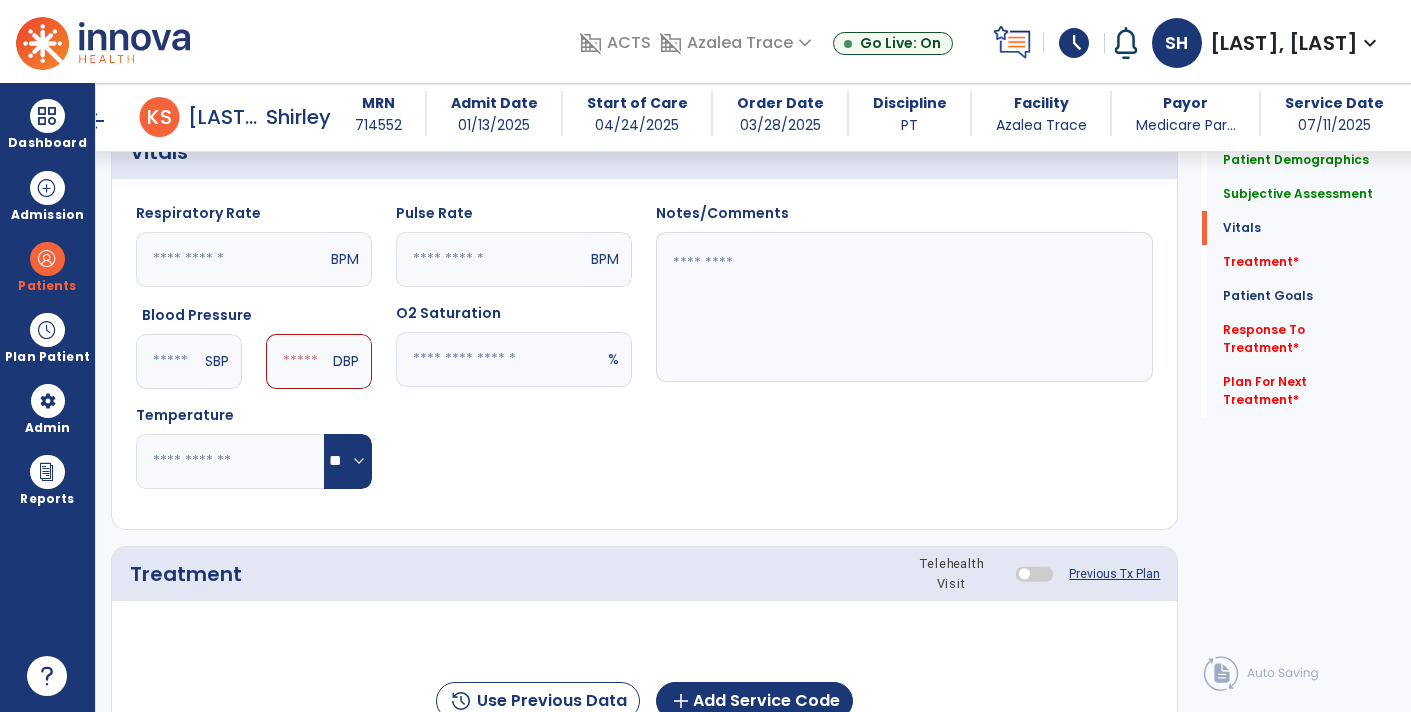 click 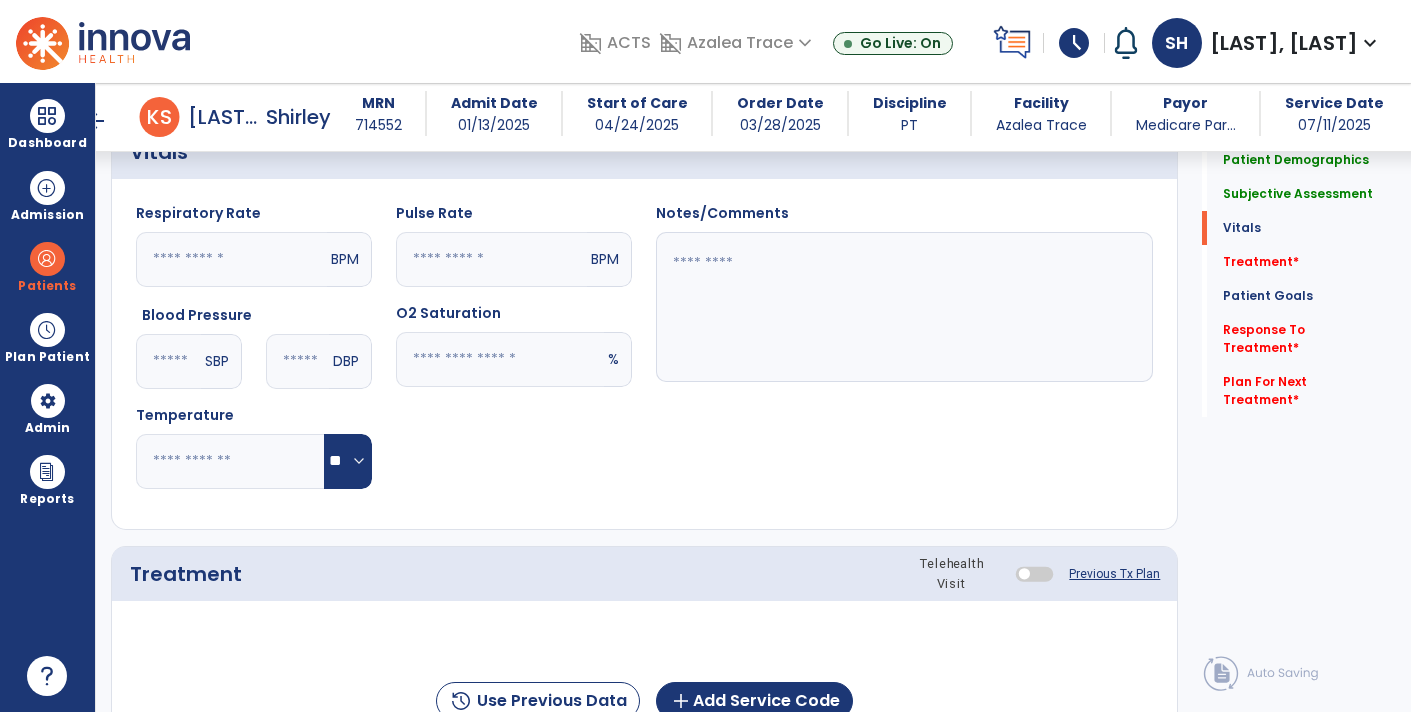 type on "**" 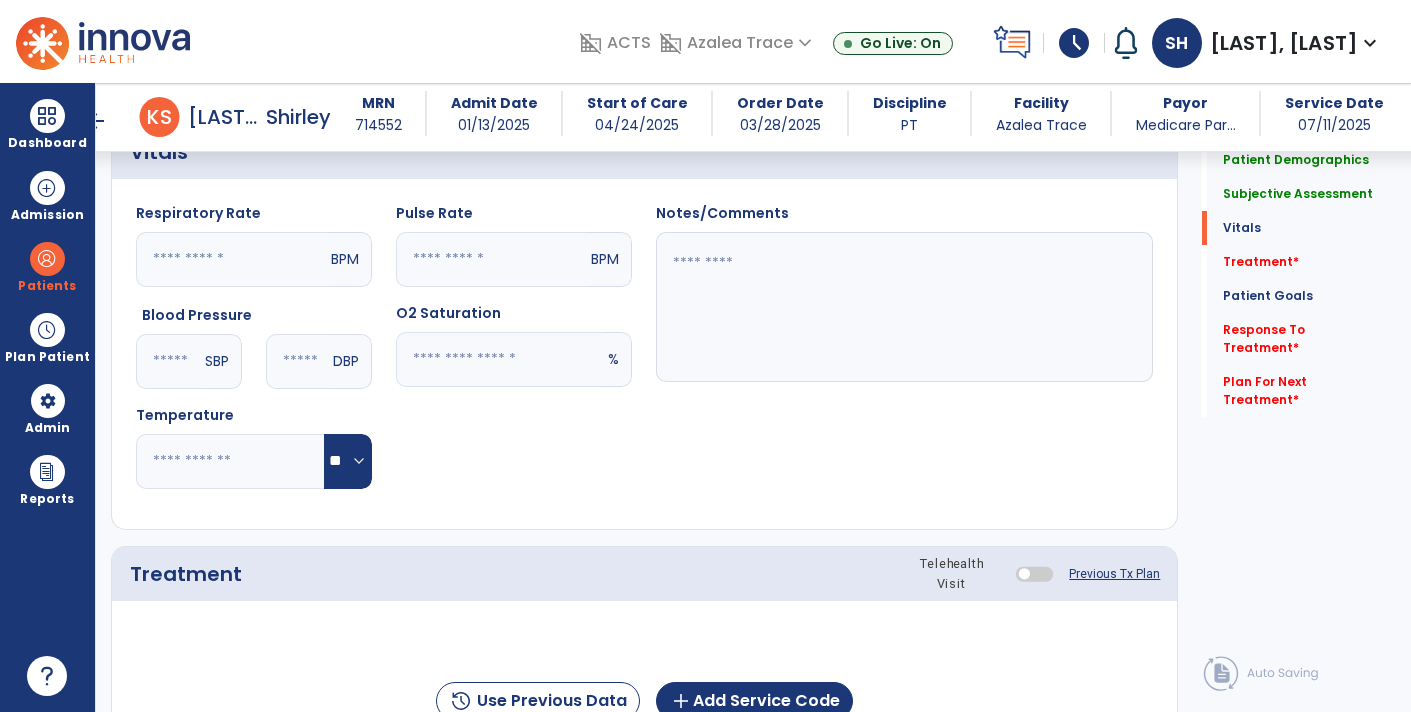click 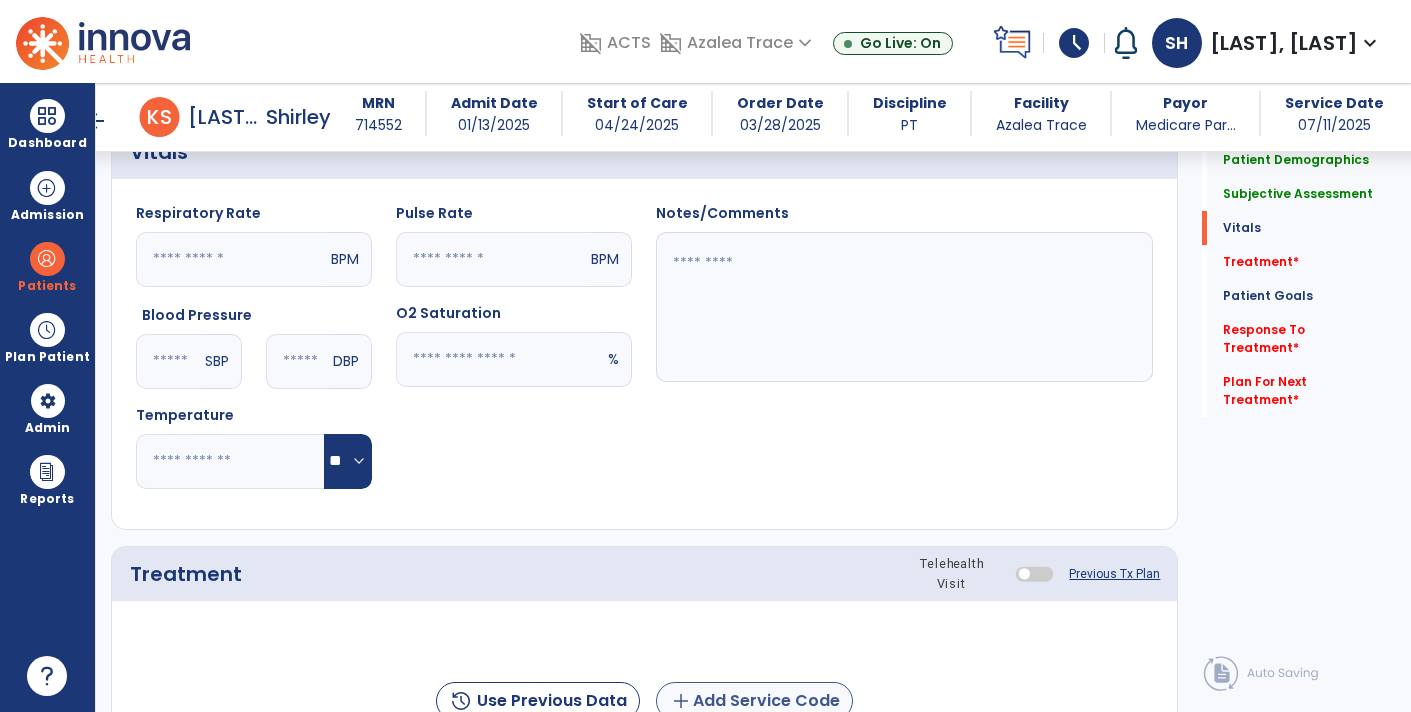 type on "**" 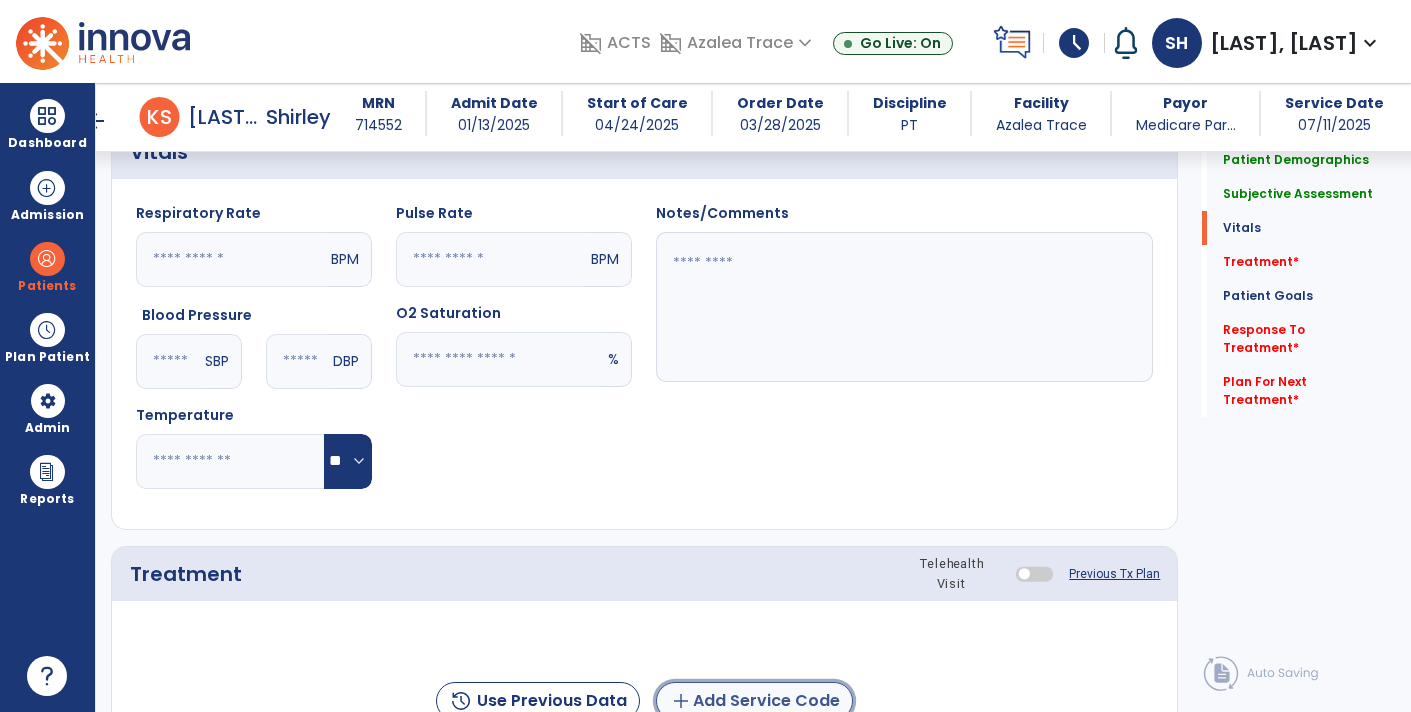click on "add  Add Service Code" 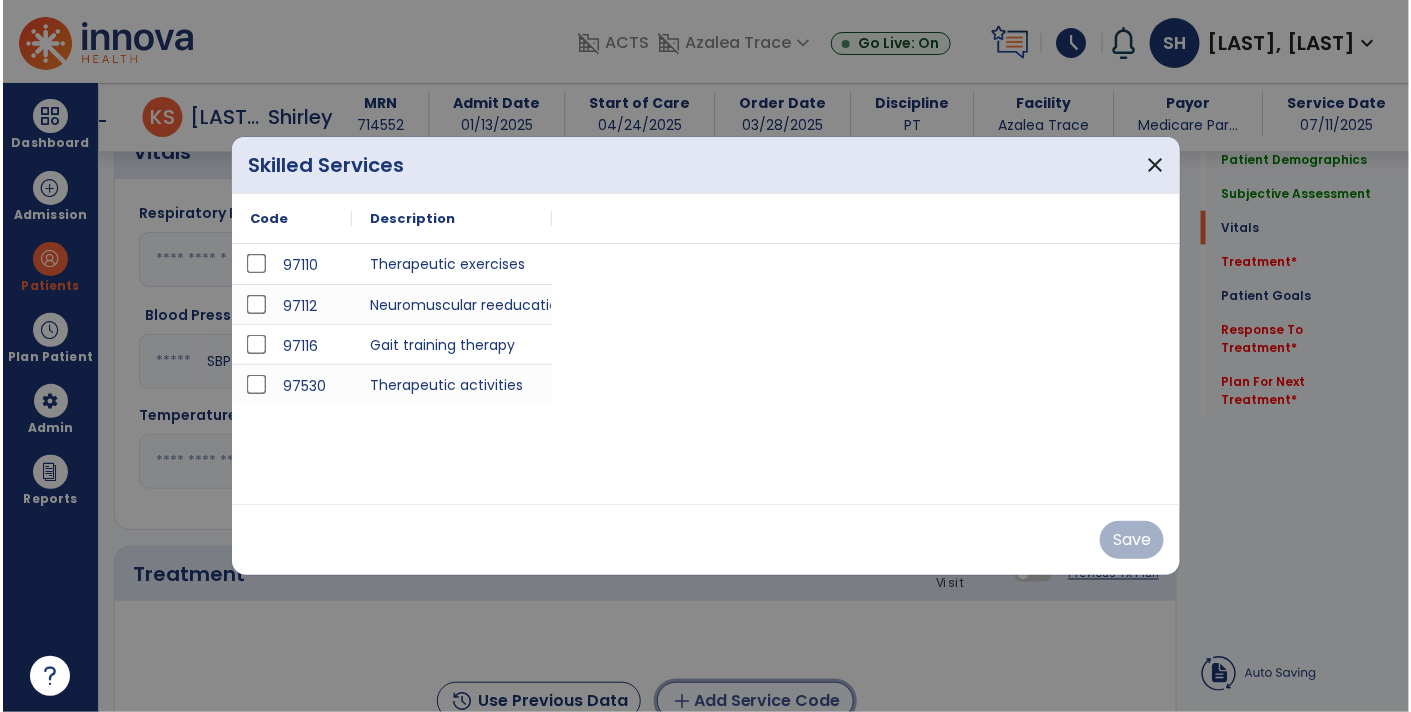 scroll, scrollTop: 813, scrollLeft: 0, axis: vertical 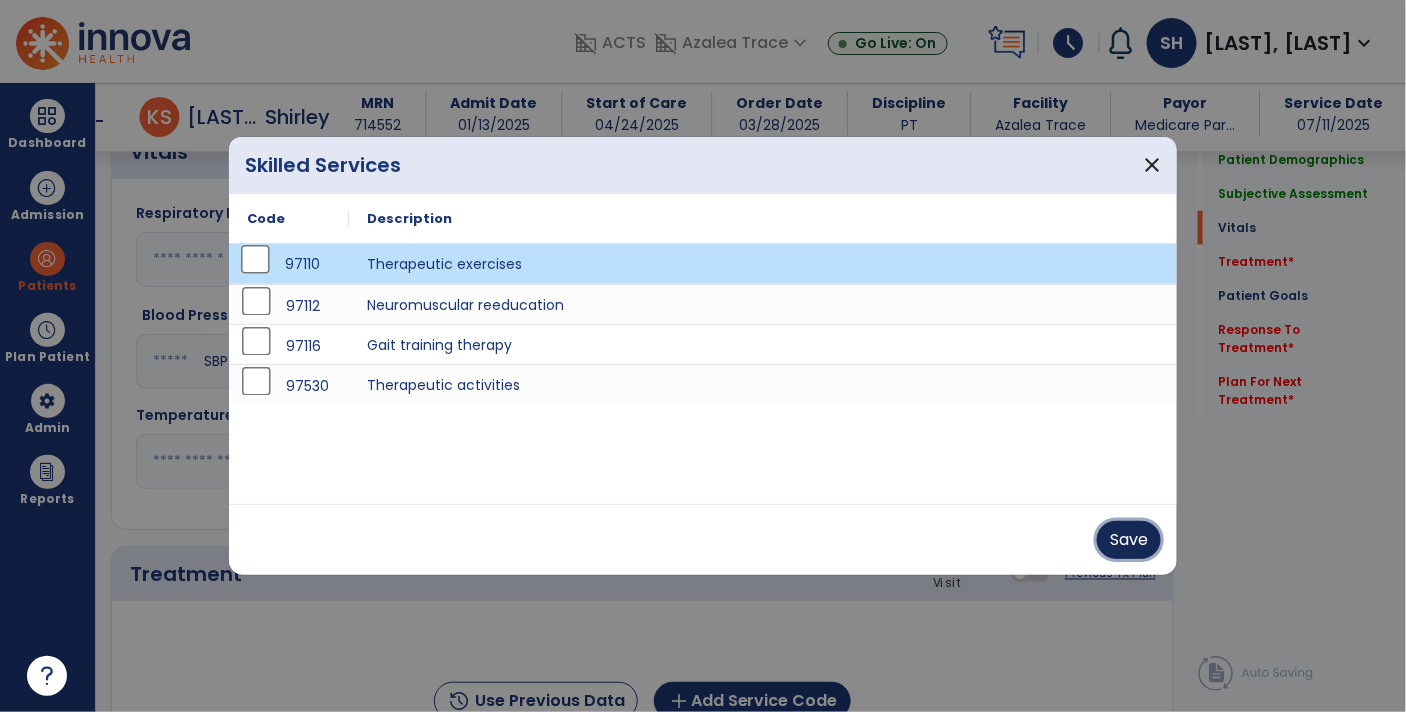 click on "Save" at bounding box center [1129, 540] 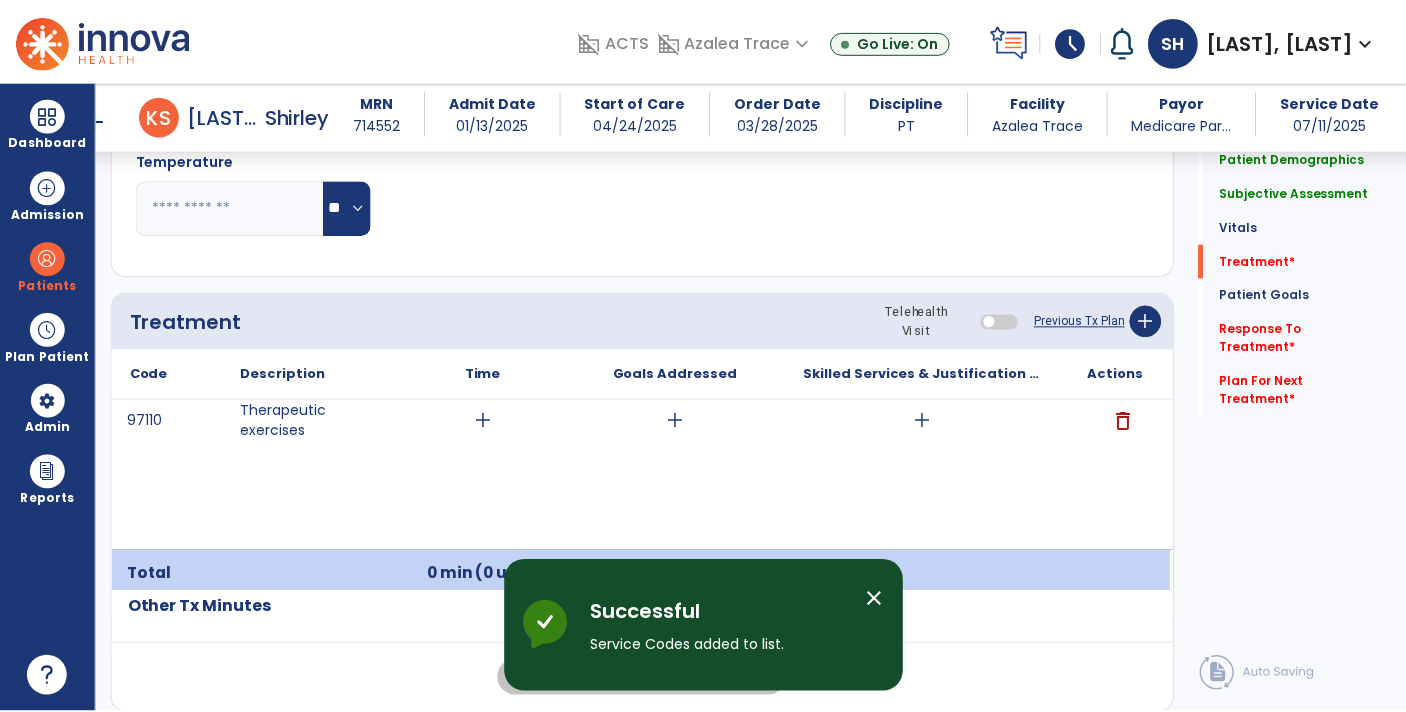 scroll, scrollTop: 1165, scrollLeft: 0, axis: vertical 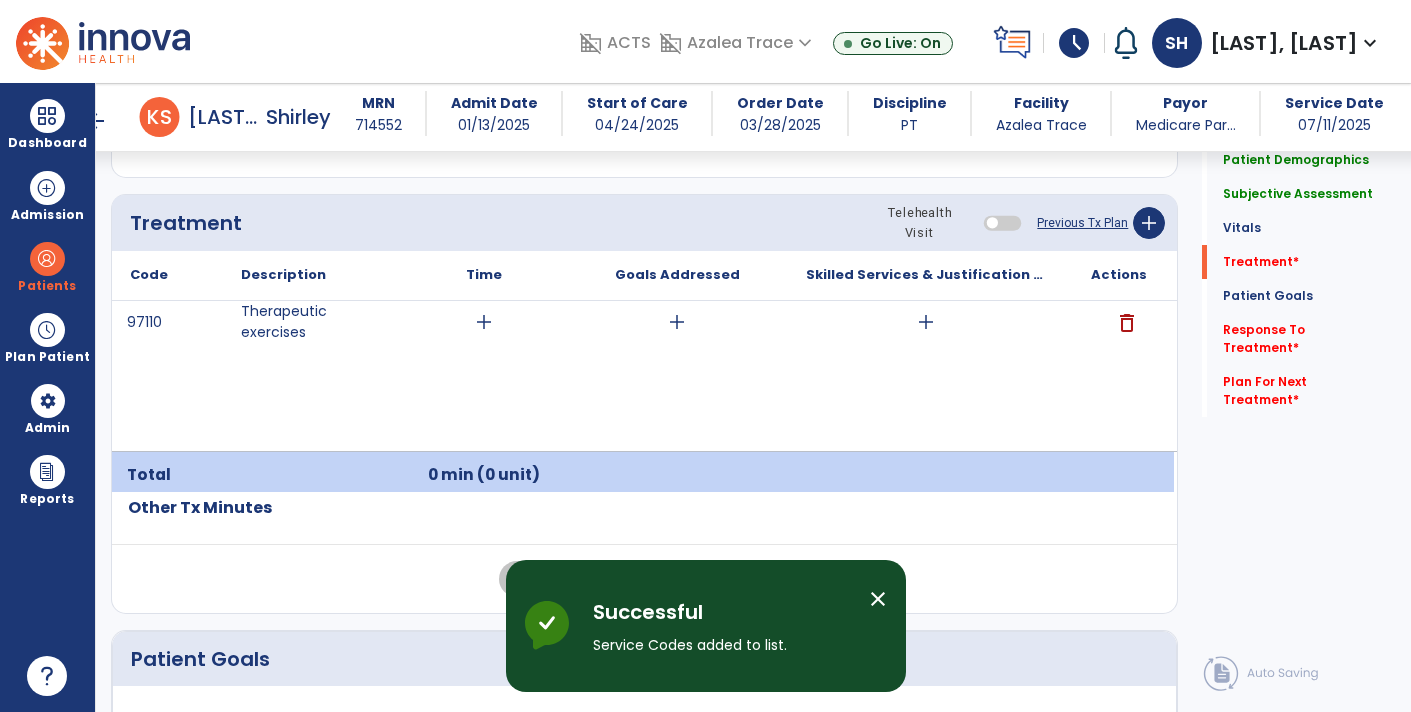 click on "close" at bounding box center (878, 599) 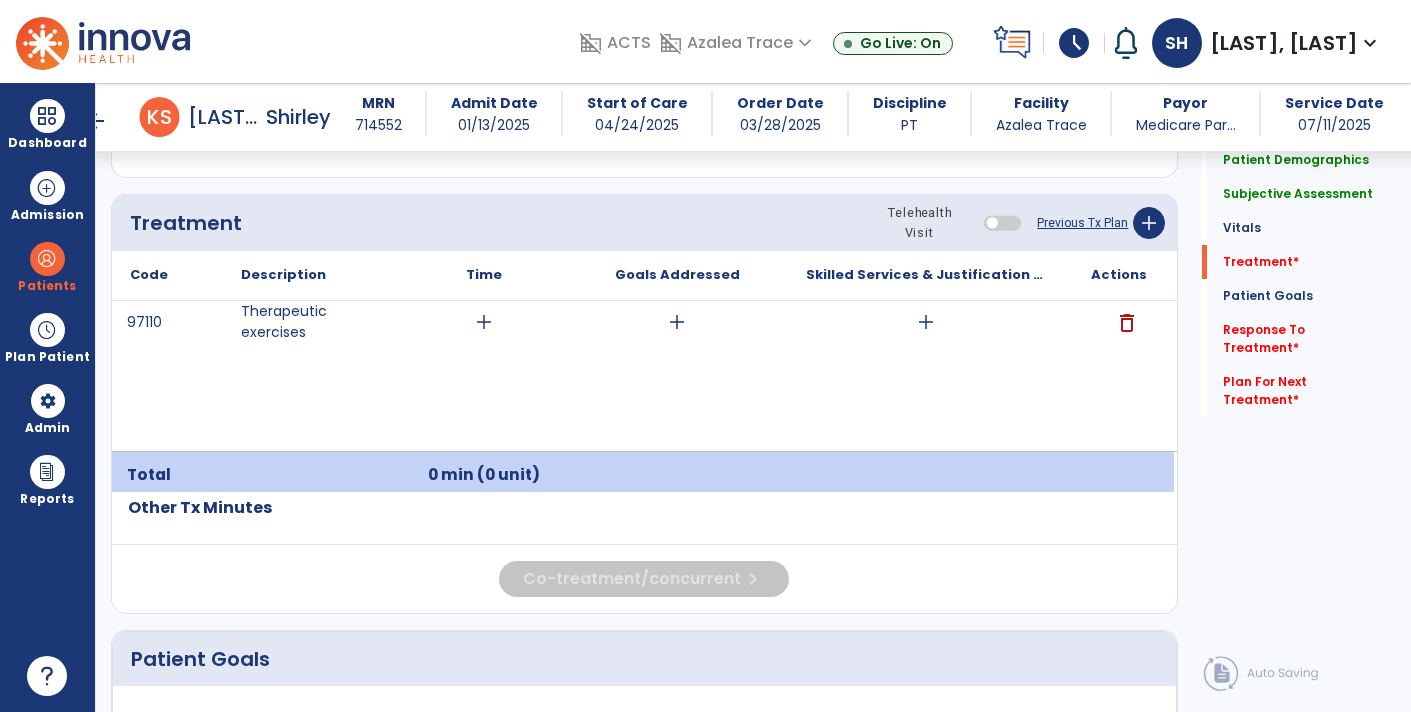 click on "add" at bounding box center (926, 322) 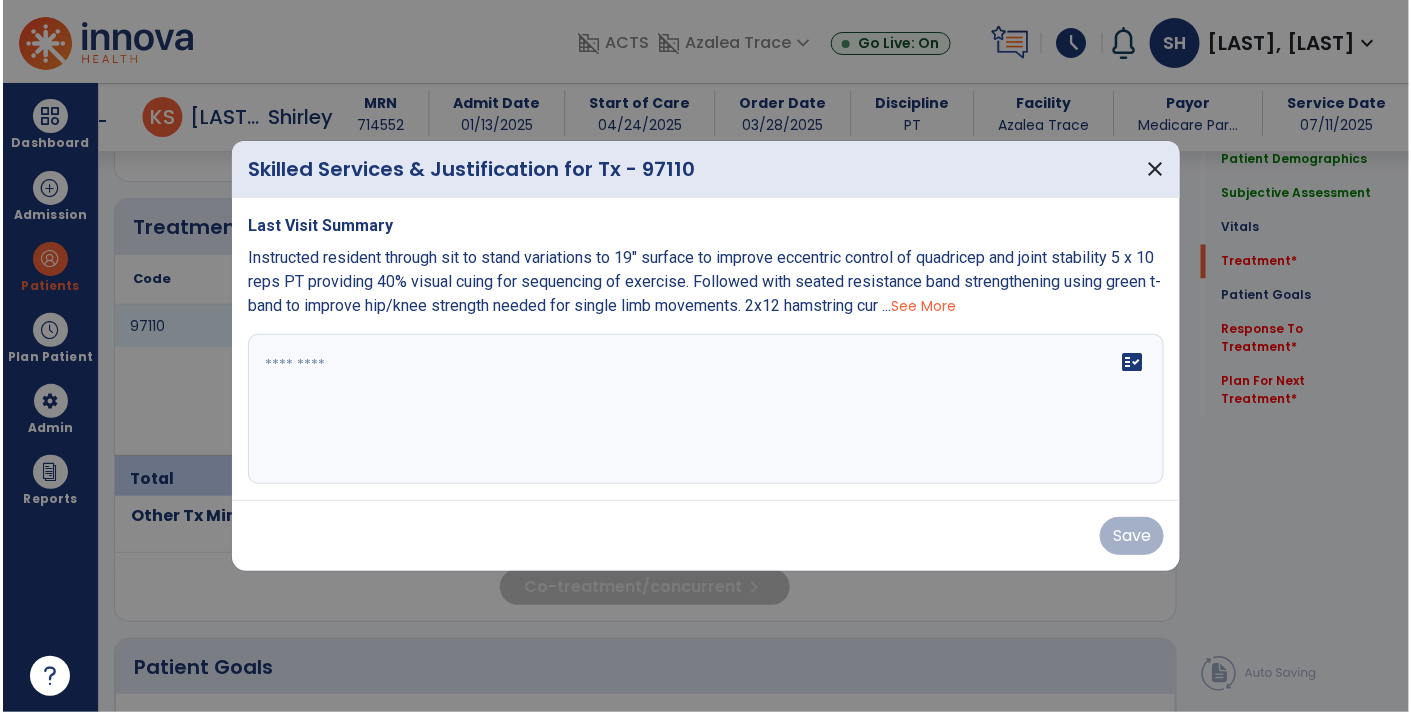 scroll, scrollTop: 1165, scrollLeft: 0, axis: vertical 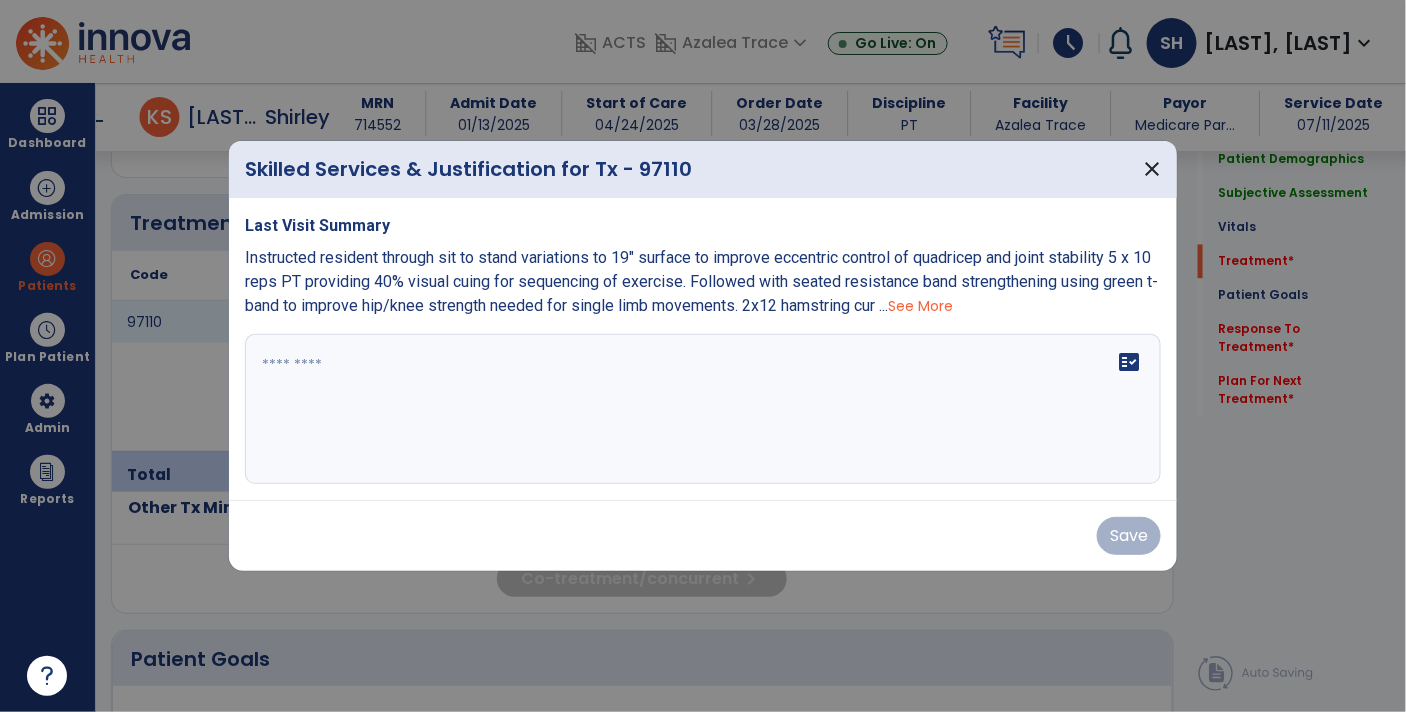 click on "fact_check" at bounding box center (703, 409) 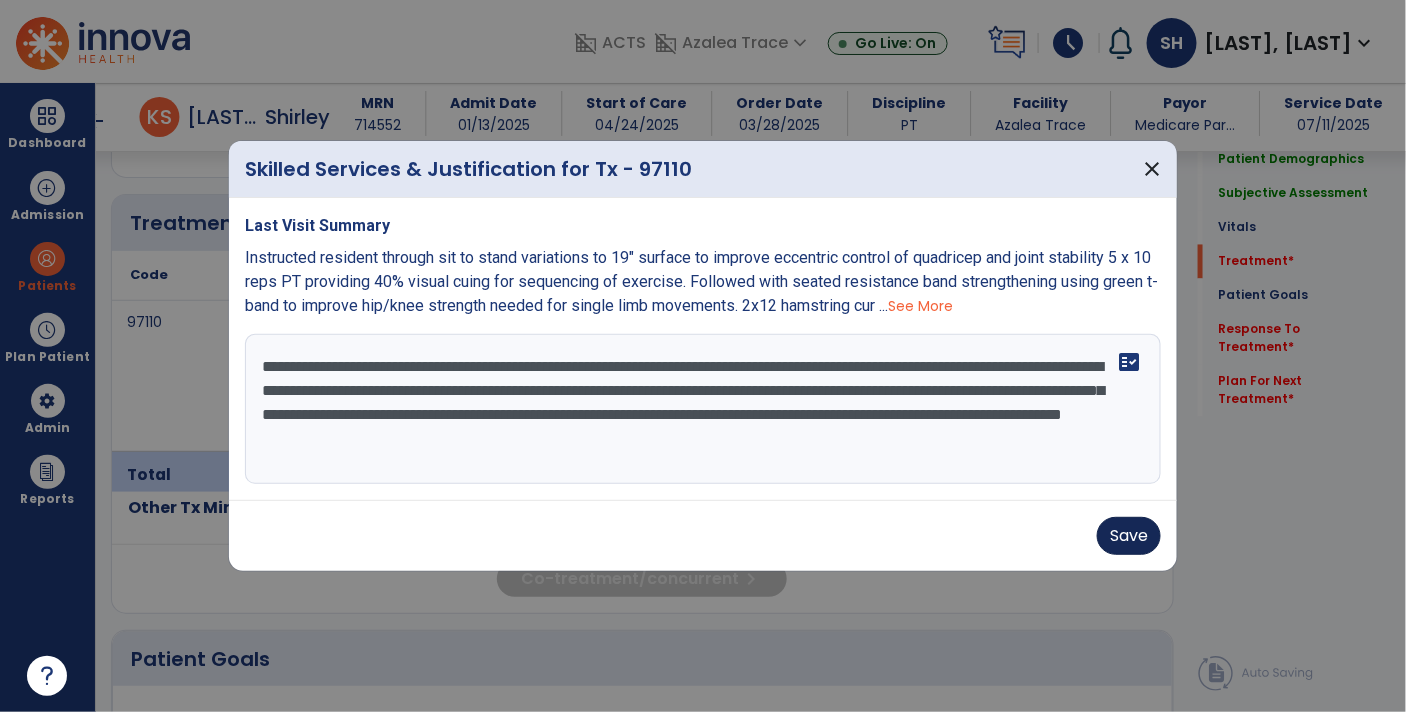 type on "**********" 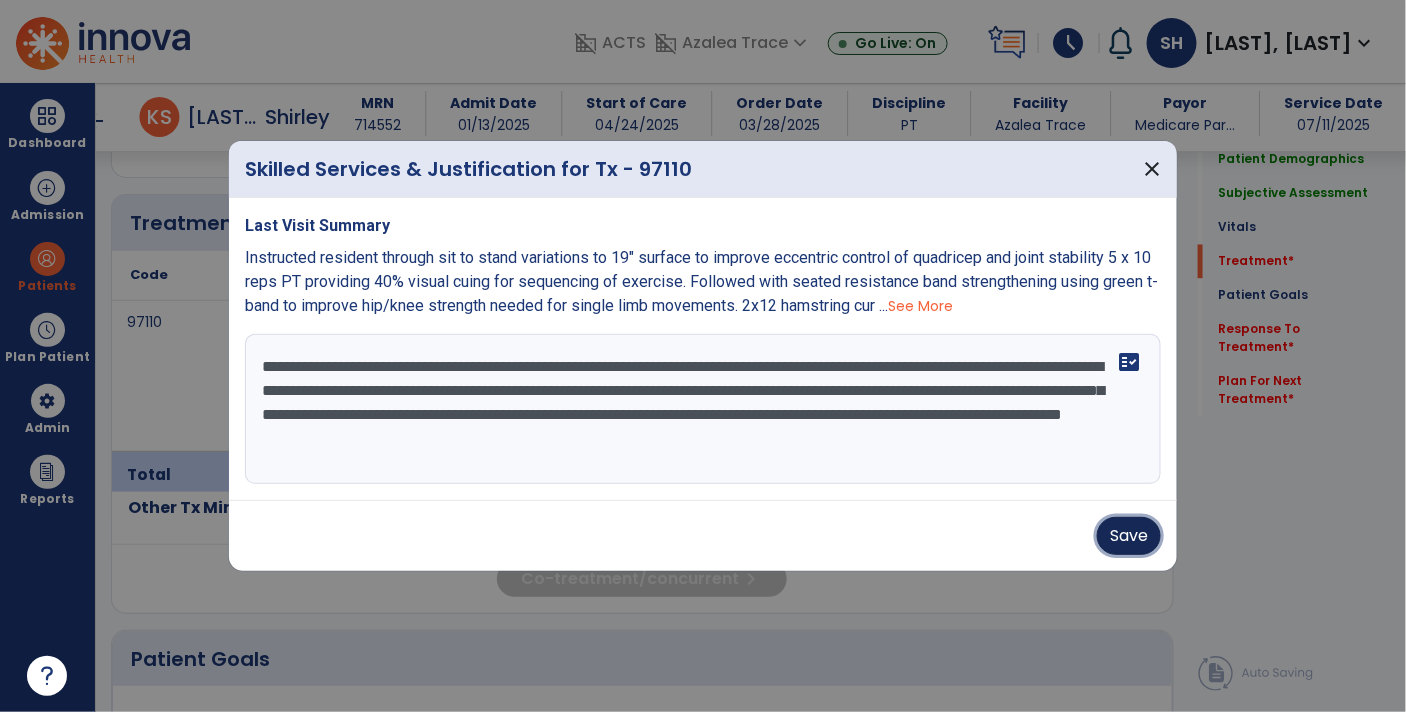 click on "Save" at bounding box center [1129, 536] 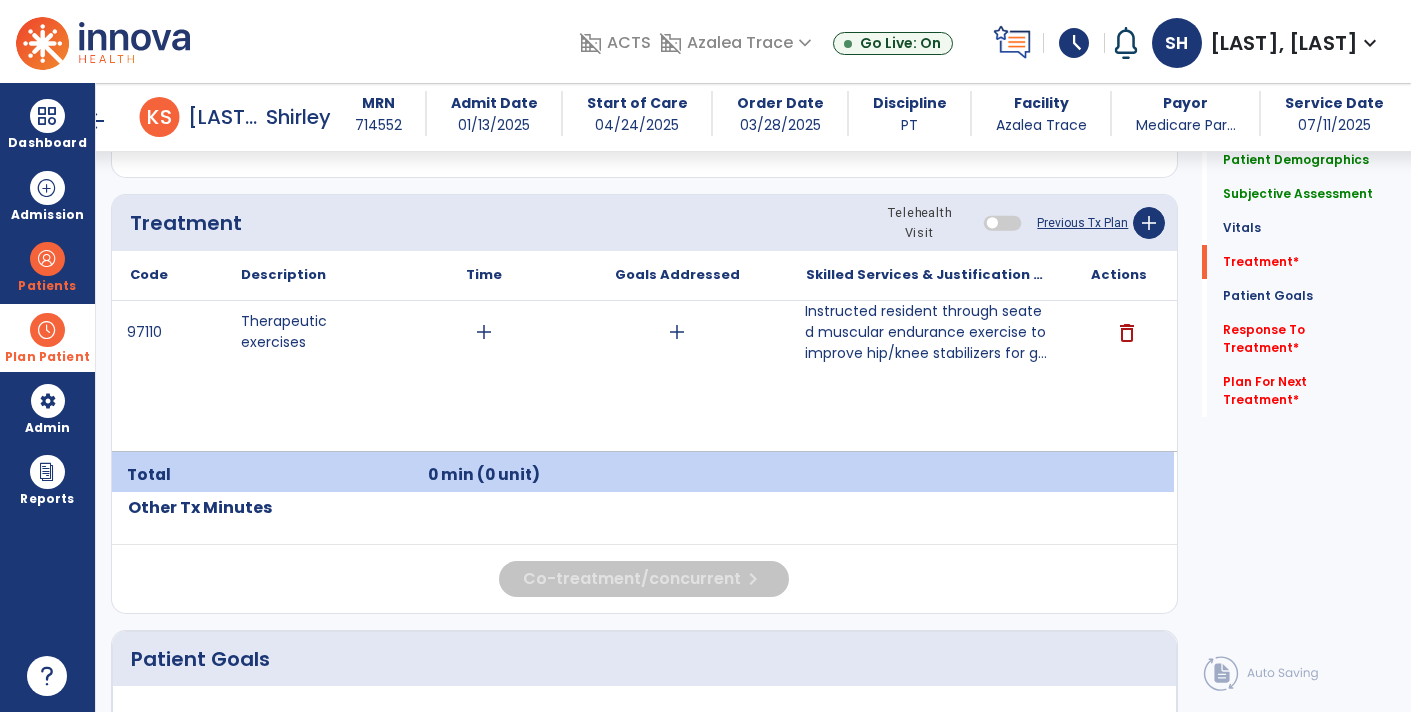 click at bounding box center (47, 330) 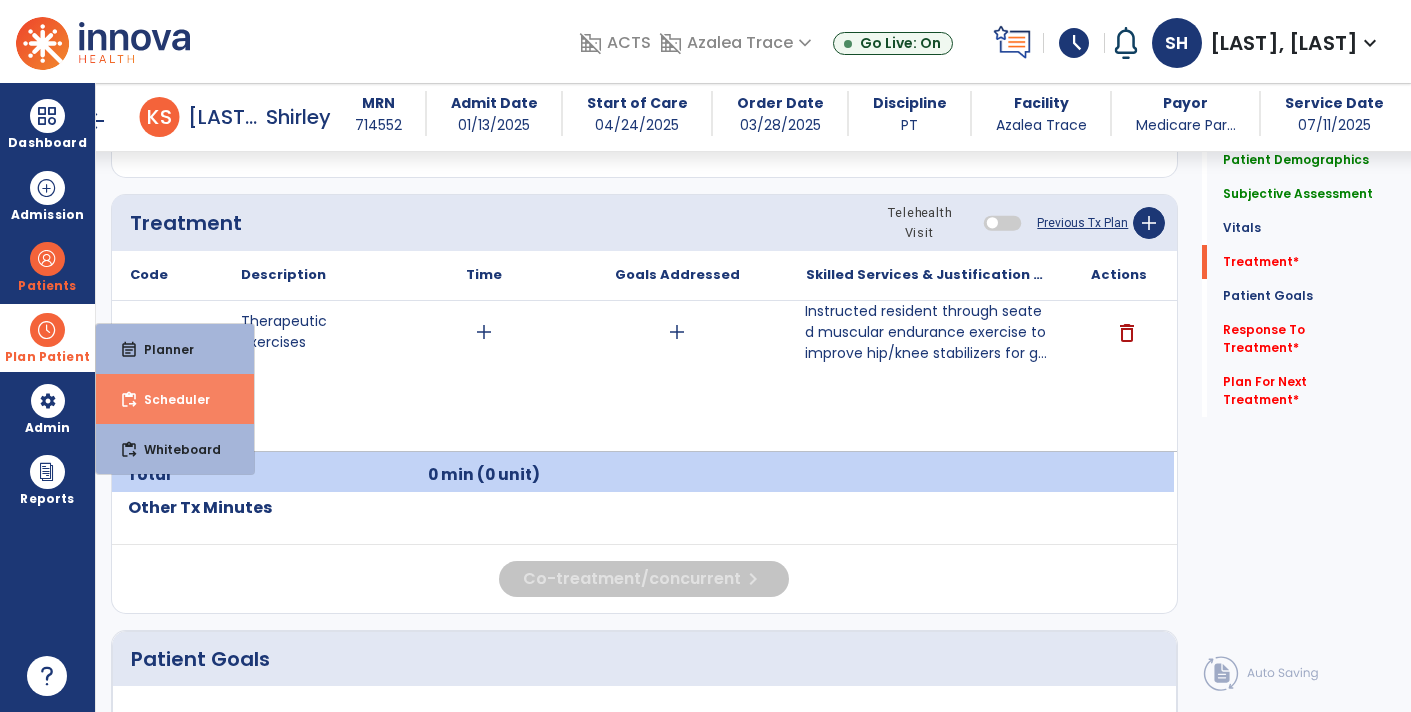 click on "content_paste_go  Scheduler" at bounding box center [175, 399] 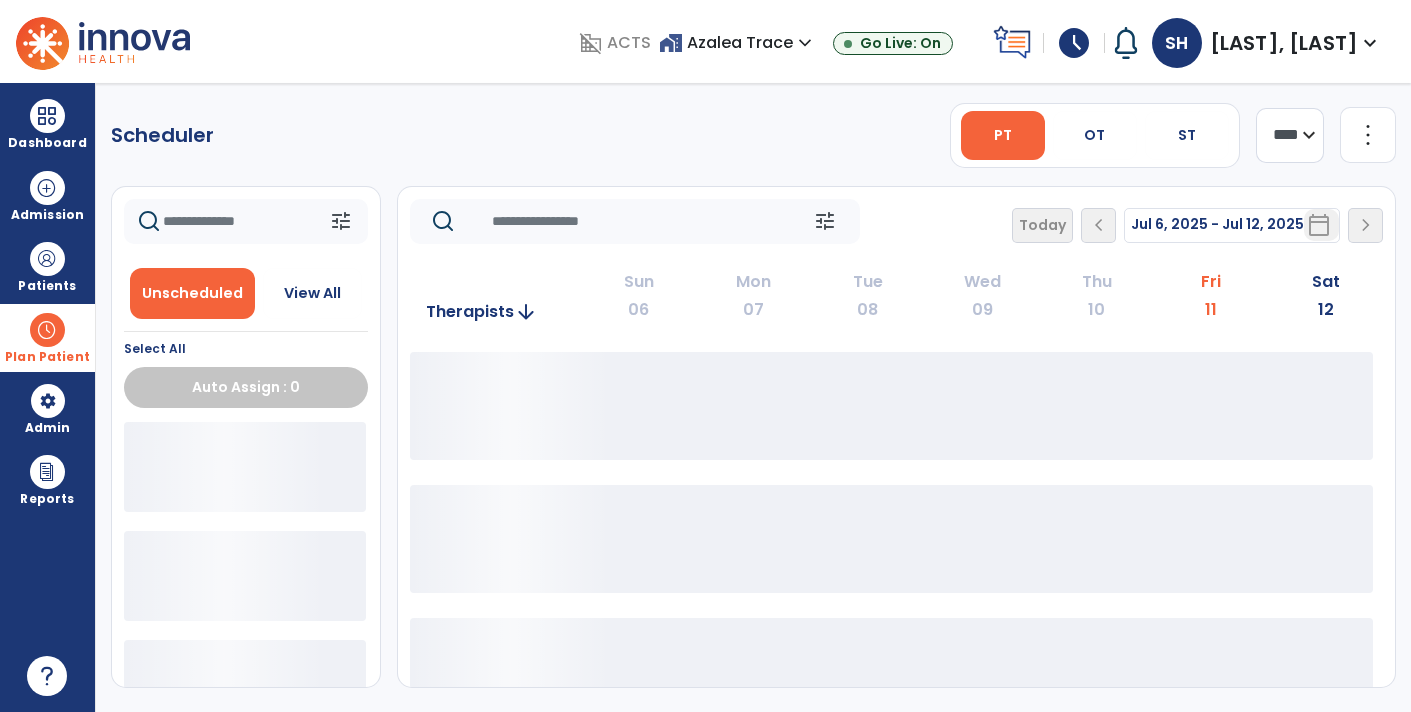 scroll, scrollTop: 0, scrollLeft: 0, axis: both 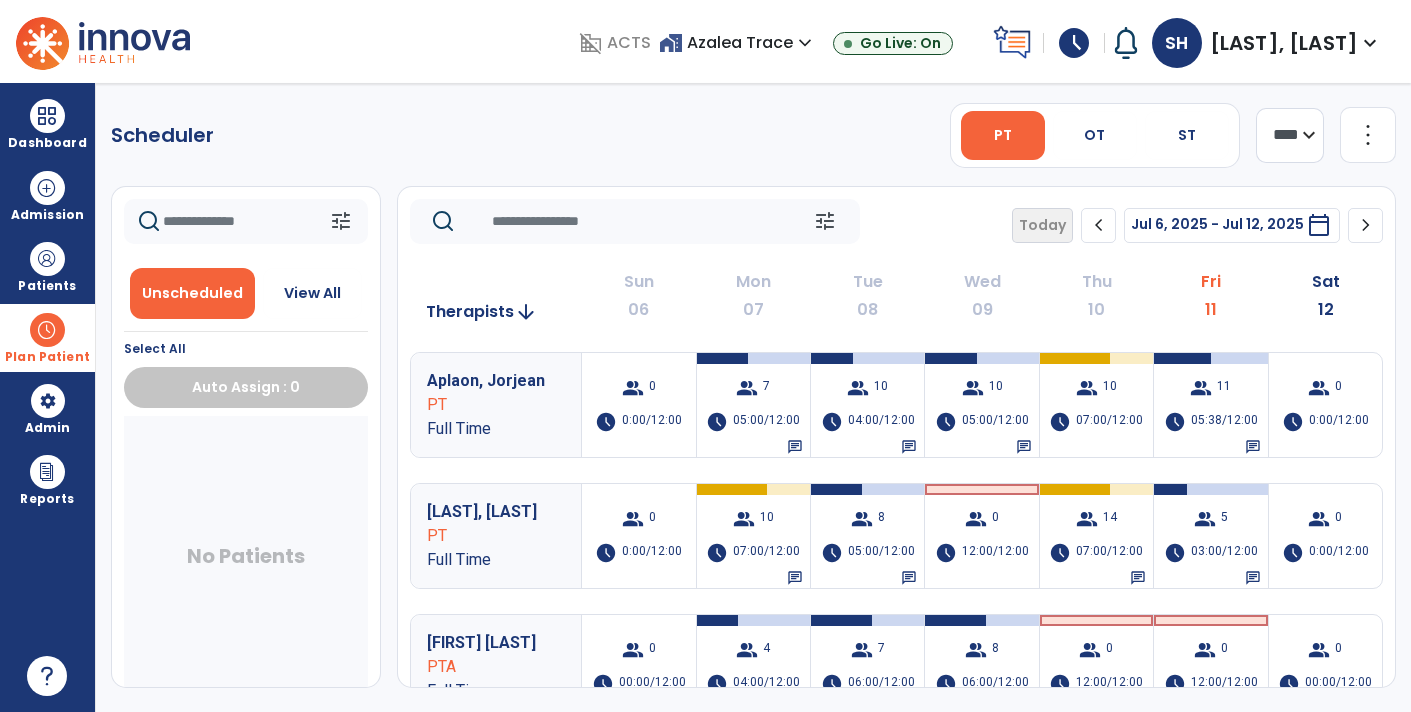 click on "chevron_right" 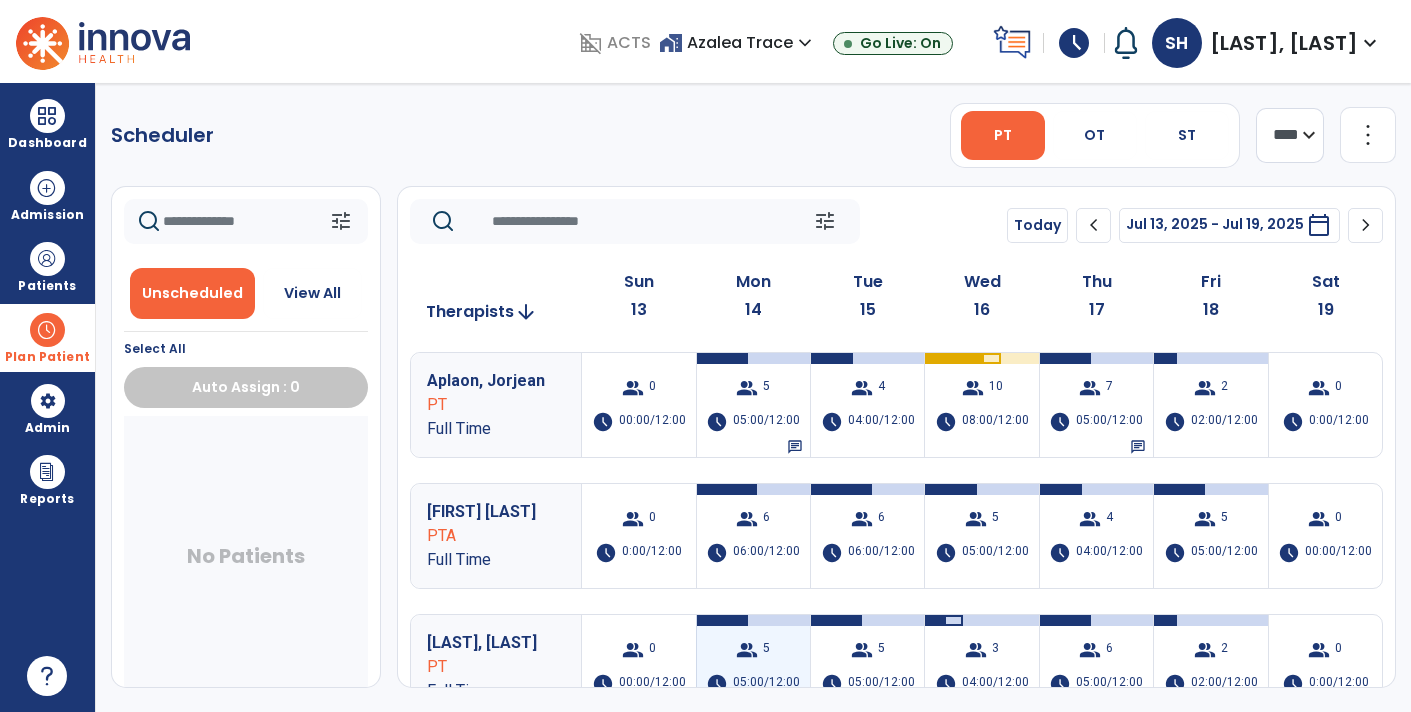 click on "group  5  schedule  05:00/12:00   chat" at bounding box center (753, 667) 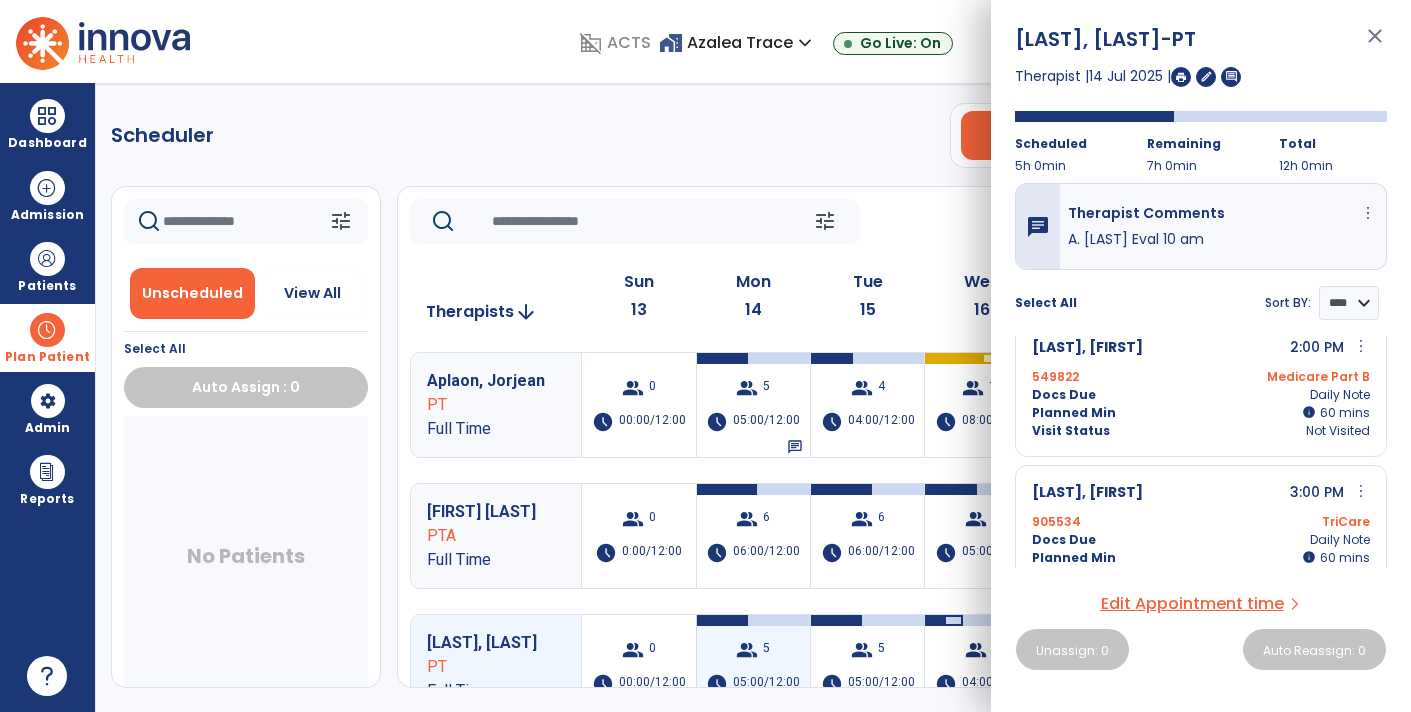 scroll, scrollTop: 487, scrollLeft: 0, axis: vertical 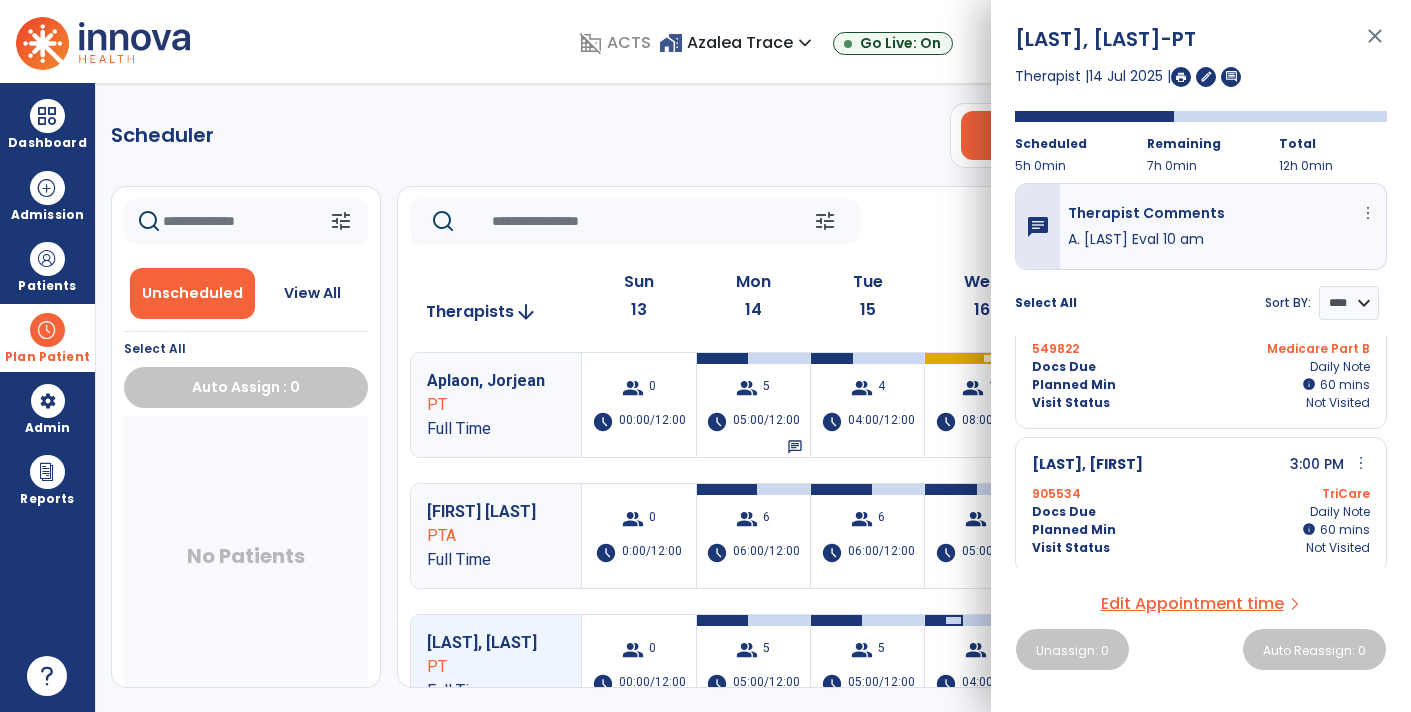 click on "close" at bounding box center [1375, 45] 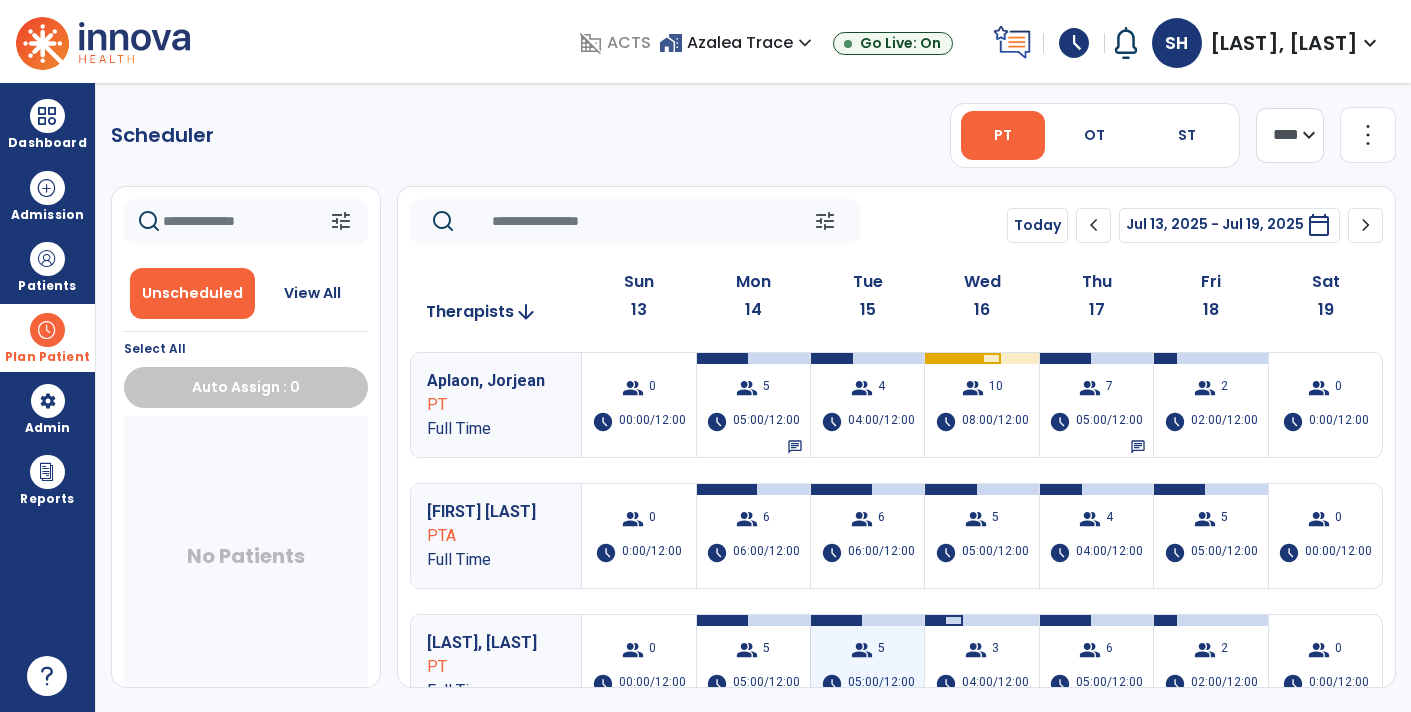 click on "group  5  schedule  05:00/12:00   chat" at bounding box center [867, 667] 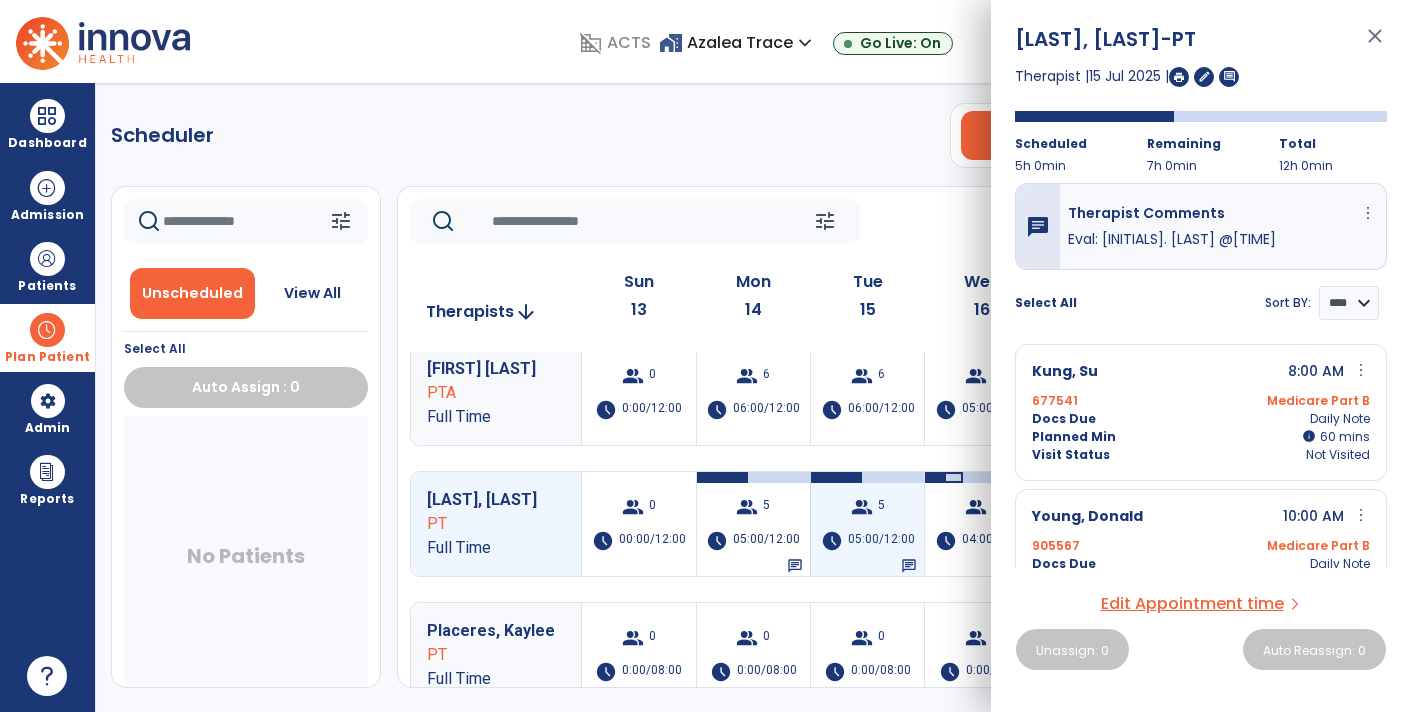 scroll, scrollTop: 161, scrollLeft: 0, axis: vertical 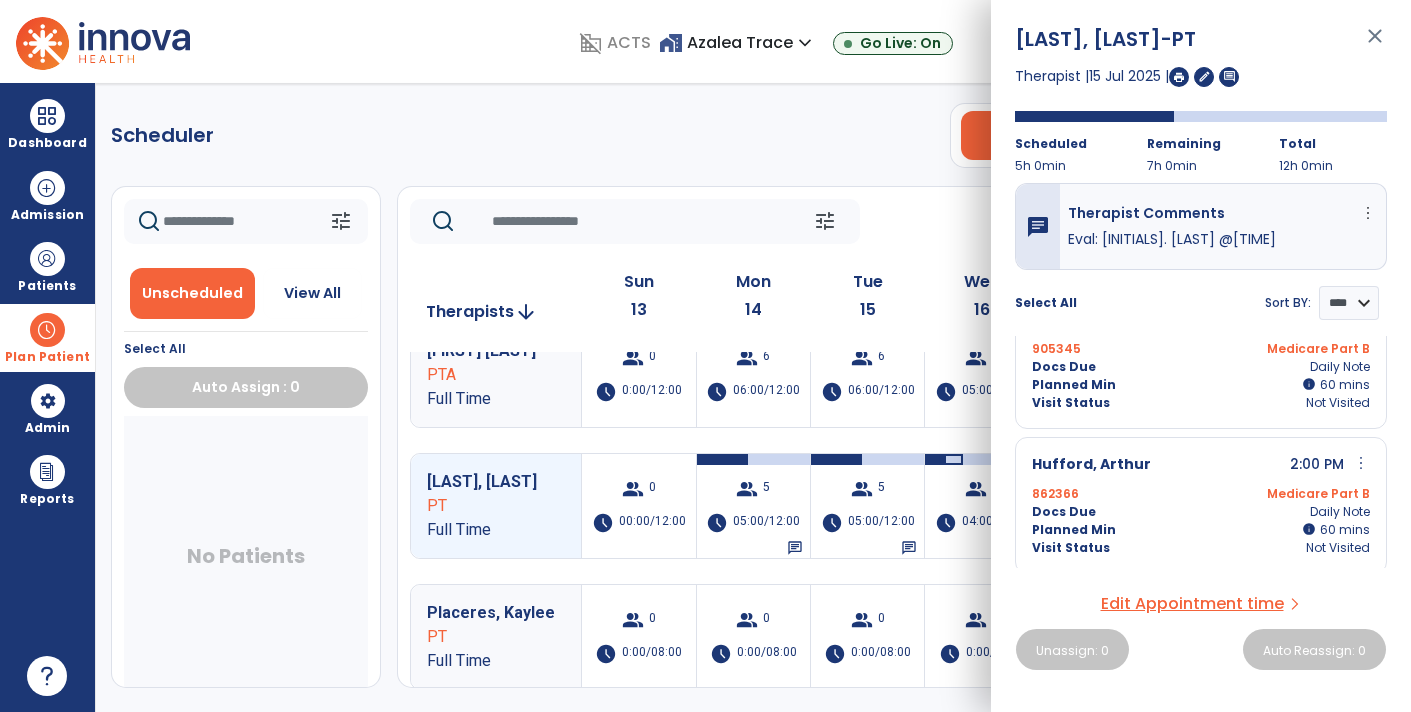 click on "close" at bounding box center (1375, 45) 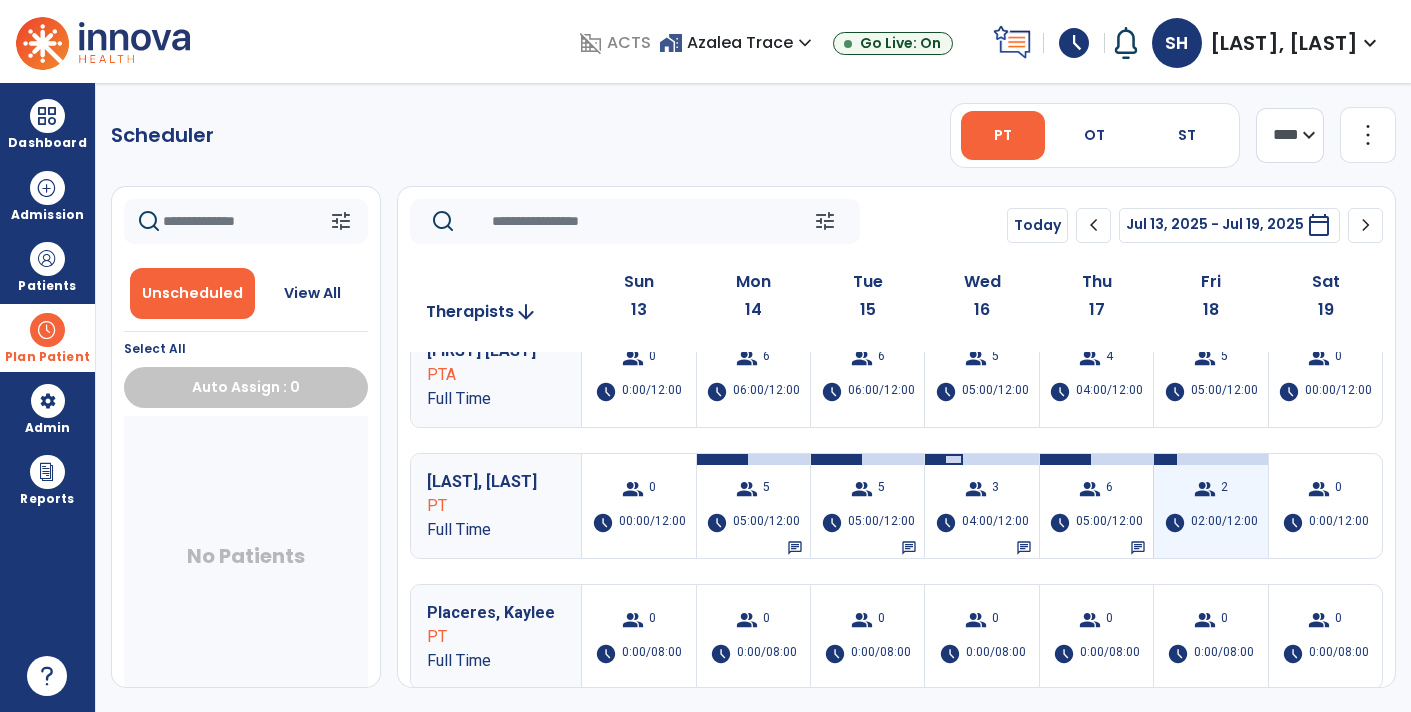 click on "02:00/12:00" at bounding box center [1224, 523] 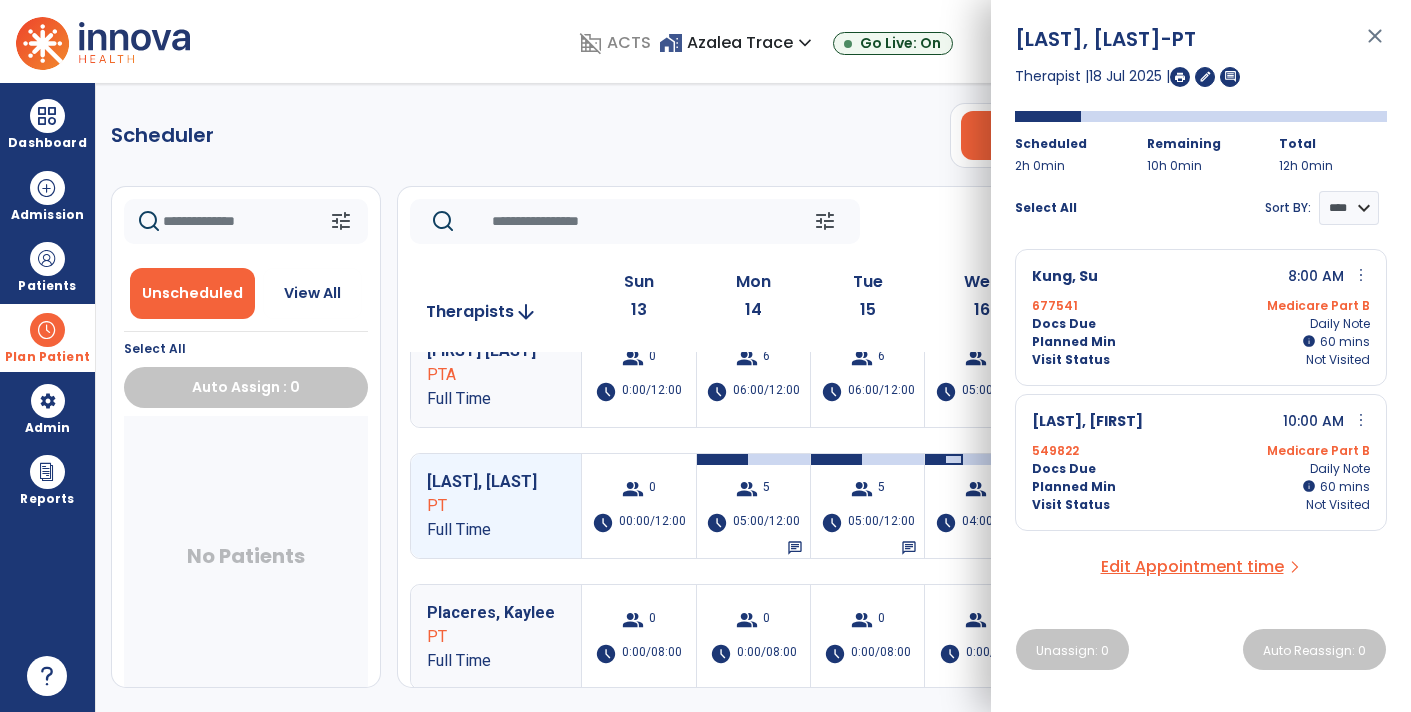 click on "close" at bounding box center [1375, 45] 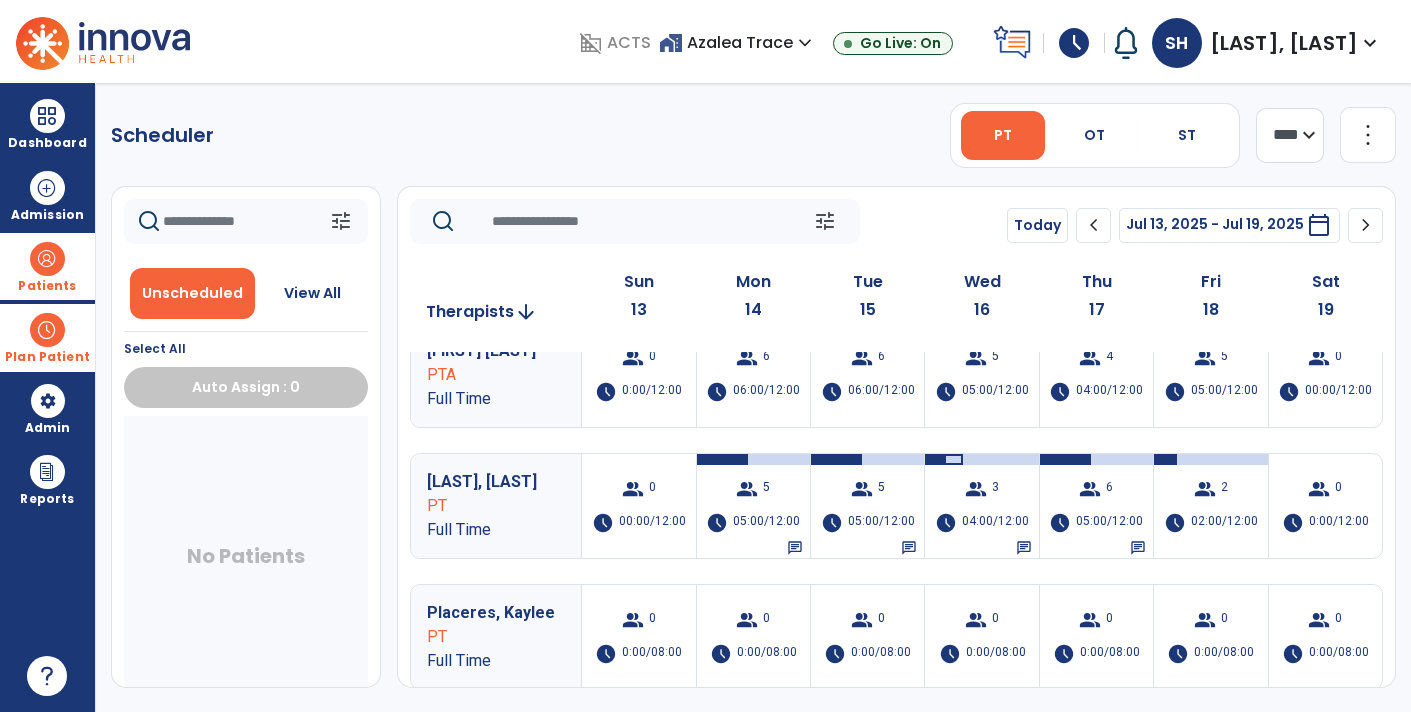 click at bounding box center (47, 259) 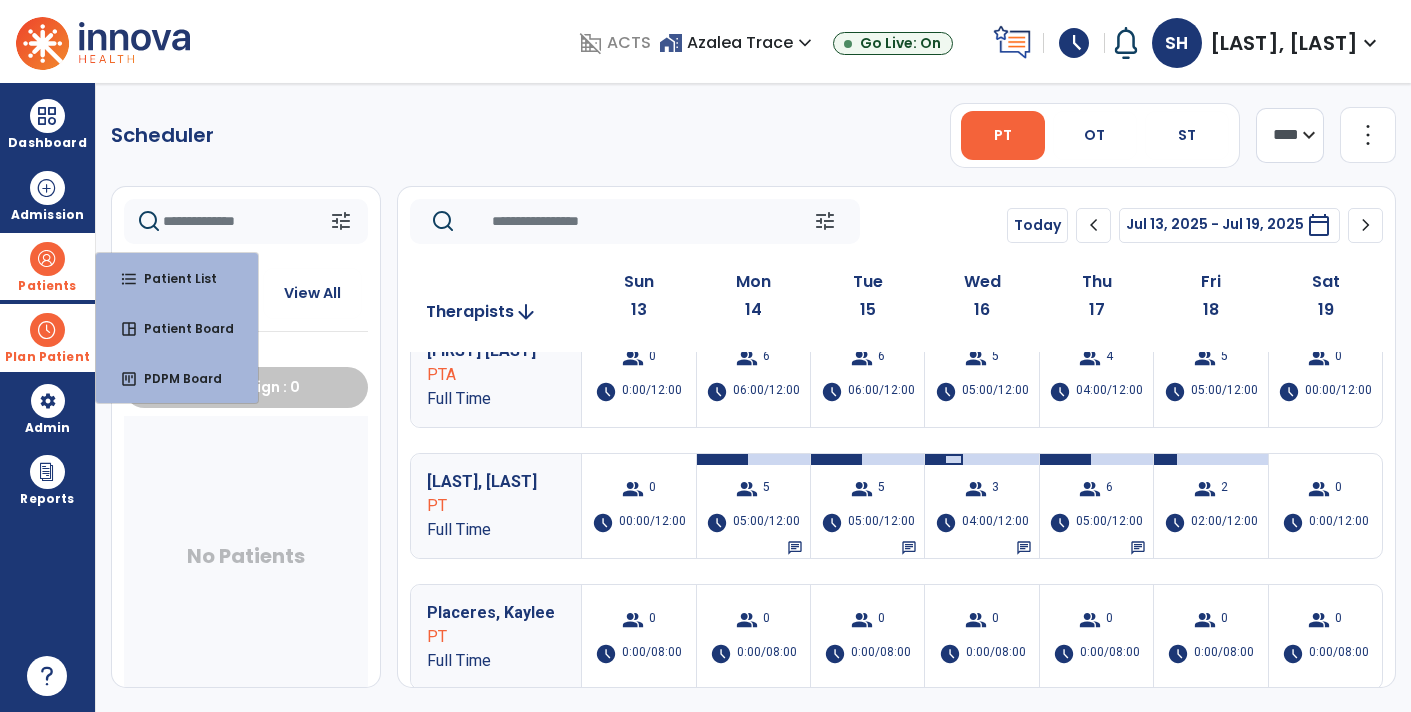 click at bounding box center (47, 259) 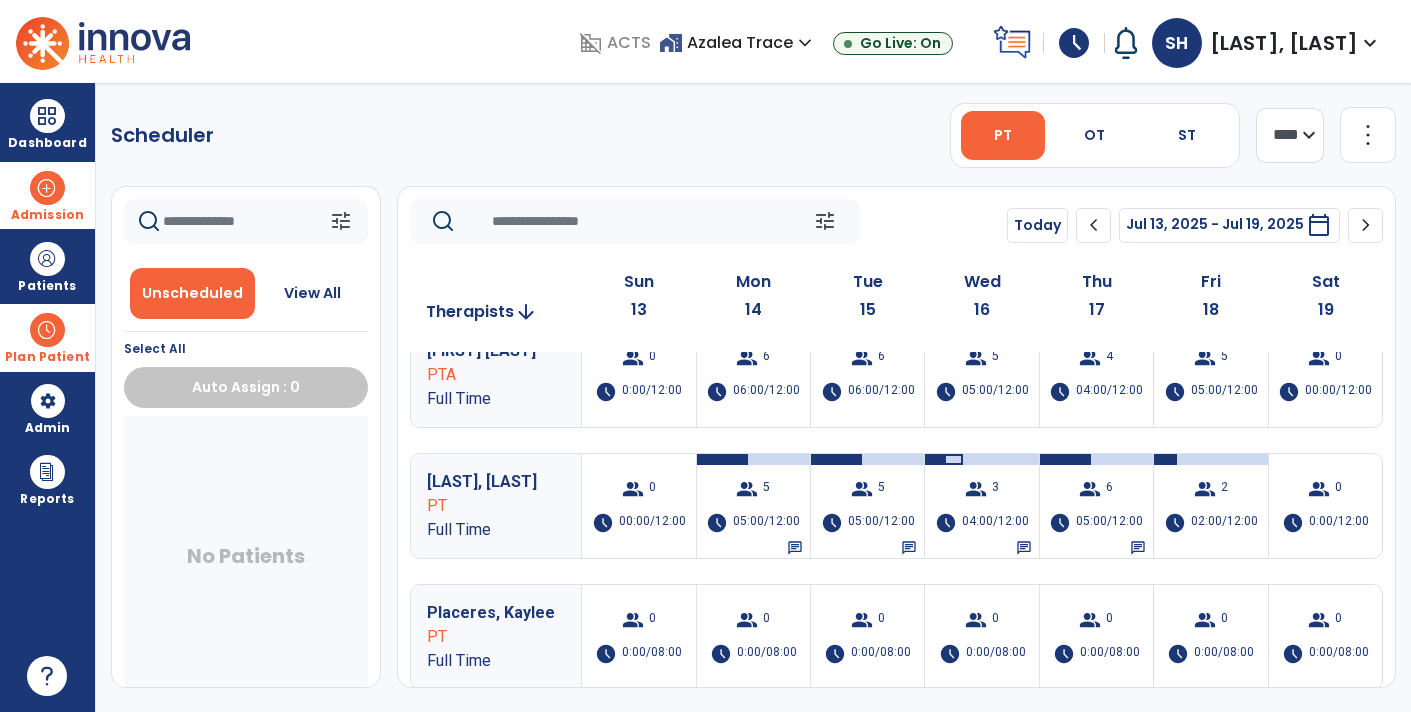 click on "Admission" at bounding box center (47, 195) 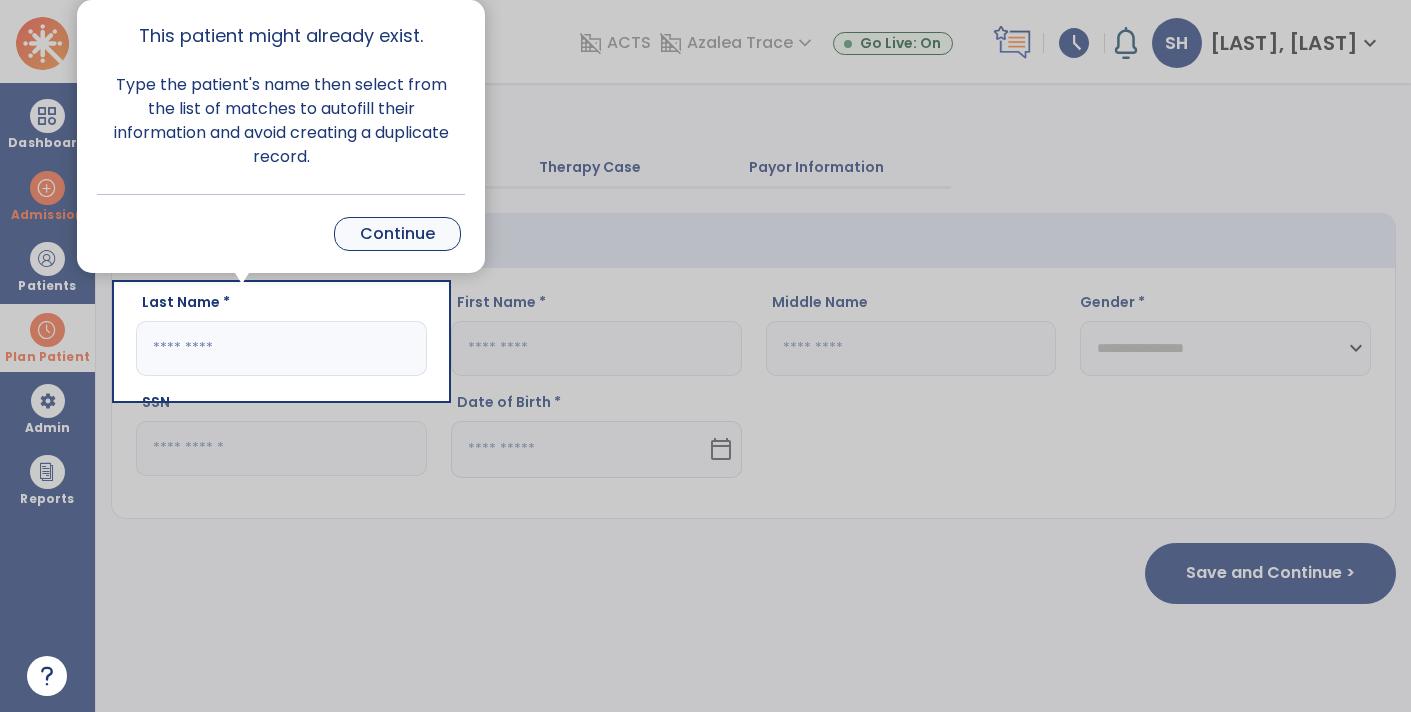 click on "Continue" at bounding box center (397, 234) 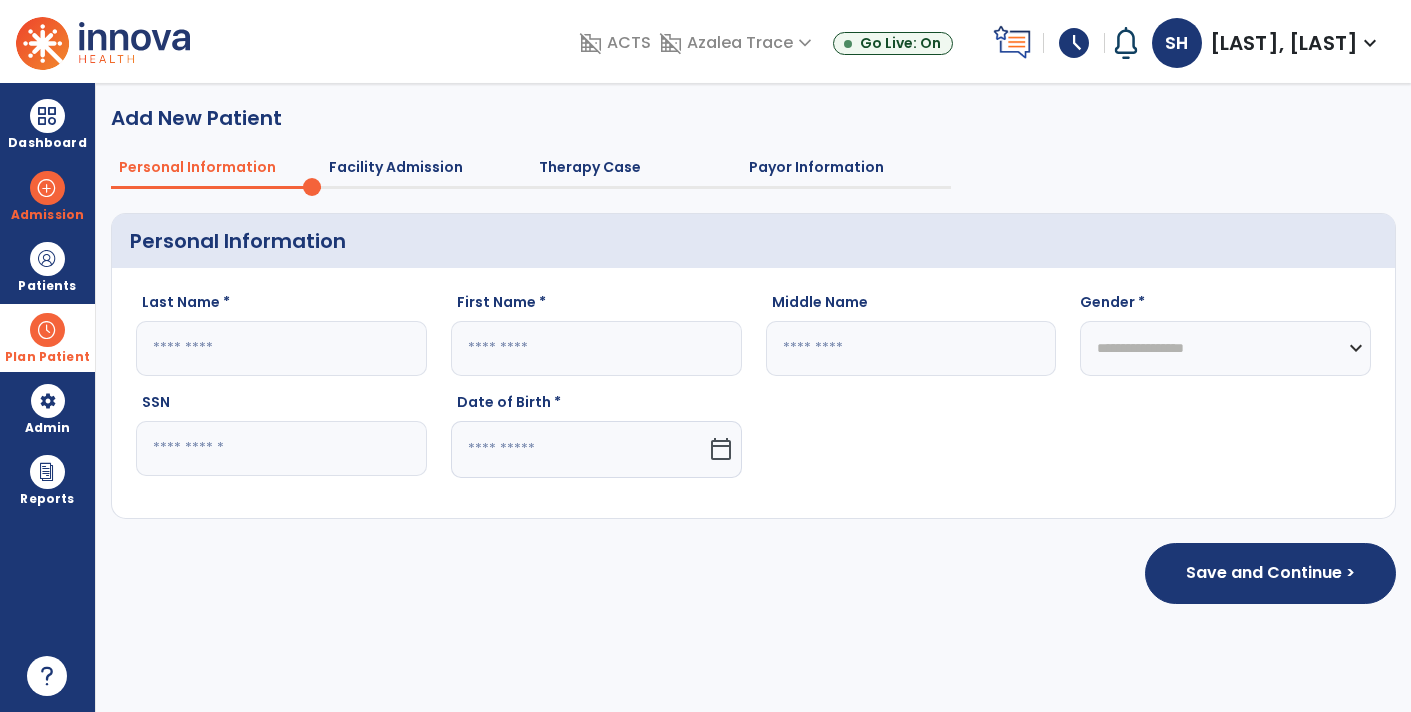 click at bounding box center [47, 330] 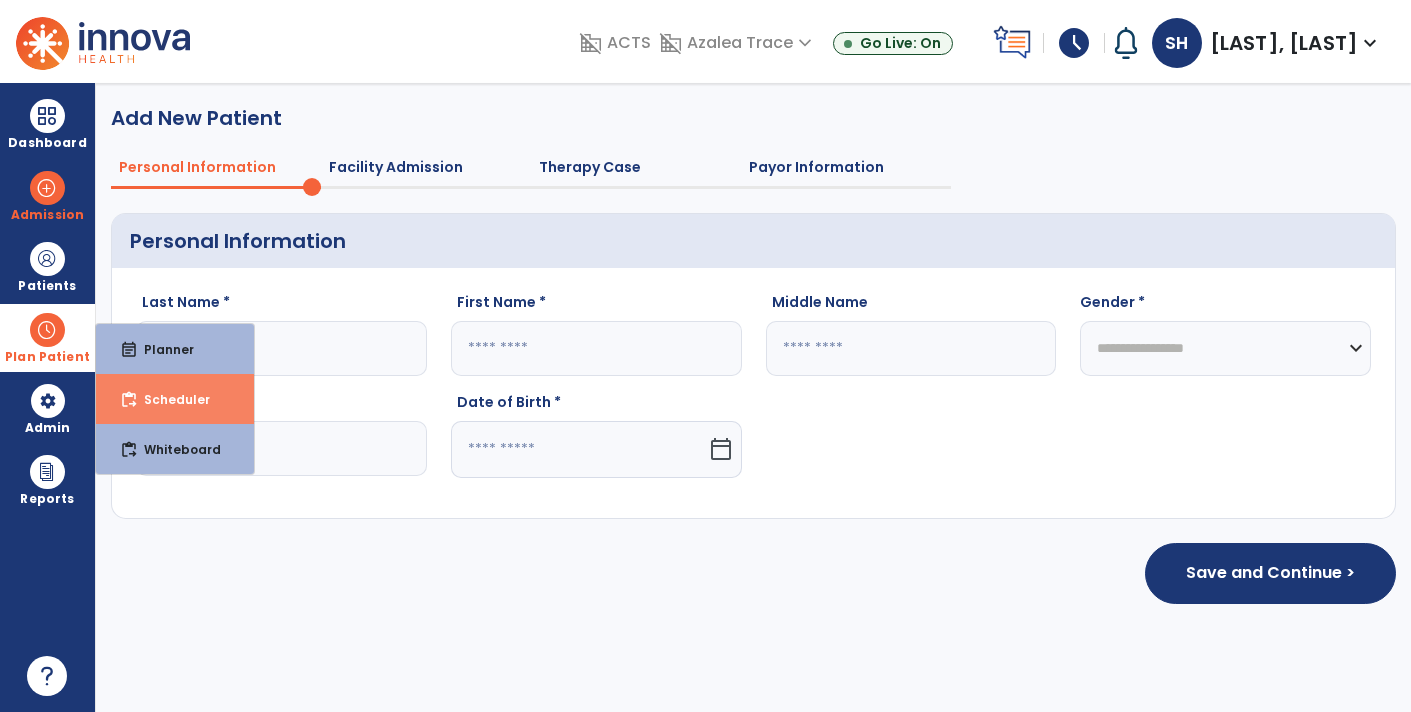 click on "content_paste_go  Scheduler" at bounding box center [175, 399] 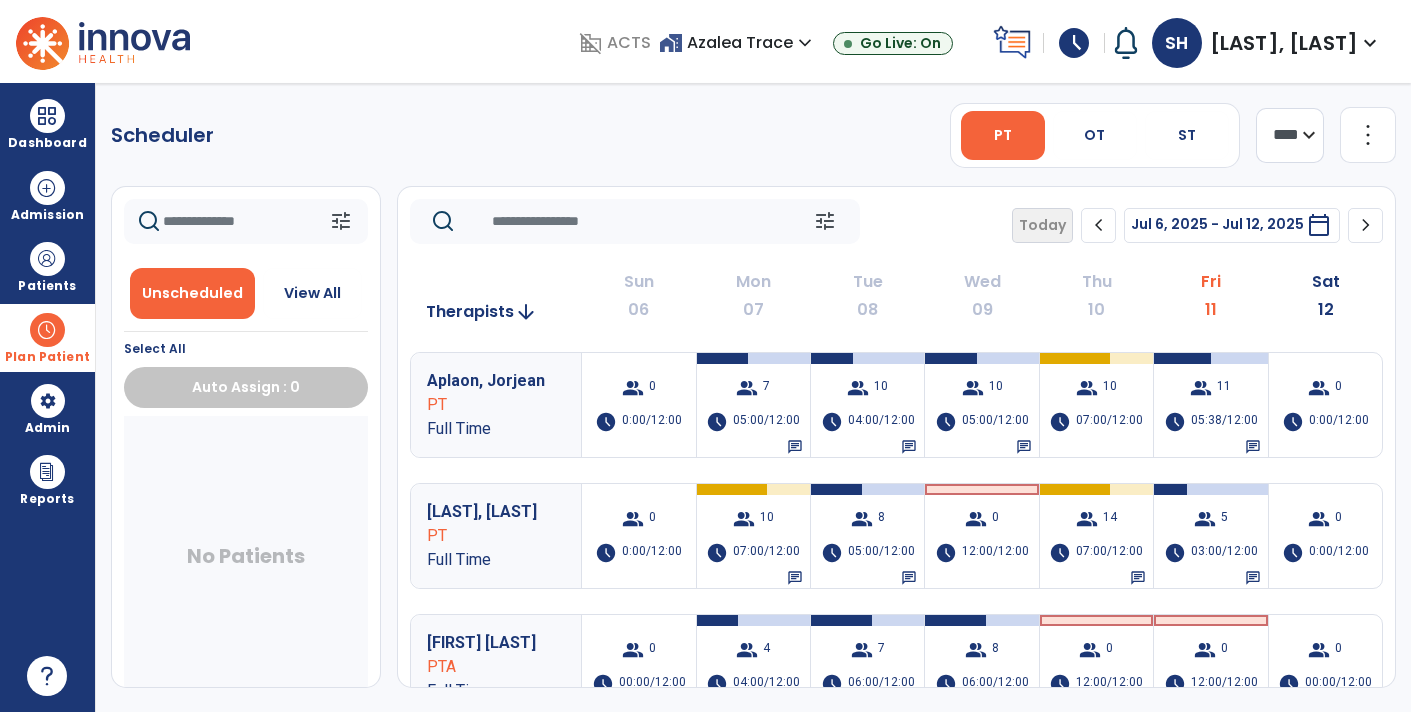 click on "Plan Patient" at bounding box center (47, 337) 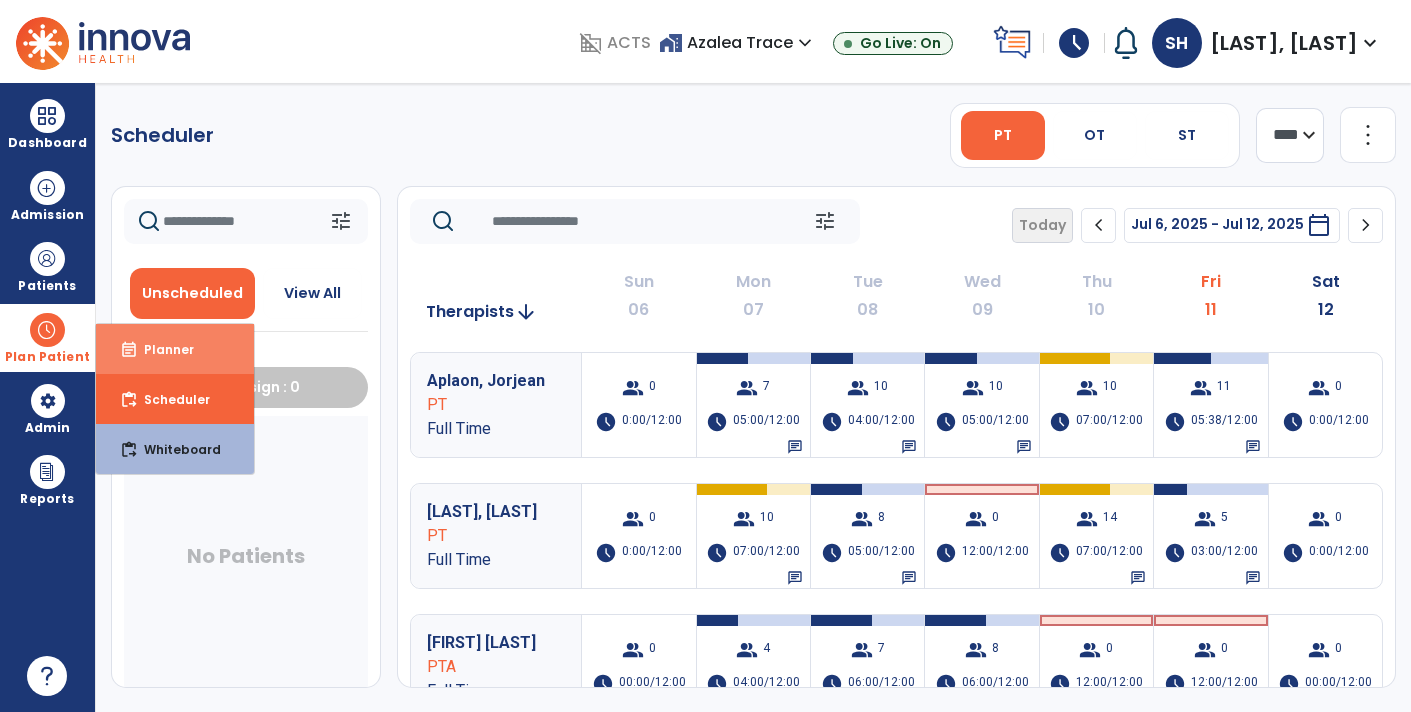 click on "Planner" at bounding box center [161, 349] 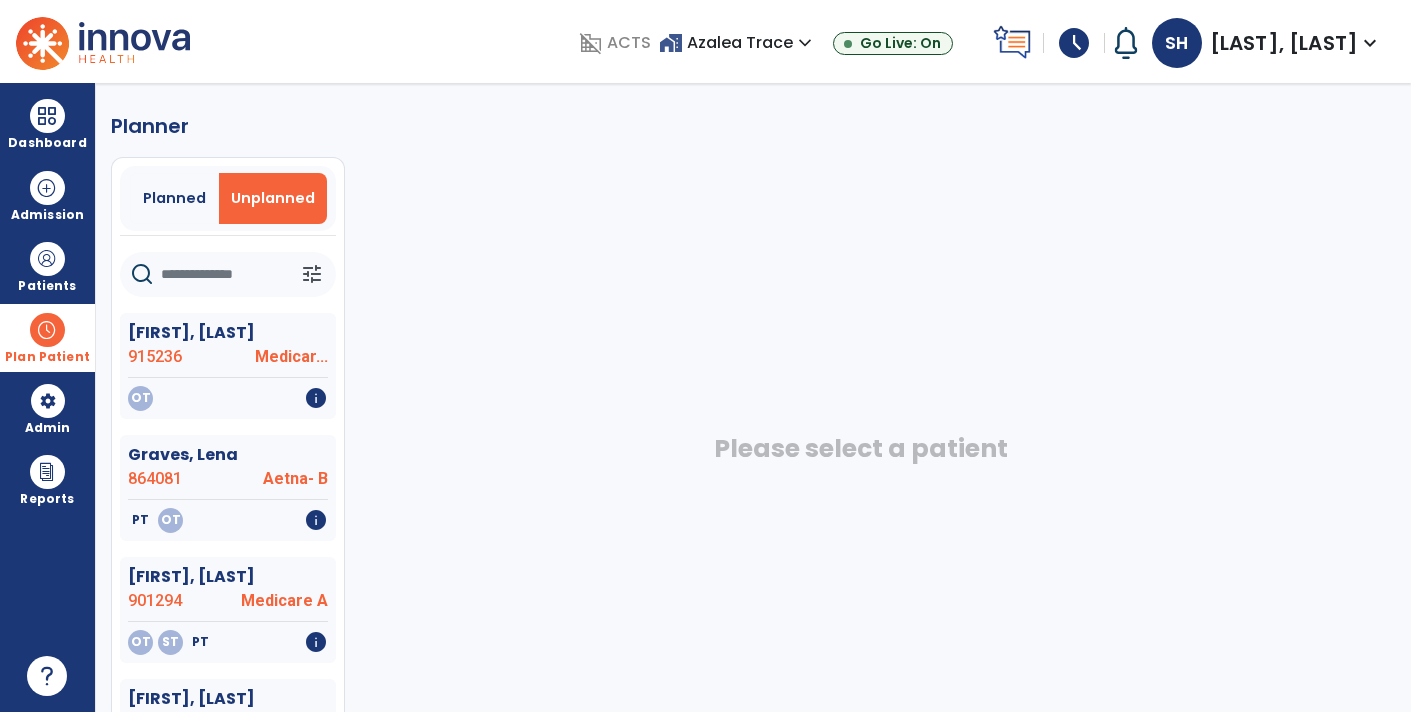 click 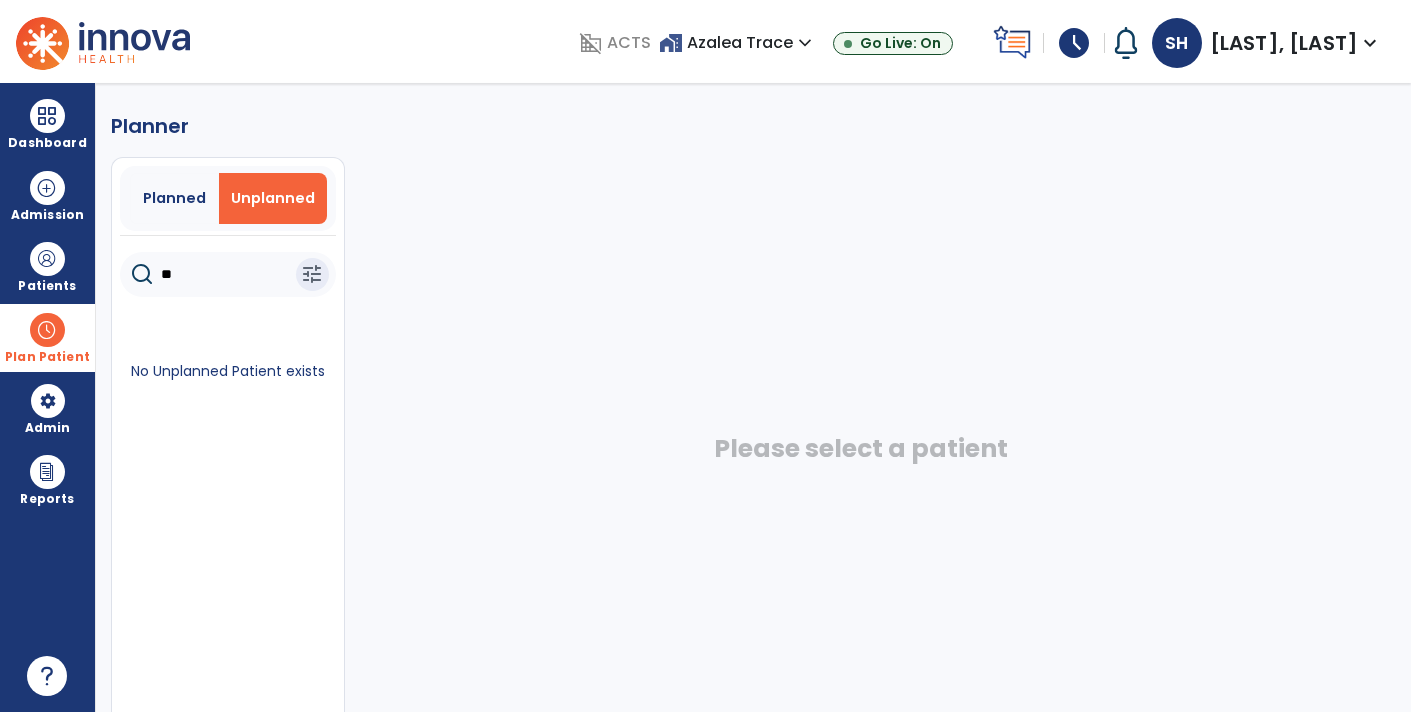type on "*" 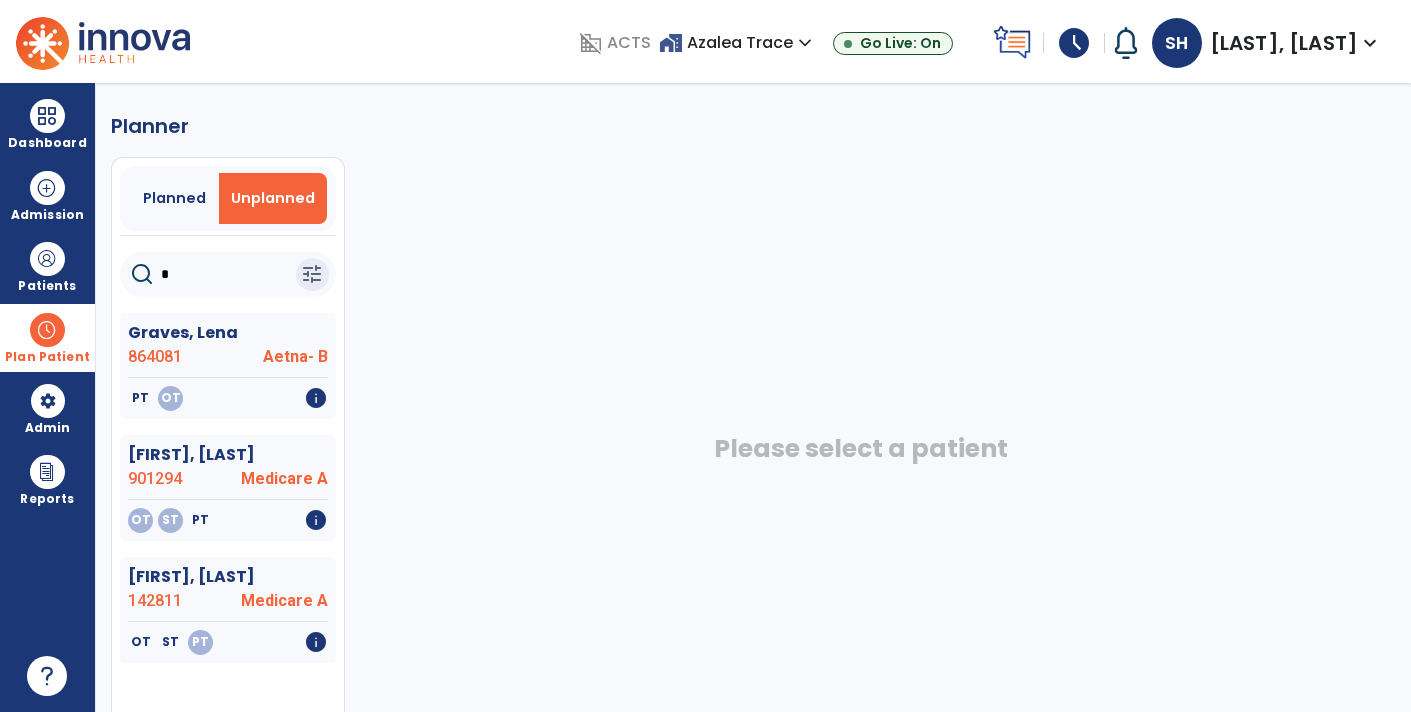 type 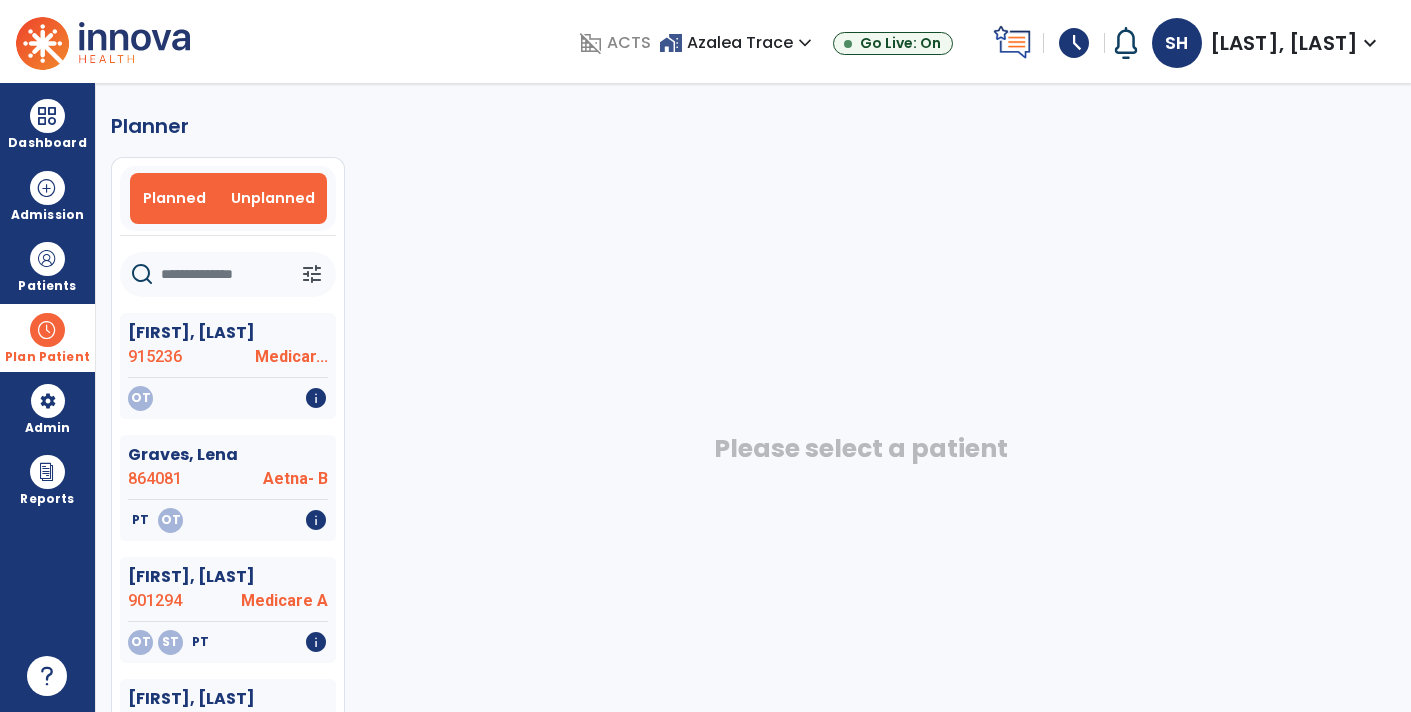 click on "Planned" at bounding box center (174, 198) 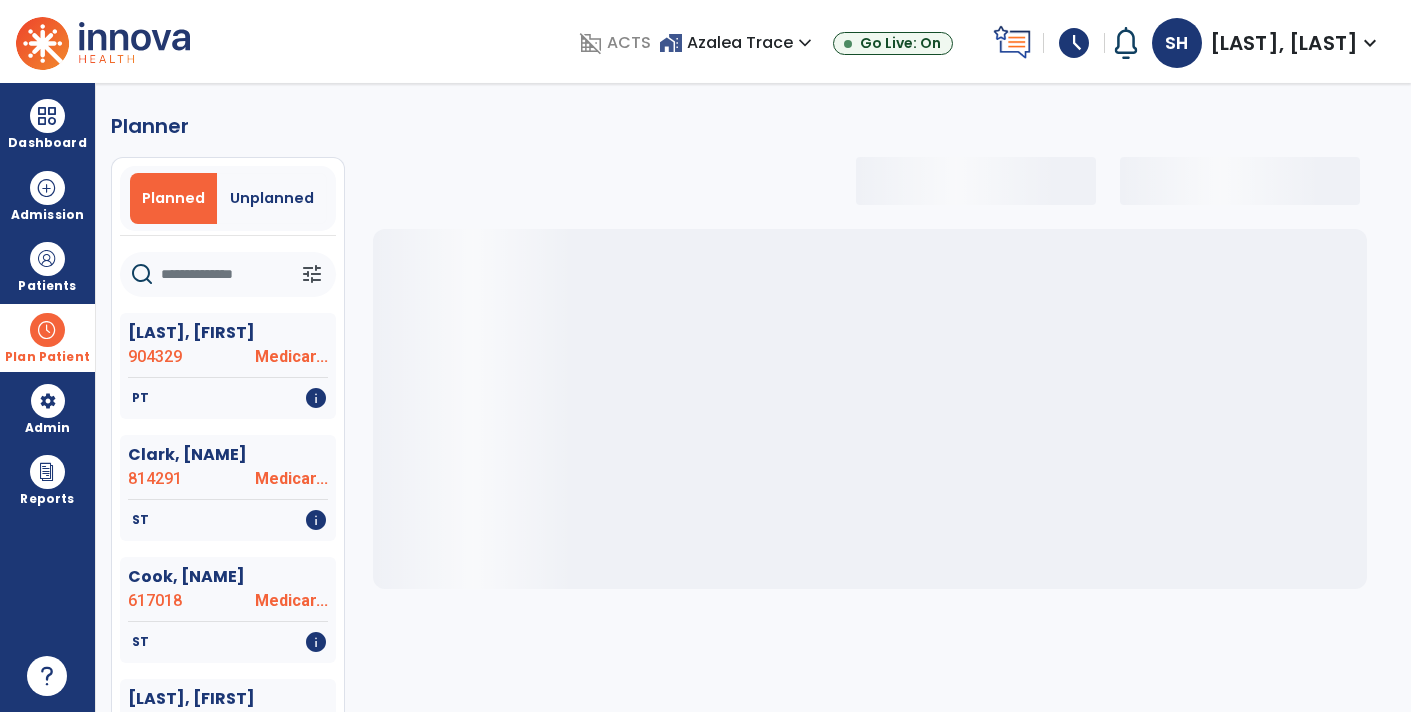 click 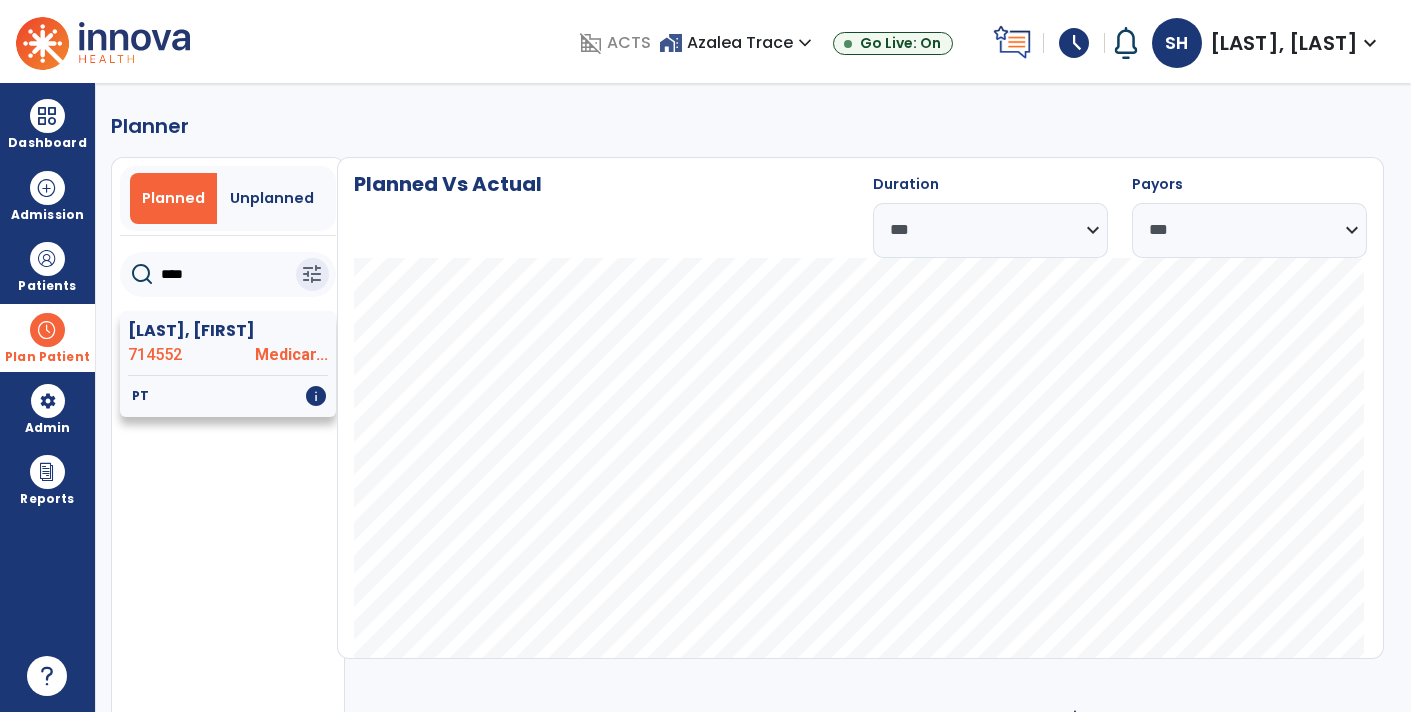 type on "****" 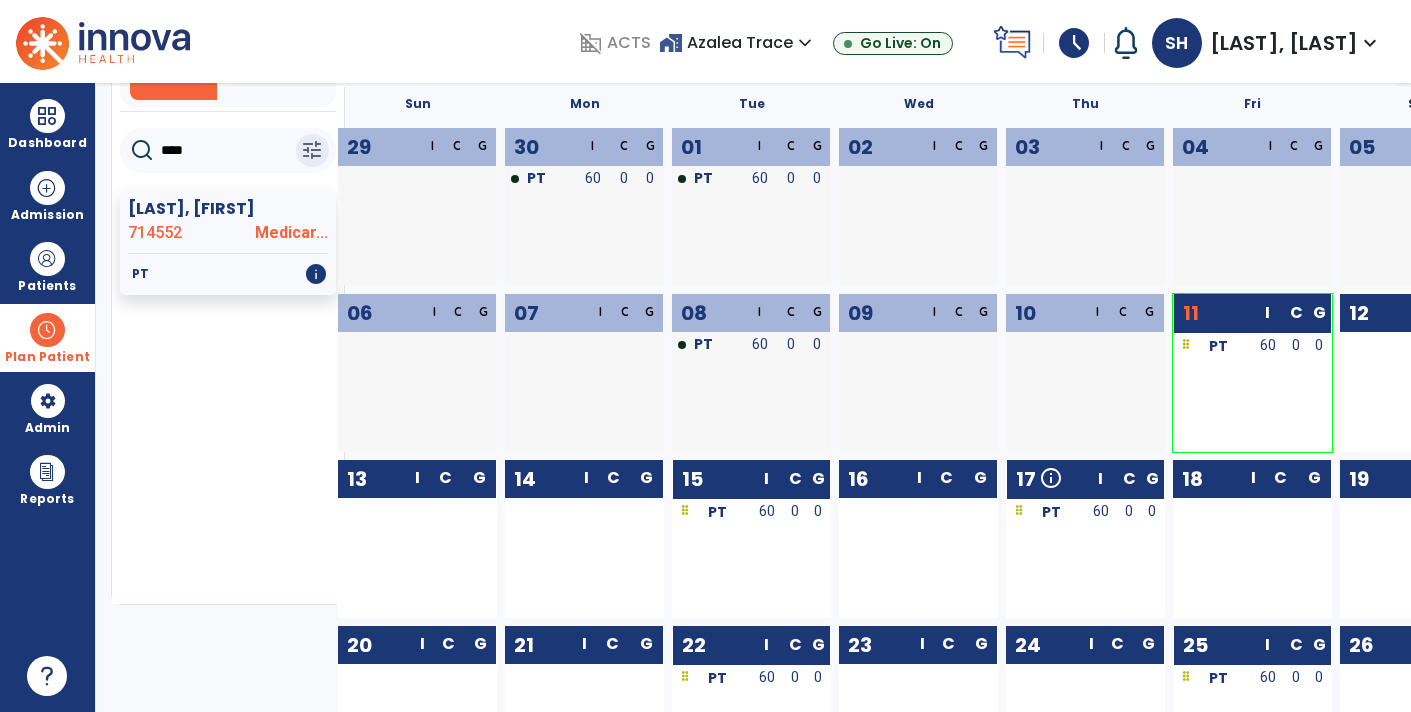 scroll, scrollTop: 123, scrollLeft: 0, axis: vertical 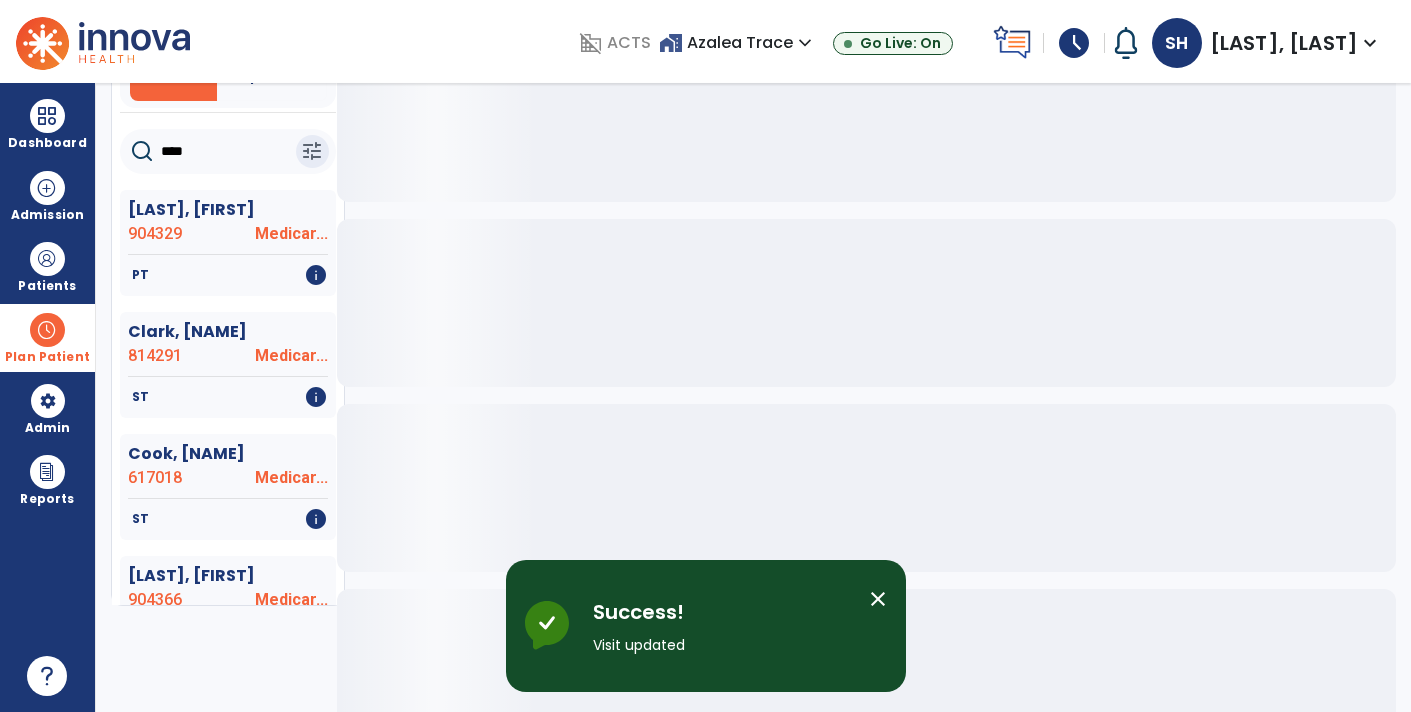 click on "close" at bounding box center [878, 599] 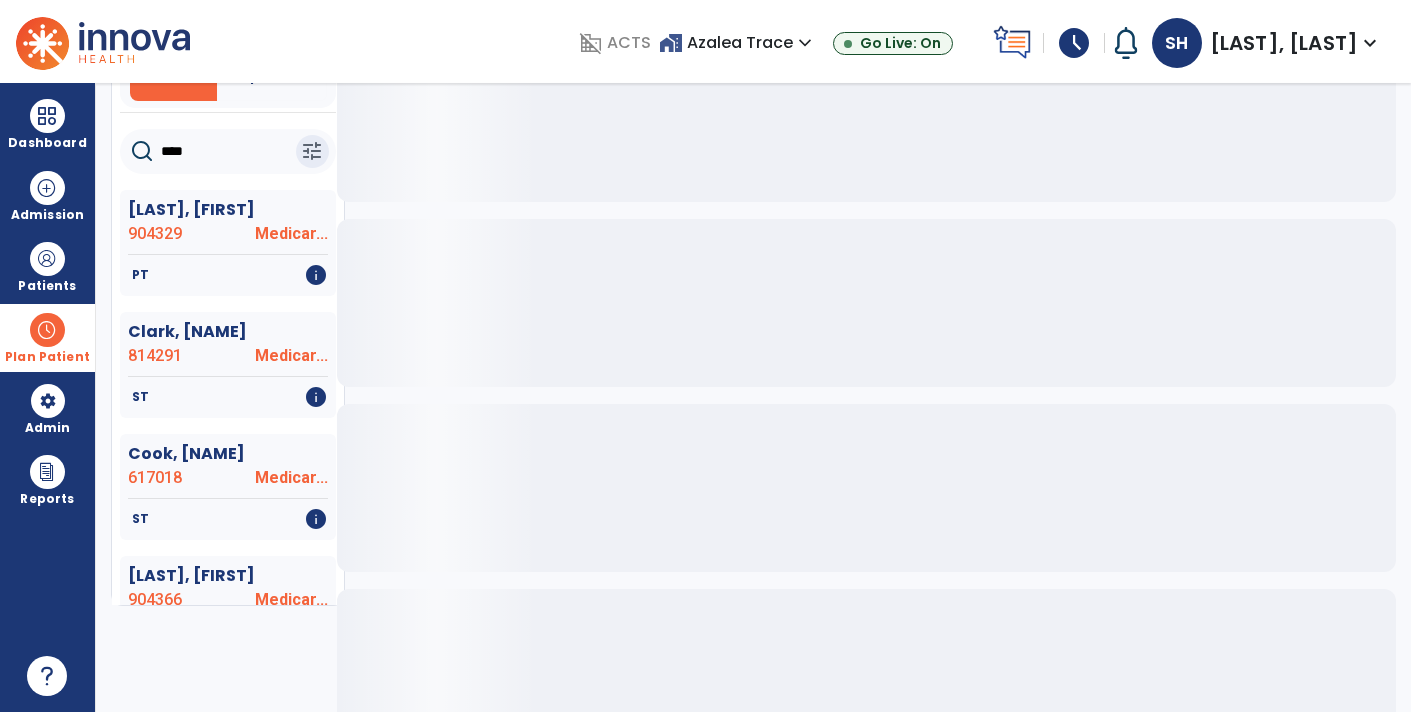 click on "Plan Patient" at bounding box center (47, 337) 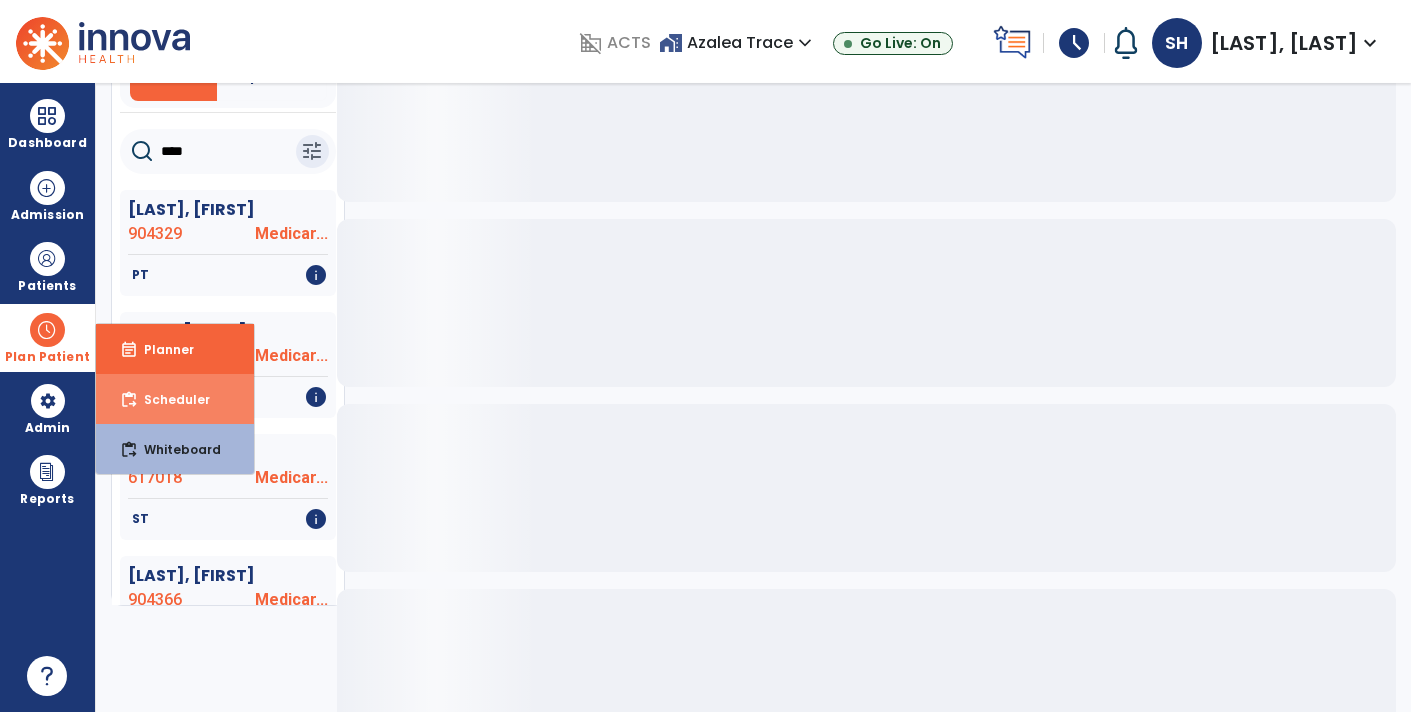 click on "content_paste_go  Scheduler" at bounding box center [175, 399] 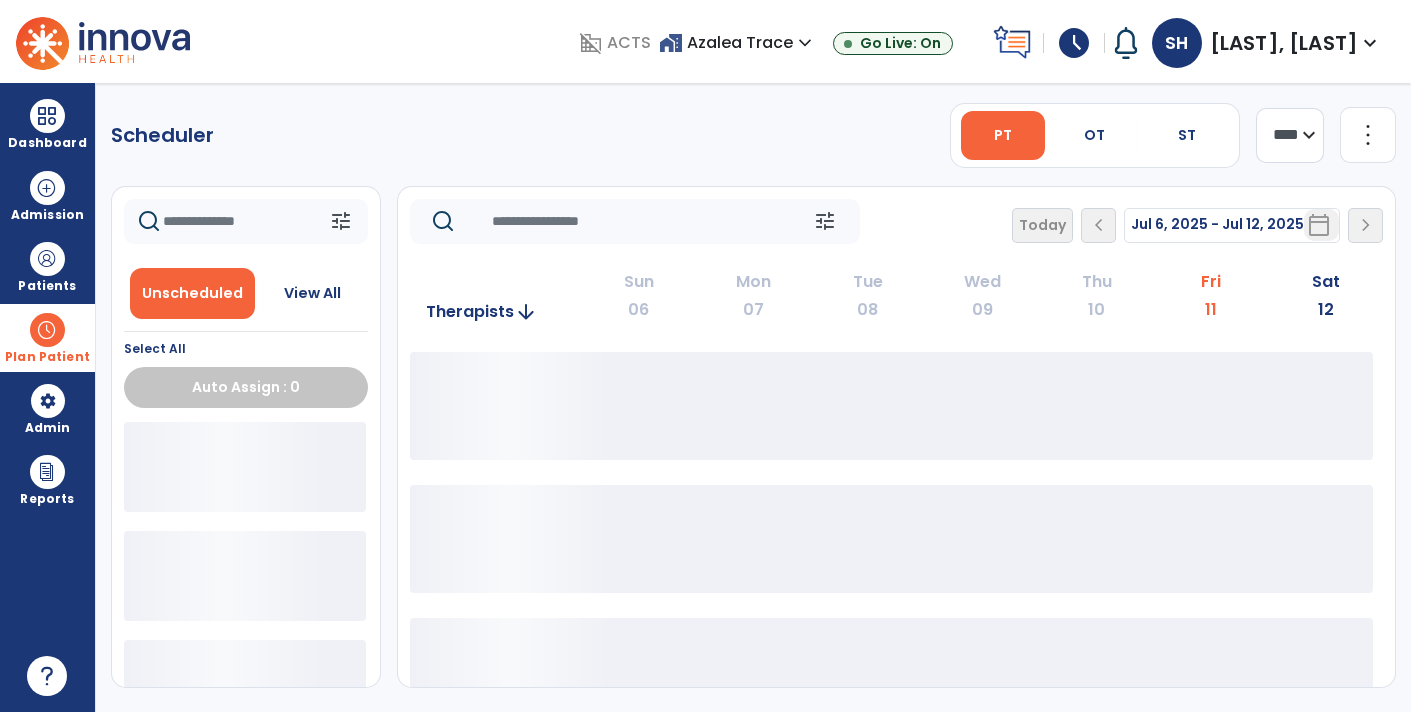 scroll, scrollTop: 0, scrollLeft: 0, axis: both 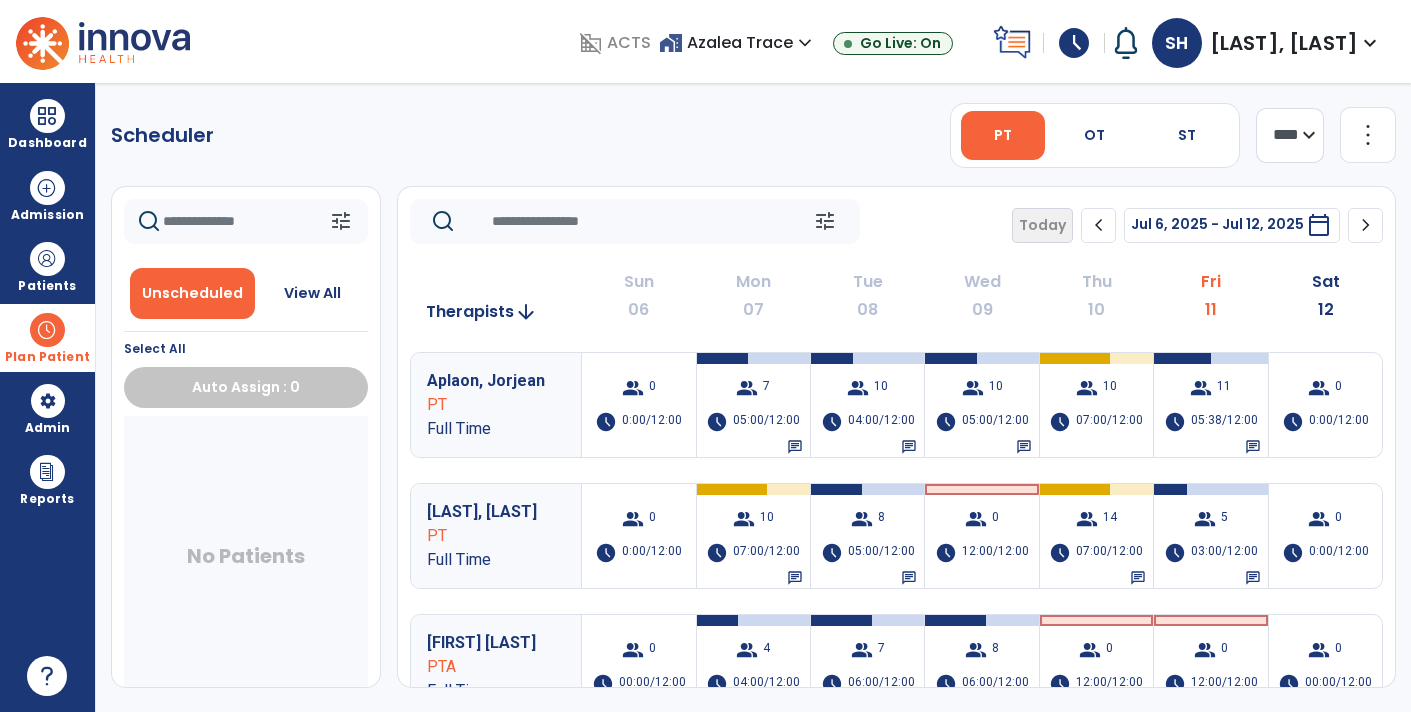 click on "chevron_right" 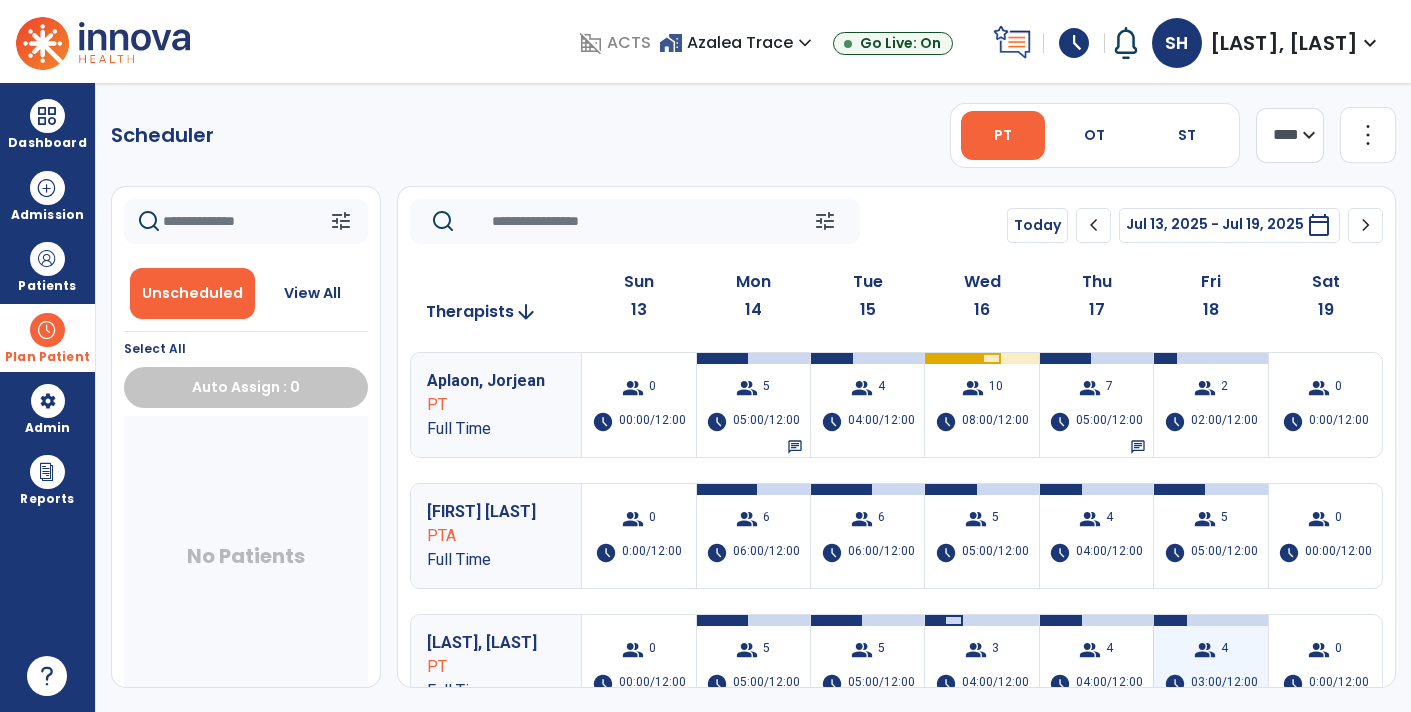 click on "group  4  schedule  03:00/12:00" at bounding box center [1210, 667] 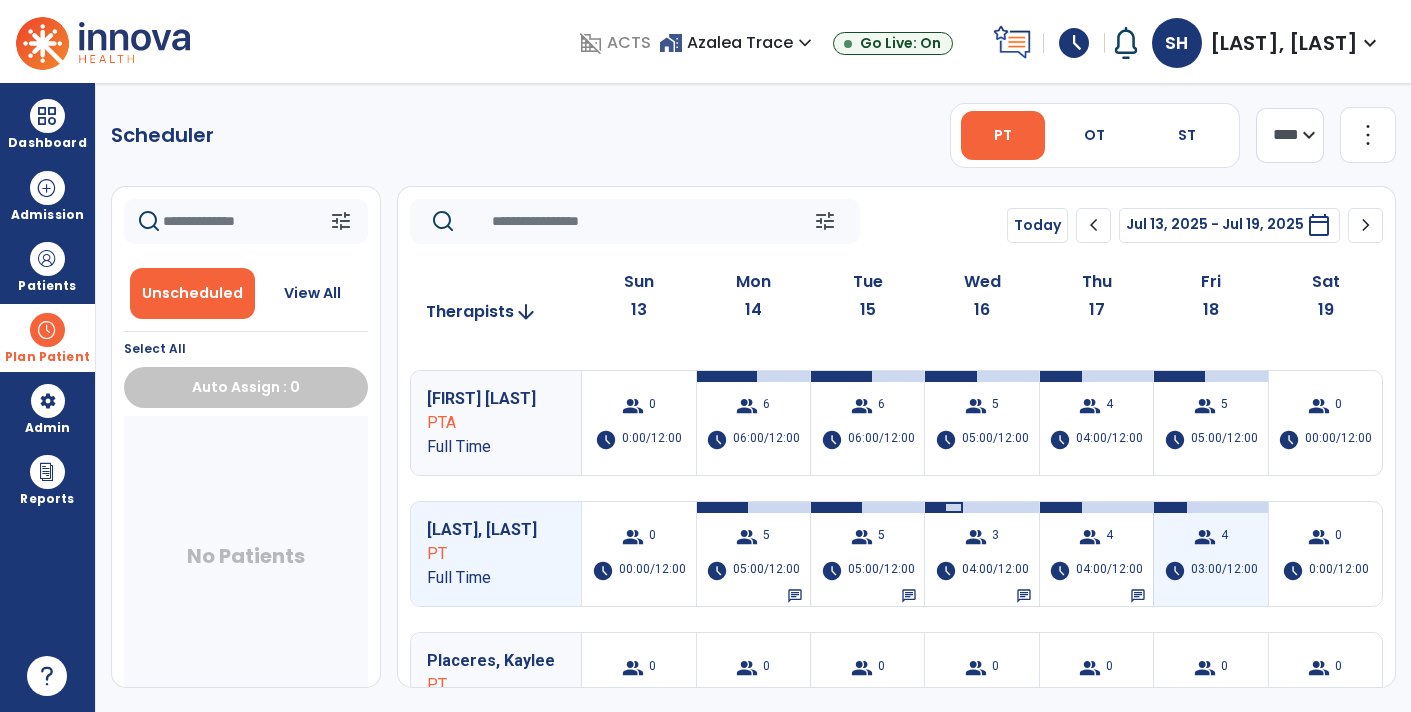 scroll, scrollTop: 114, scrollLeft: 0, axis: vertical 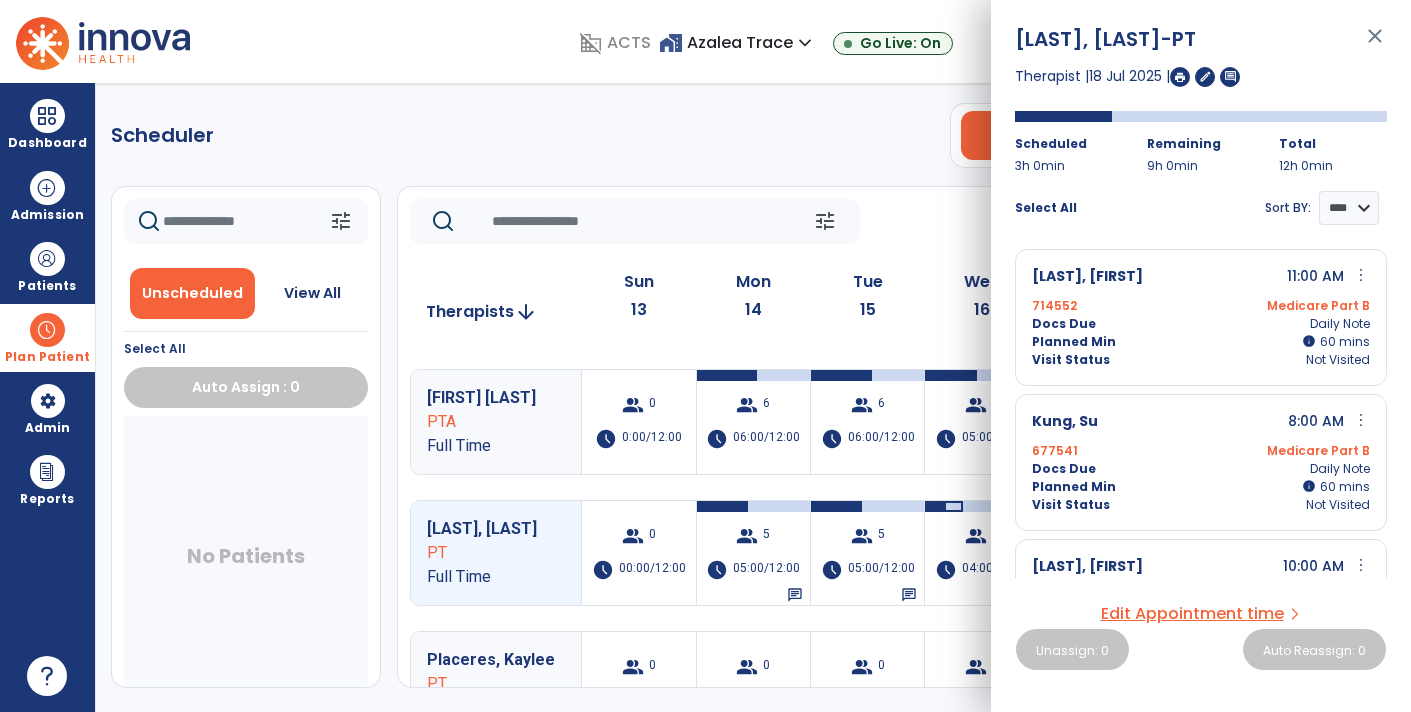 click on "Plan Patient" at bounding box center (47, 337) 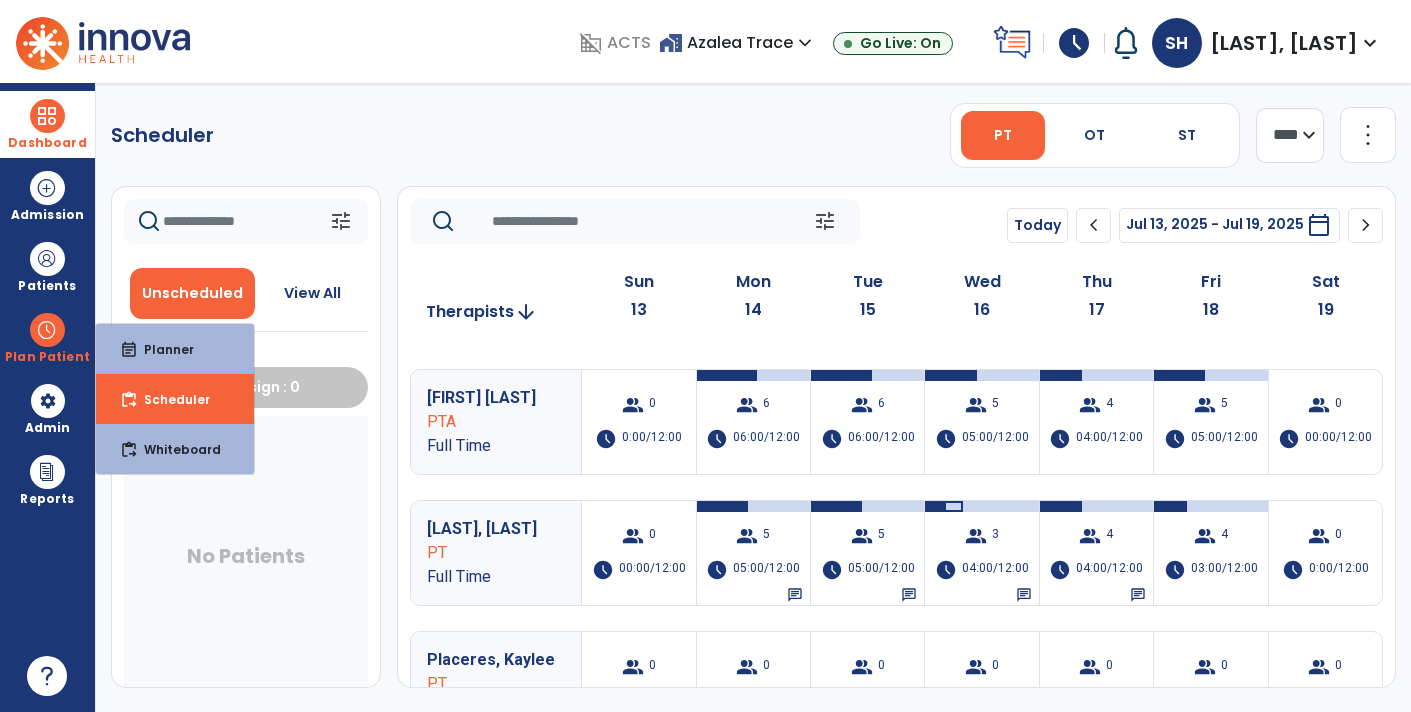 click on "Dashboard" at bounding box center (47, 143) 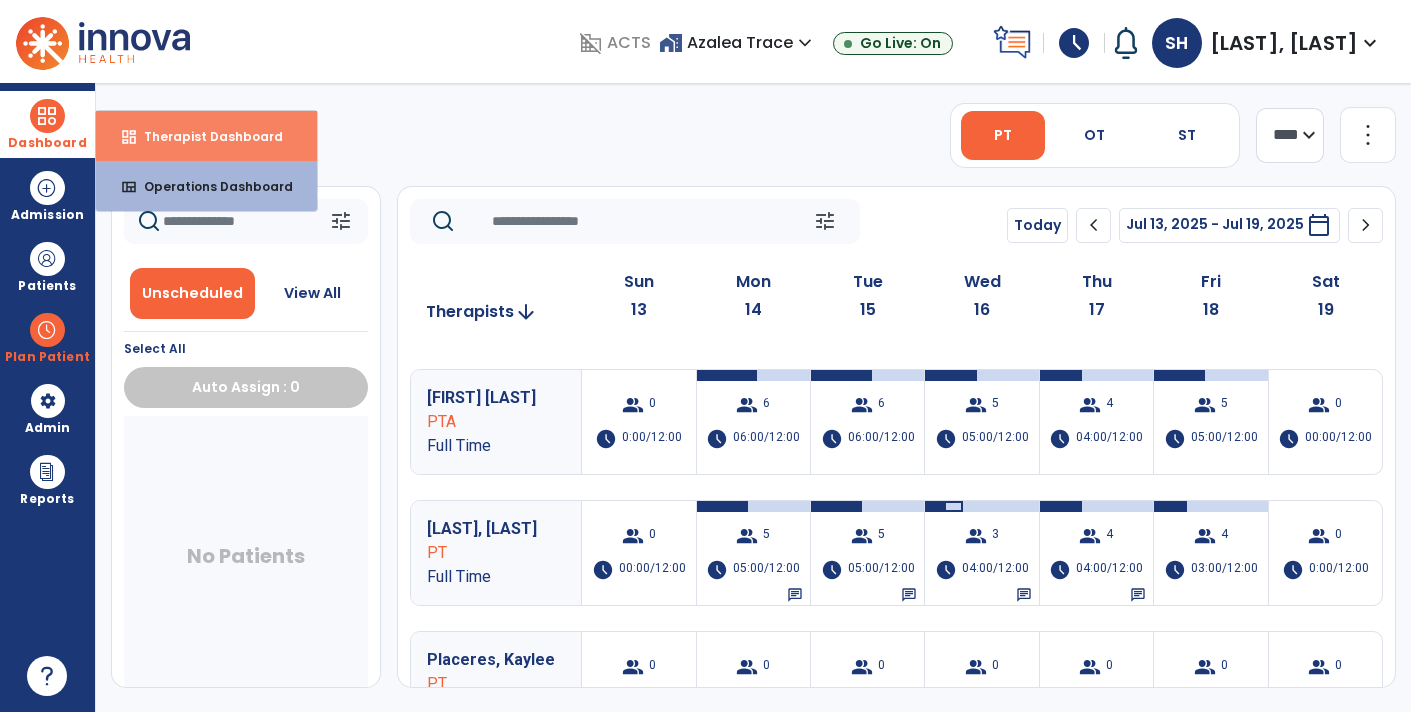 click on "dashboard  Therapist Dashboard" at bounding box center (206, 136) 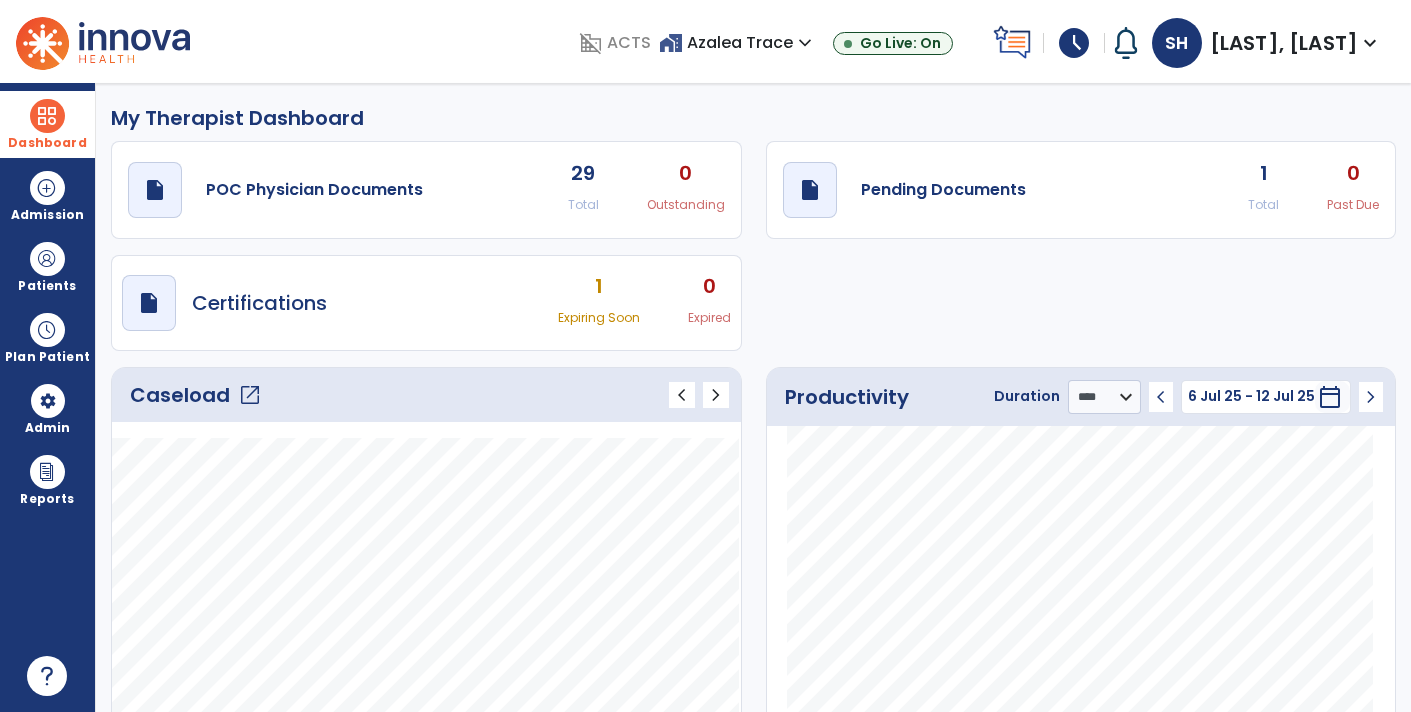 click at bounding box center [47, 116] 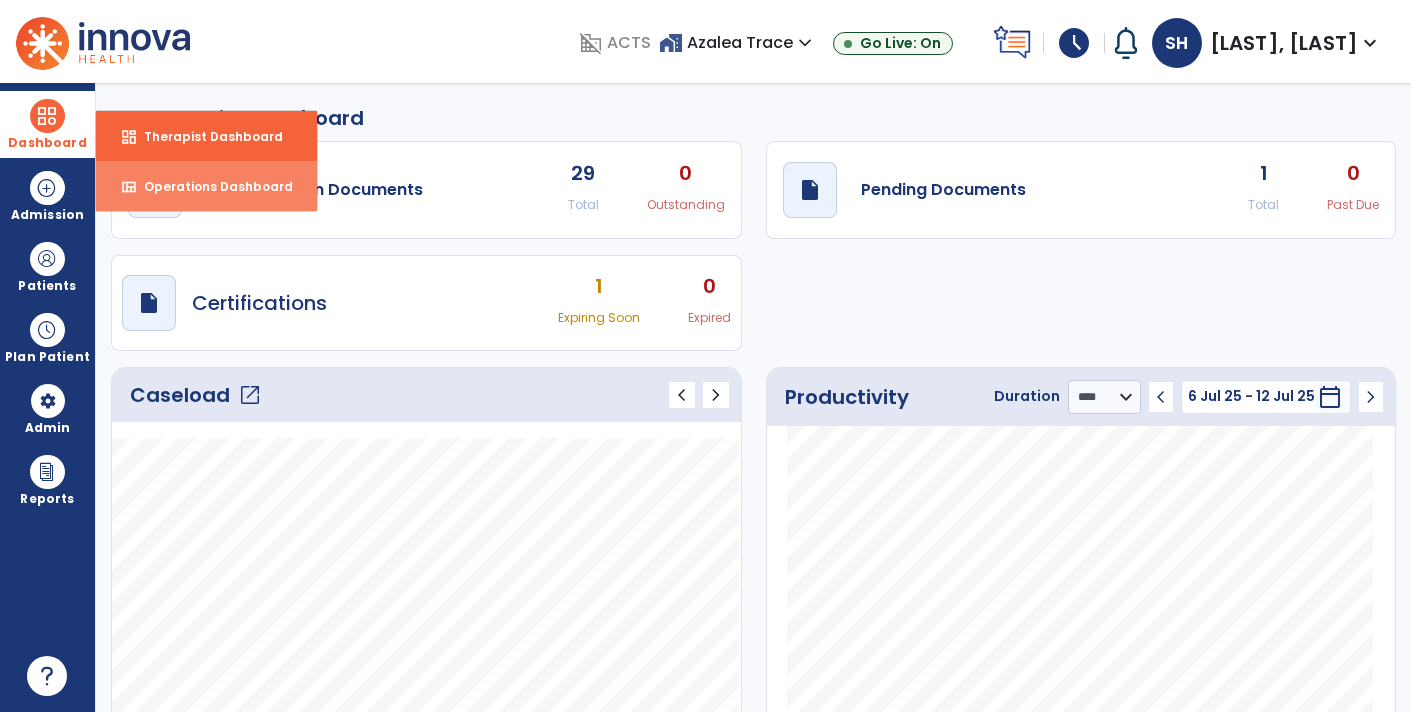 click on "Operations Dashboard" at bounding box center [210, 186] 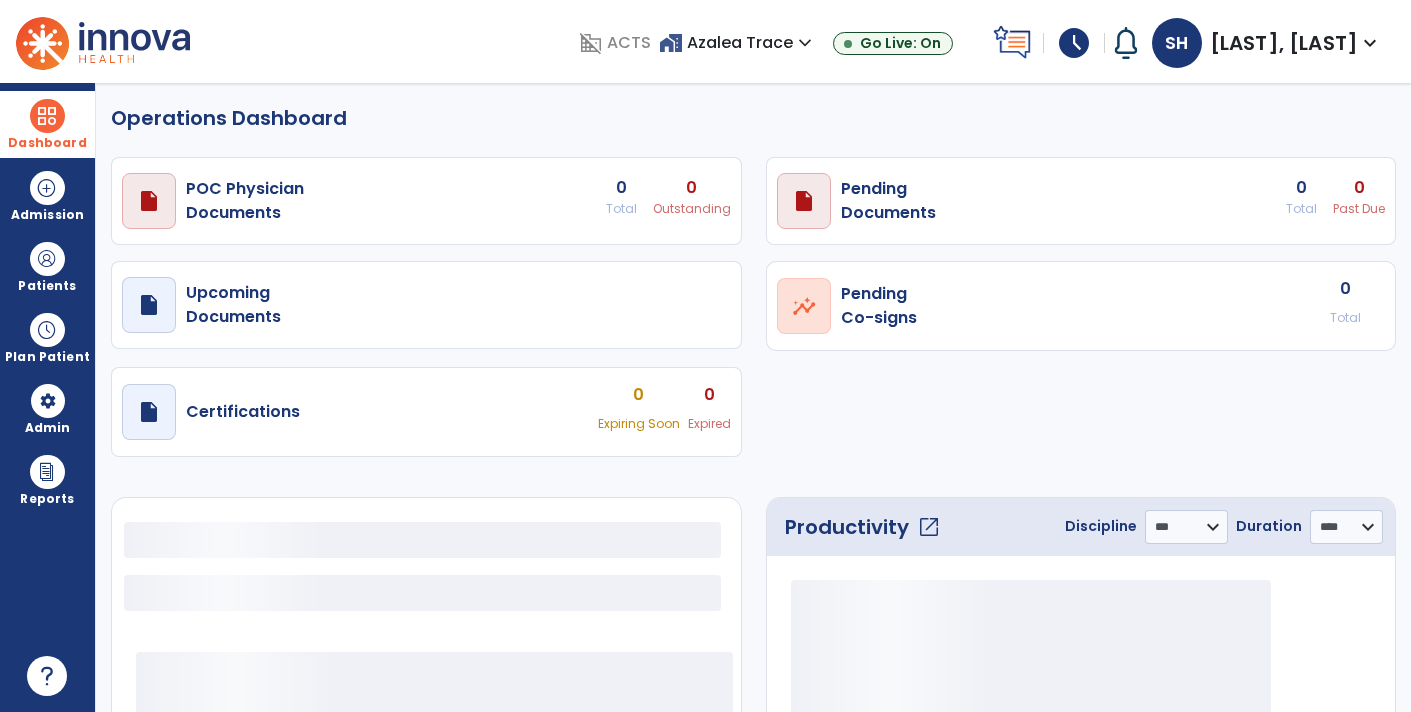 select on "***" 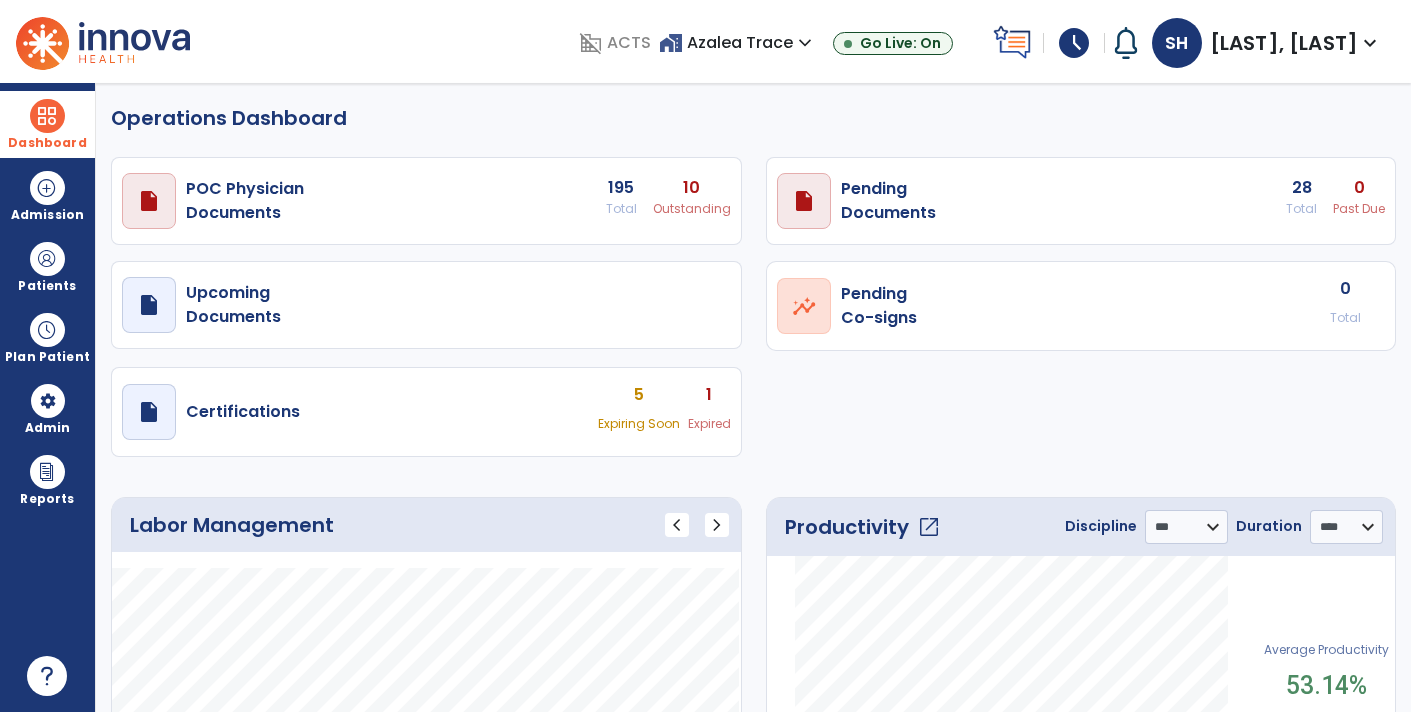 click on "open_in_new" 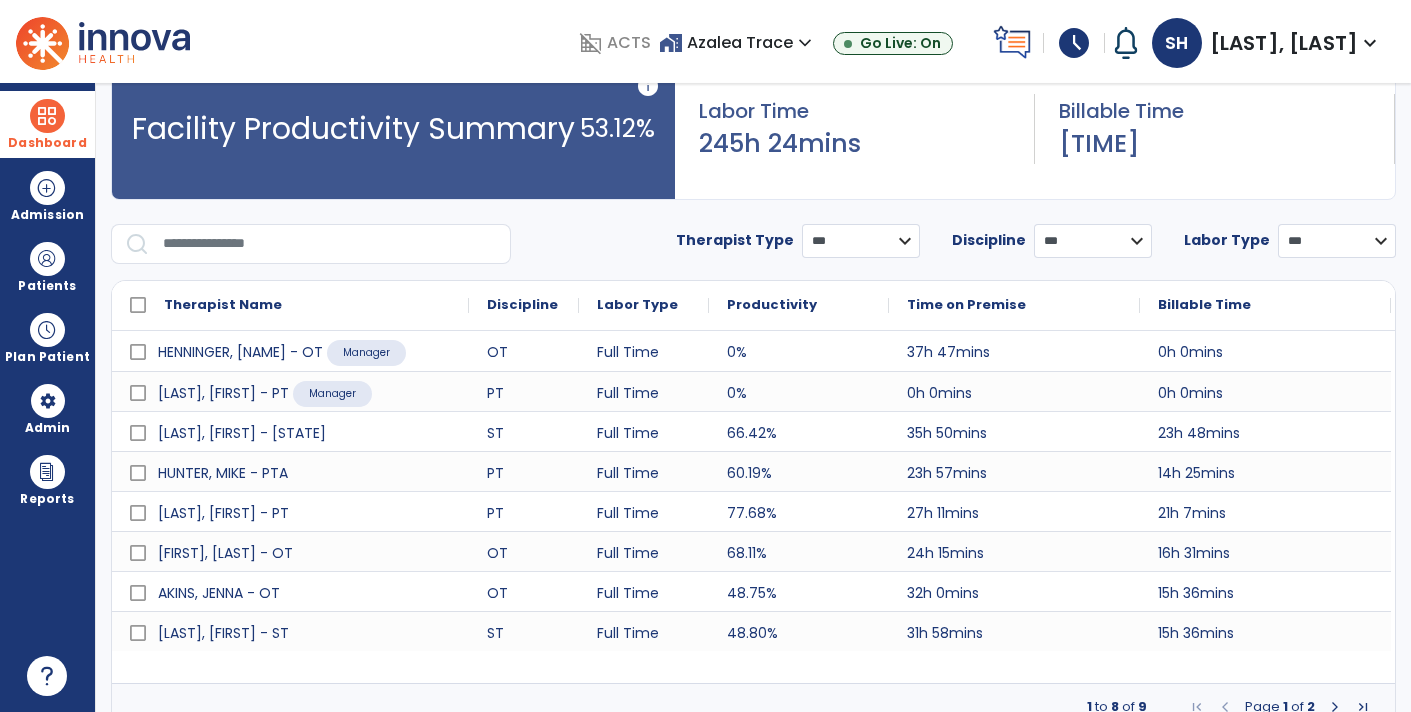 scroll, scrollTop: 121, scrollLeft: 0, axis: vertical 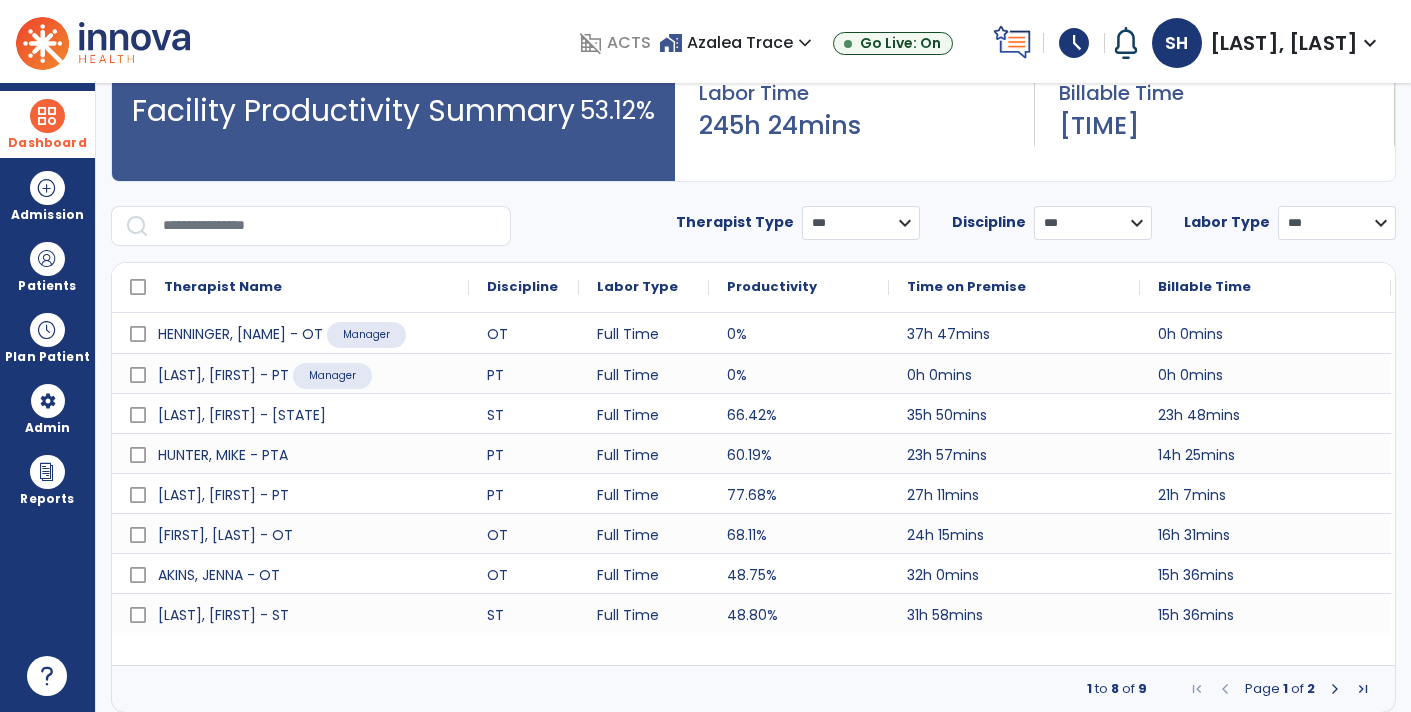 click at bounding box center [1335, 689] 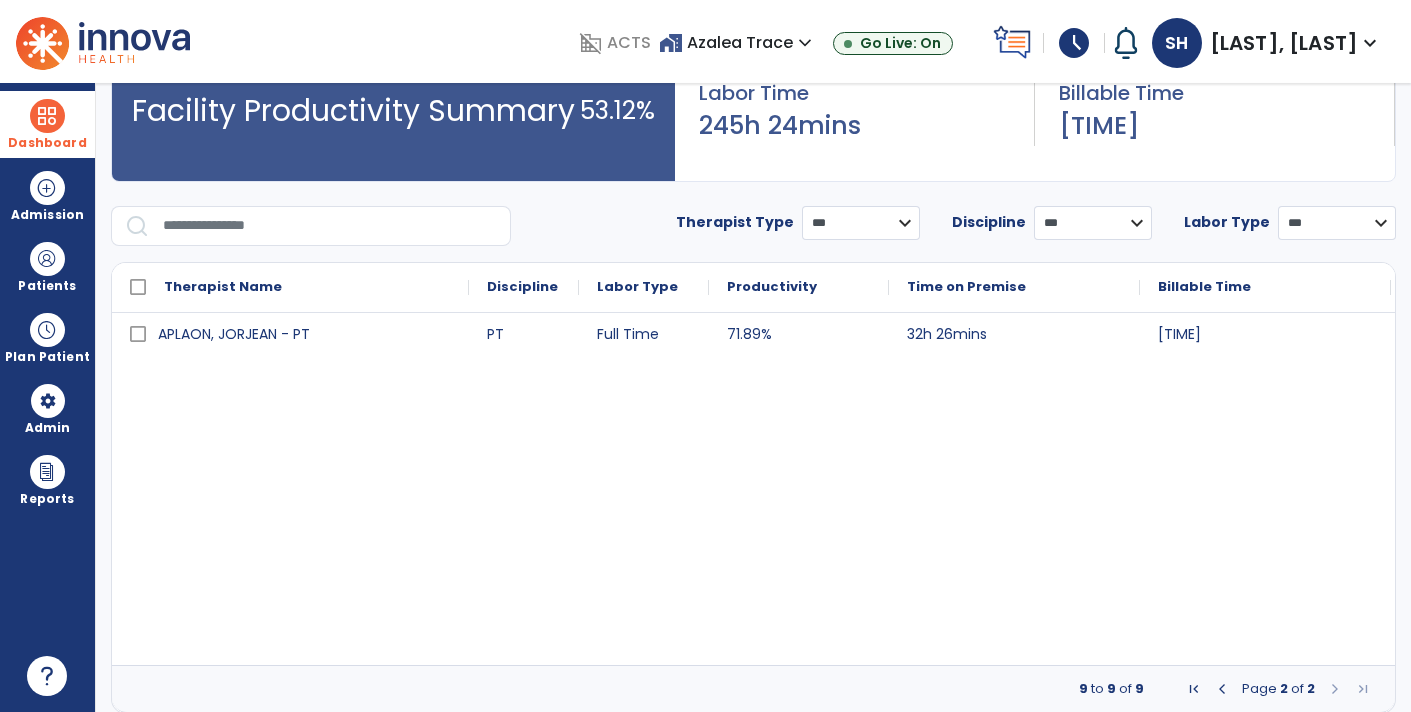 click at bounding box center (1222, 689) 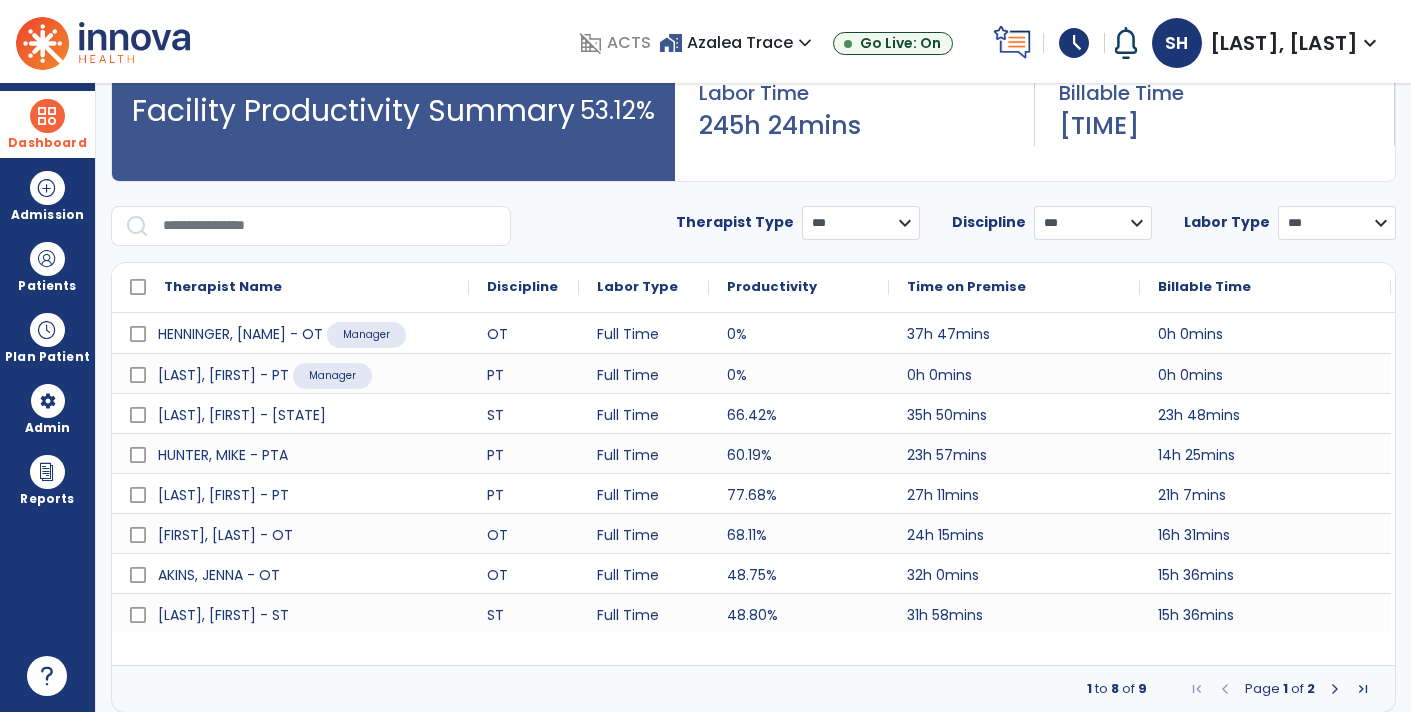 click at bounding box center (47, 116) 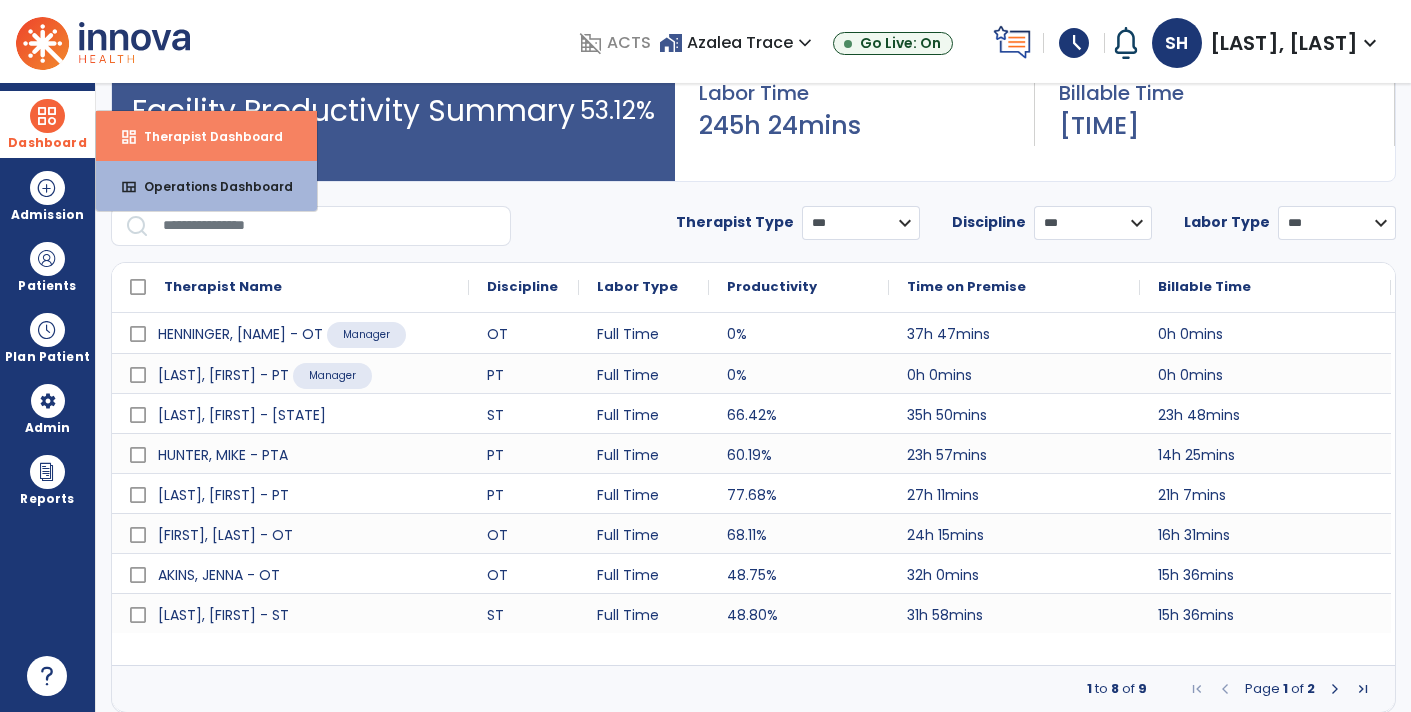 click on "Therapist Dashboard" at bounding box center (205, 136) 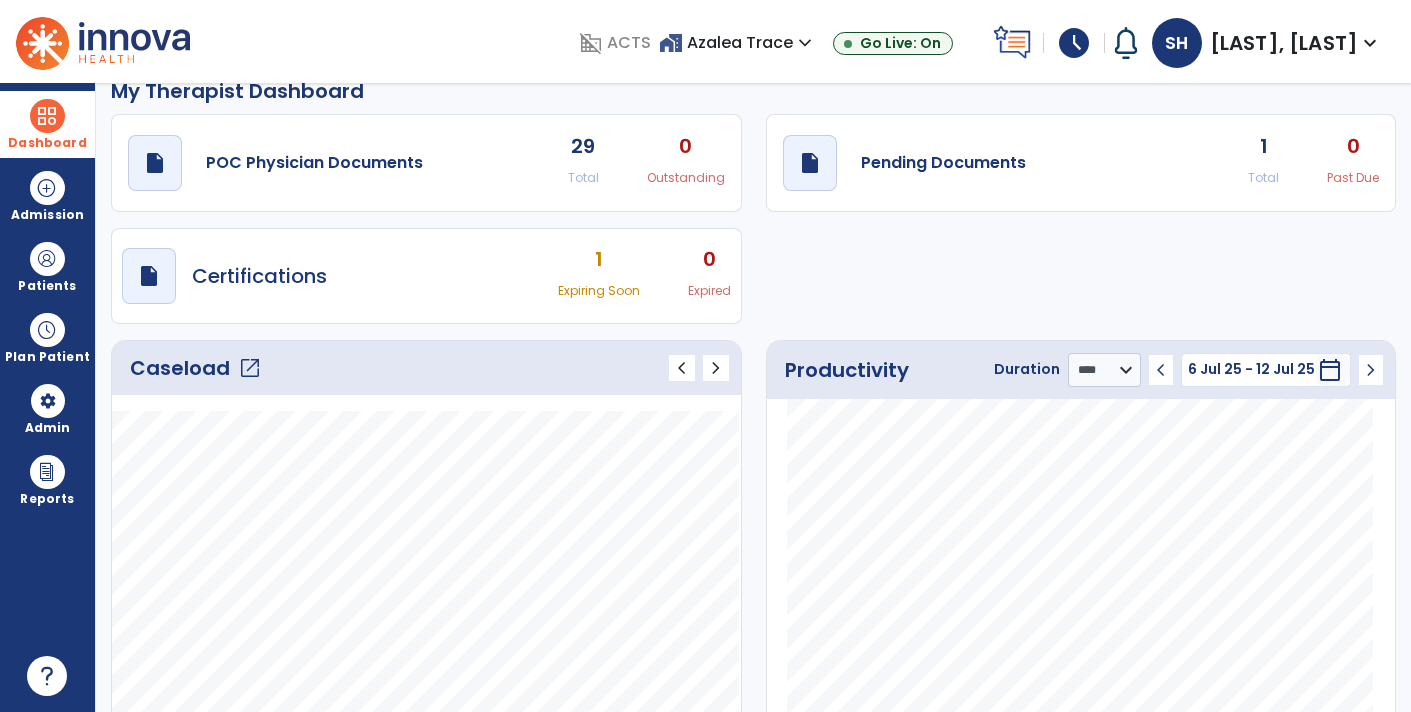scroll, scrollTop: 0, scrollLeft: 0, axis: both 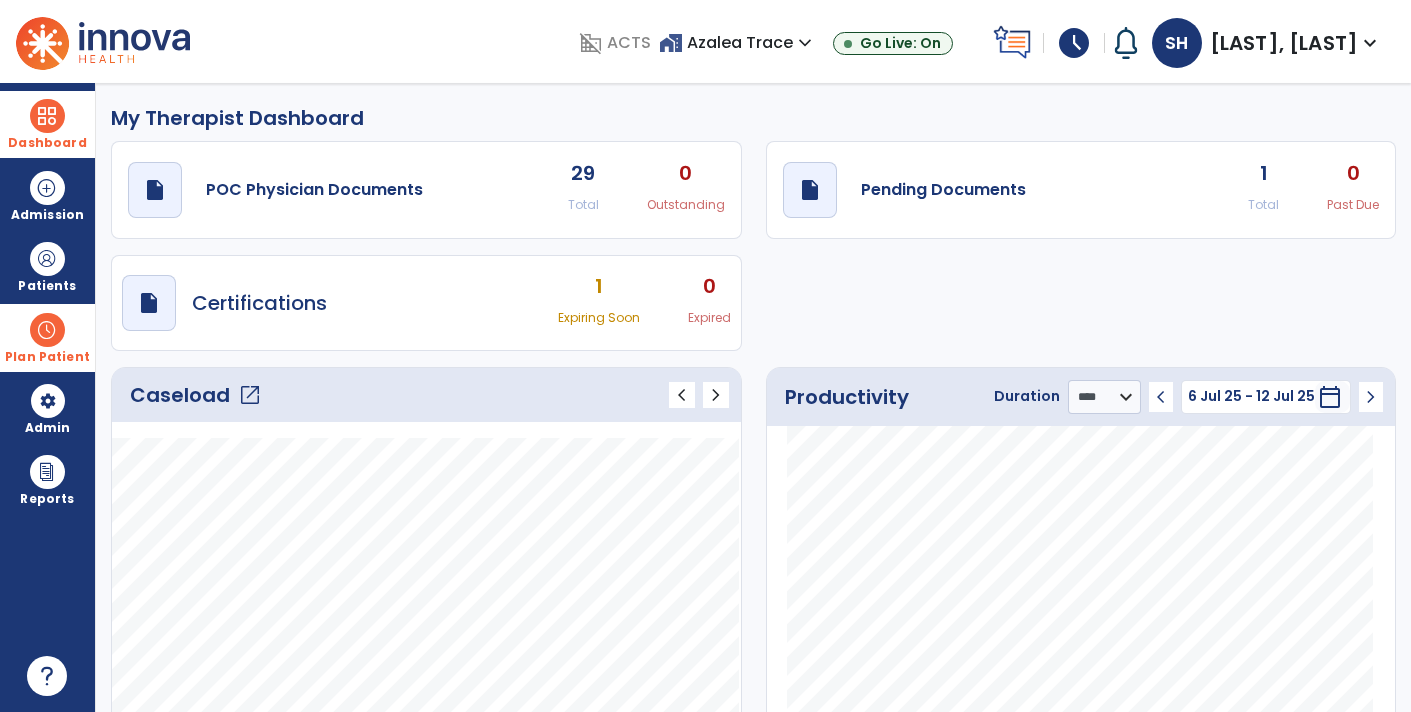 click at bounding box center (47, 330) 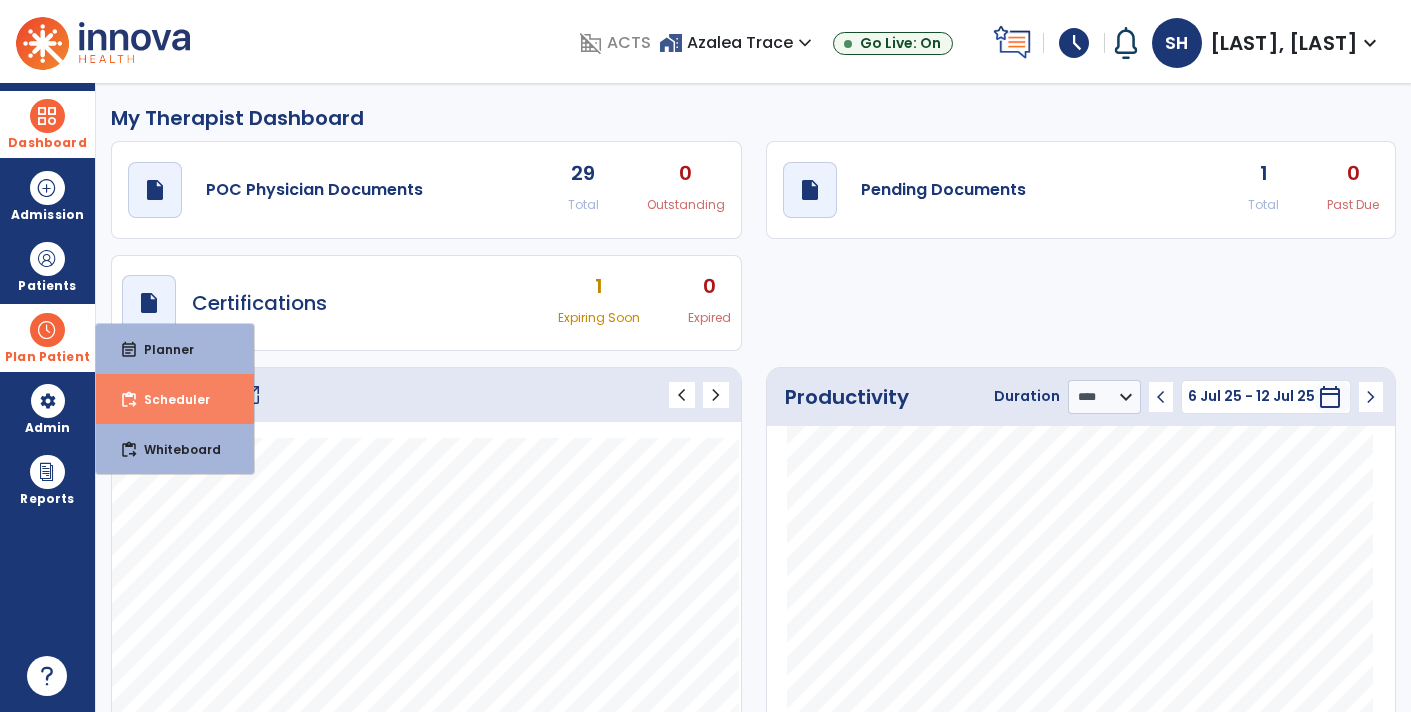 click on "Scheduler" at bounding box center (169, 399) 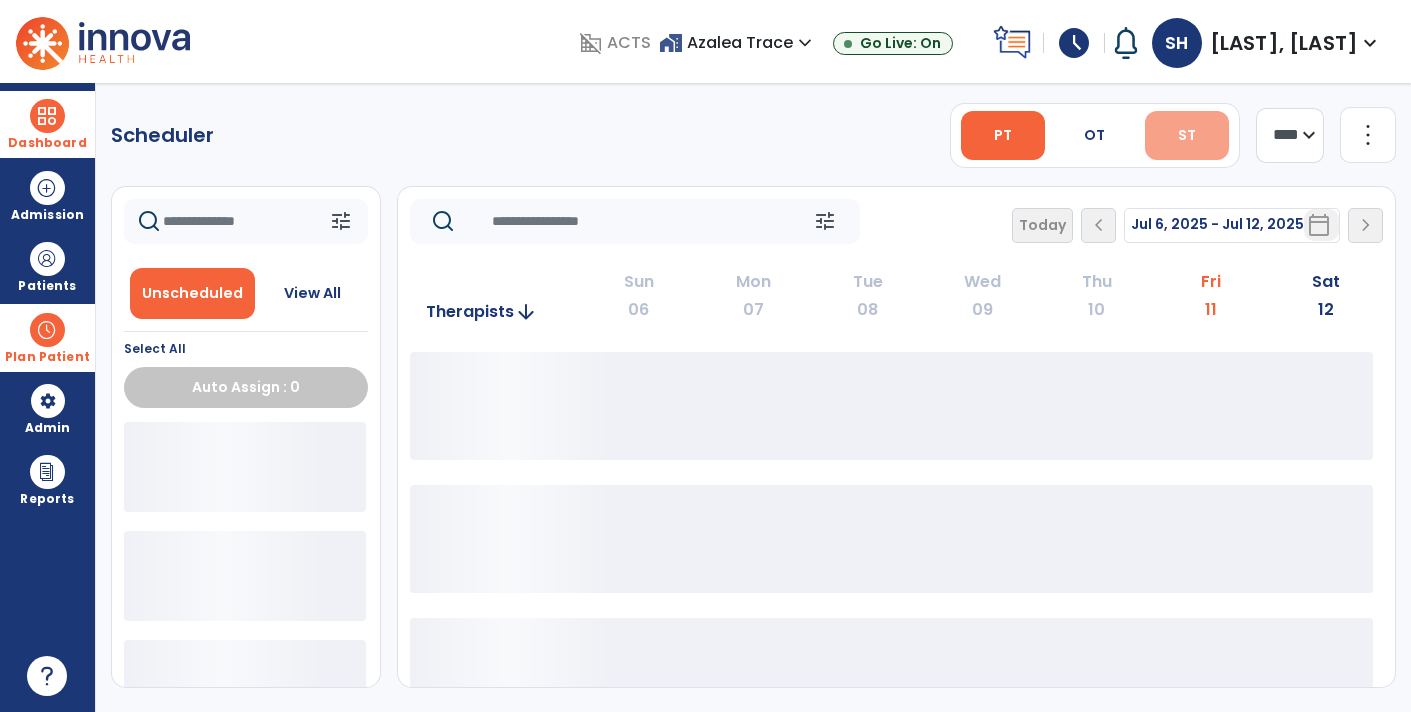 click on "ST" at bounding box center [1187, 135] 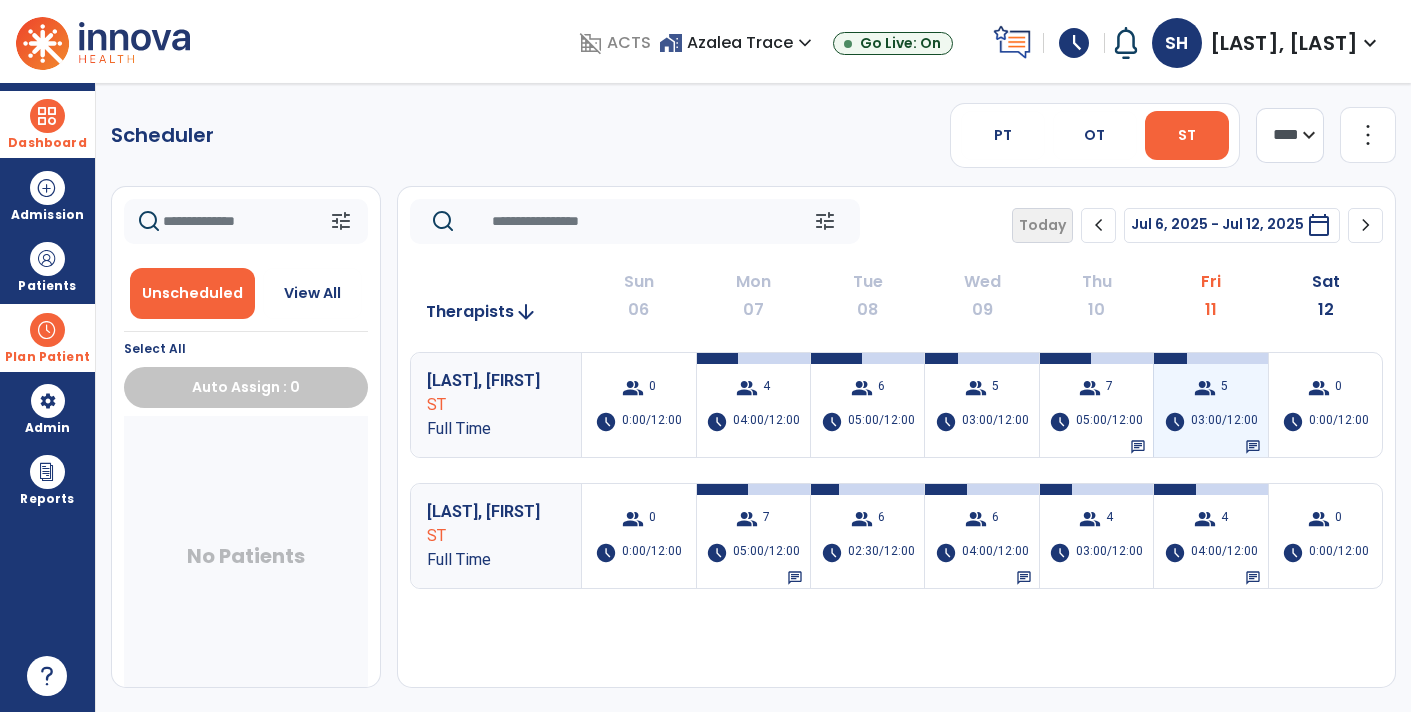 click on "group  5  schedule  03:00/12:00   chat" at bounding box center [1210, 405] 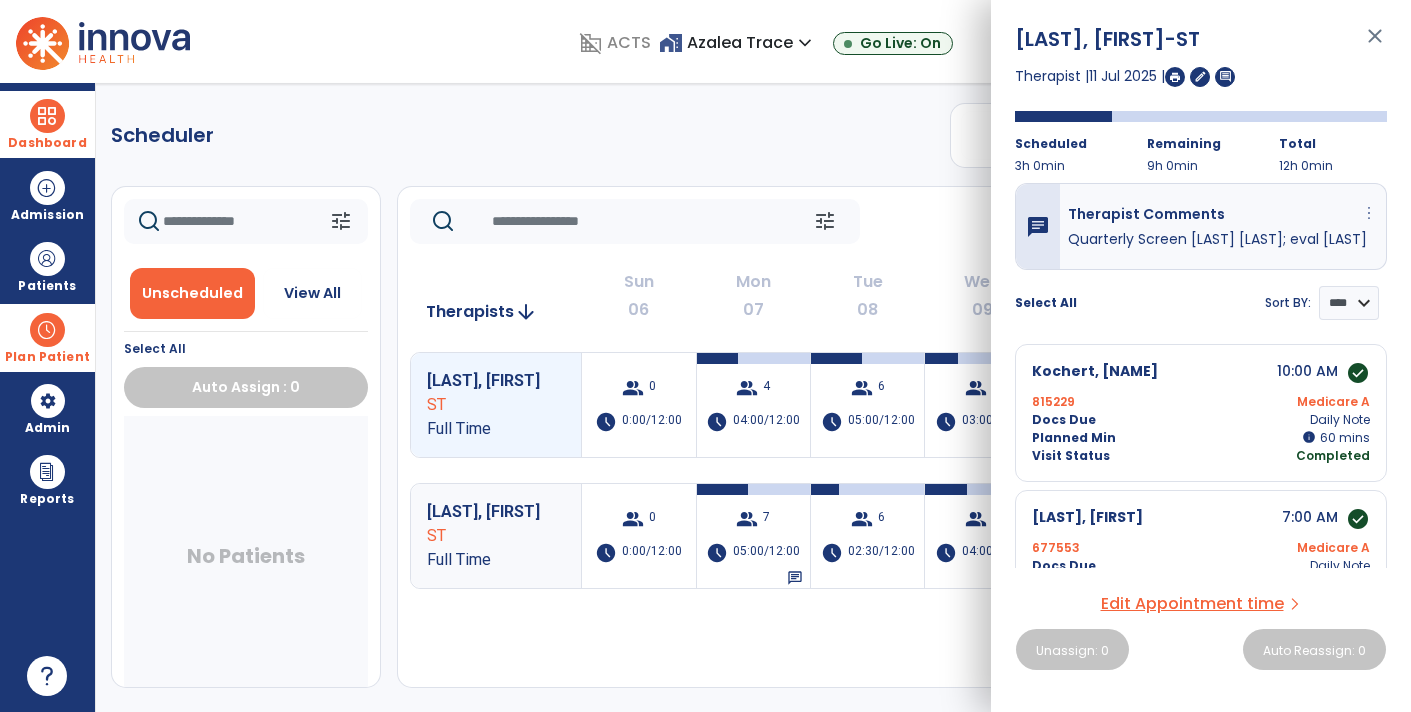 click on "more_vert" at bounding box center [1369, 213] 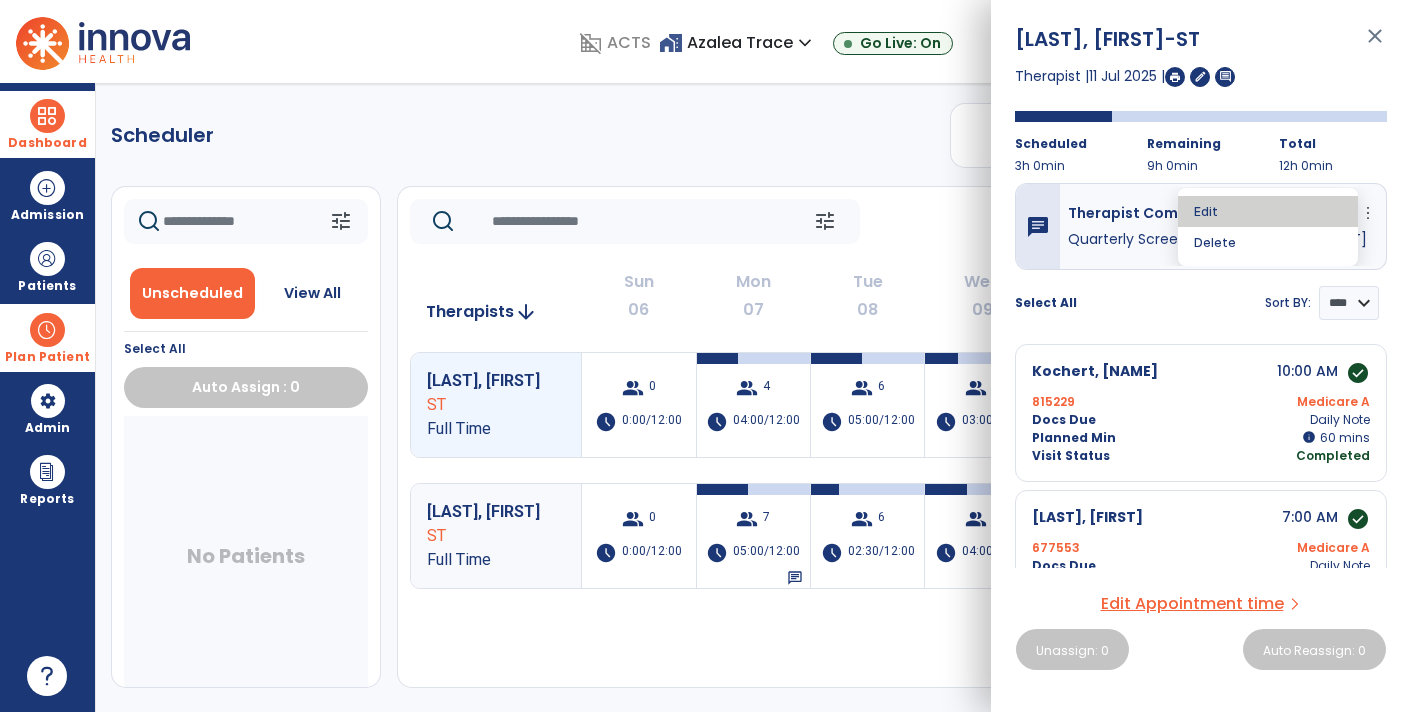 click on "Edit" at bounding box center (1268, 211) 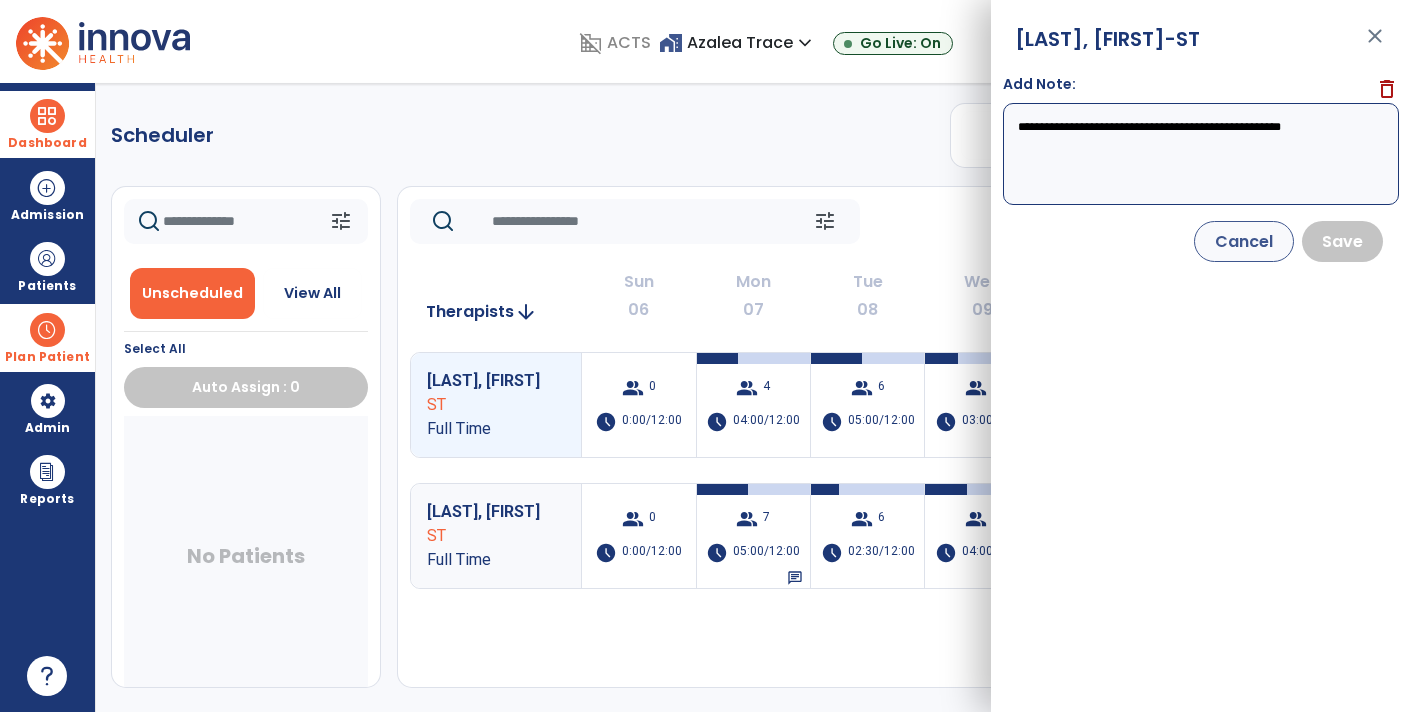 click on "close" at bounding box center [1375, 45] 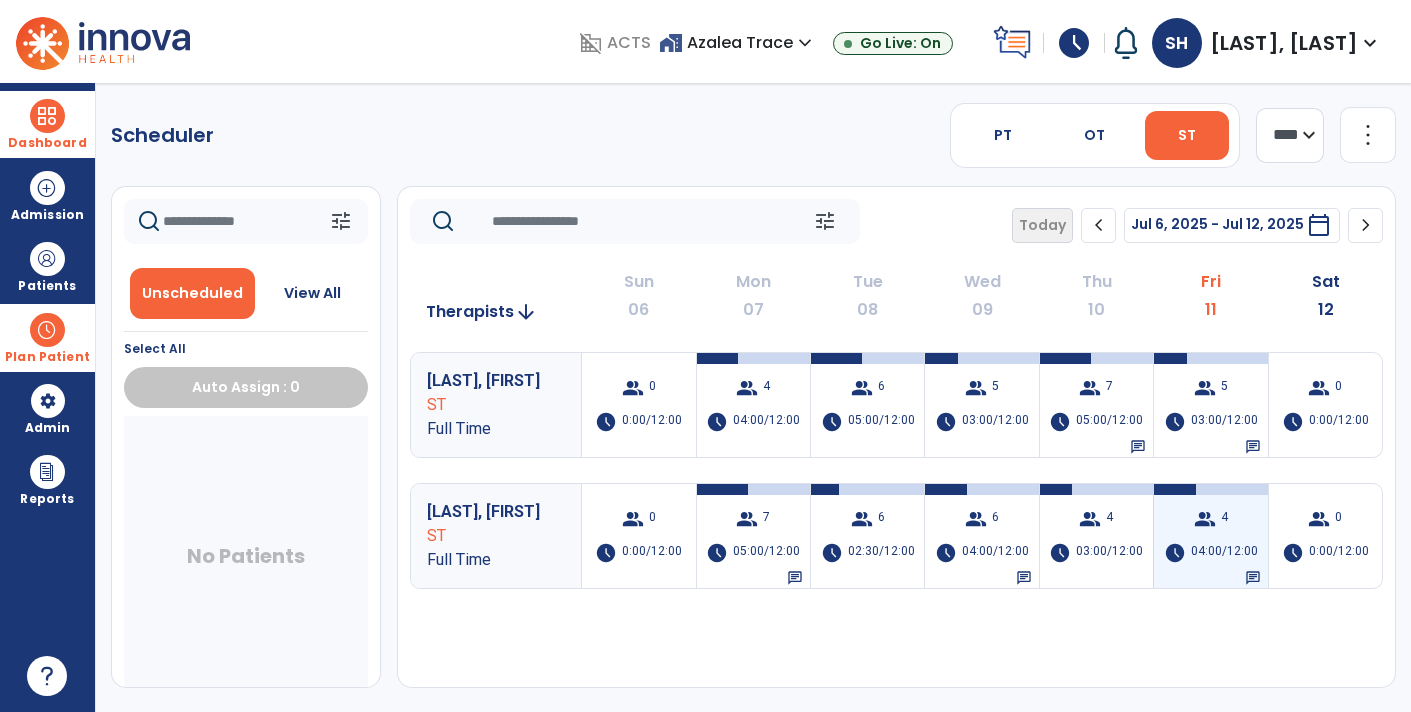 click on "group" at bounding box center (1205, 519) 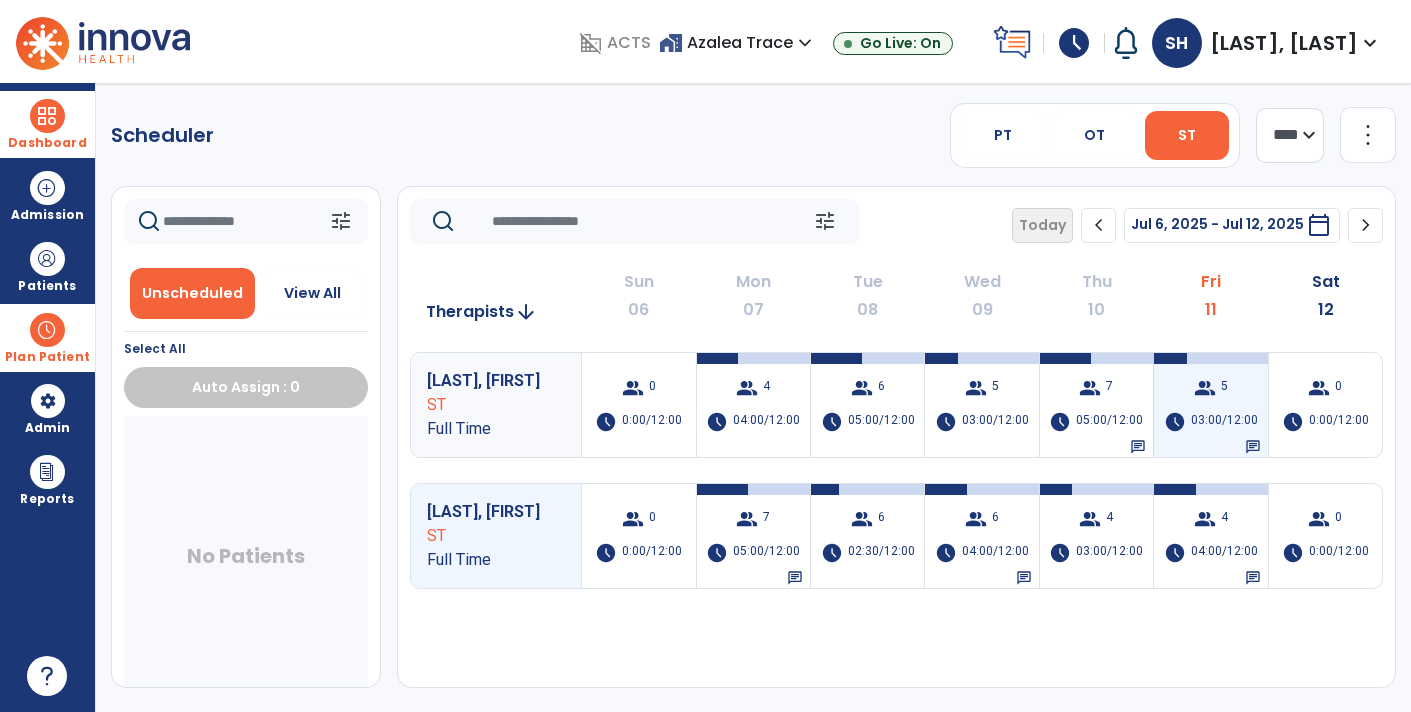click on "03:00/12:00" at bounding box center [1224, 422] 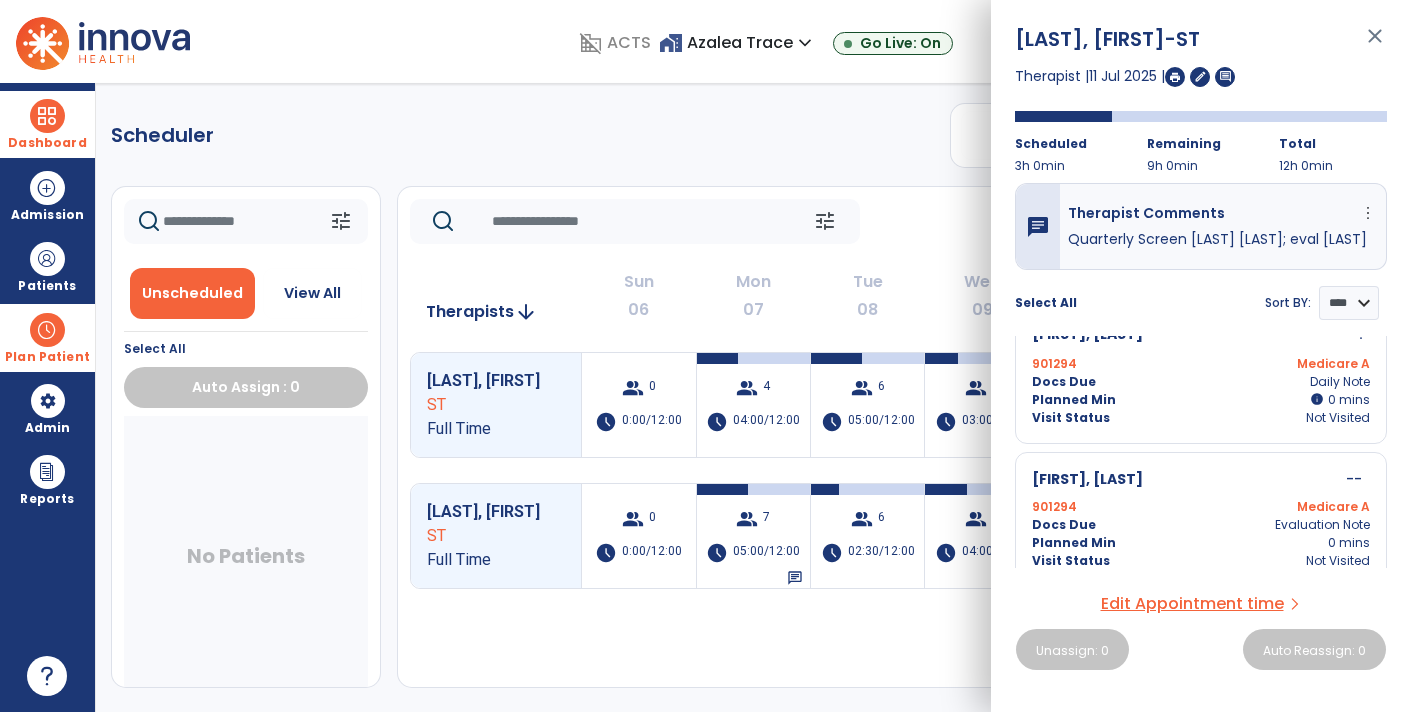 scroll, scrollTop: 490, scrollLeft: 0, axis: vertical 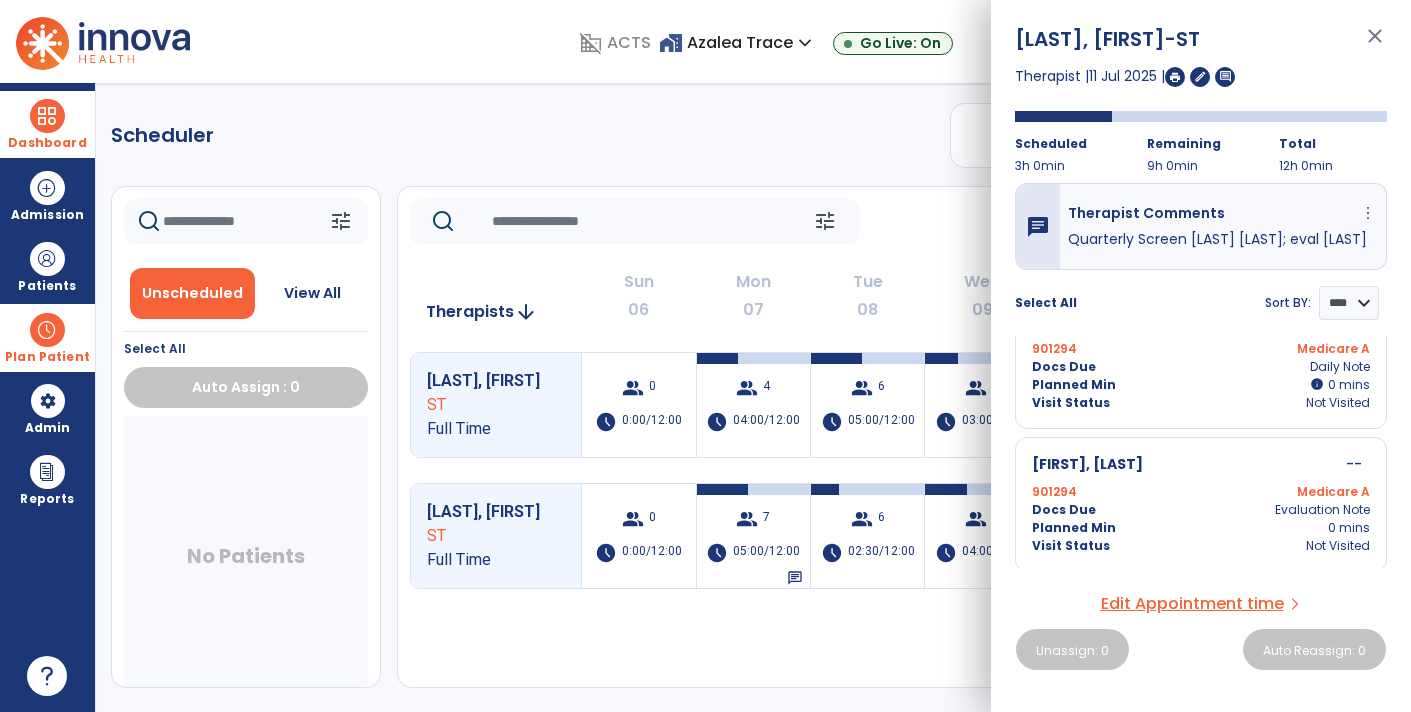 click on "Jacobs, Ashley -ST close Therapist | 11 Jul 2025 | edit comment Scheduled 3h 0min Remaining 9h 0min Total 12h 0min chat Therapist Comments more_vert Edit Delete Quarterly Screen Jacquelynn Hendershott; eval Seibert Select All Sort BY: **** **** Kochert, Sylvia 10:00 AM check_circle 815229 Medicare A Docs Due Daily Note Planned Min info 60 I 60 mins Visit Status Completed Lehmann, Thomas 7:00 AM check_circle 677553 Medicare A Docs Due Daily Note Planned Min info 60 I 60 mins Visit Status Completed Wilson, James 11:00 AM check_circle 142811 Medicare A Docs Due Daily Note Planned Min info 60 I 60 mins Visit Status Completed Seibert, Phyllis -- more_vert edit Edit Session 901294 Medicare A Docs Due Daily Note Planned Min info 0 mins Visit Status Not Visited Seibert, Phyllis -- 901294 Medicare A Docs Due Evaluation Note Planned Min 0 mins Visit Status Not Visited Edit Appointment time arrow_forward_ios Unassign: 0" at bounding box center (1201, 356) 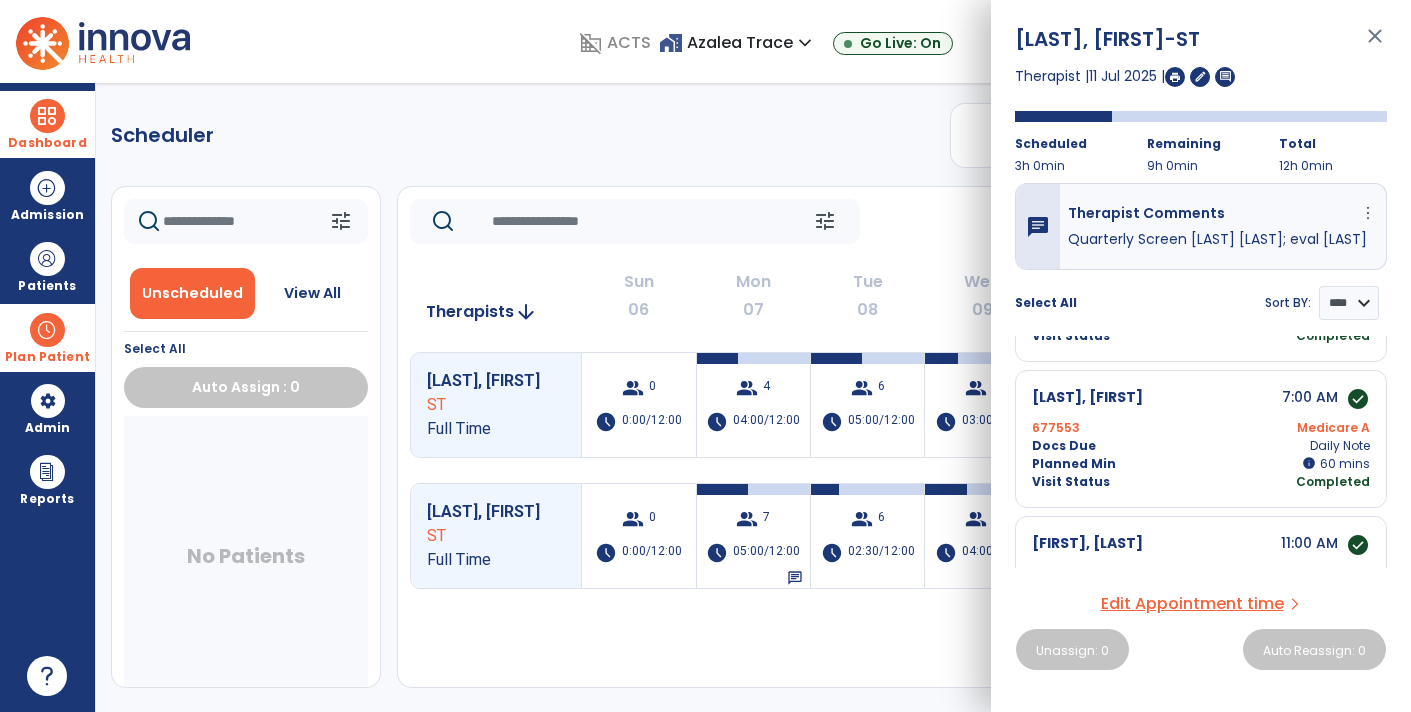scroll, scrollTop: 0, scrollLeft: 0, axis: both 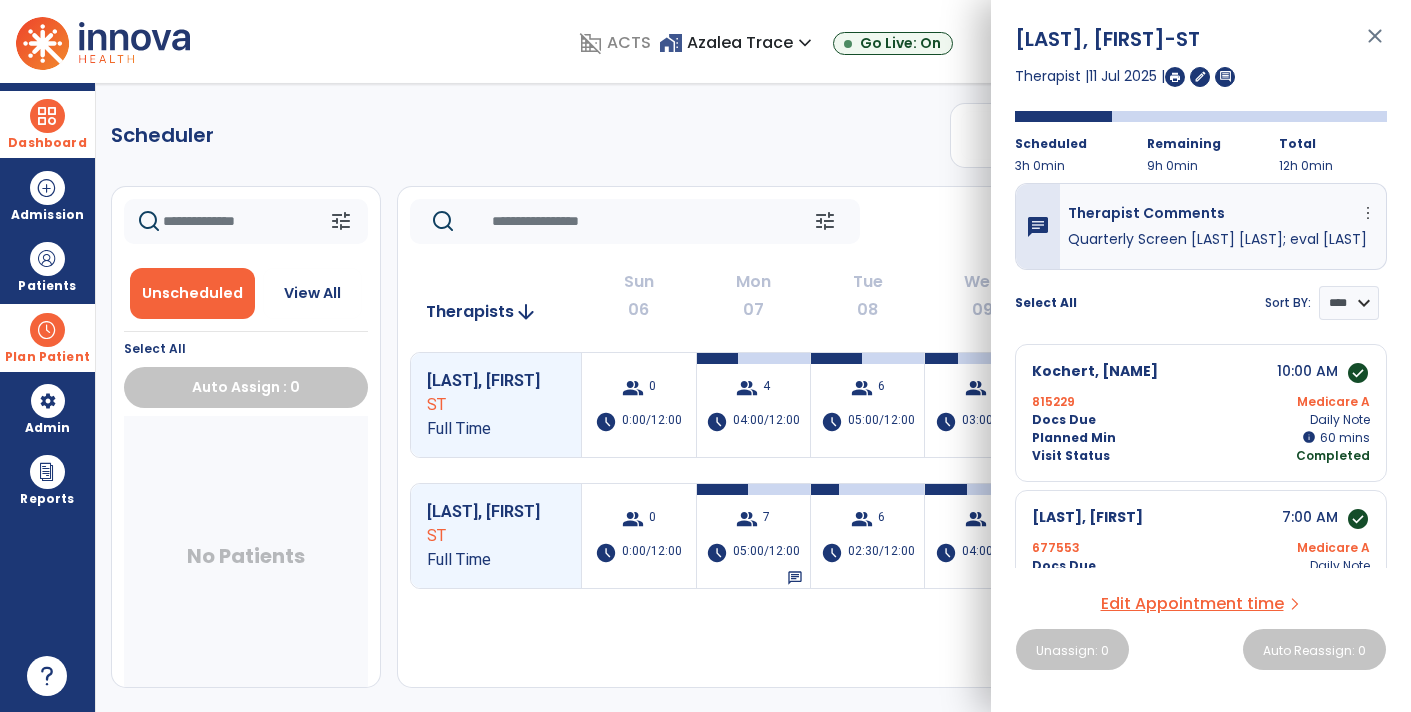 click on "close" at bounding box center (1375, 45) 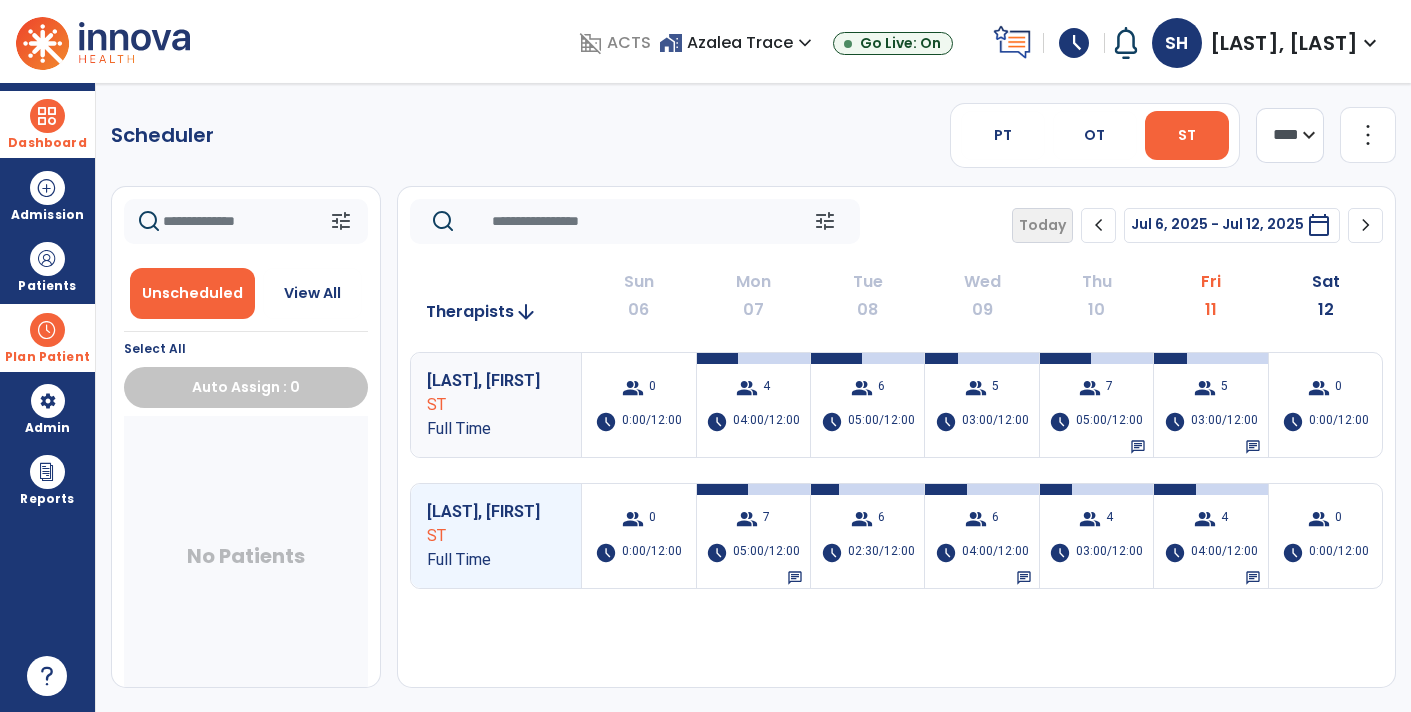 click at bounding box center (47, 116) 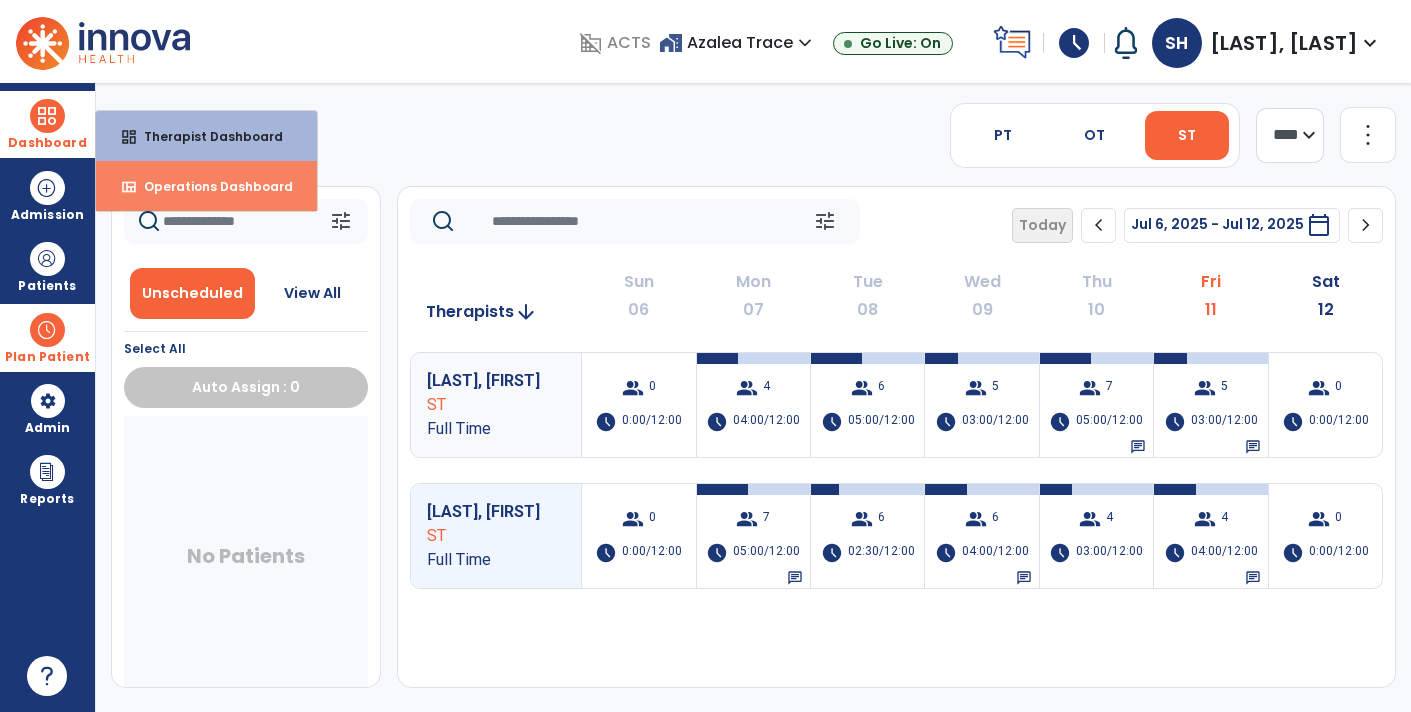 click on "Operations Dashboard" at bounding box center (210, 186) 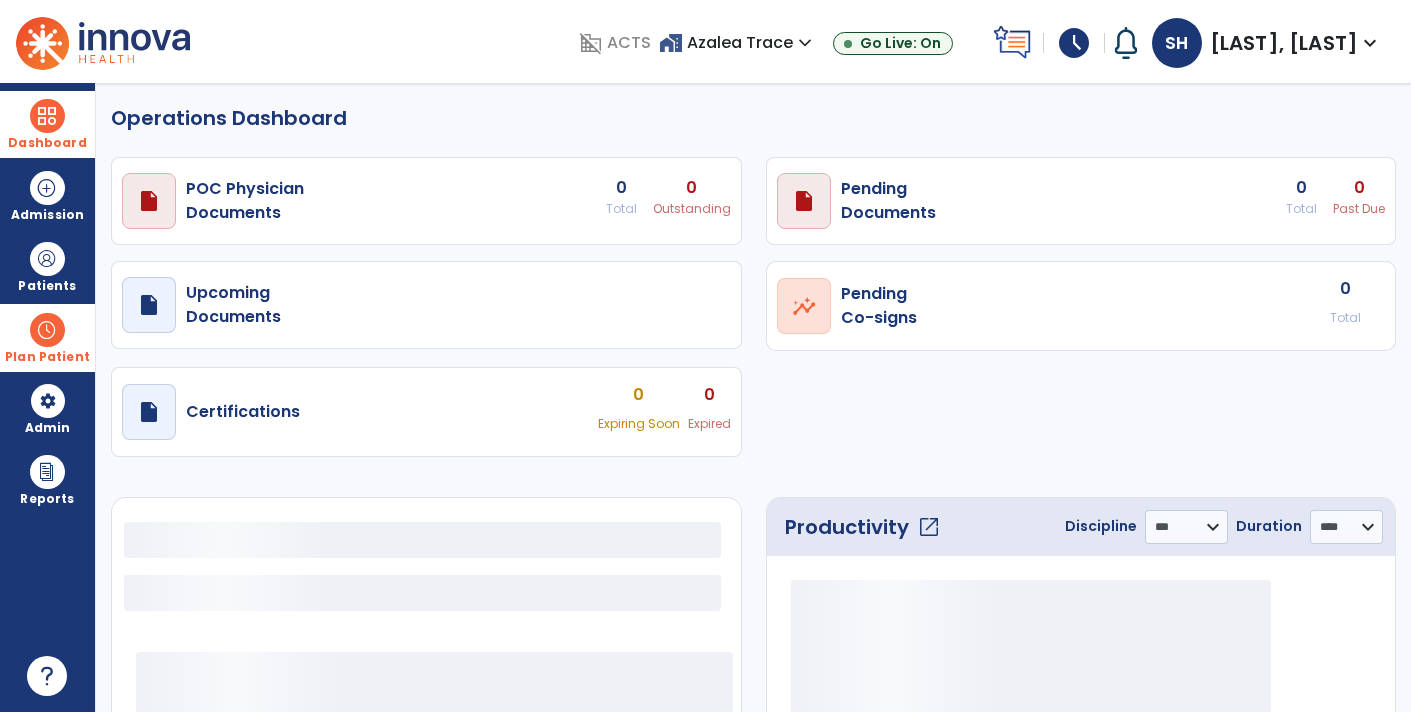 select on "***" 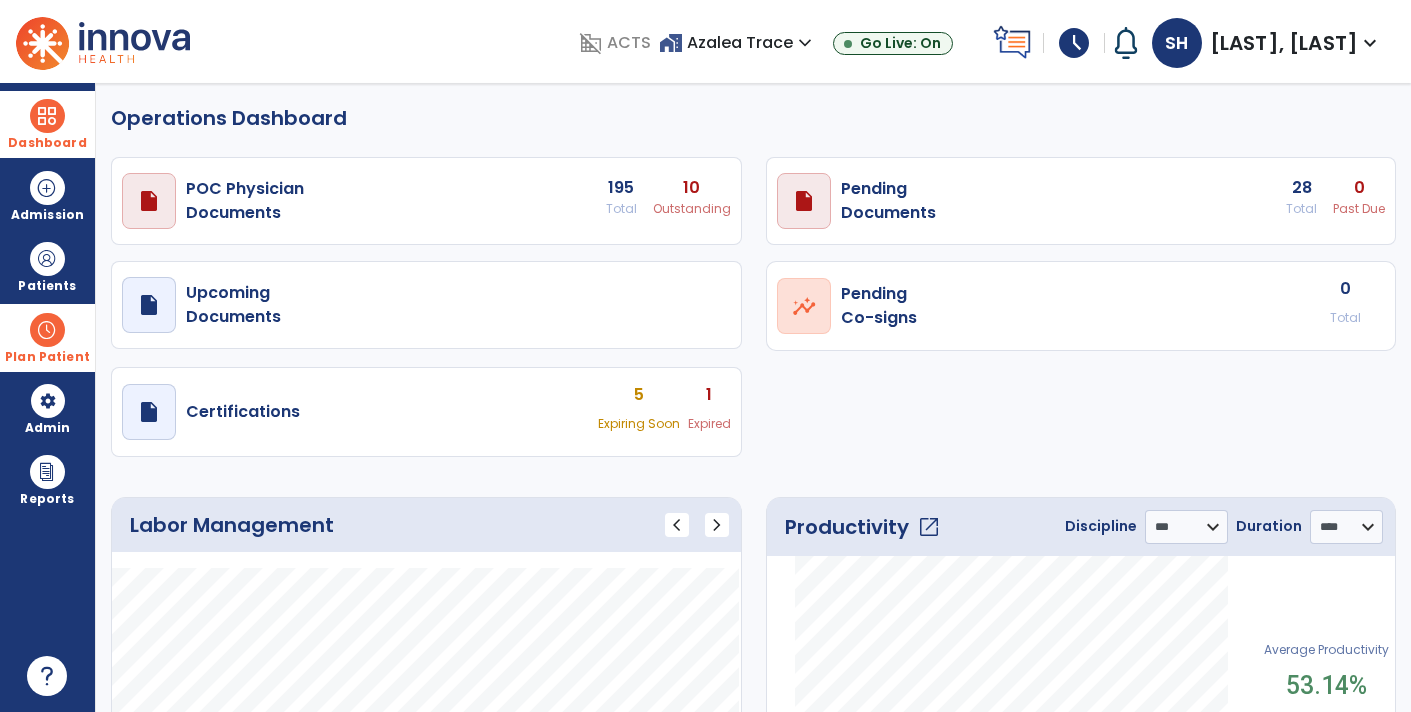 click on "open_in_new" 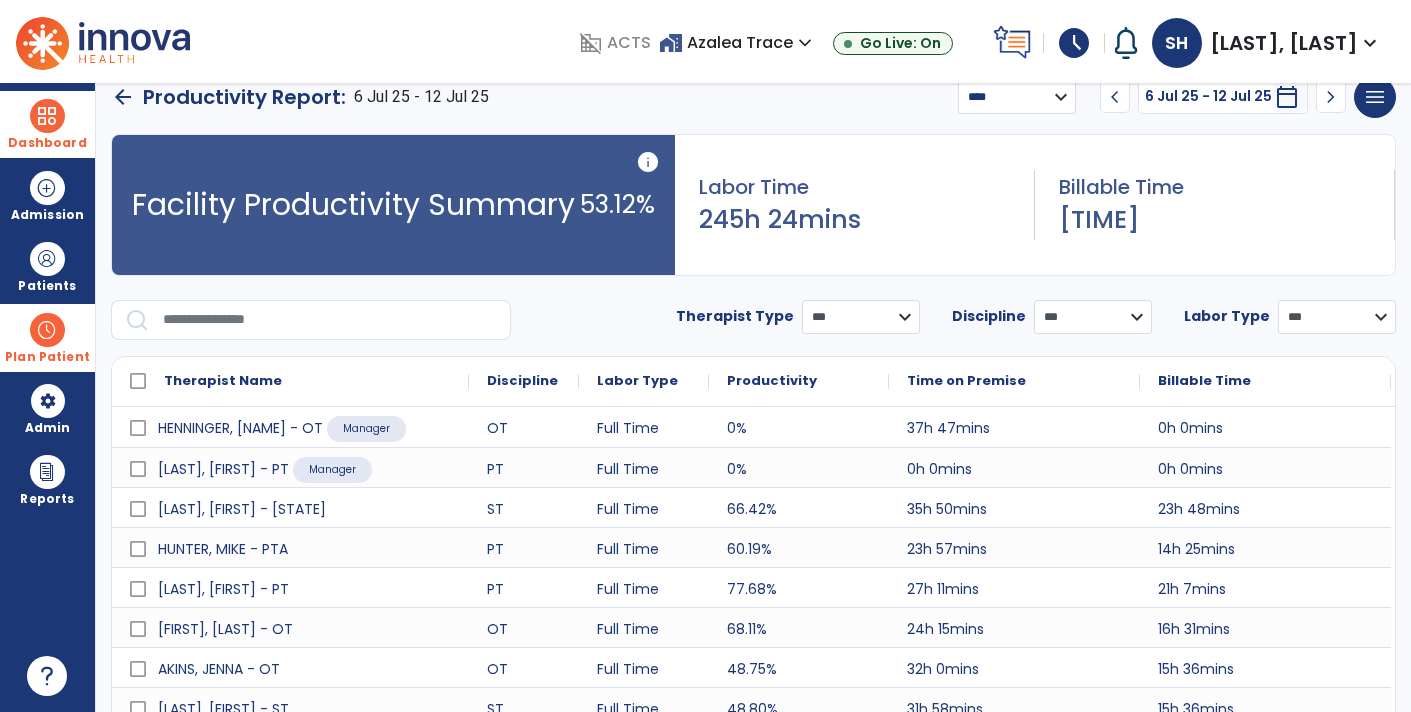 scroll, scrollTop: 43, scrollLeft: 0, axis: vertical 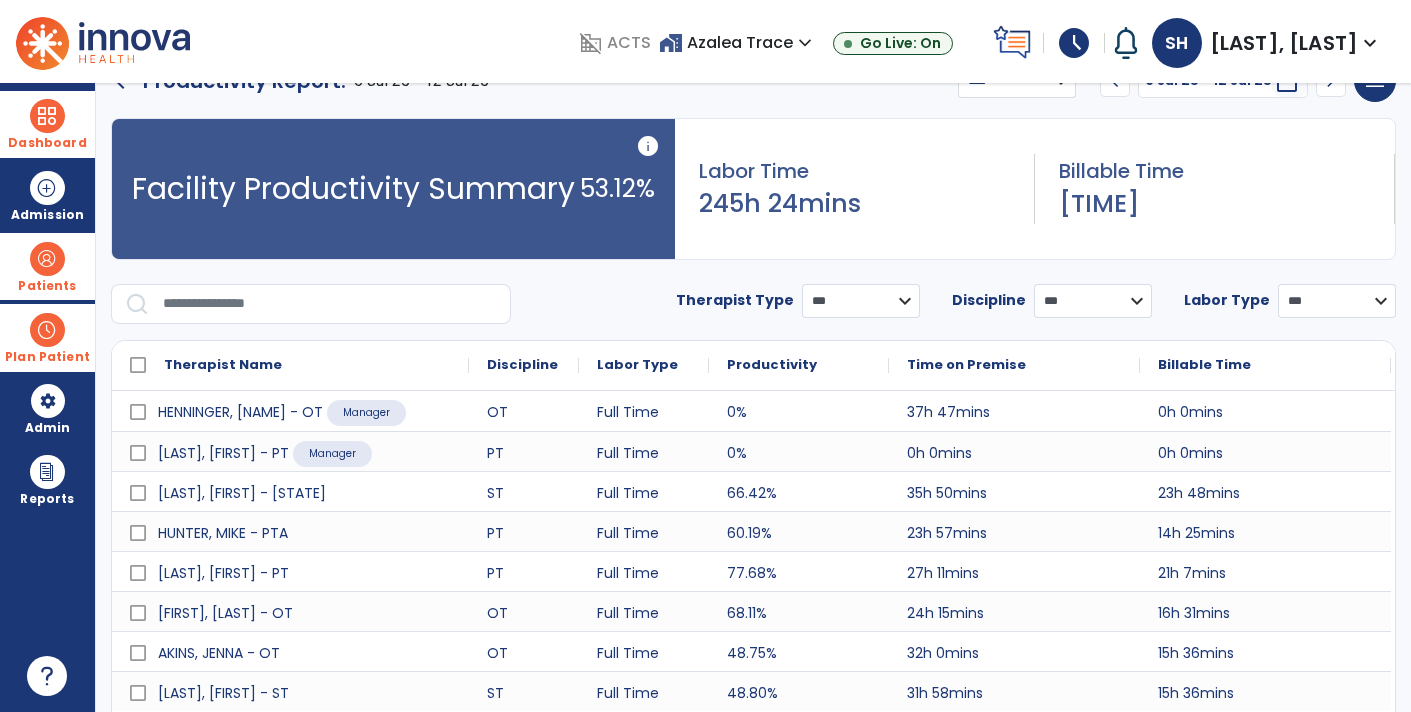 click at bounding box center (47, 259) 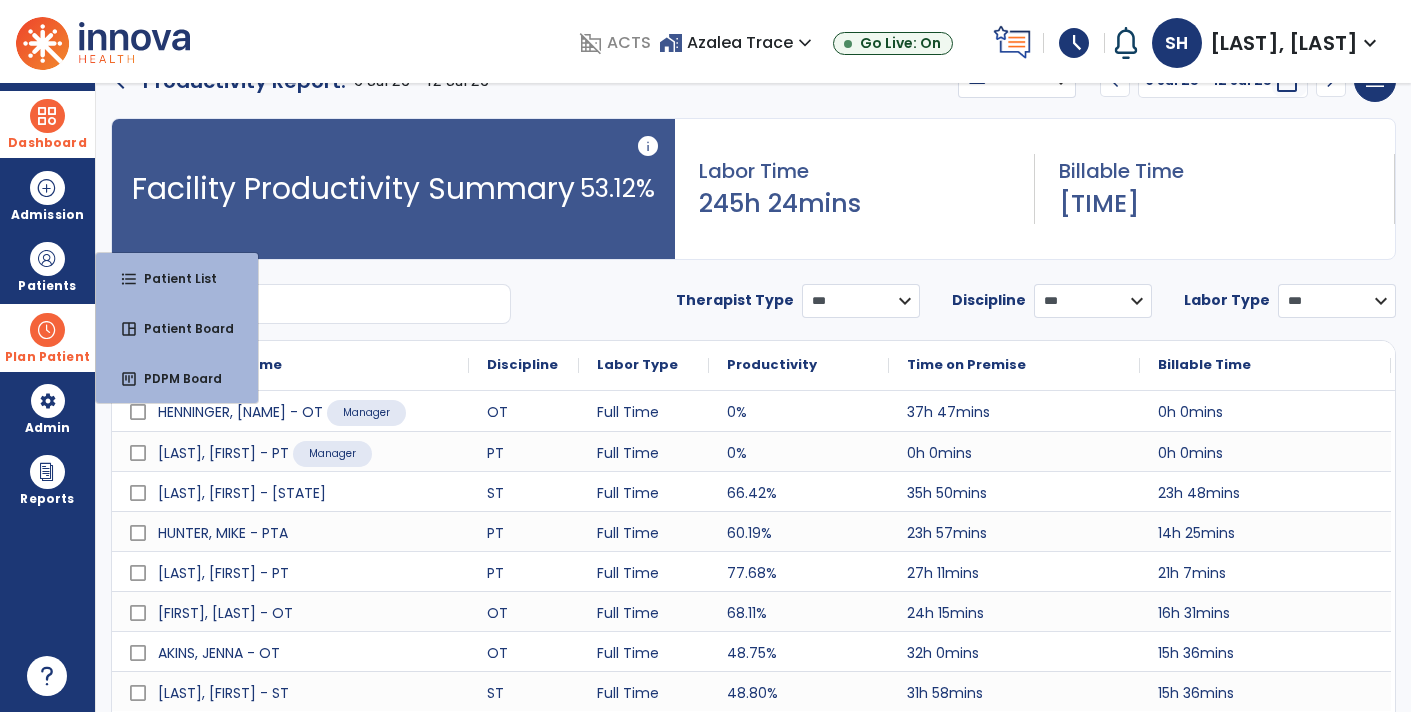 click on "Plan Patient" at bounding box center (47, 286) 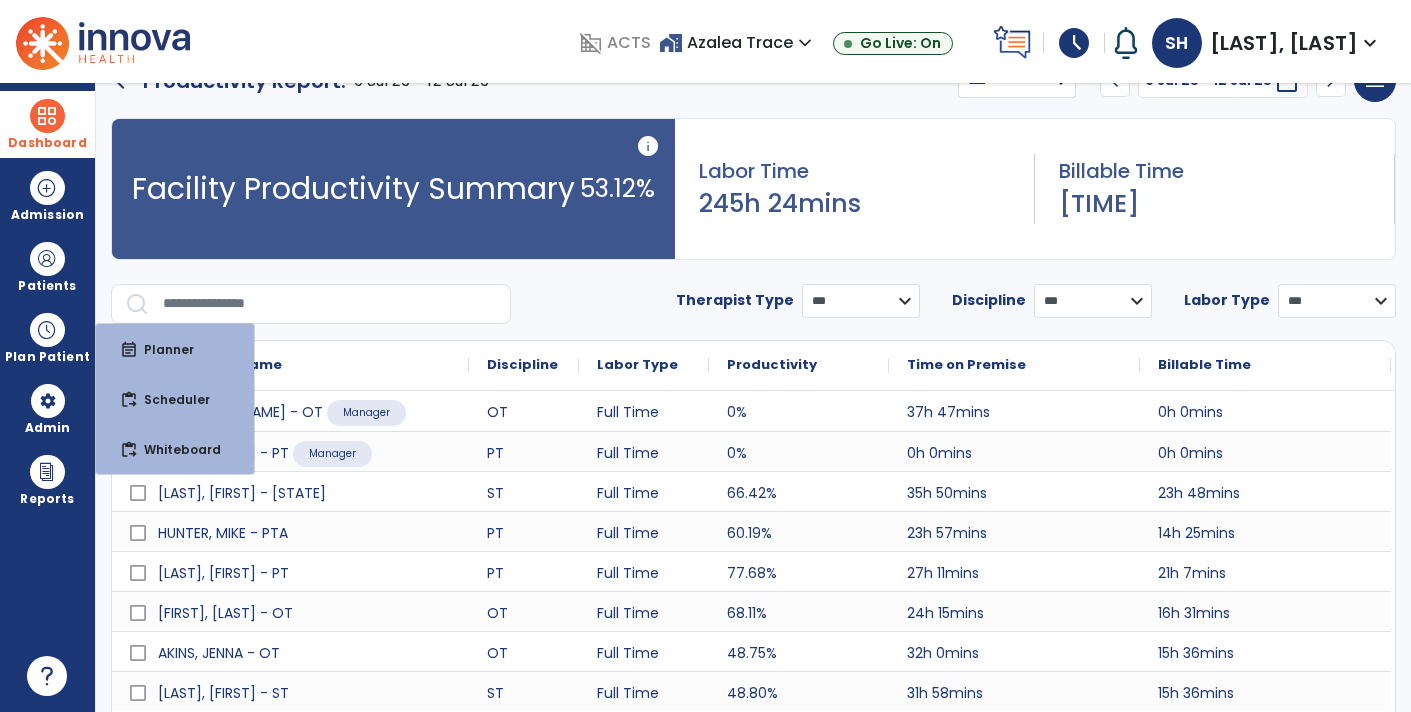 click on "Dashboard" at bounding box center [47, 124] 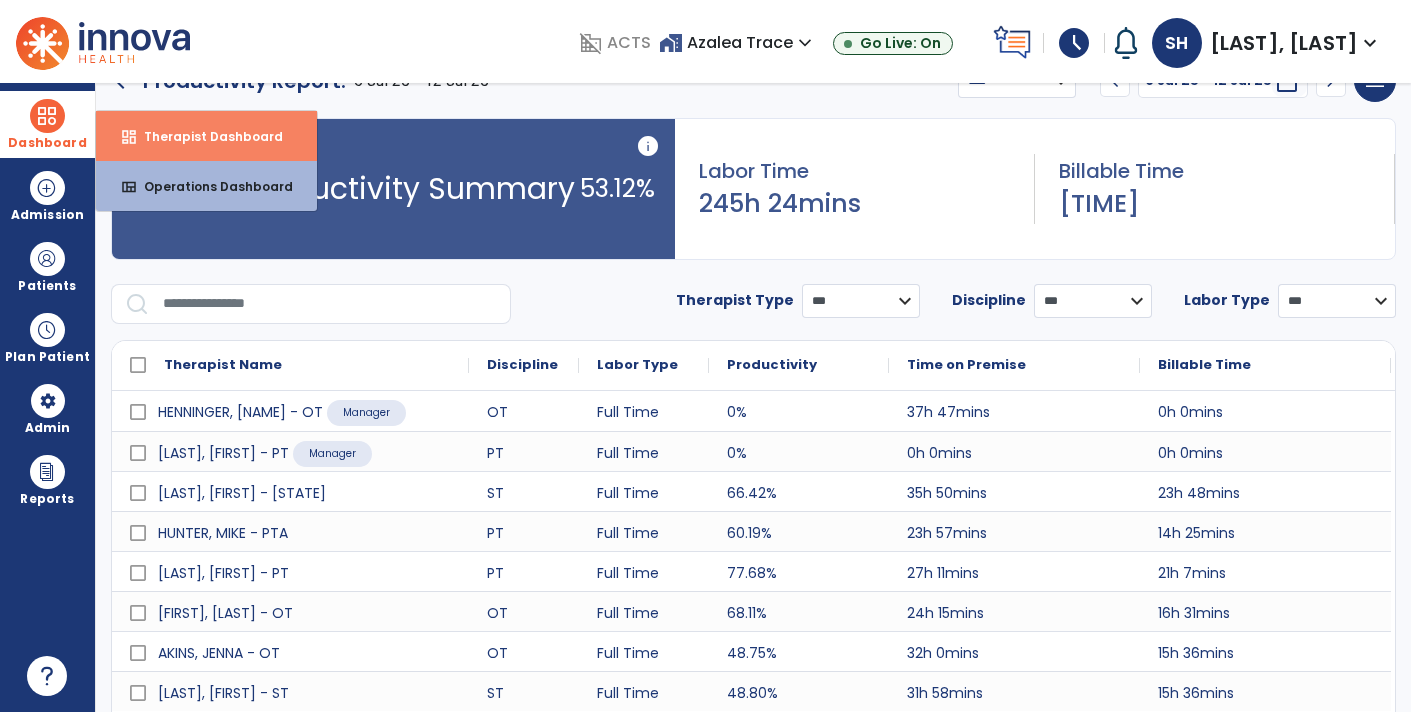 click on "Therapist Dashboard" at bounding box center [205, 136] 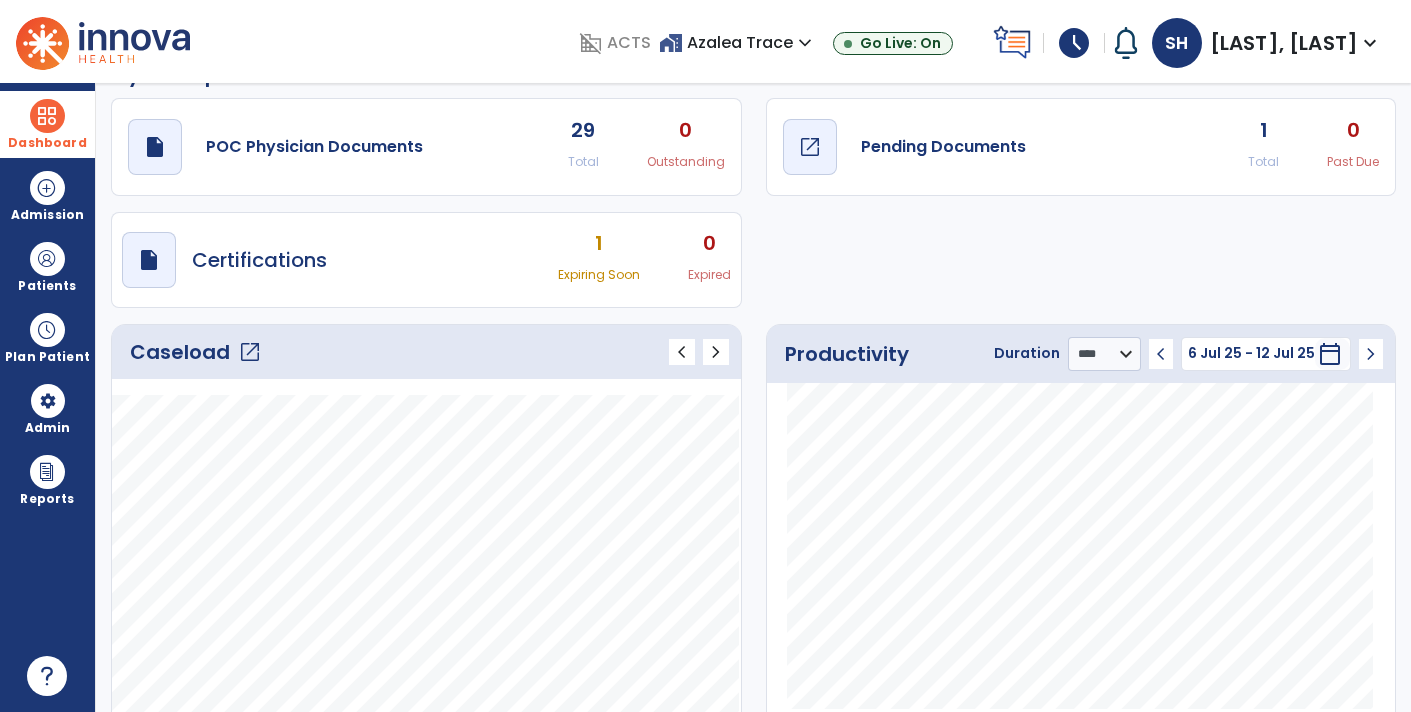 click on "Pending Documents" 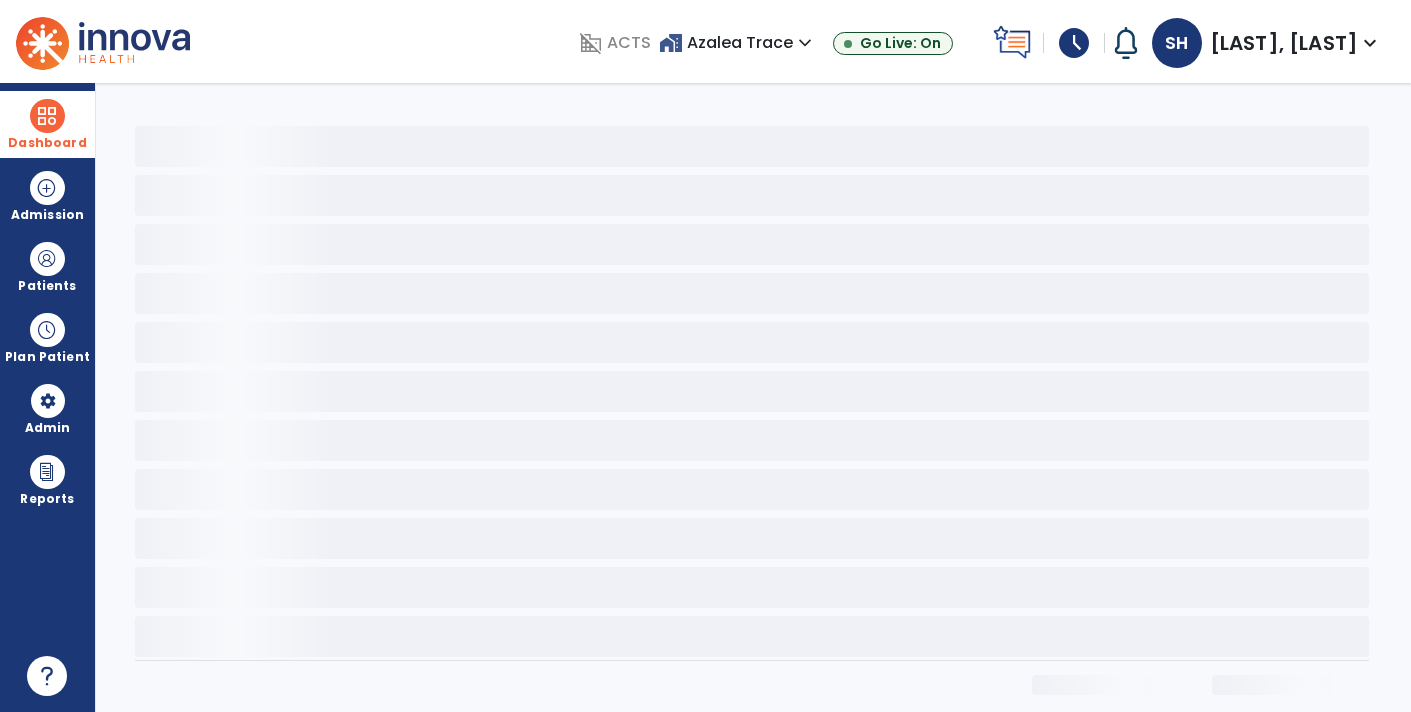 scroll, scrollTop: 0, scrollLeft: 0, axis: both 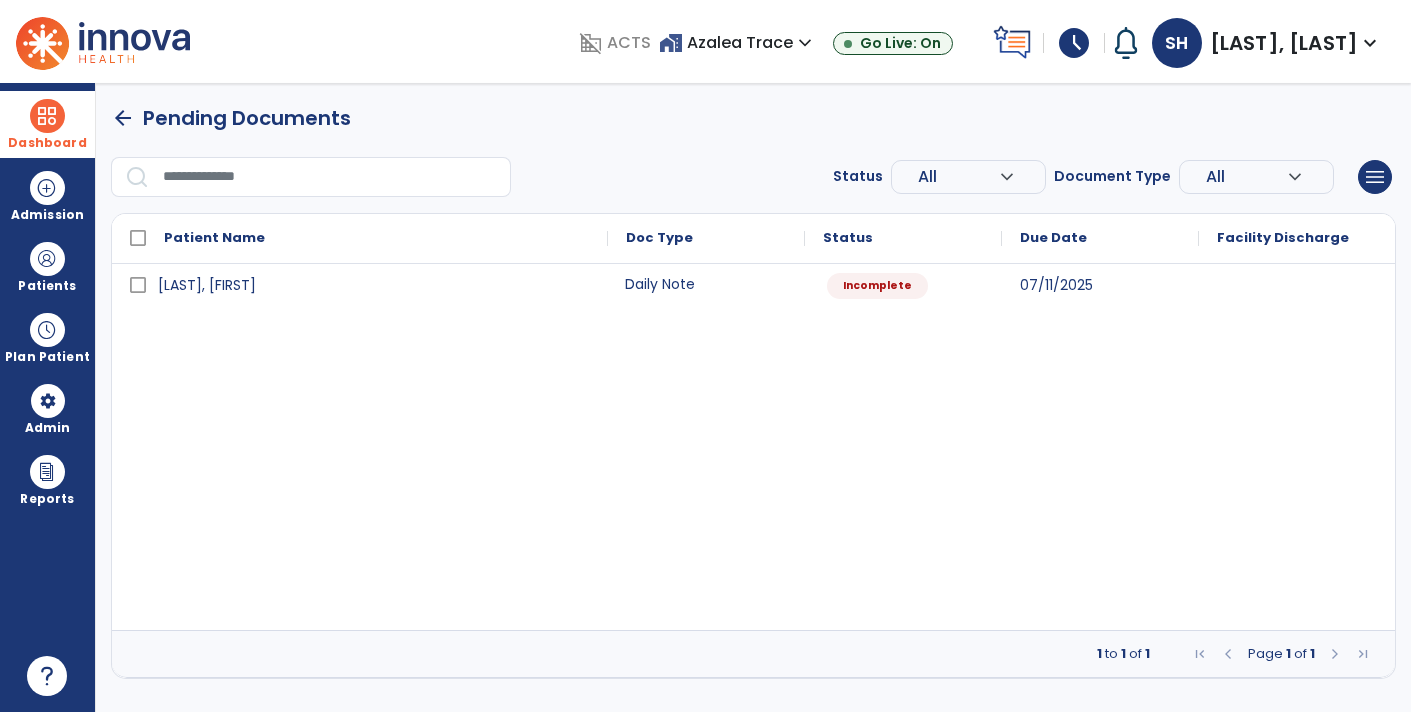click on "Daily Note" at bounding box center (706, 284) 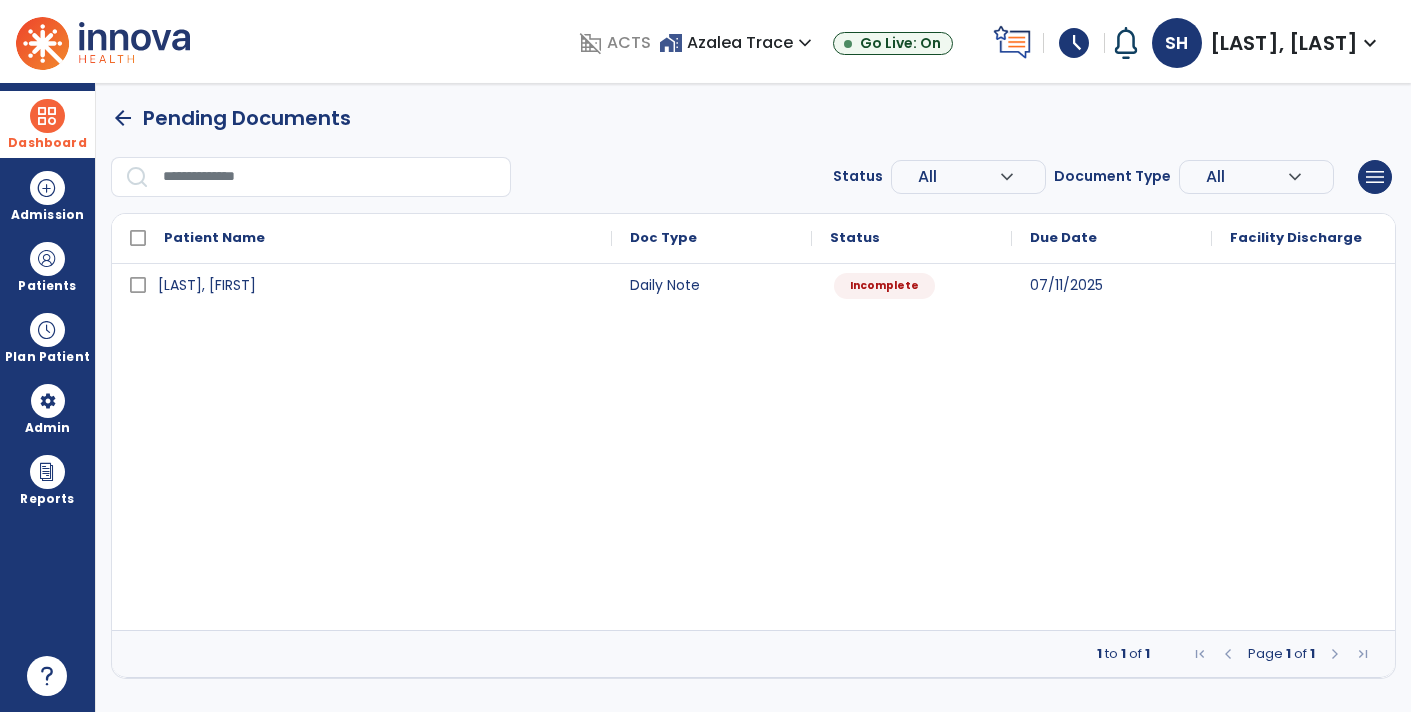 select on "*" 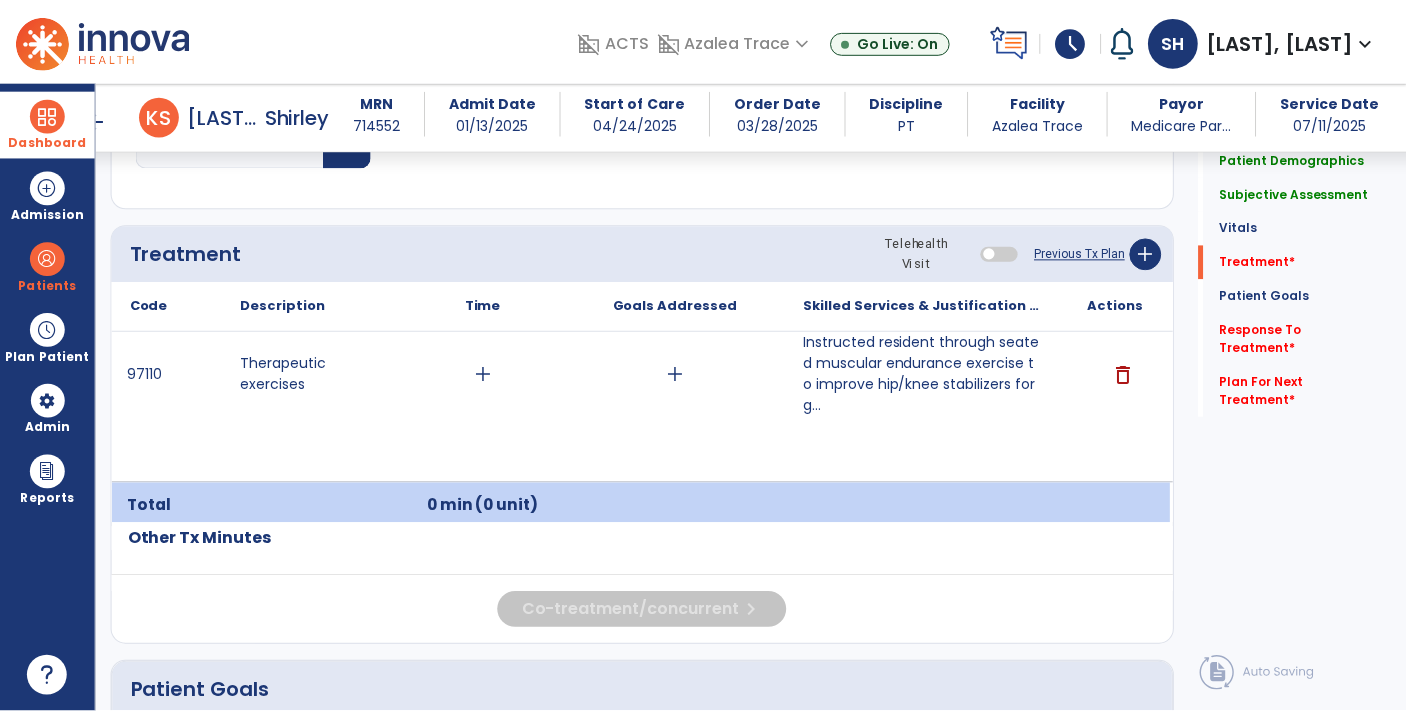scroll, scrollTop: 1133, scrollLeft: 0, axis: vertical 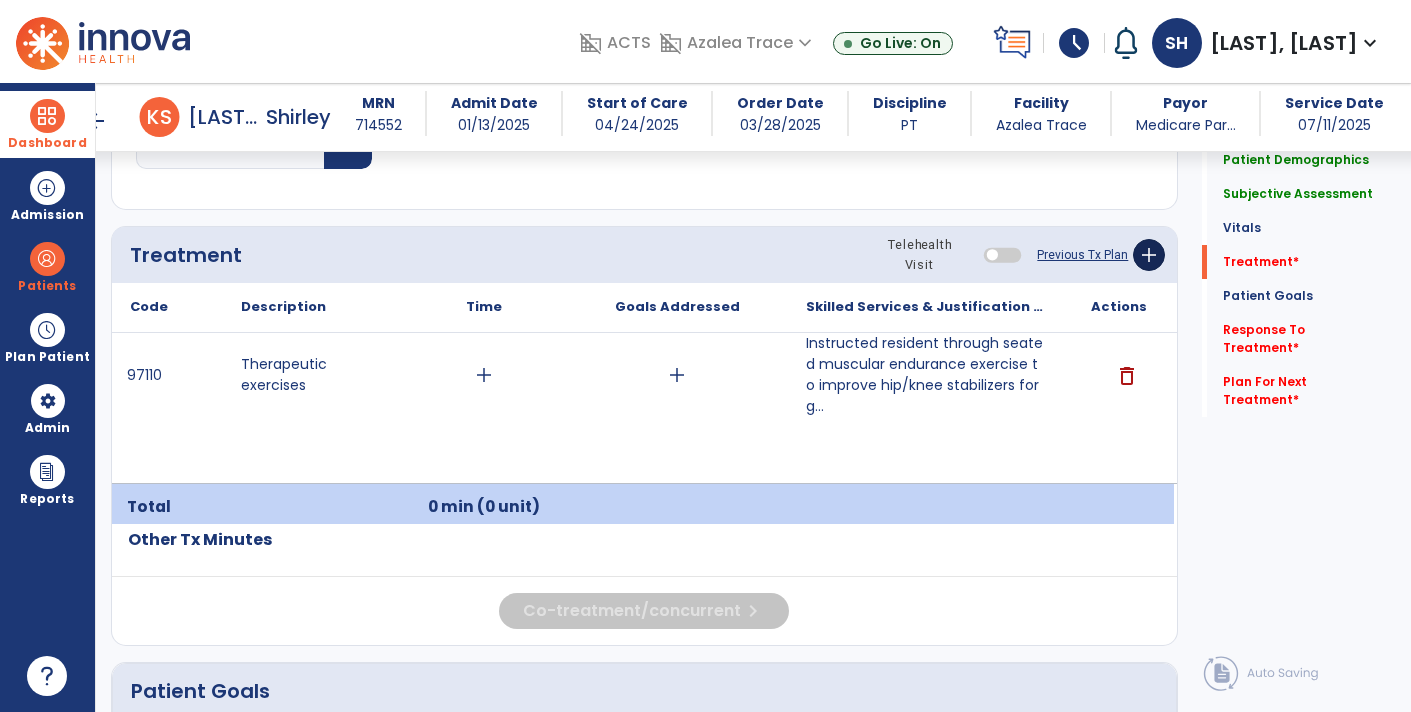 click on "add" 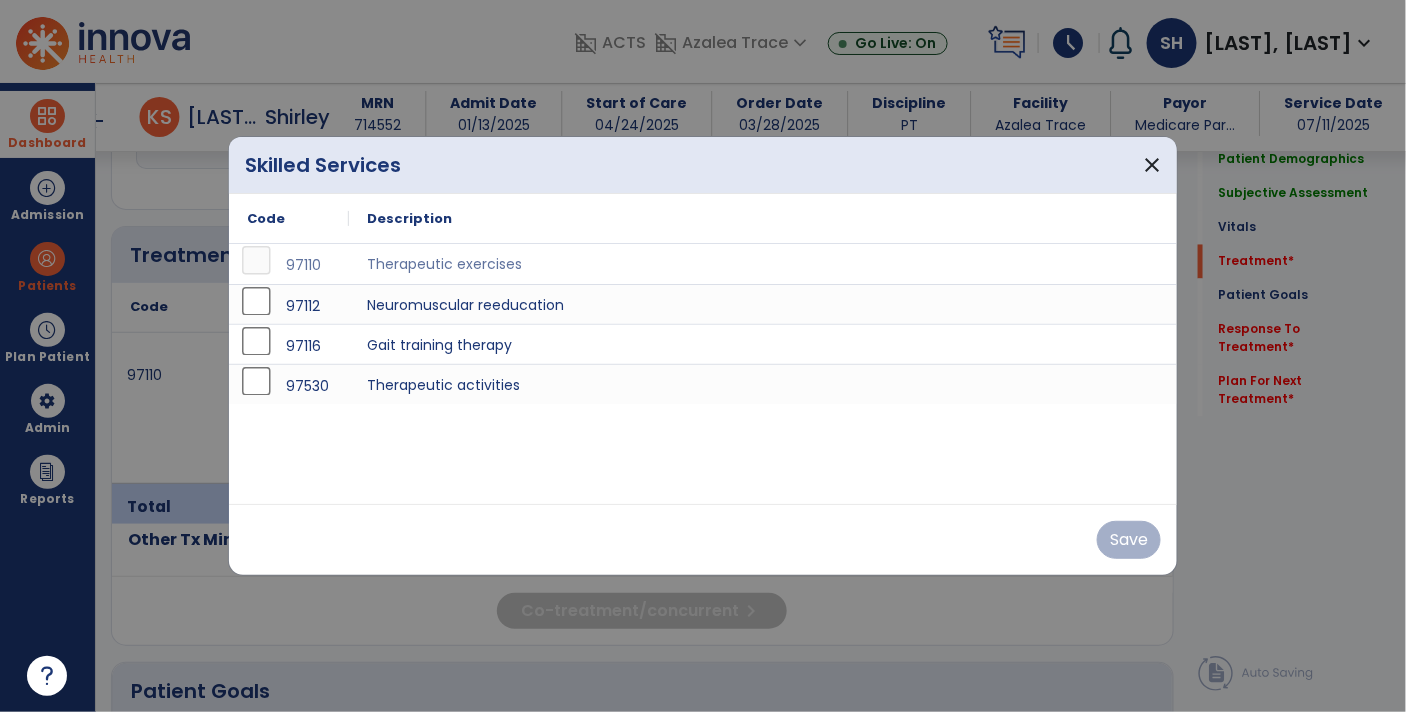 scroll, scrollTop: 1133, scrollLeft: 0, axis: vertical 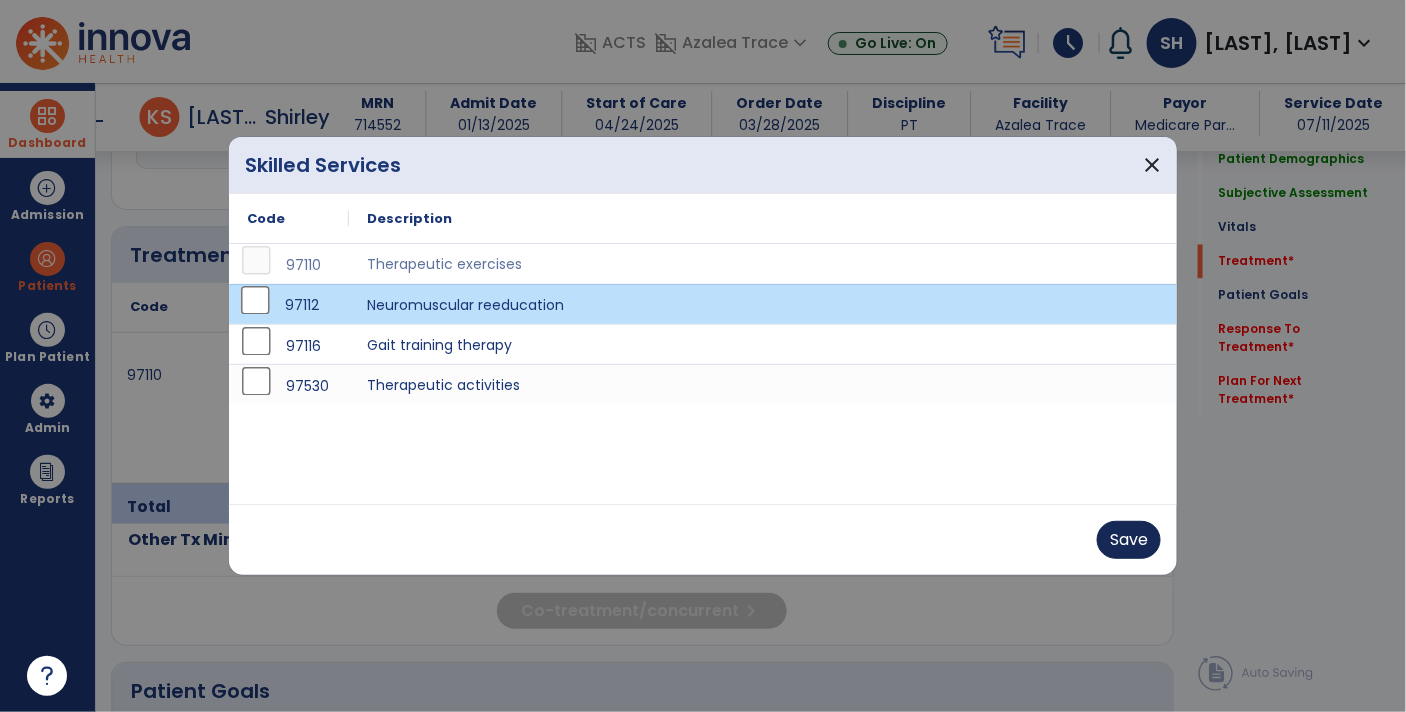 click on "Save" at bounding box center [1129, 540] 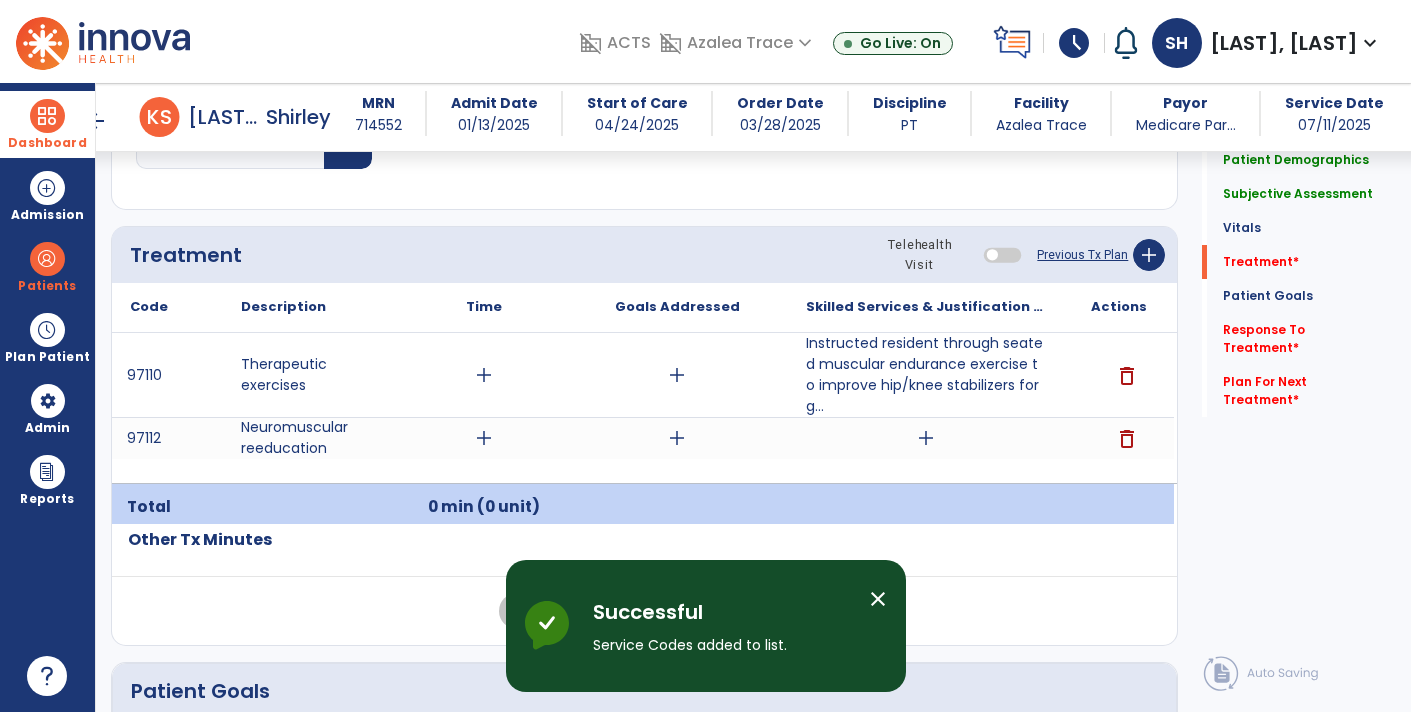 click on "add" at bounding box center [926, 438] 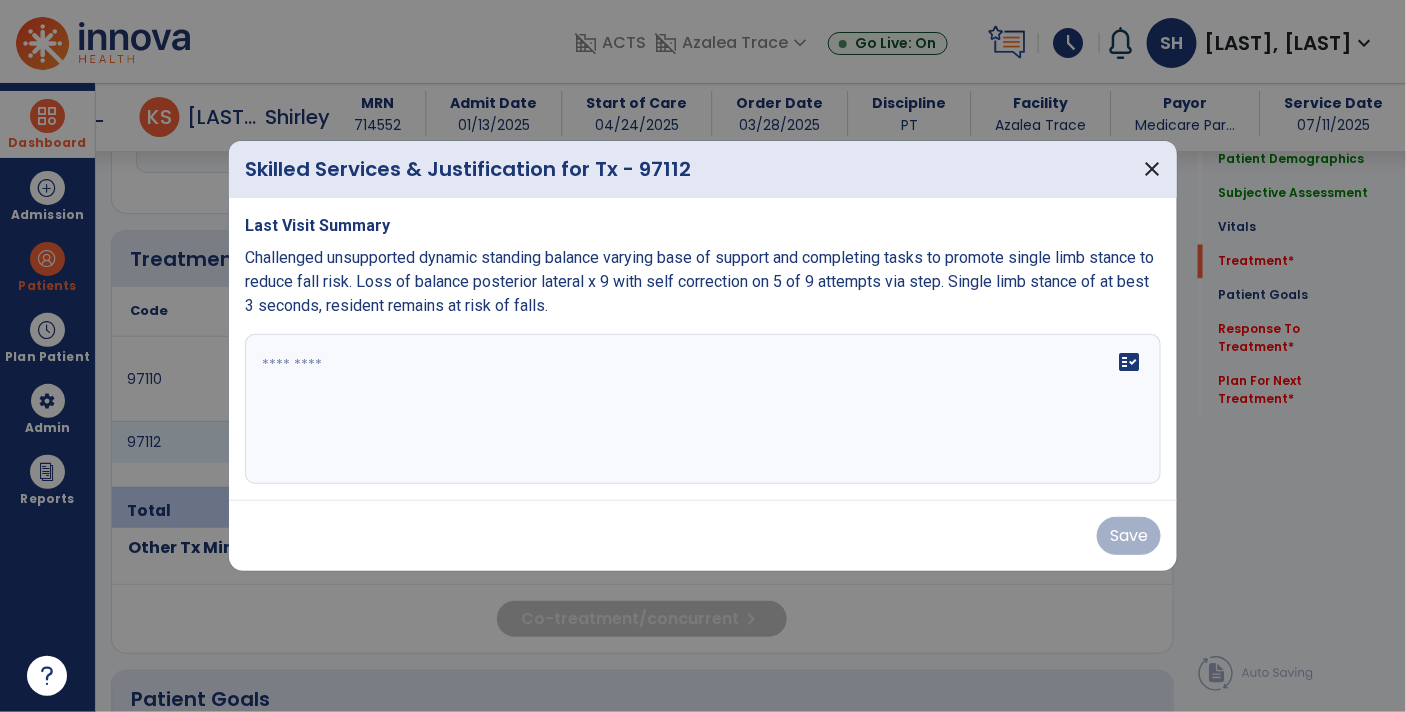 scroll, scrollTop: 1133, scrollLeft: 0, axis: vertical 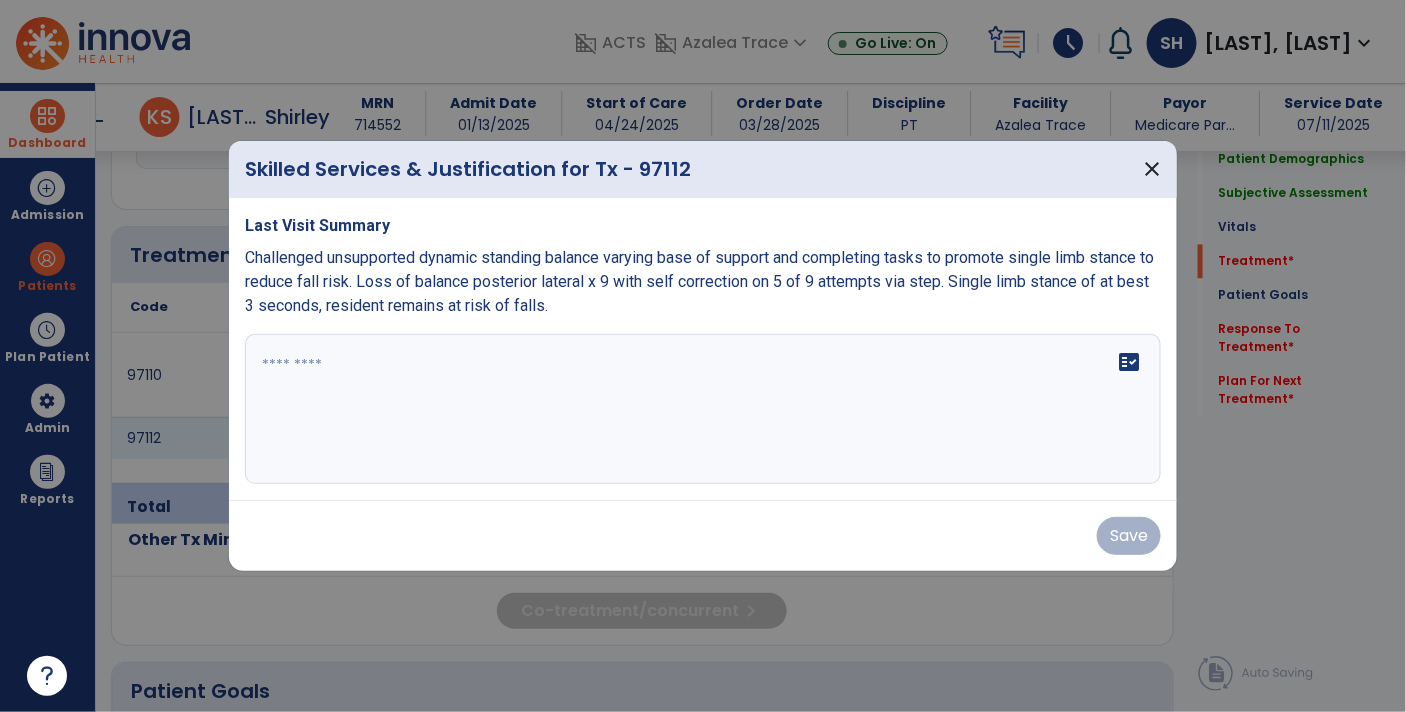 click on "fact_check" at bounding box center [703, 409] 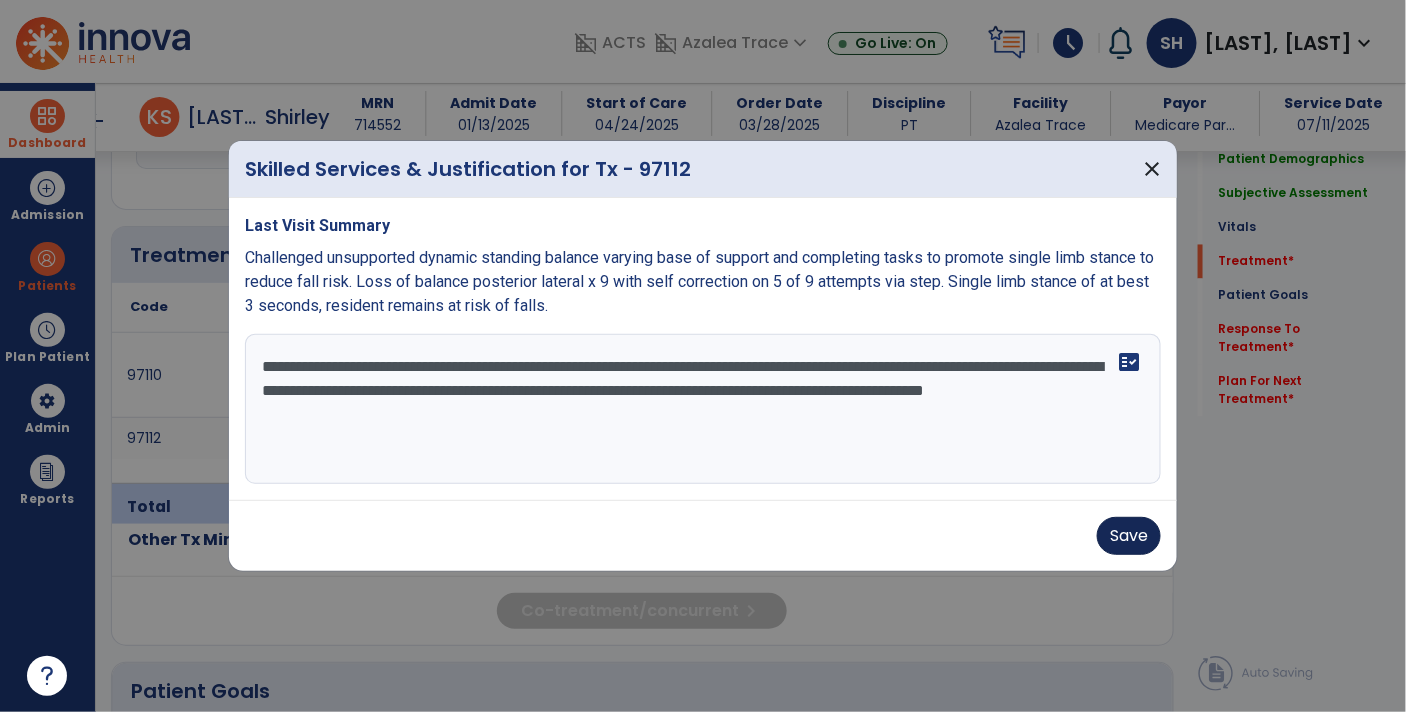 type on "**********" 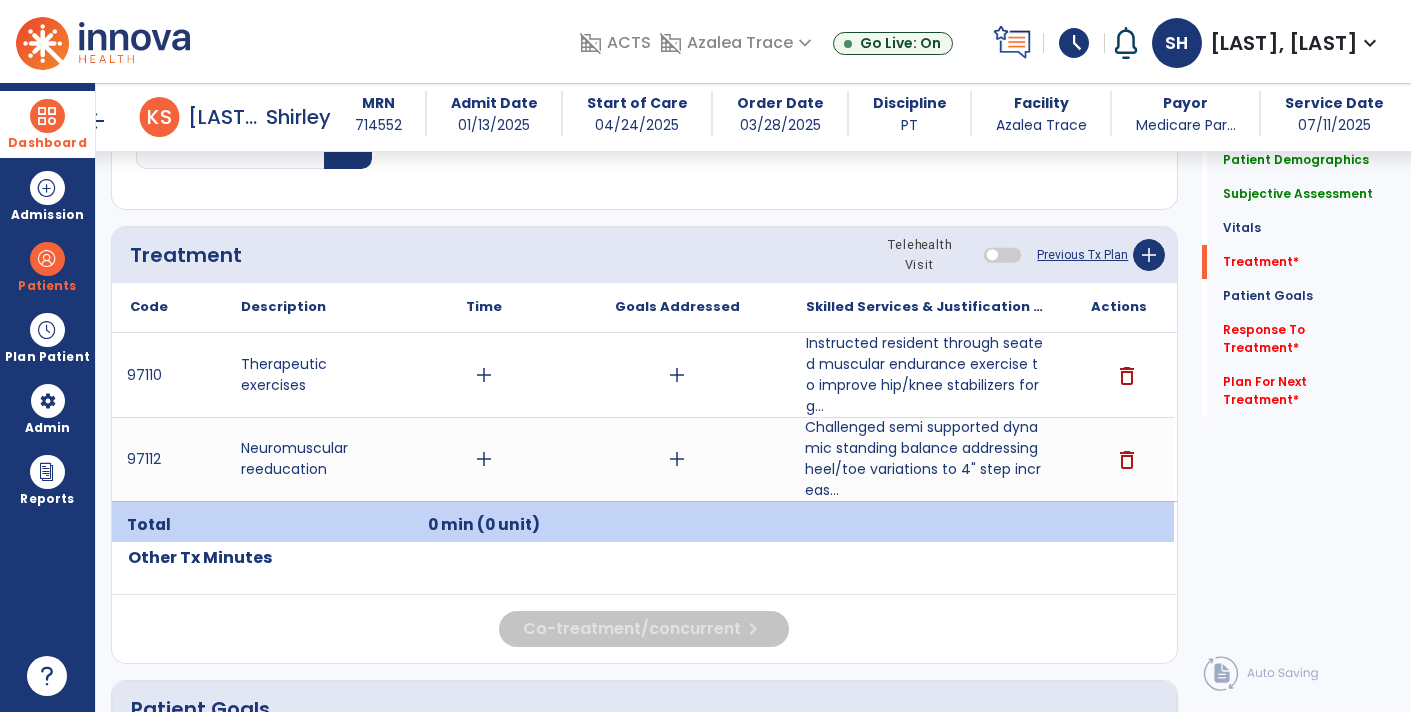 click on "add" at bounding box center [484, 375] 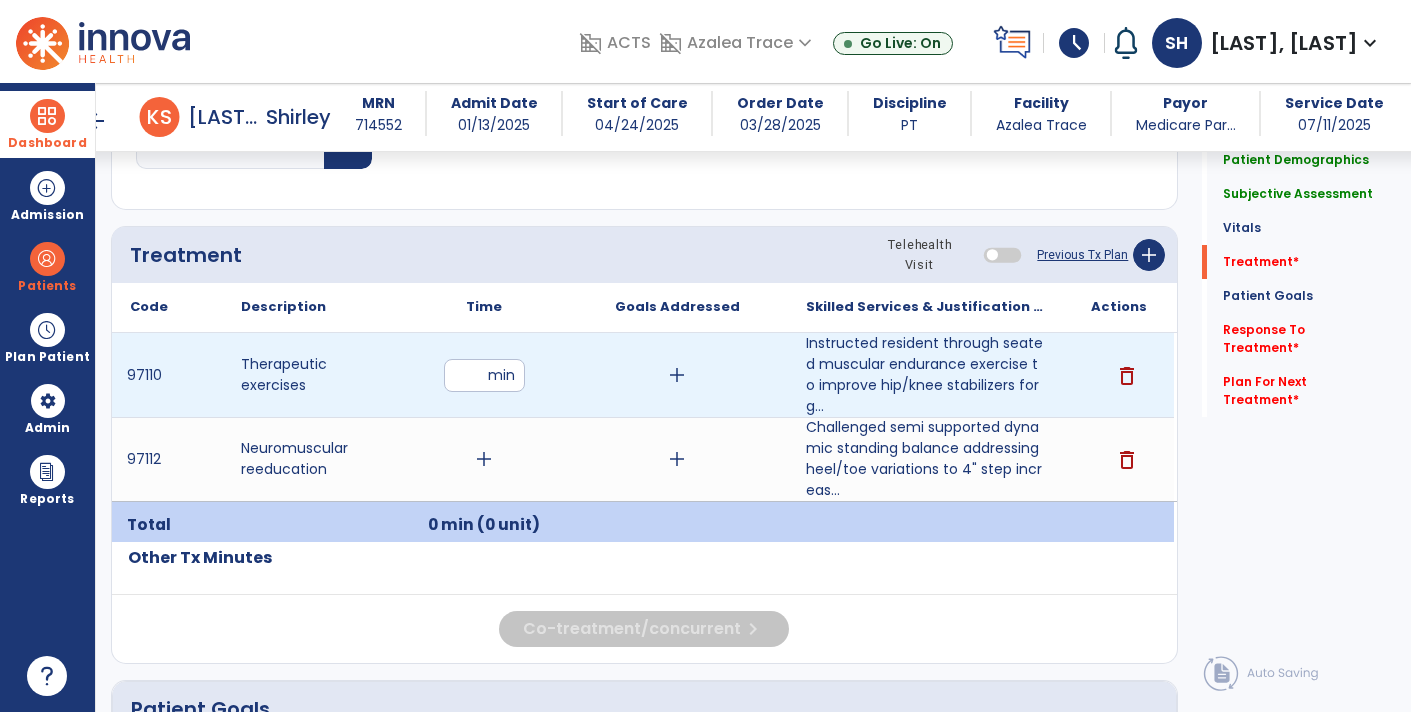 type on "**" 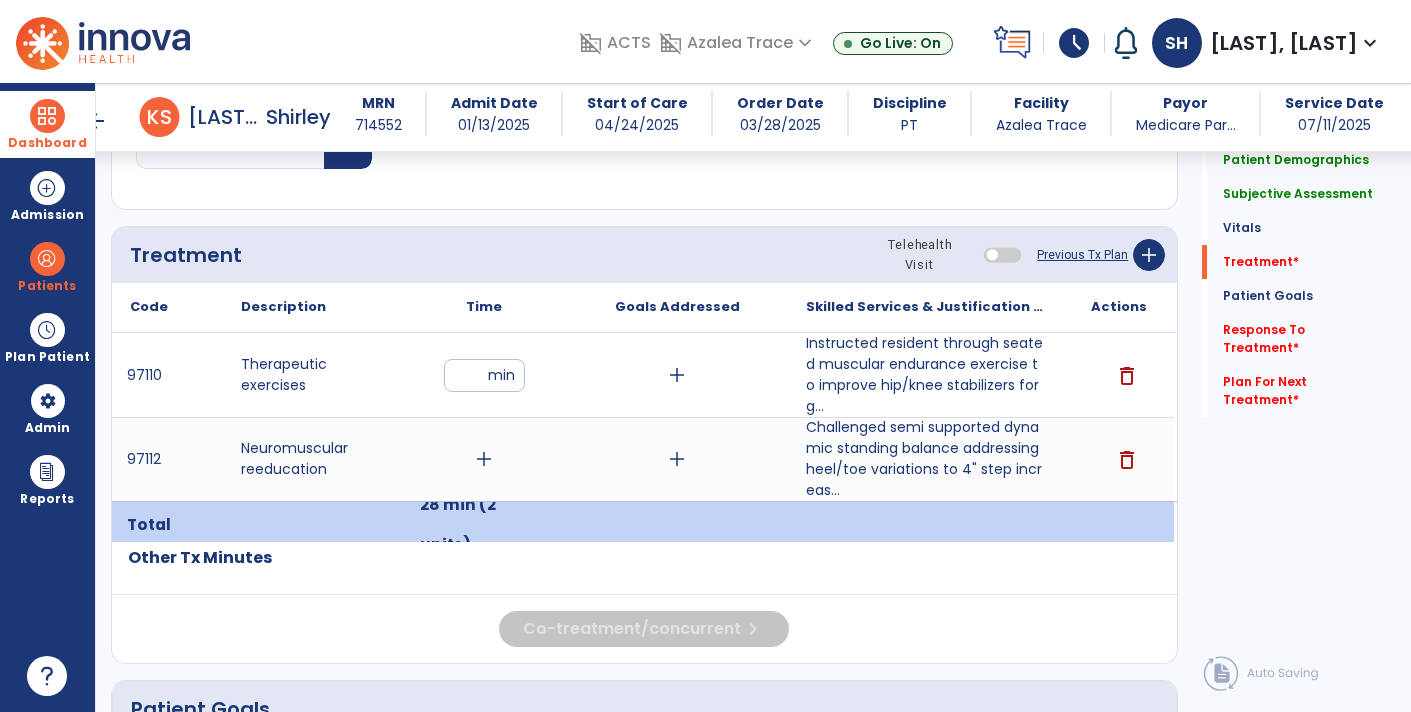 click on "add" at bounding box center [484, 459] 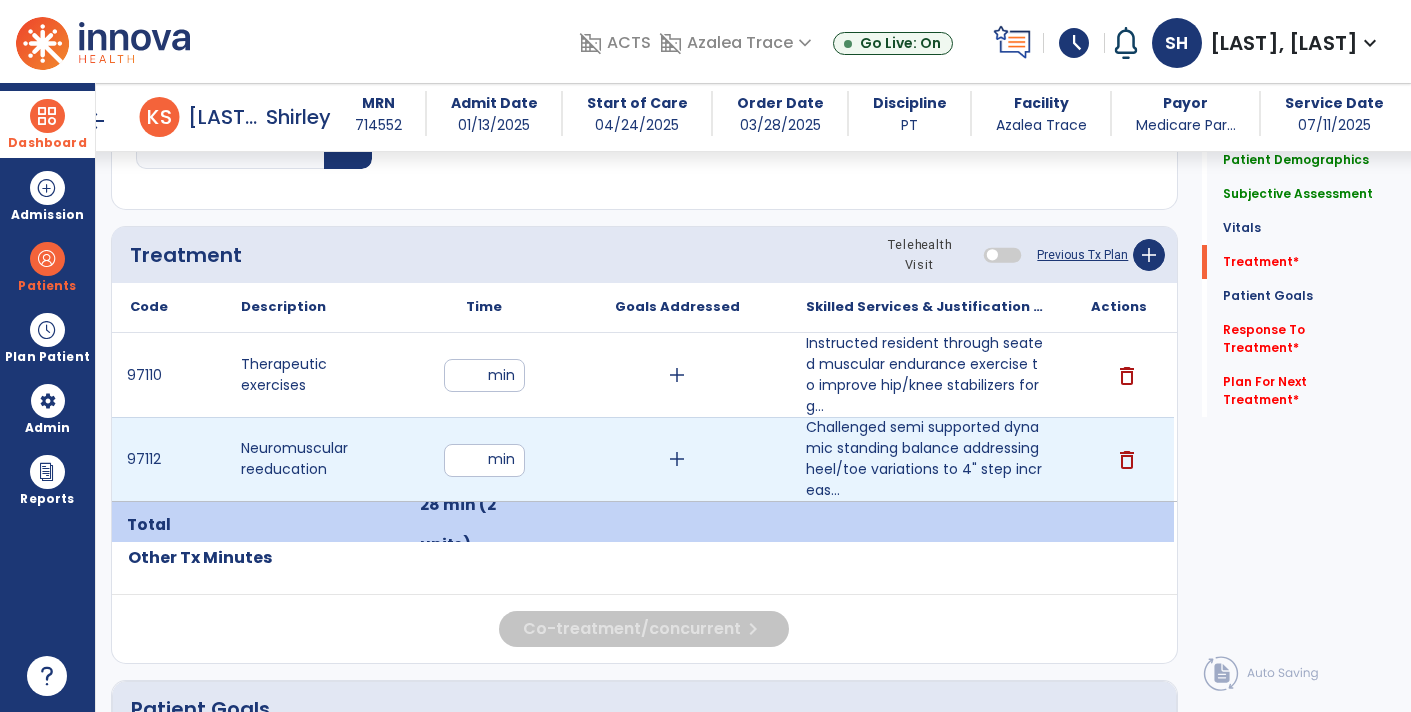 type on "**" 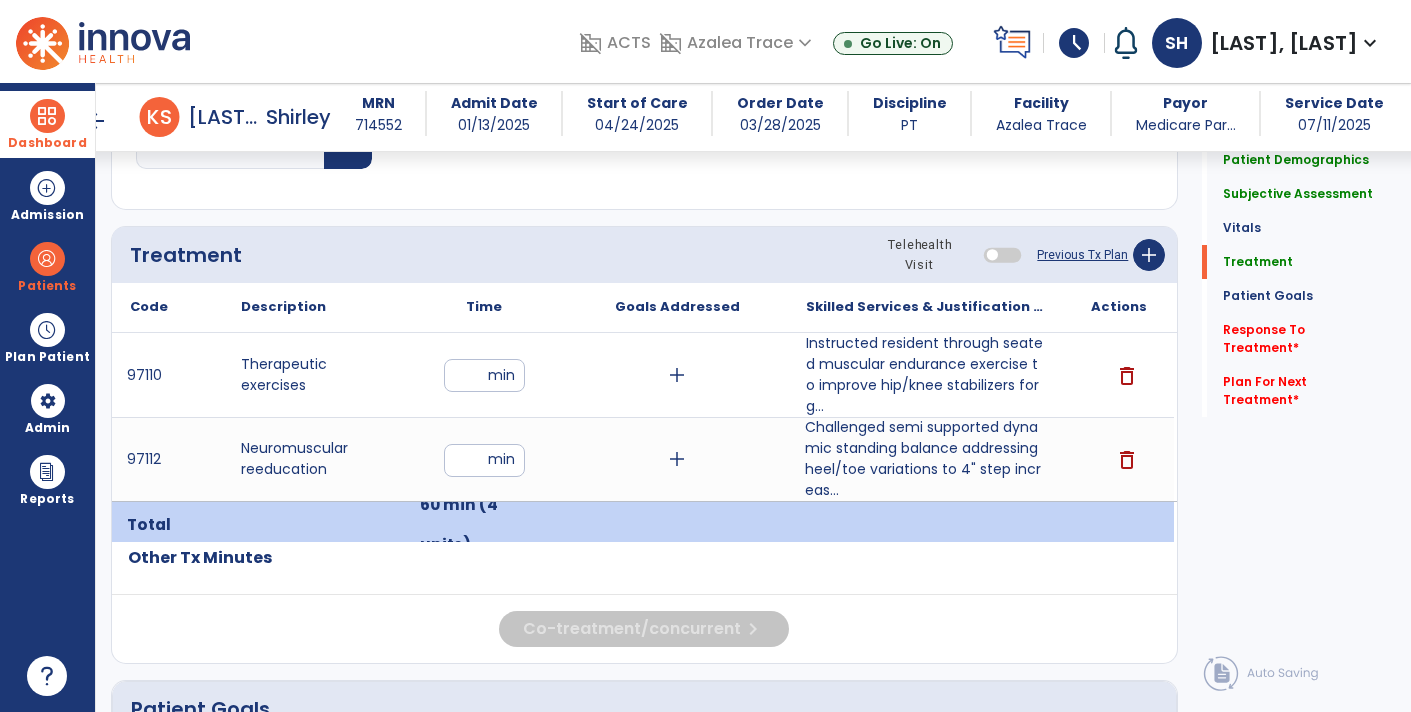 click on "Challenged semi supported dynamic standing balance addressing heel/toe variations to 4" step increas..." at bounding box center (926, 459) 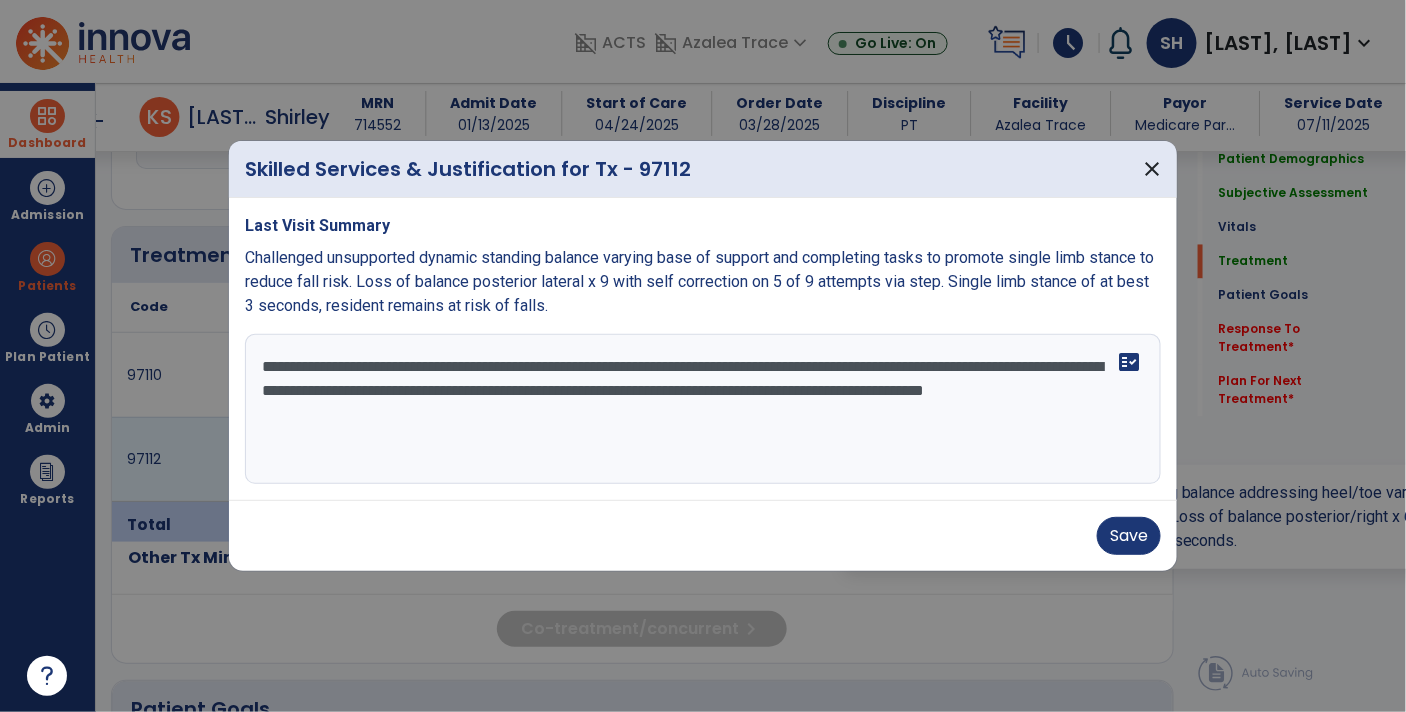 scroll, scrollTop: 1133, scrollLeft: 0, axis: vertical 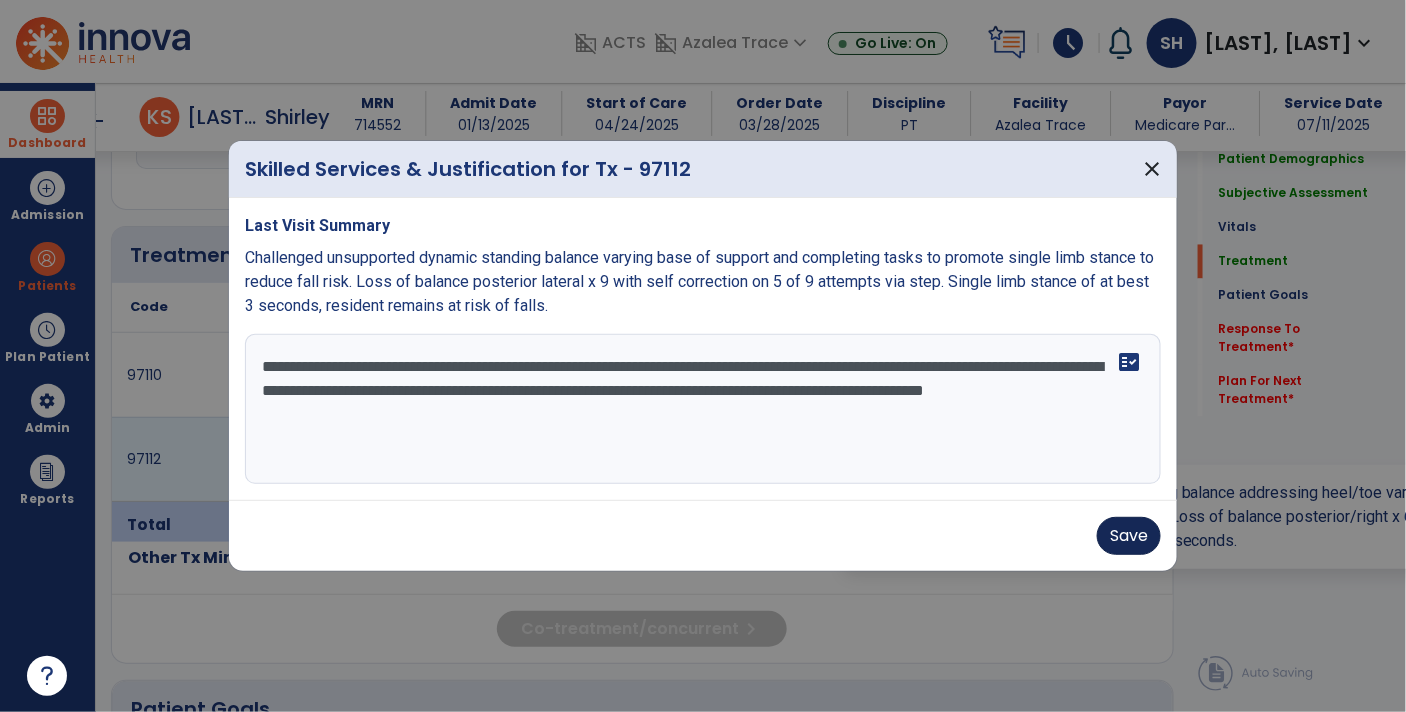 click on "Save" at bounding box center (1129, 536) 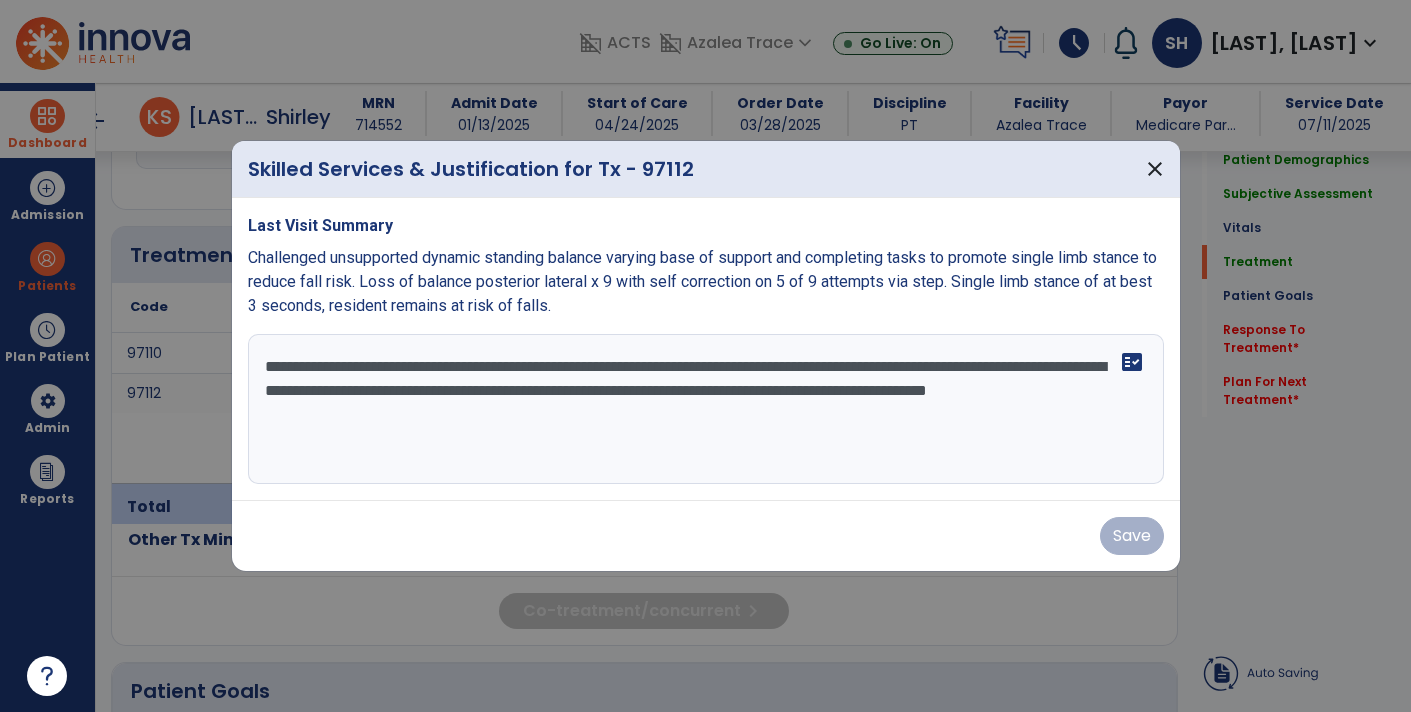 click on "Code
Description
Time" 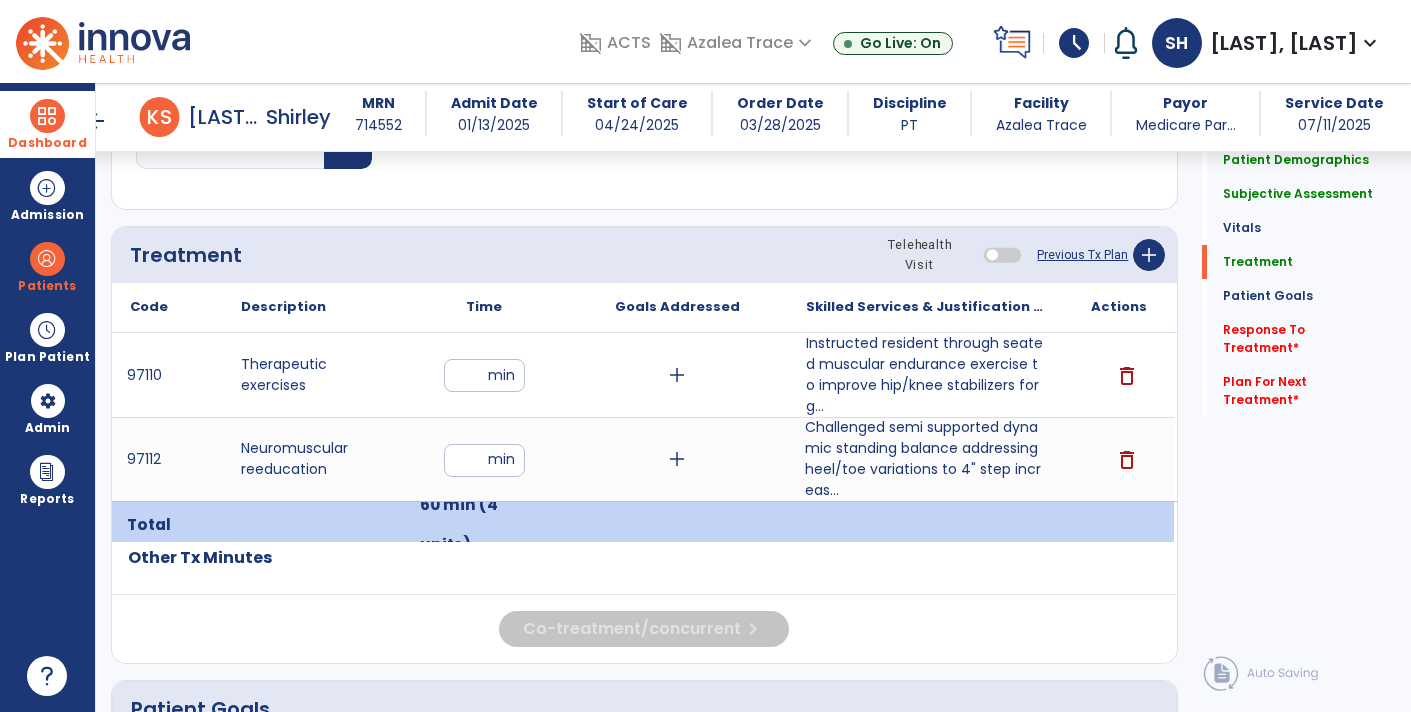click on "**" at bounding box center [484, 375] 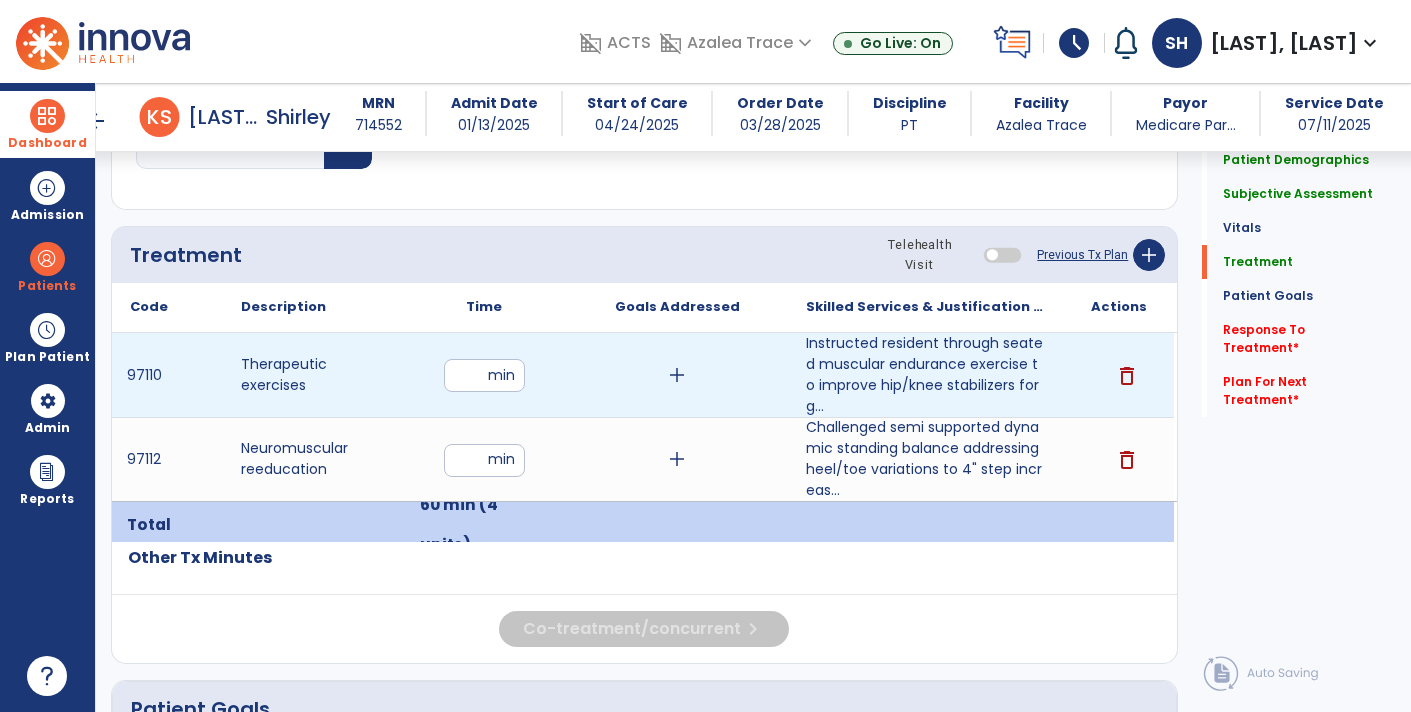 type on "*" 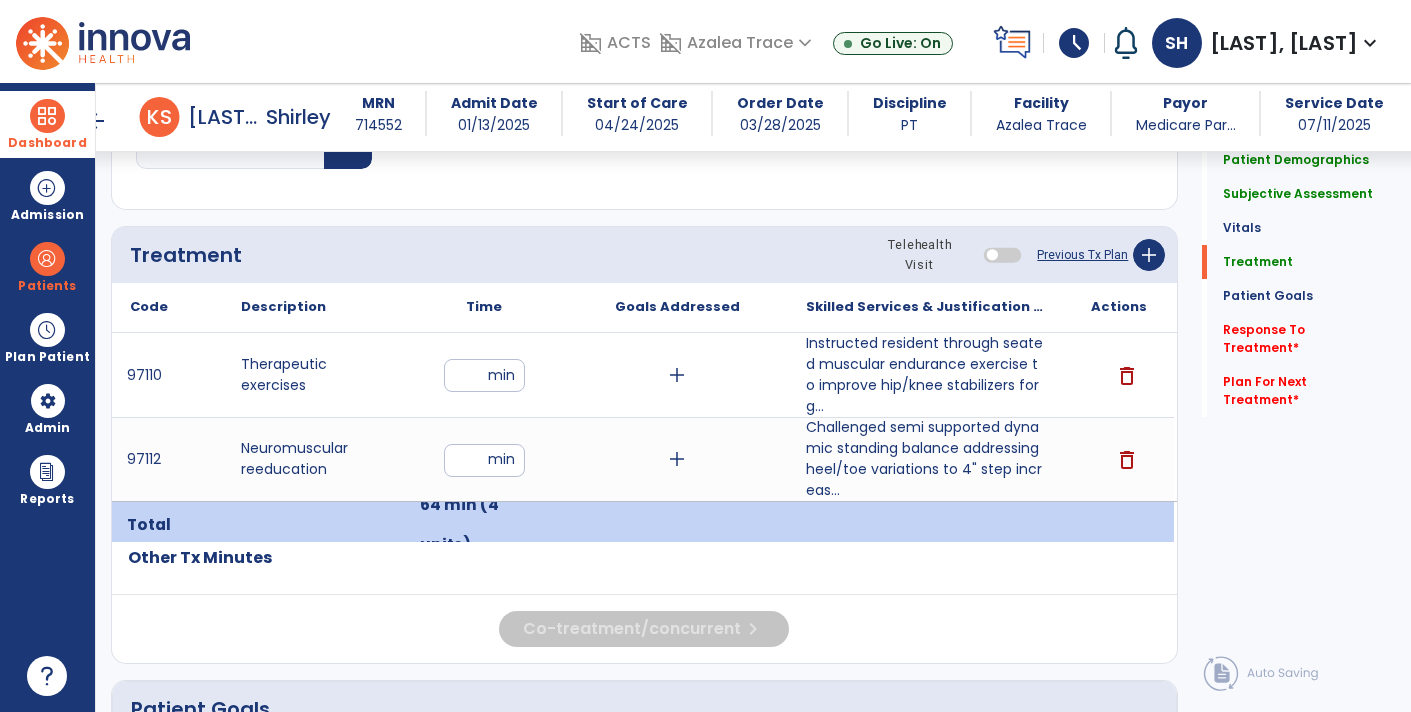 click on "**" at bounding box center (484, 460) 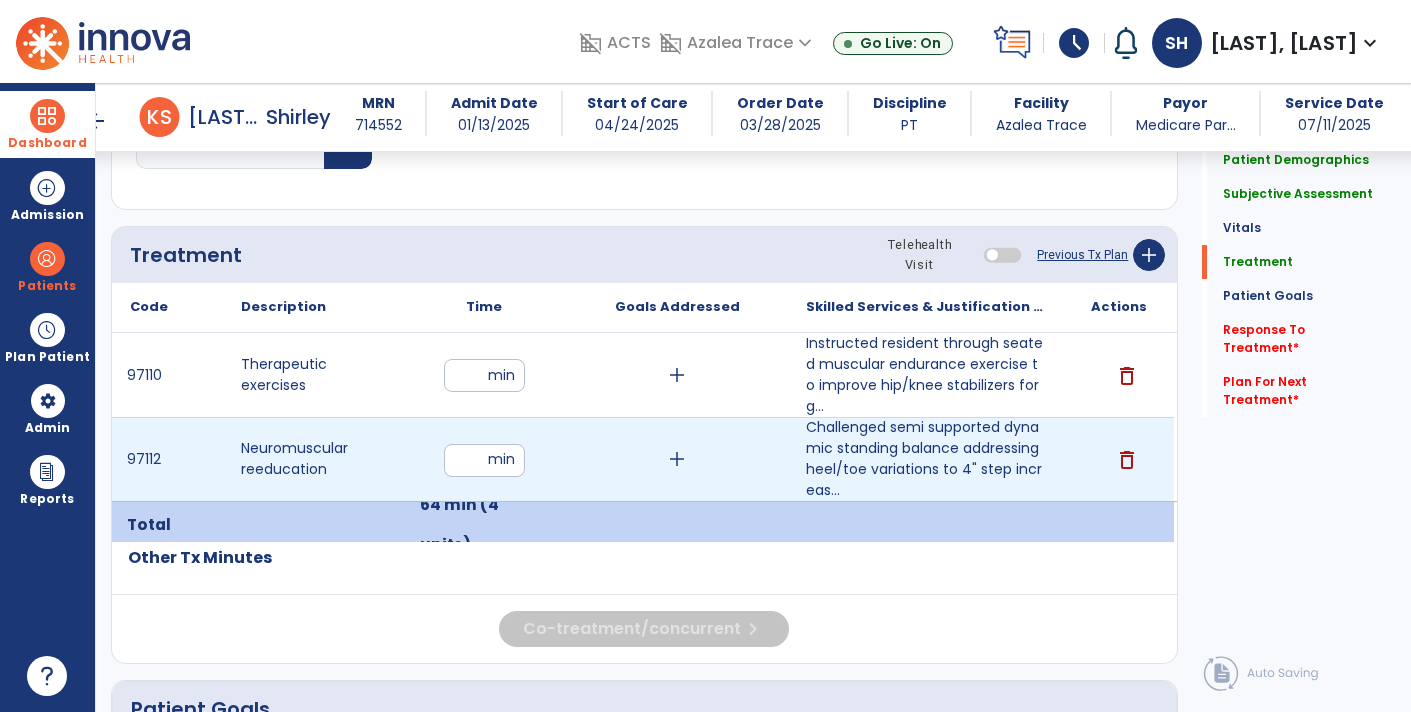 type on "*" 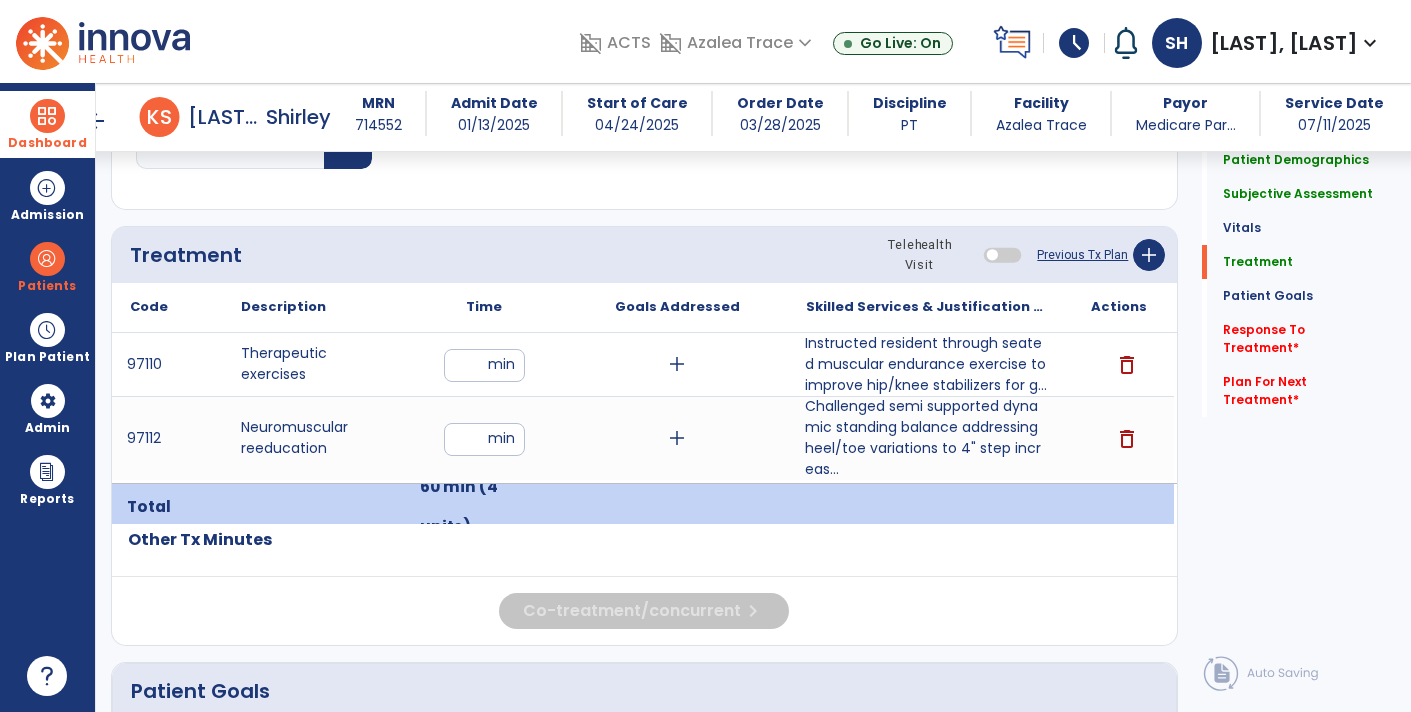 click on "Challenged semi supported dynamic standing balance addressing heel/toe variations to 4" step increas..." at bounding box center (926, 438) 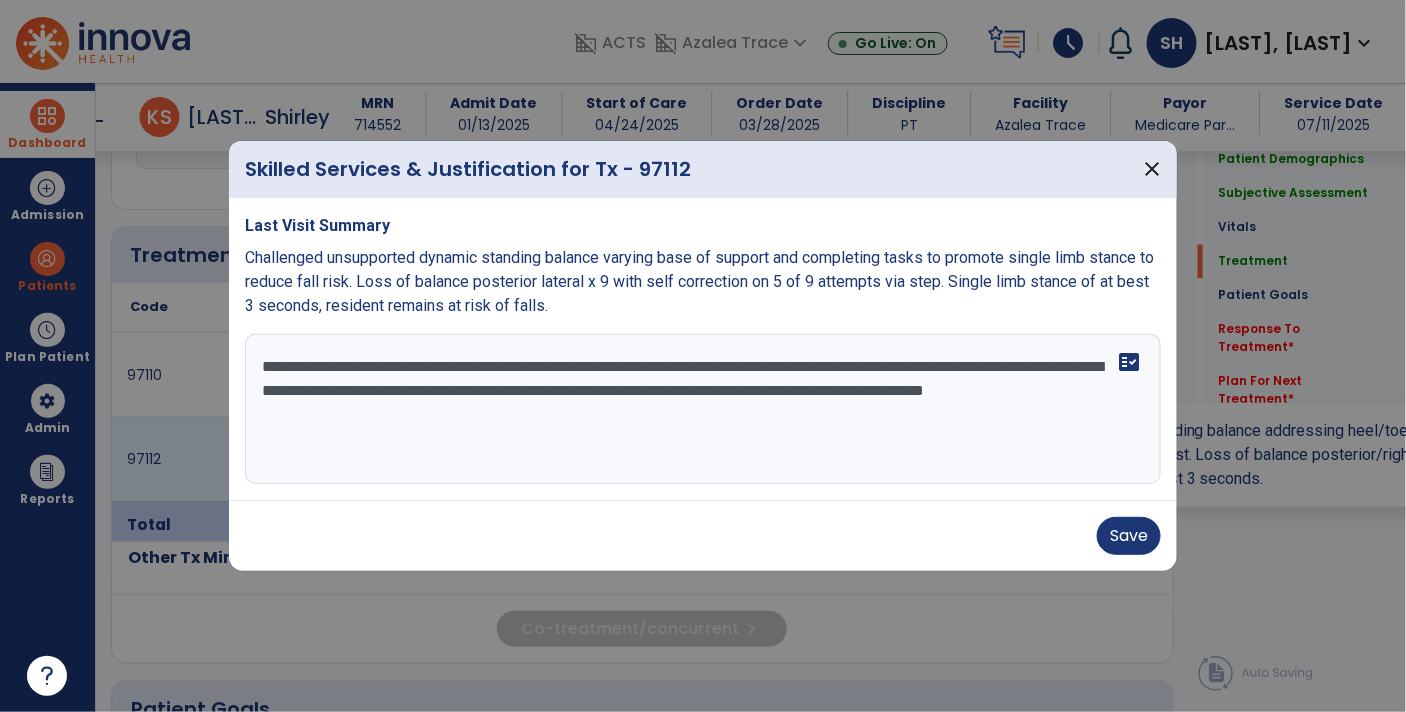 scroll, scrollTop: 1133, scrollLeft: 0, axis: vertical 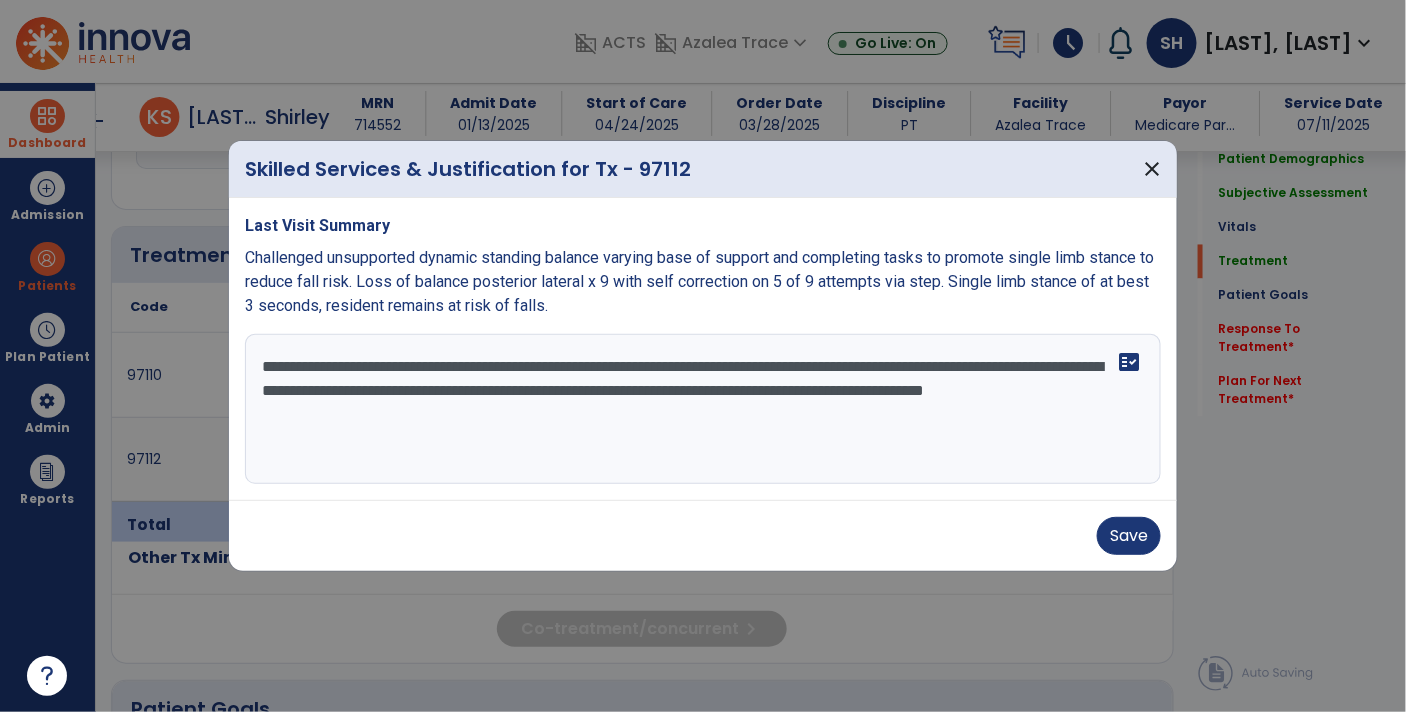 click on "Save" at bounding box center [703, 536] 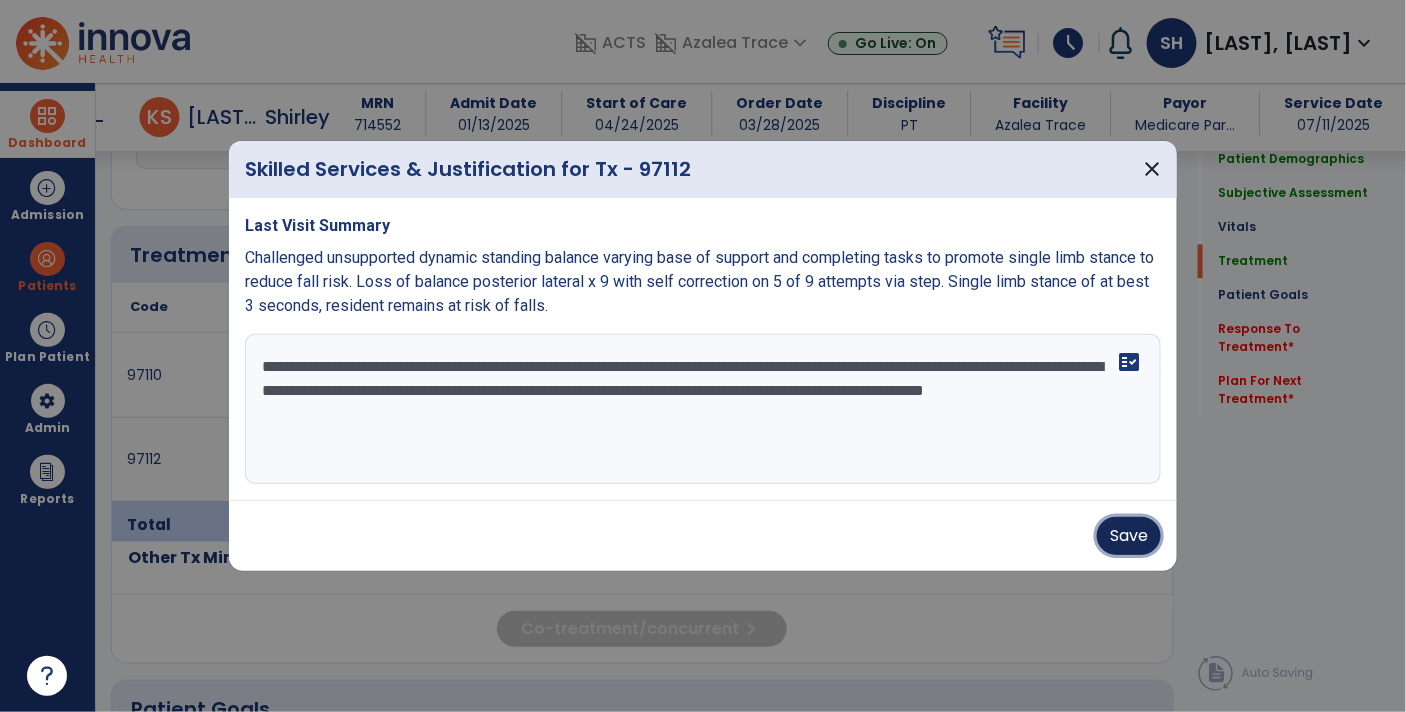 click on "Save" at bounding box center (1129, 536) 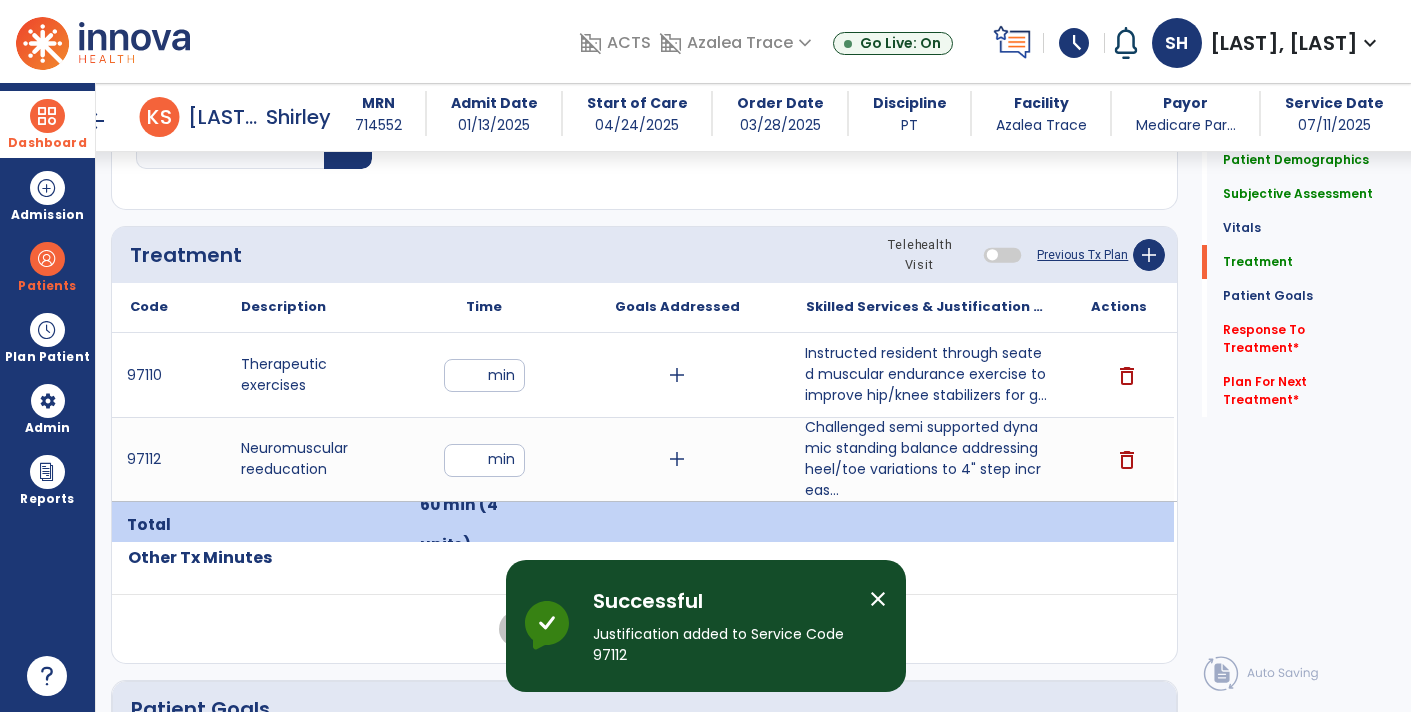 click on "Instructed resident through seated muscular endurance exercise to improve hip/knee stabilizers for g..." at bounding box center [926, 374] 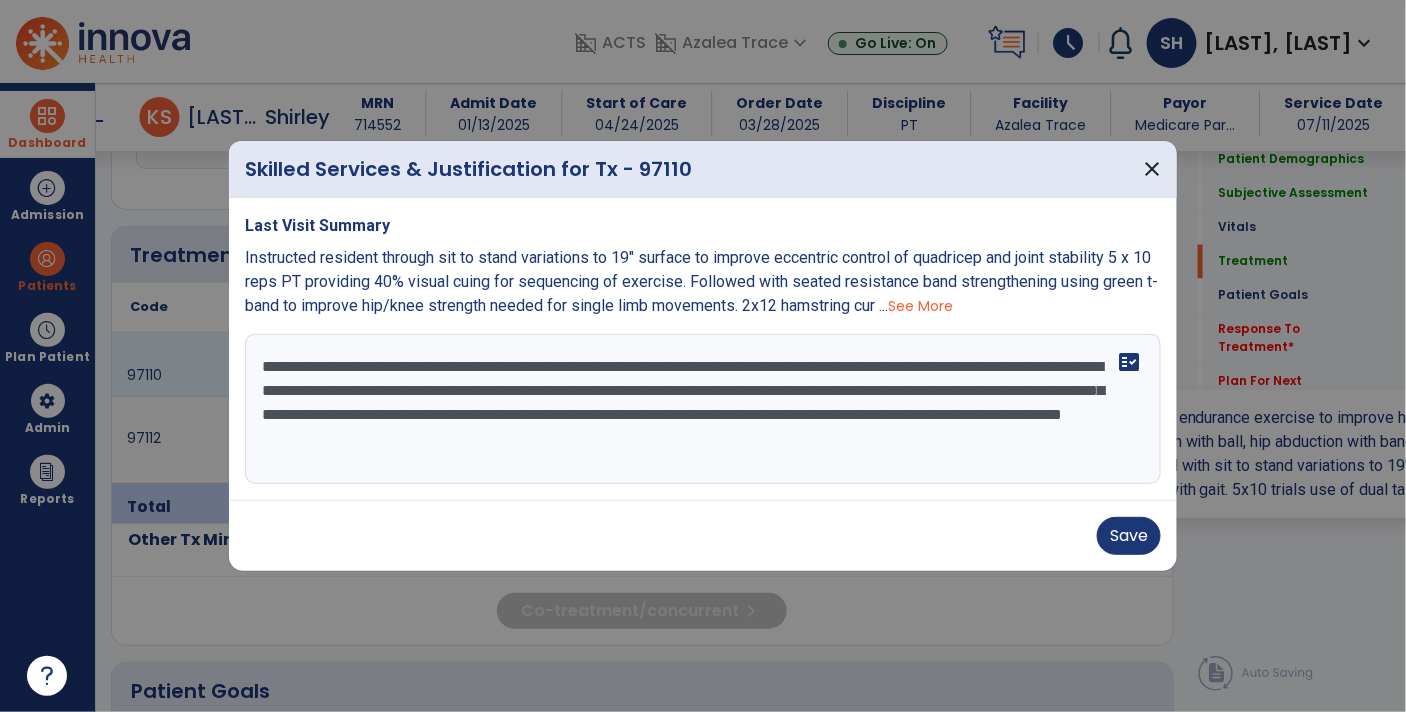 scroll, scrollTop: 1133, scrollLeft: 0, axis: vertical 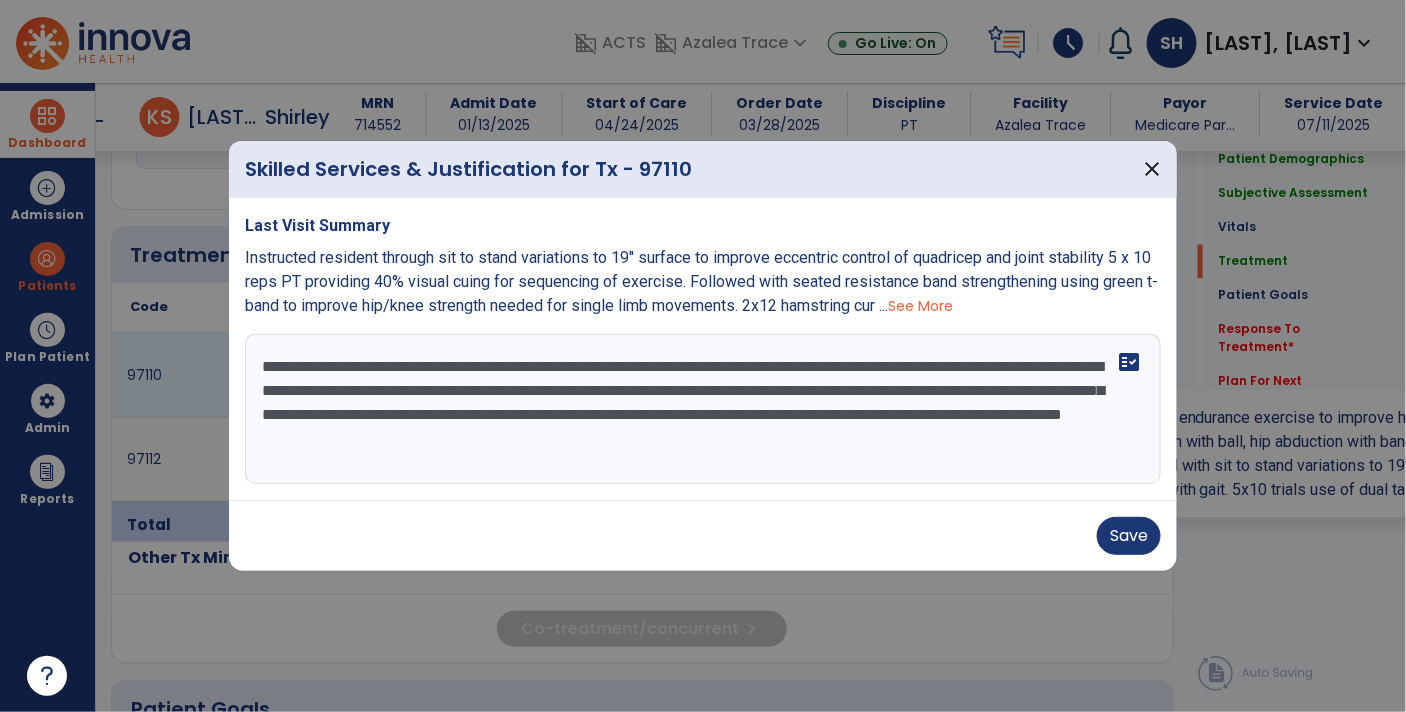 click on "**********" at bounding box center (703, 409) 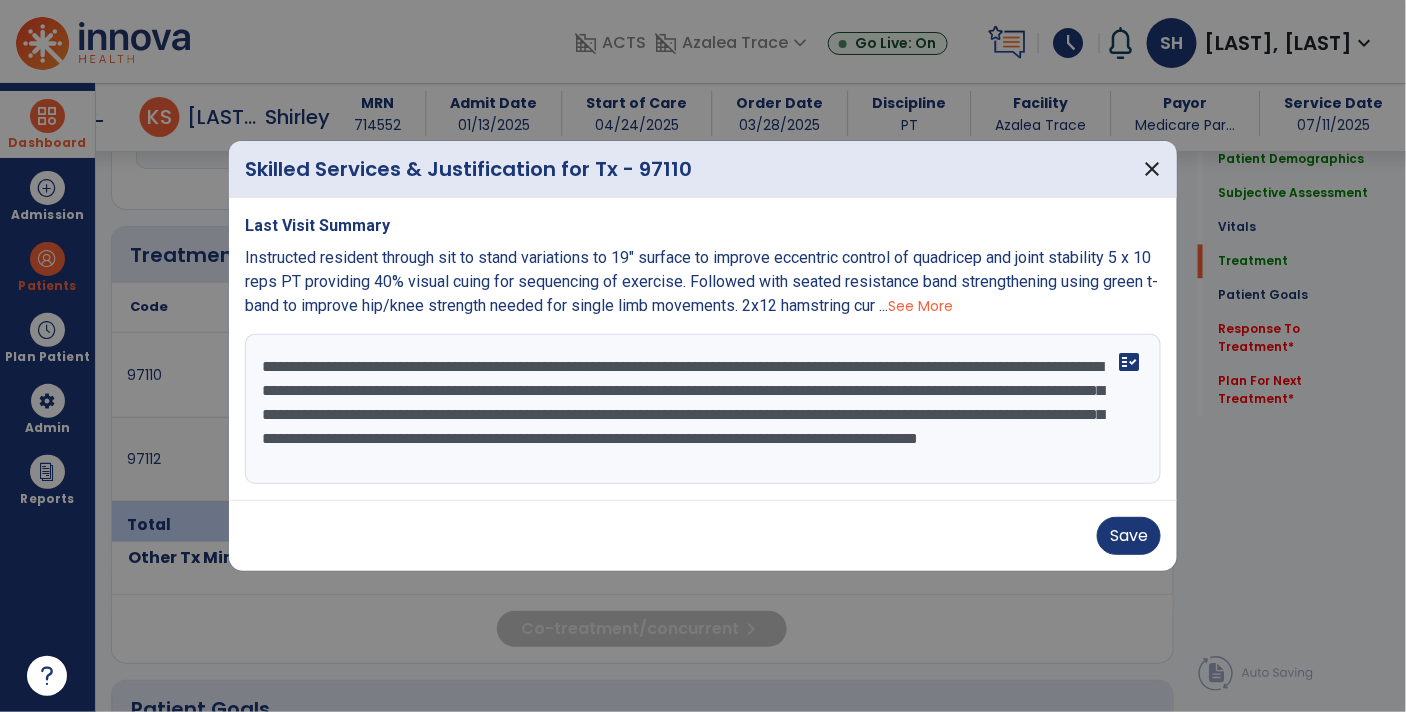 scroll, scrollTop: 14, scrollLeft: 0, axis: vertical 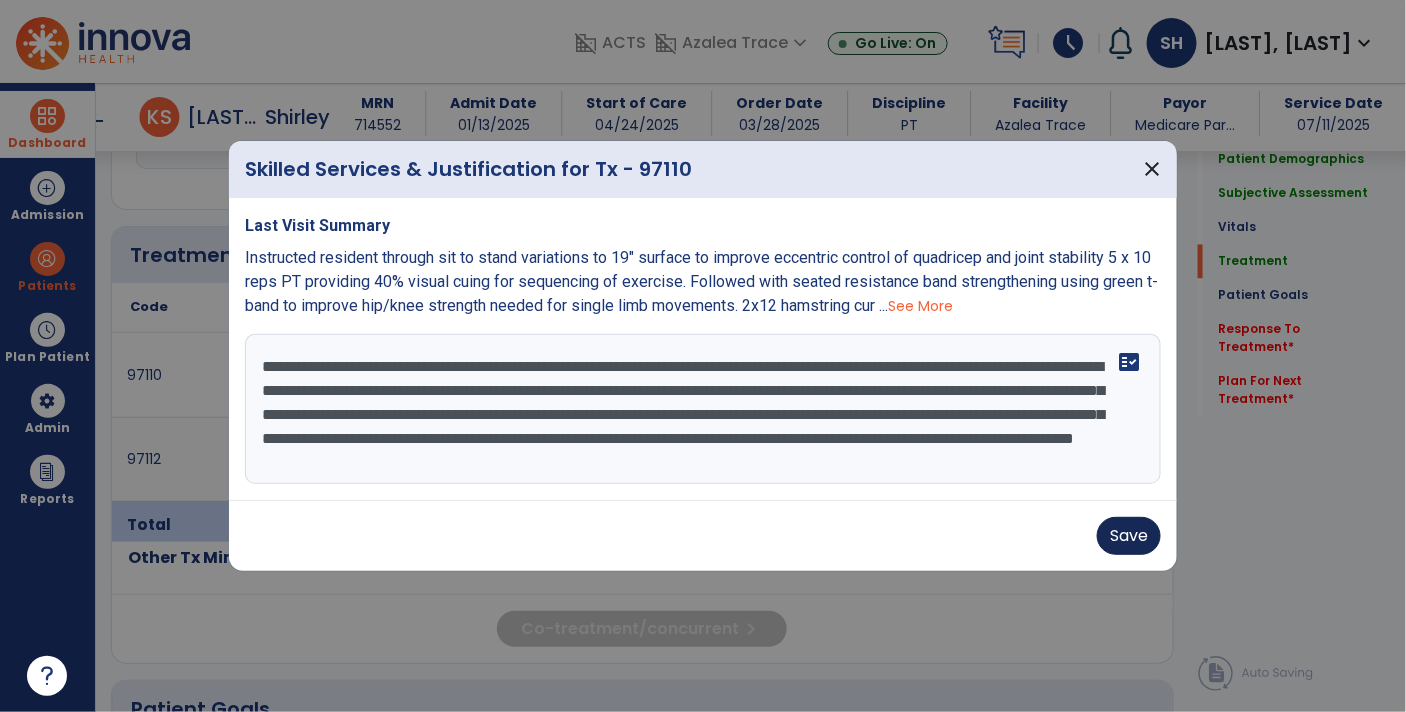 type on "**********" 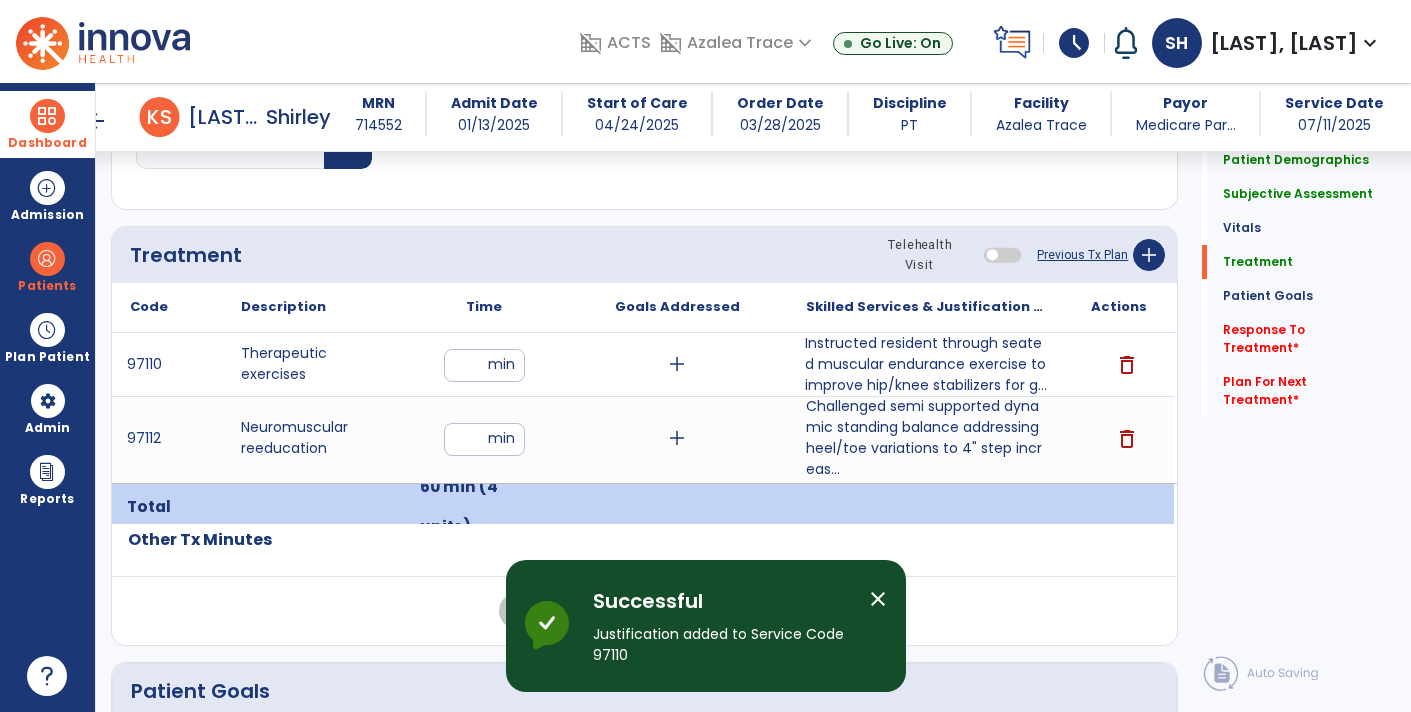 click on "close" at bounding box center [878, 599] 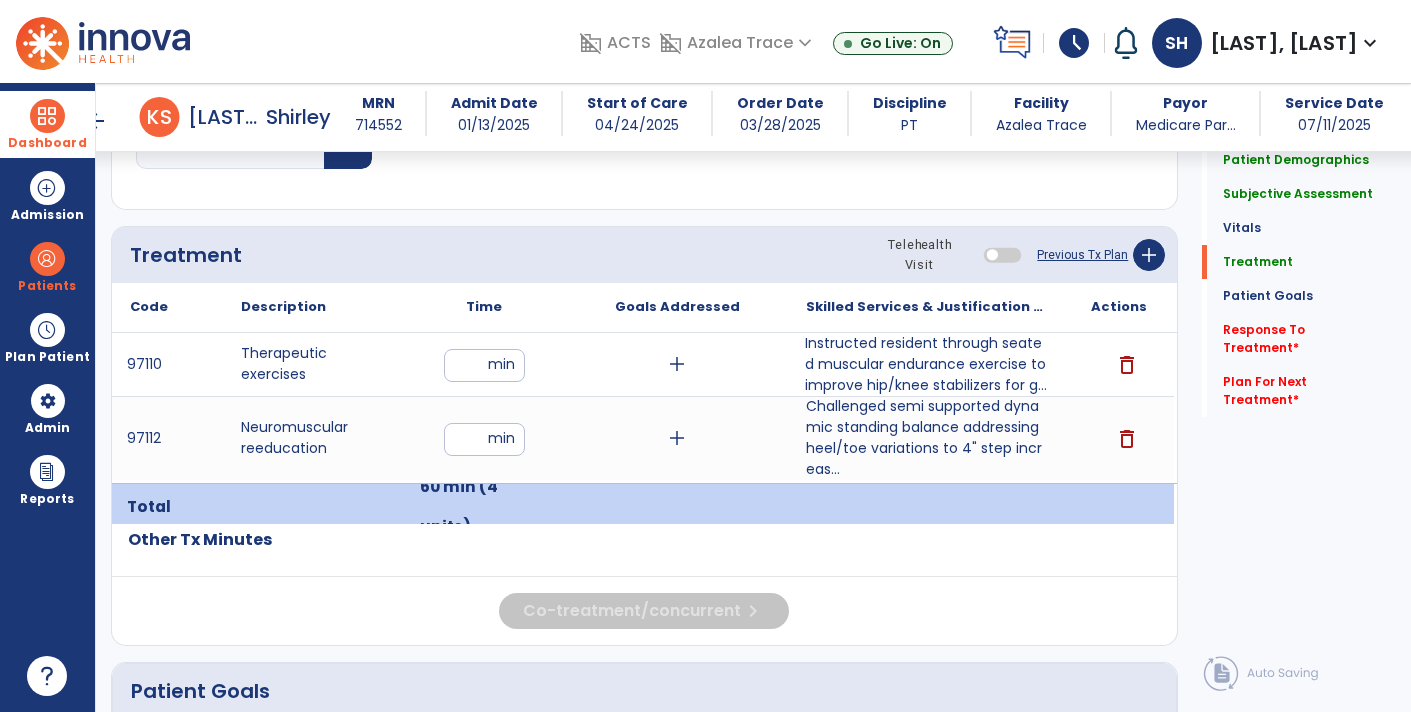 click on "add" at bounding box center [677, 364] 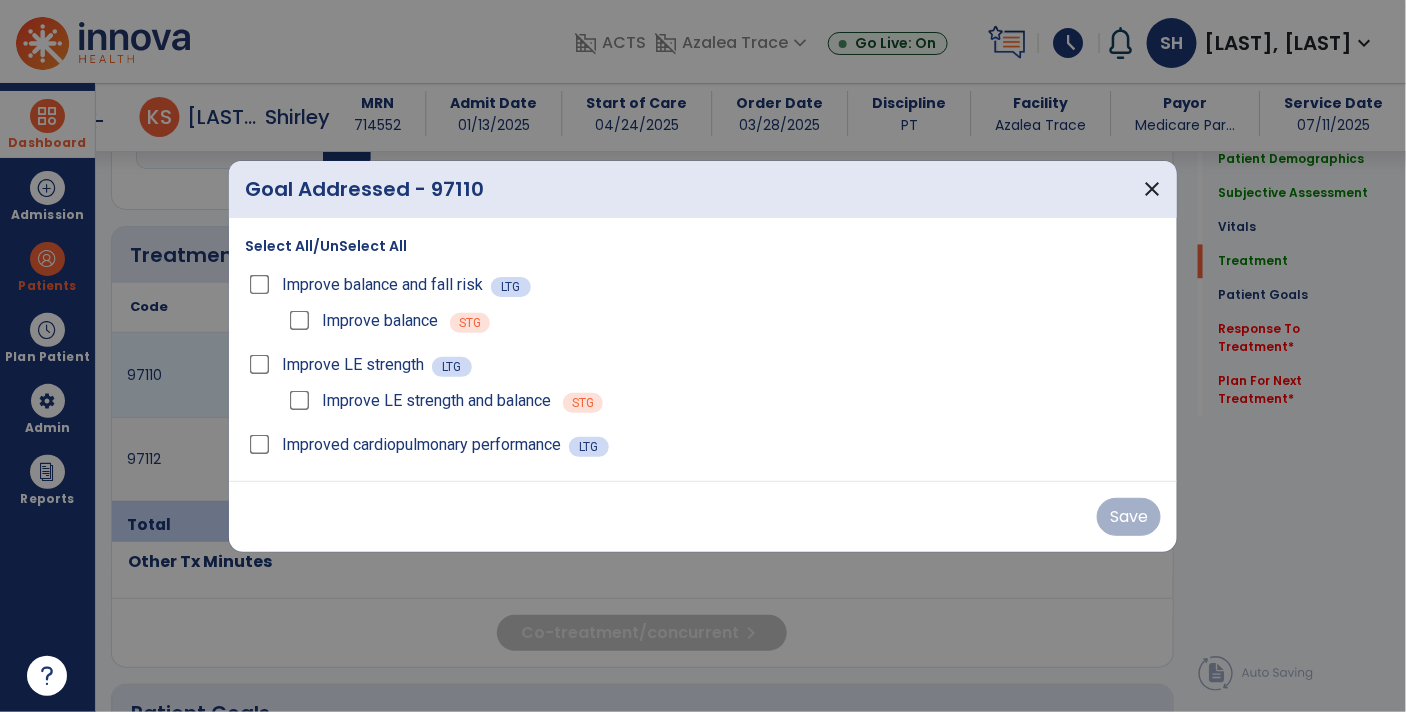 scroll, scrollTop: 1133, scrollLeft: 0, axis: vertical 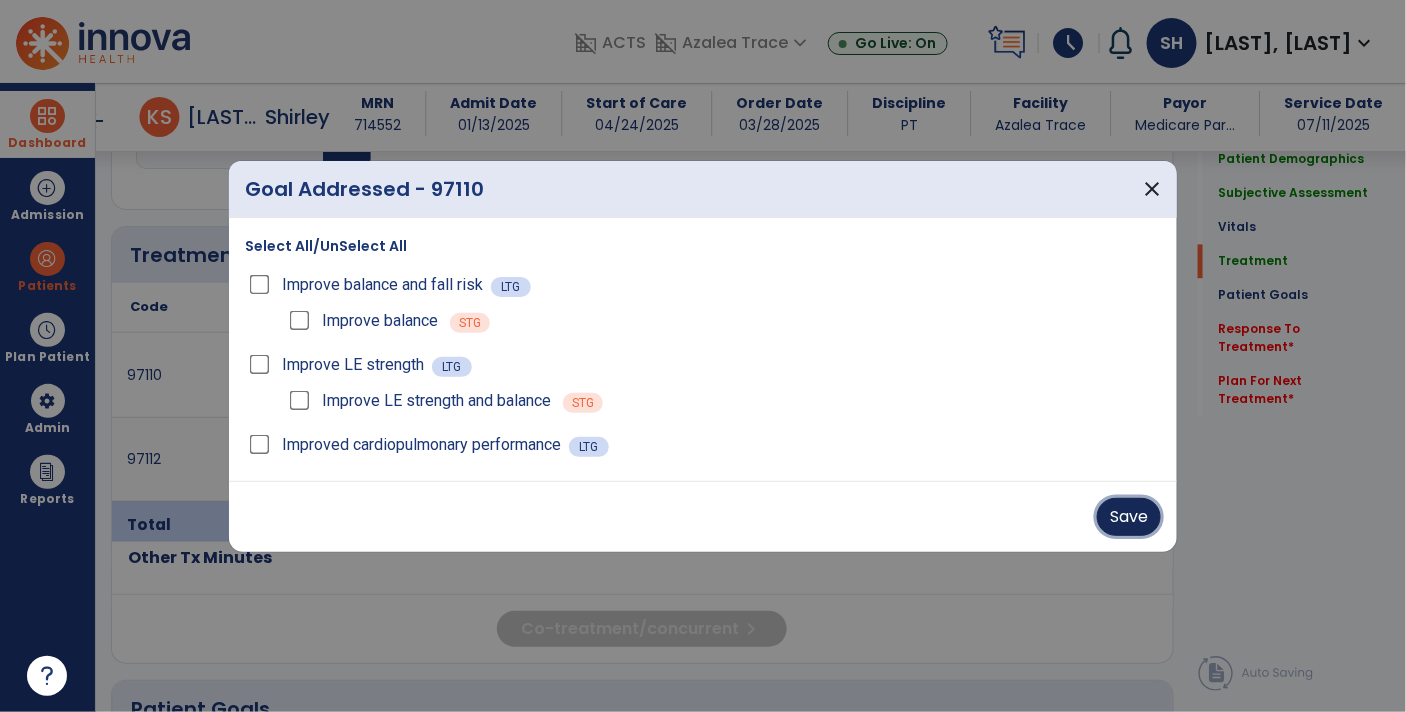 click on "Save" at bounding box center [1129, 517] 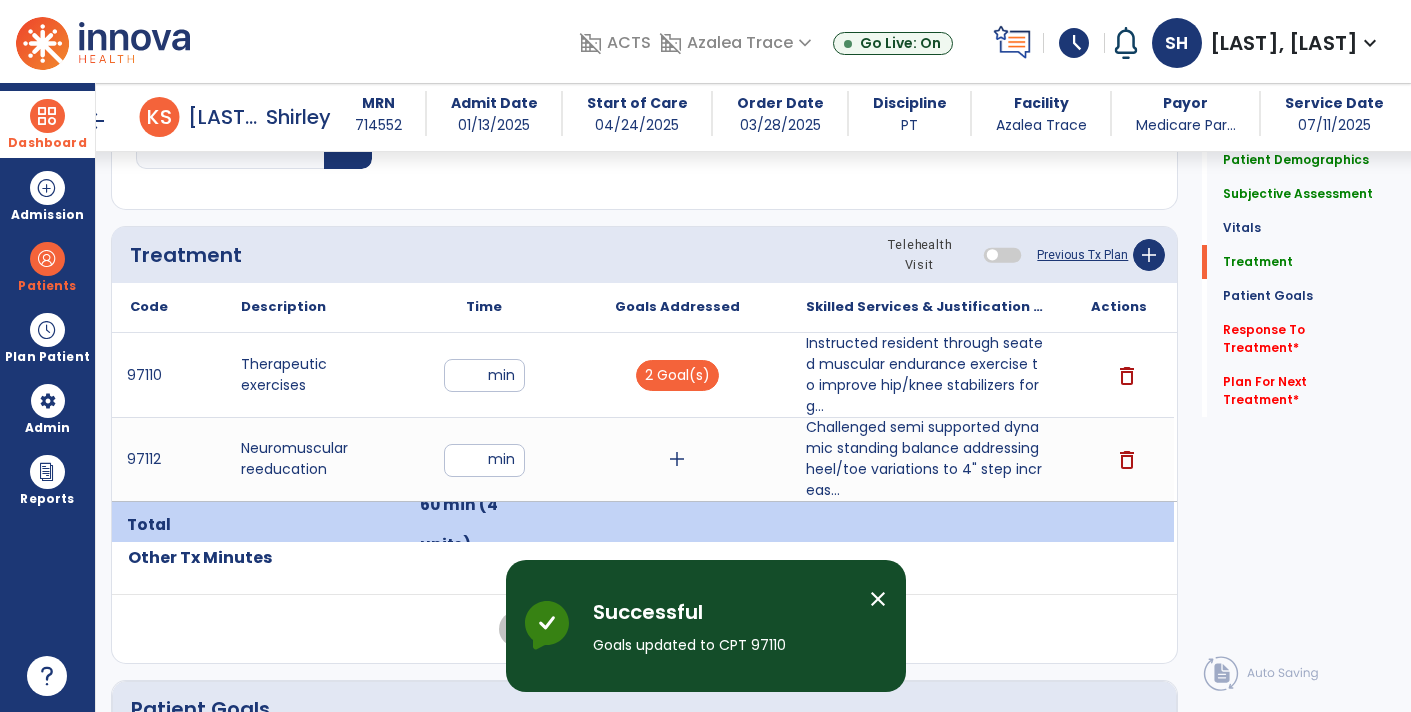 click on "add" at bounding box center [677, 459] 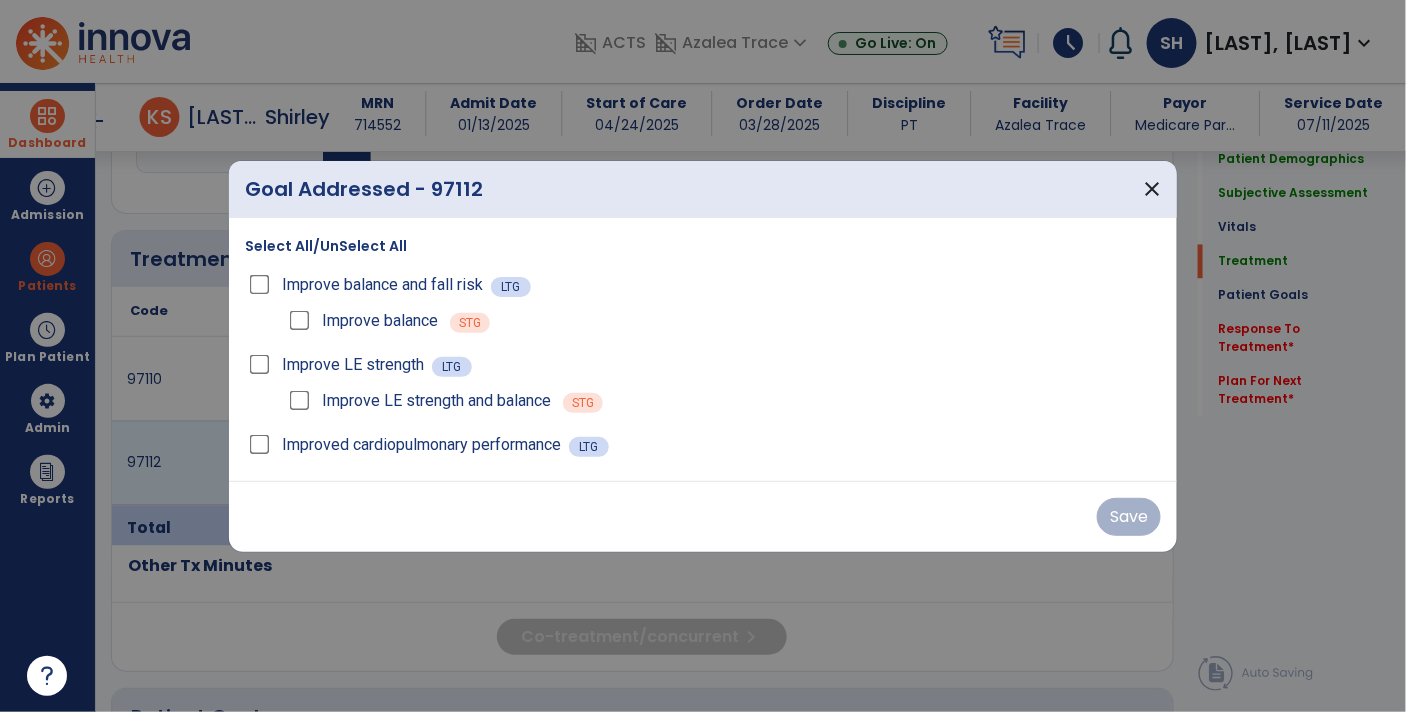 scroll, scrollTop: 1133, scrollLeft: 0, axis: vertical 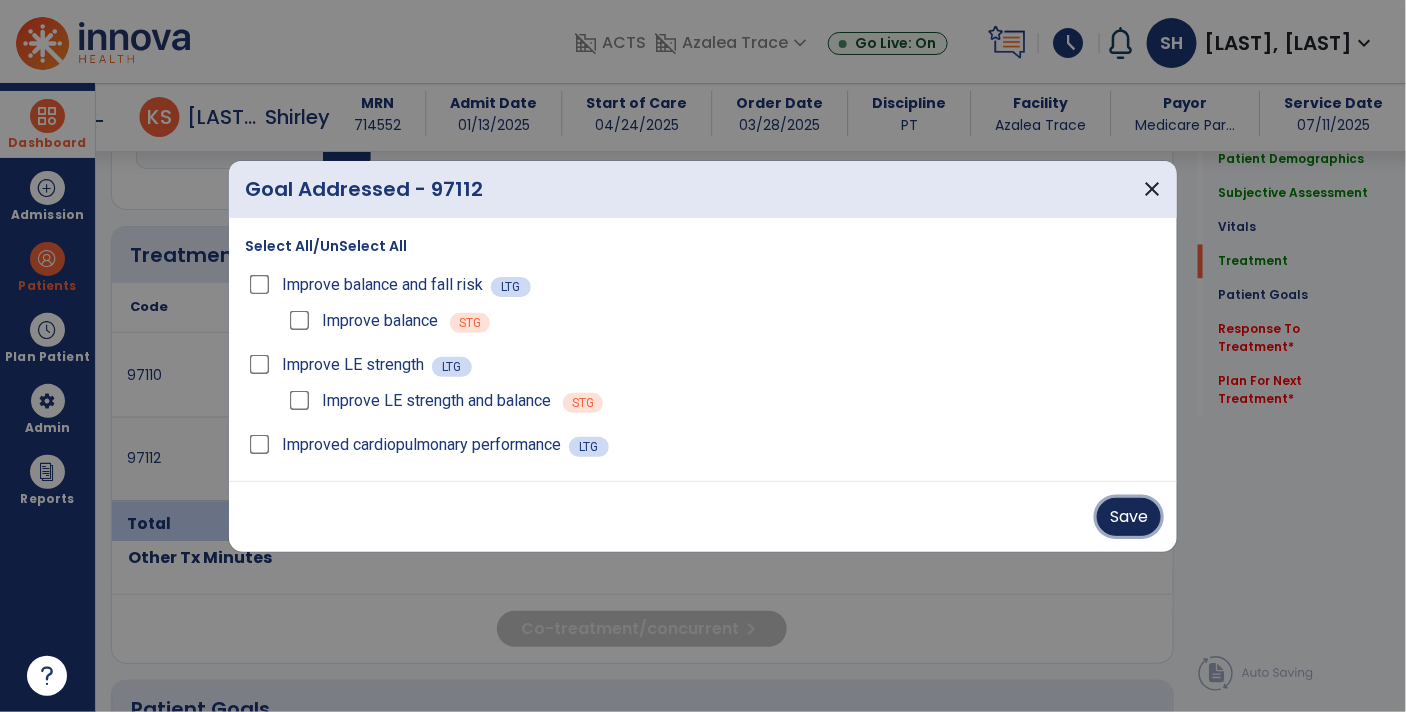 click on "Save" at bounding box center (1129, 517) 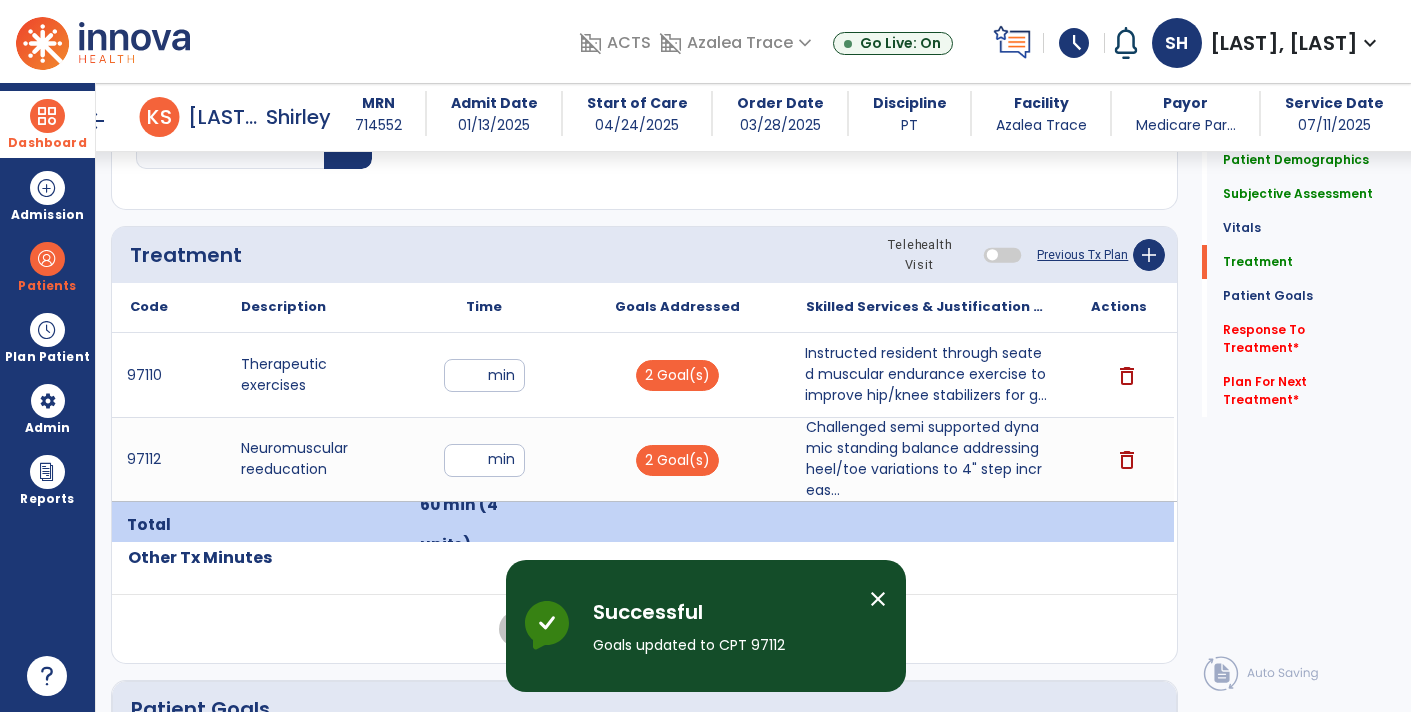 click on "Instructed resident through seated muscular endurance exercise to improve hip/knee stabilizers for g..." at bounding box center [926, 375] 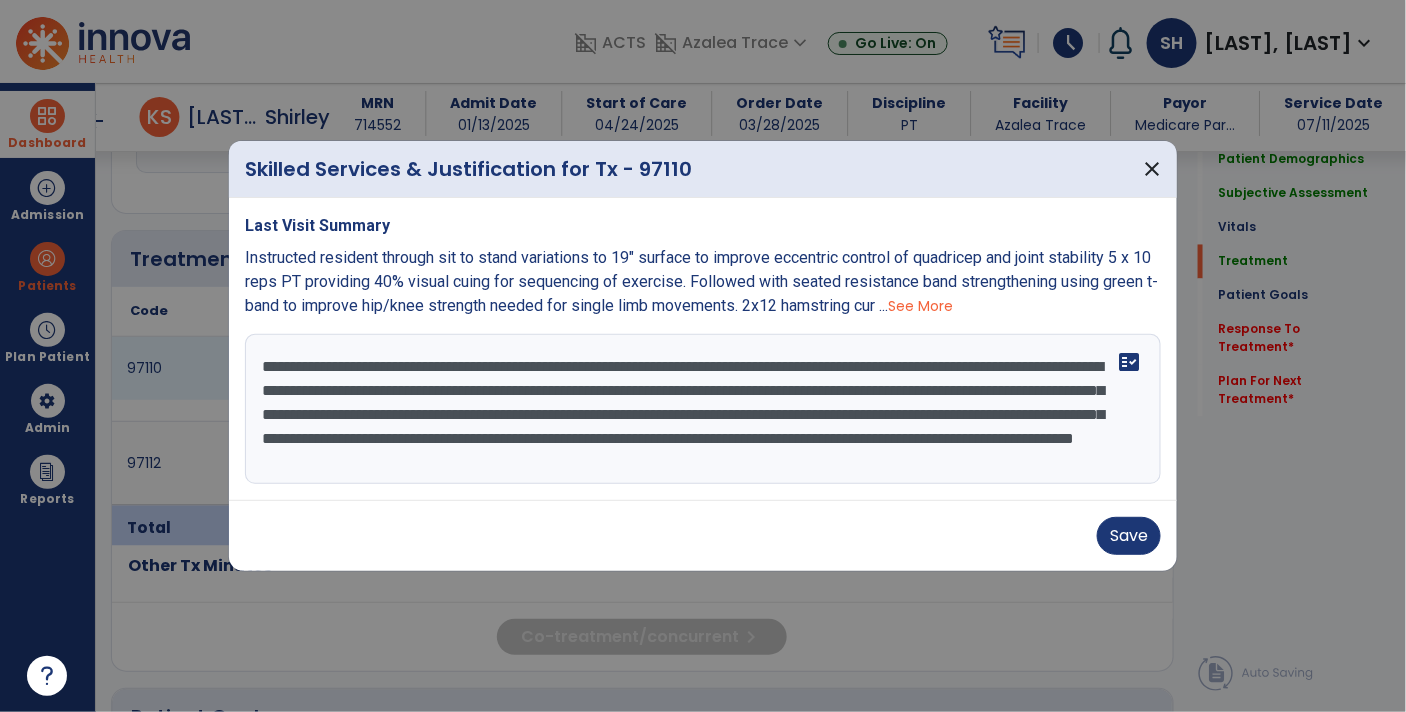 scroll, scrollTop: 1133, scrollLeft: 0, axis: vertical 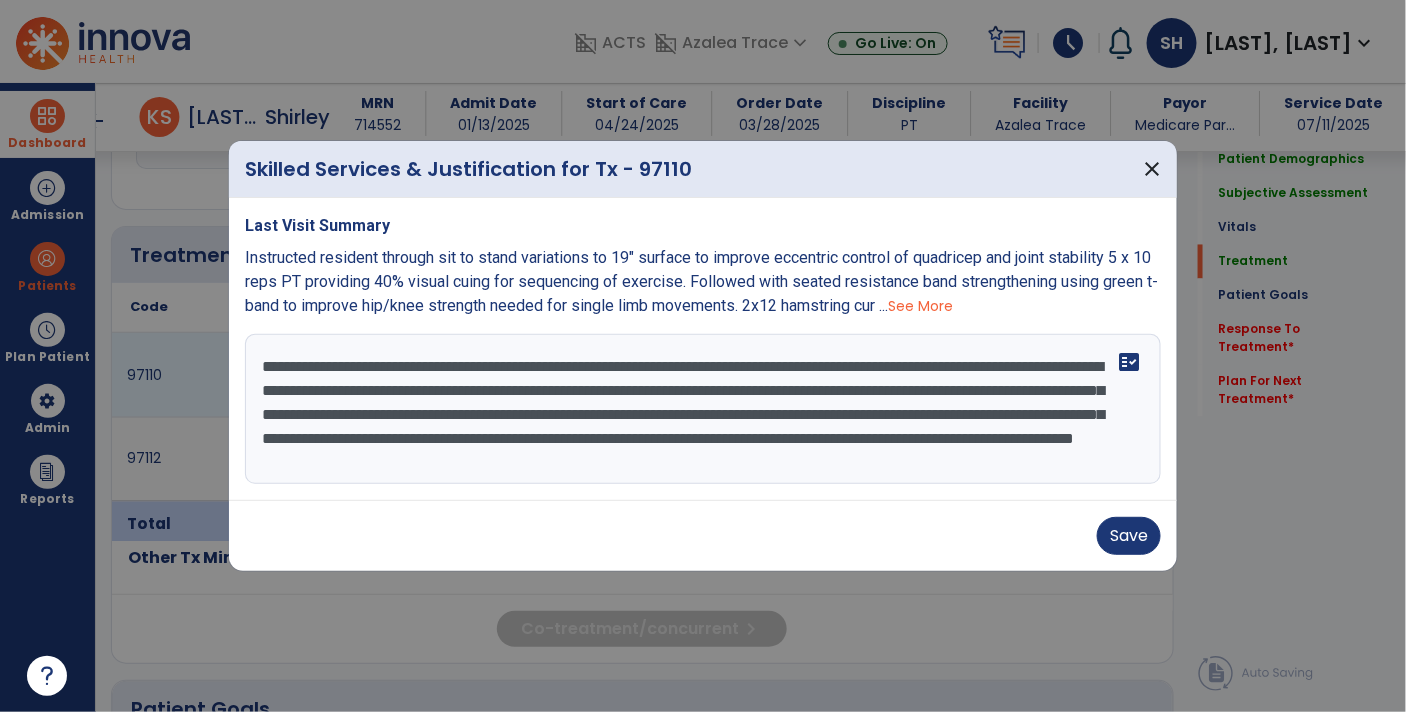 click on "**********" at bounding box center (703, 409) 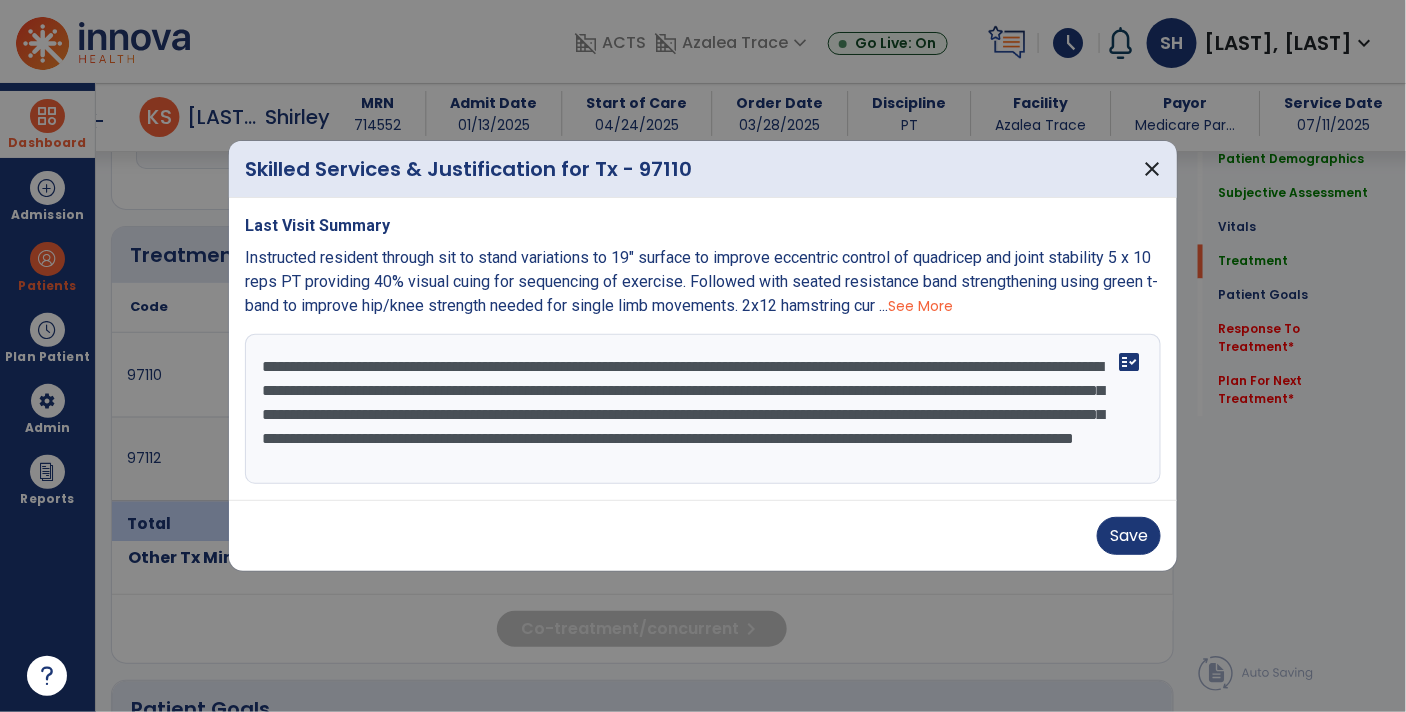 click on "Save" at bounding box center [703, 535] 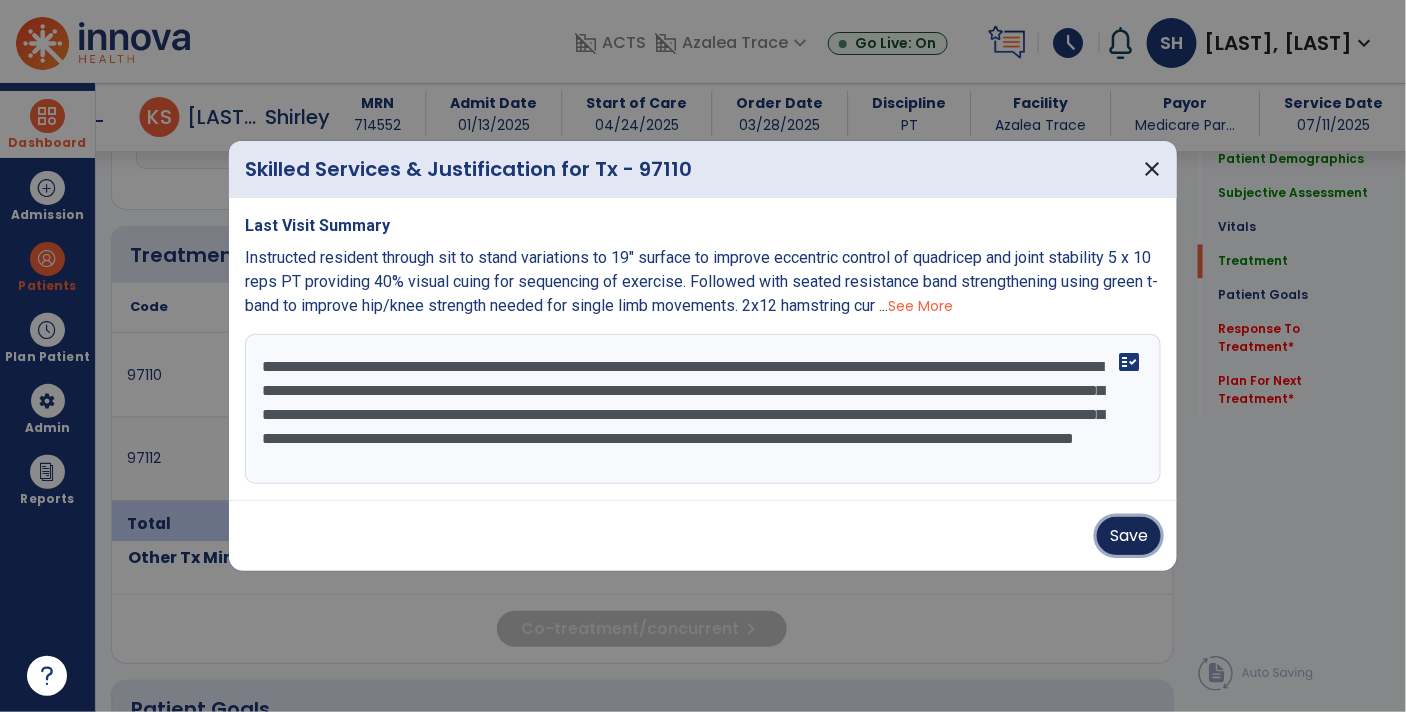 click on "Save" at bounding box center (1129, 536) 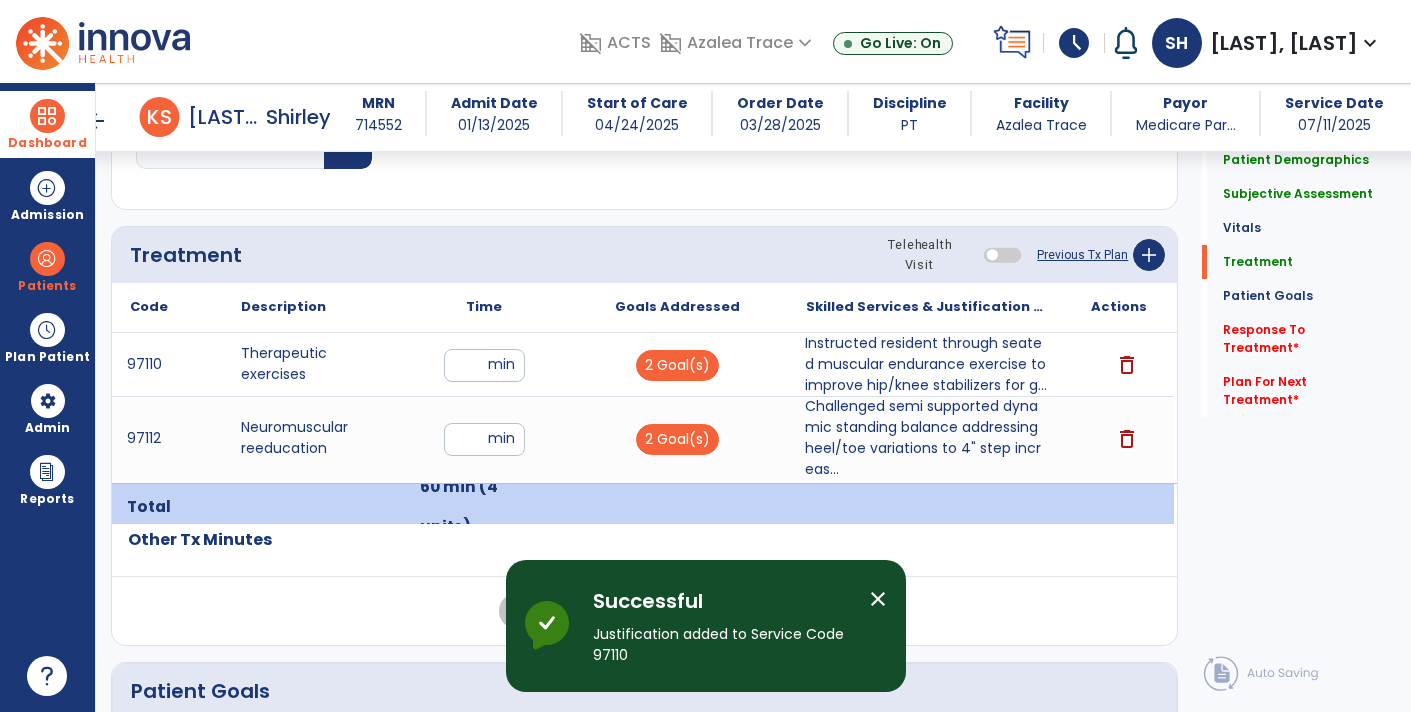 click on "Challenged semi supported dynamic standing balance addressing heel/toe variations to 4" step increas..." at bounding box center [926, 438] 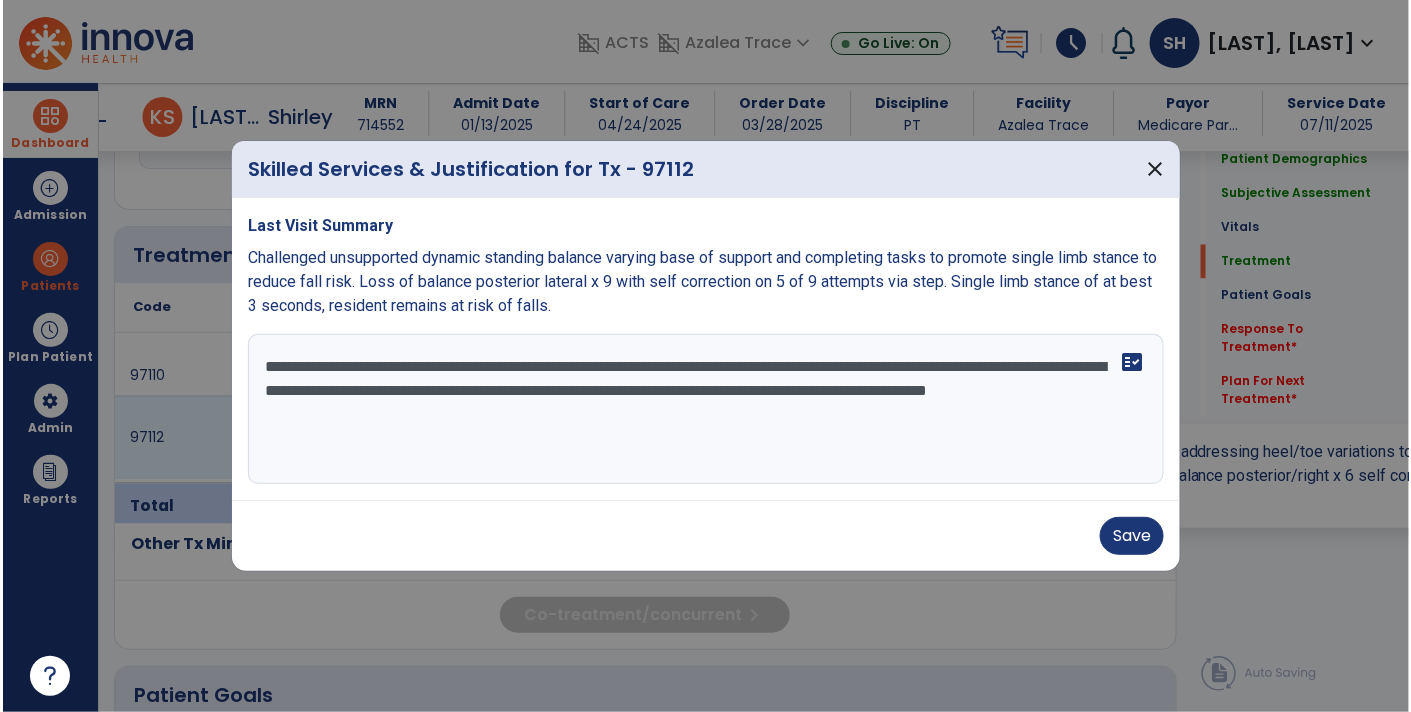 scroll, scrollTop: 1133, scrollLeft: 0, axis: vertical 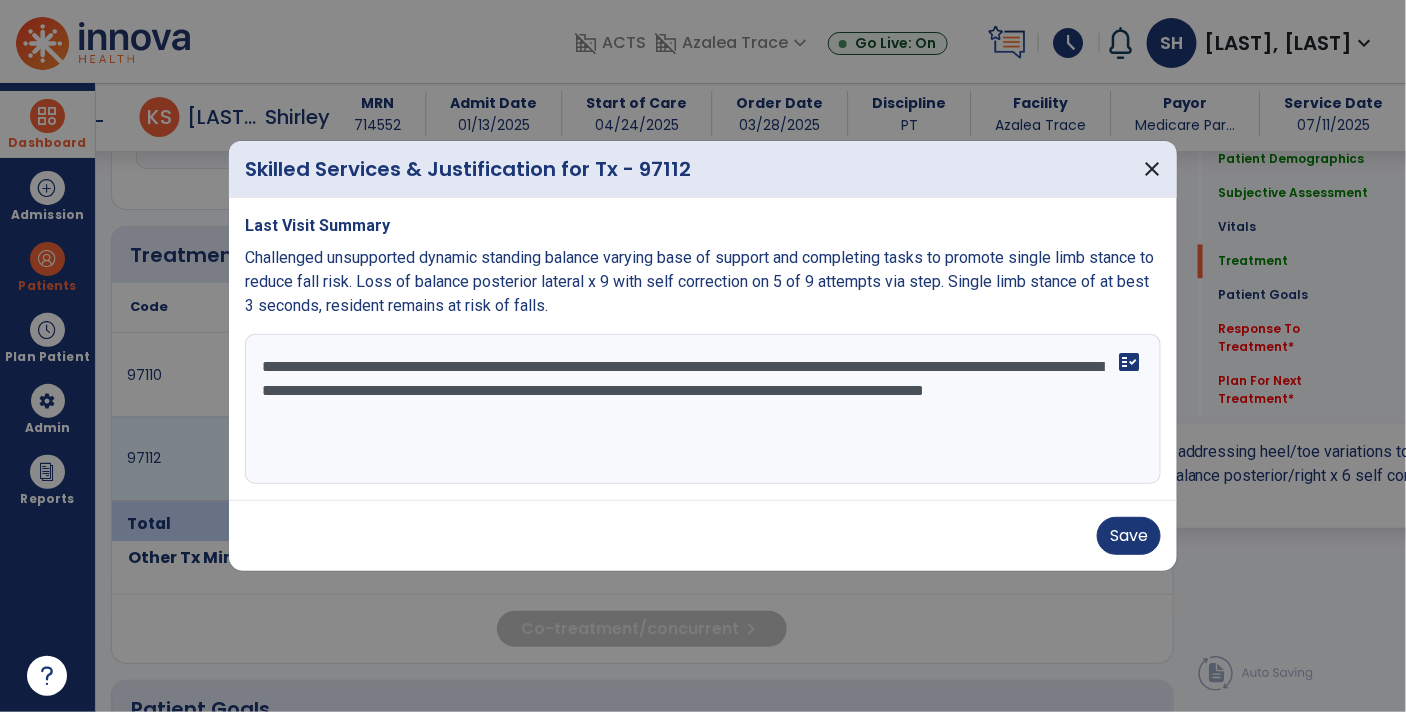 click on "**********" at bounding box center (703, 409) 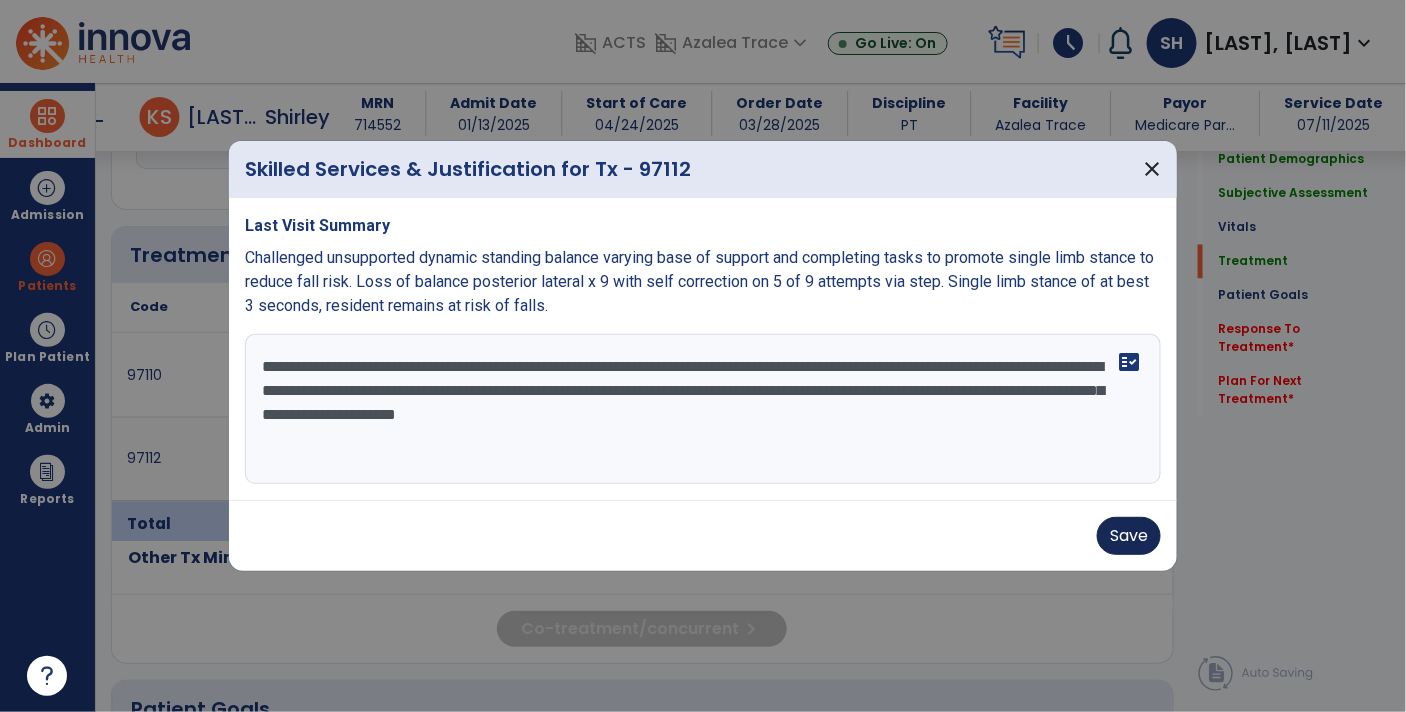 type on "**********" 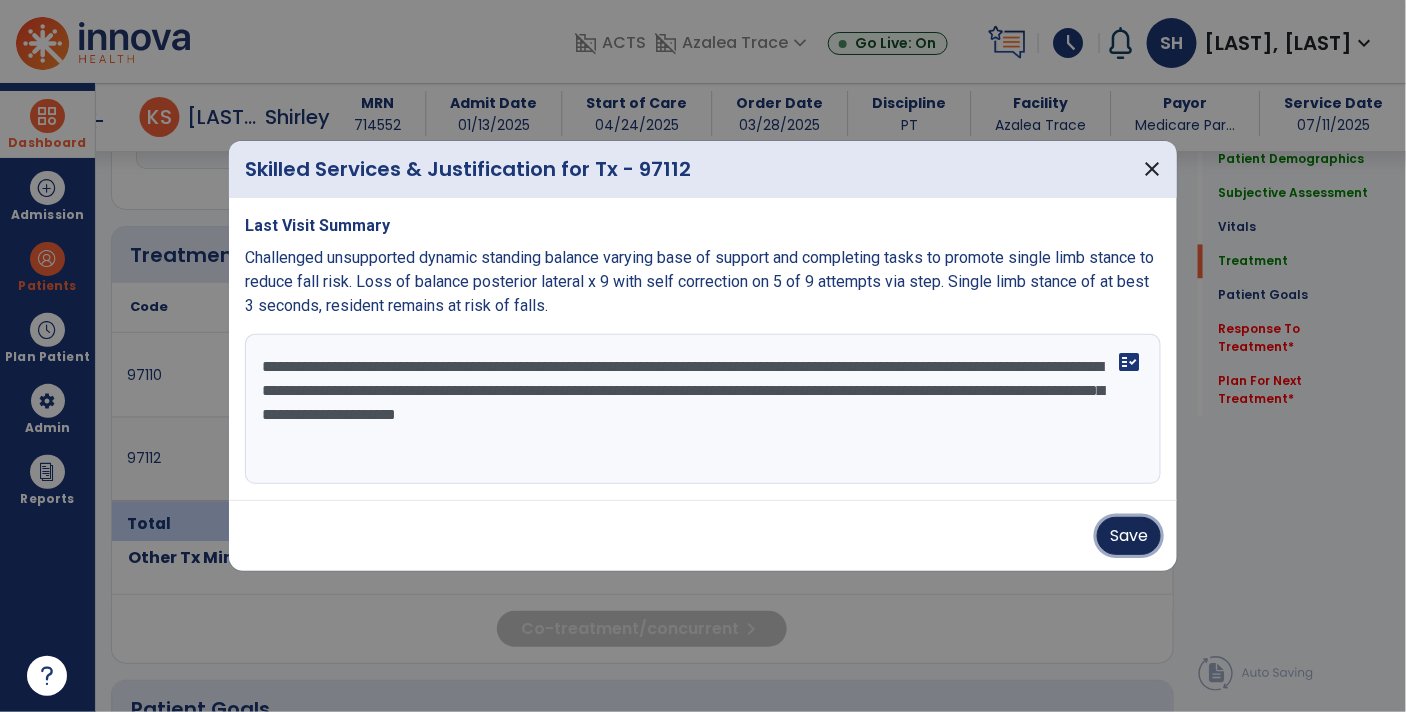 click on "Save" at bounding box center [1129, 536] 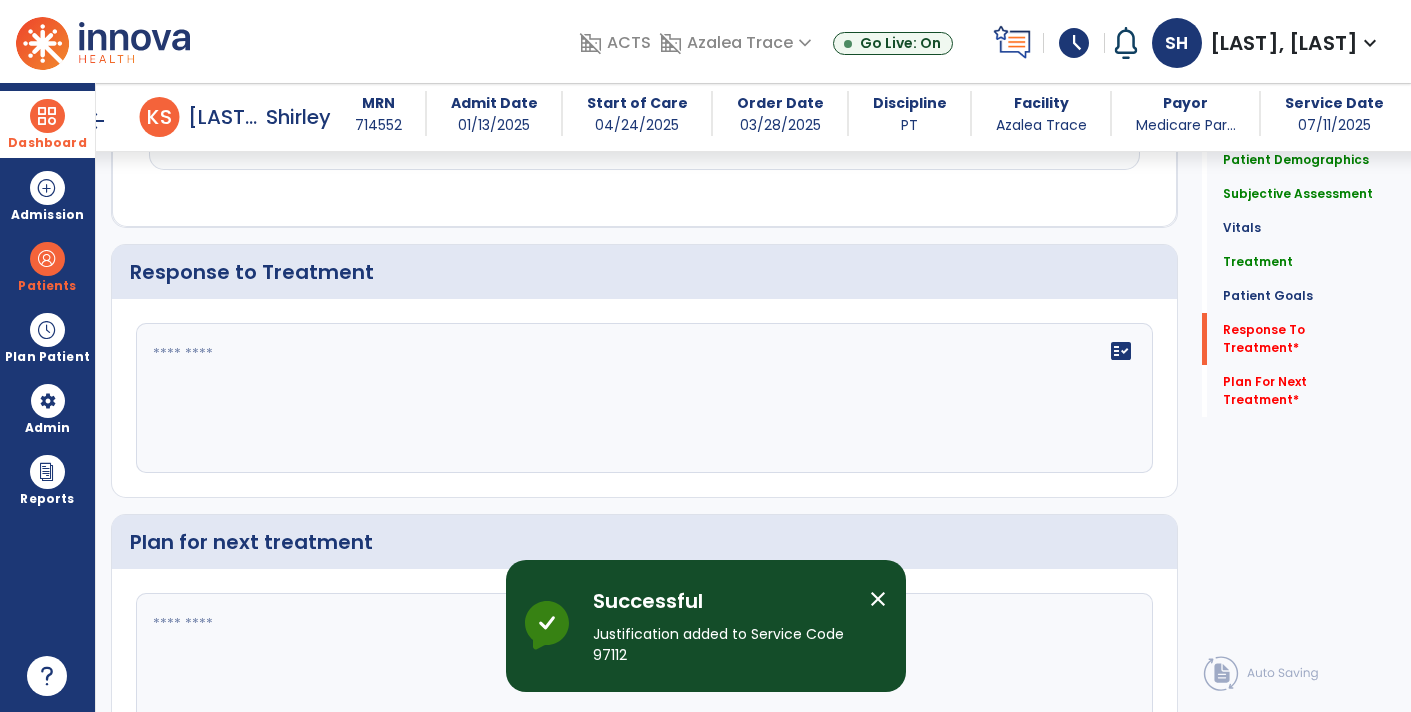 scroll, scrollTop: 2973, scrollLeft: 0, axis: vertical 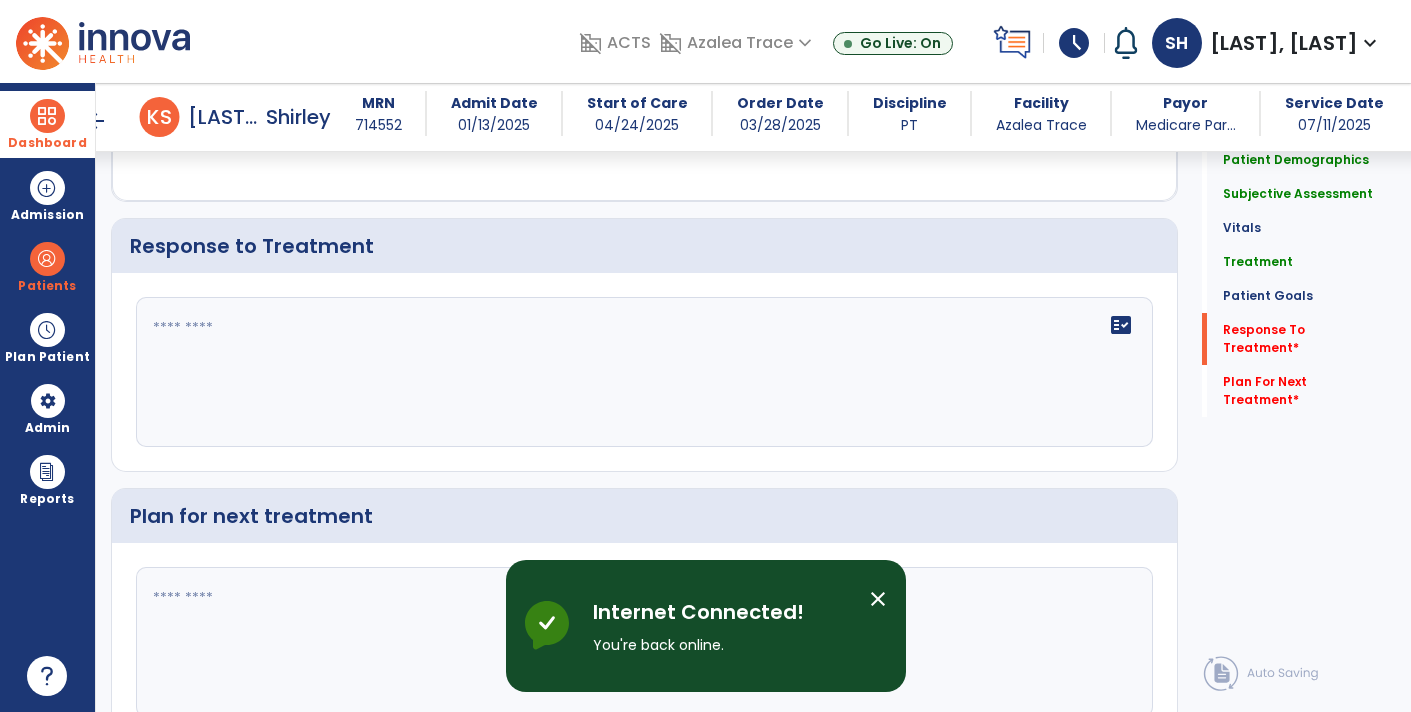 click on "close" at bounding box center (878, 599) 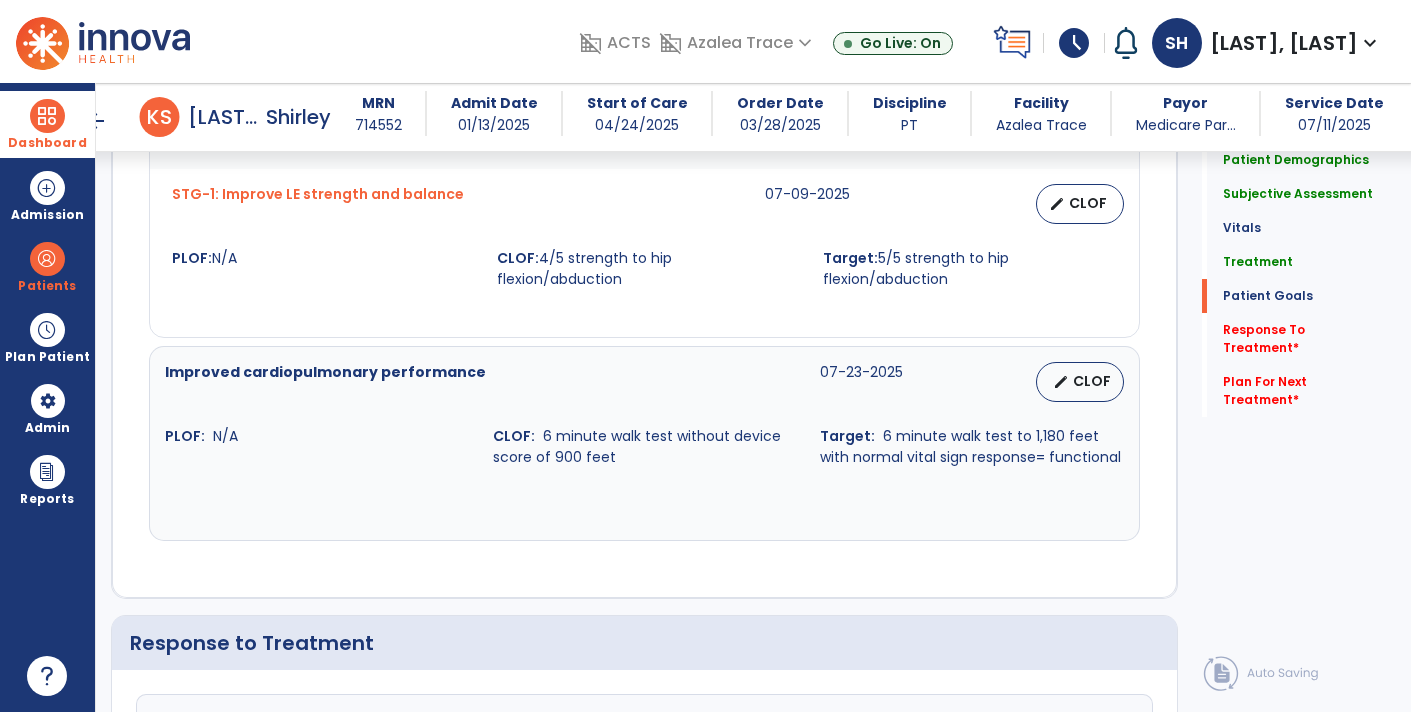 scroll, scrollTop: 2570, scrollLeft: 0, axis: vertical 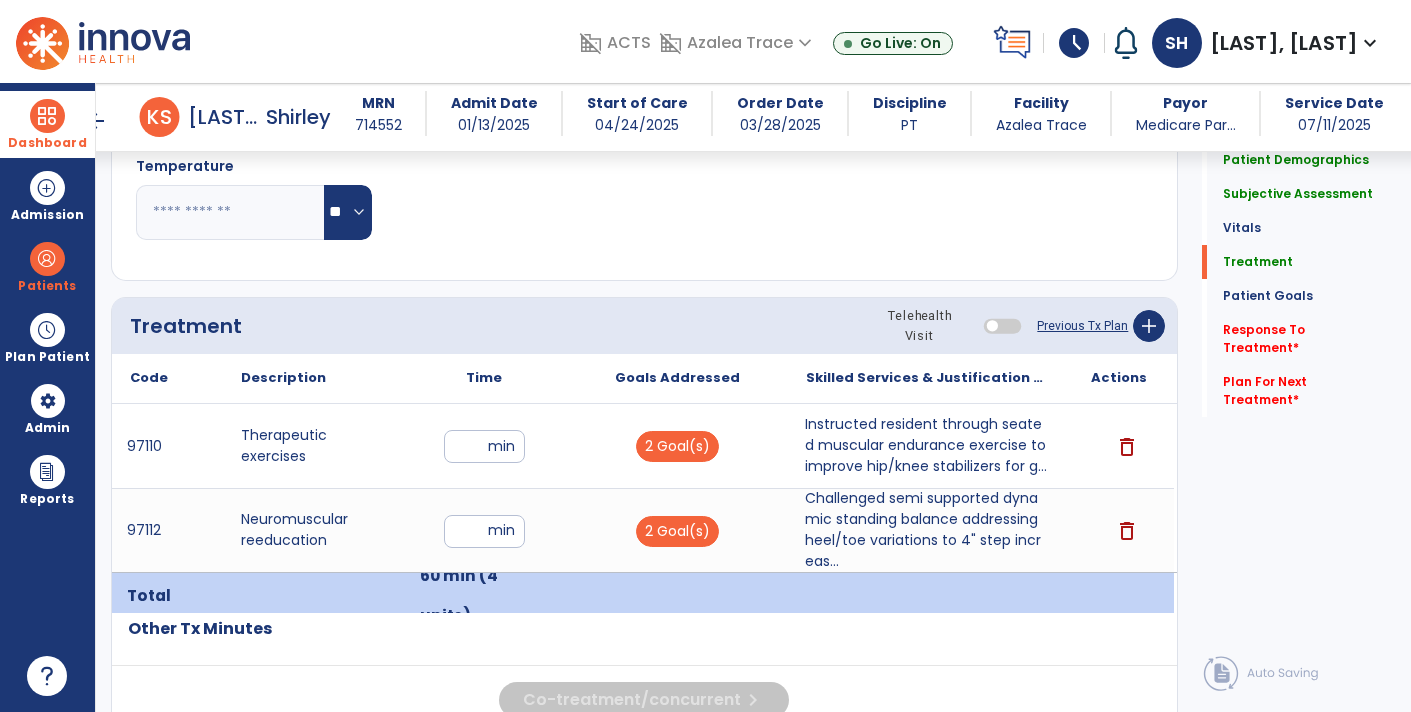 click on "Instructed resident through seated muscular endurance exercise to improve hip/knee stabilizers for g..." at bounding box center [926, 445] 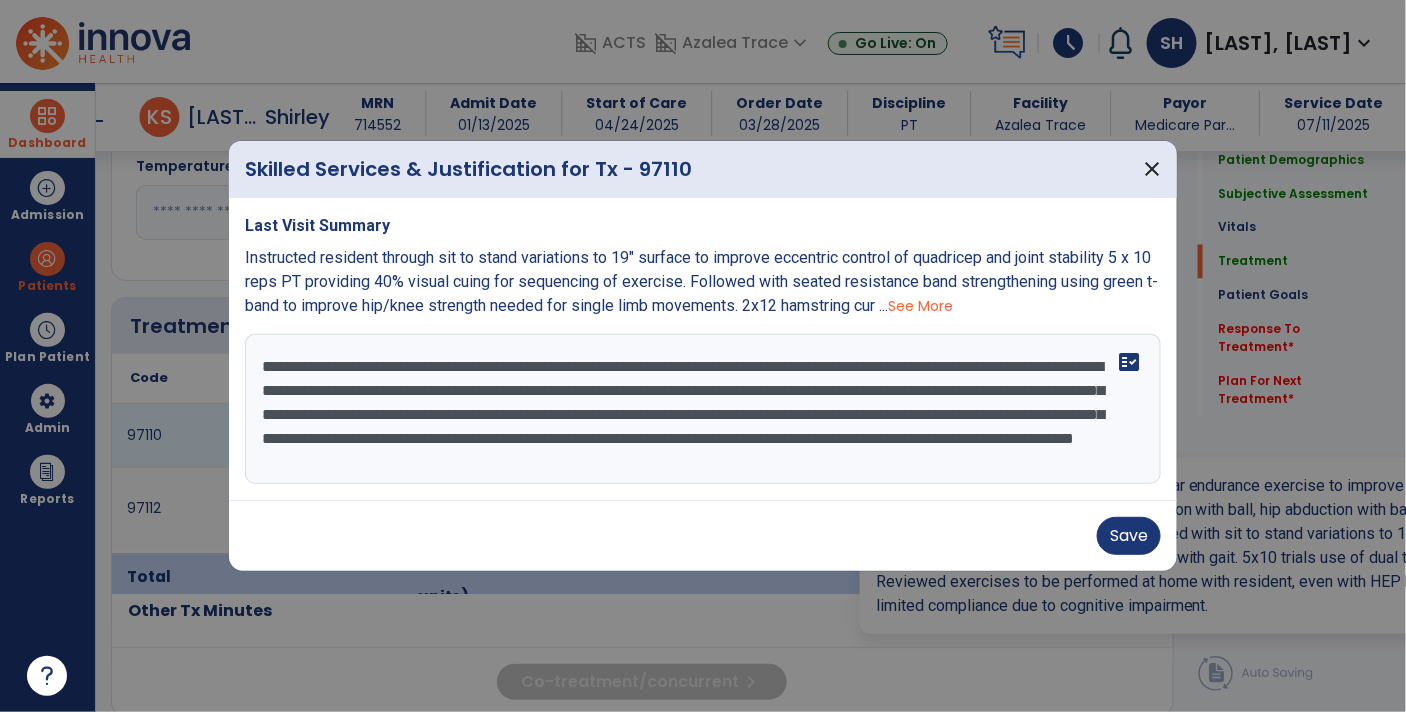 scroll, scrollTop: 1062, scrollLeft: 0, axis: vertical 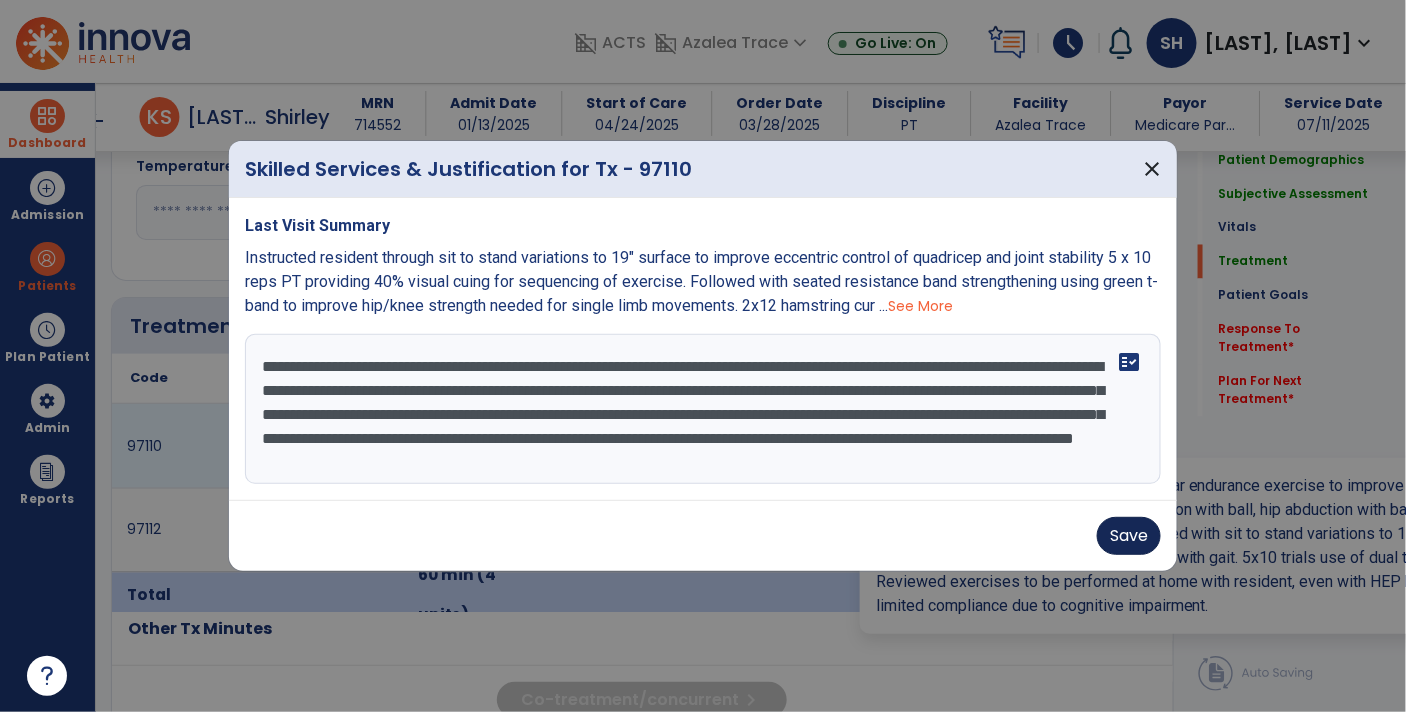click on "Save" at bounding box center [1129, 536] 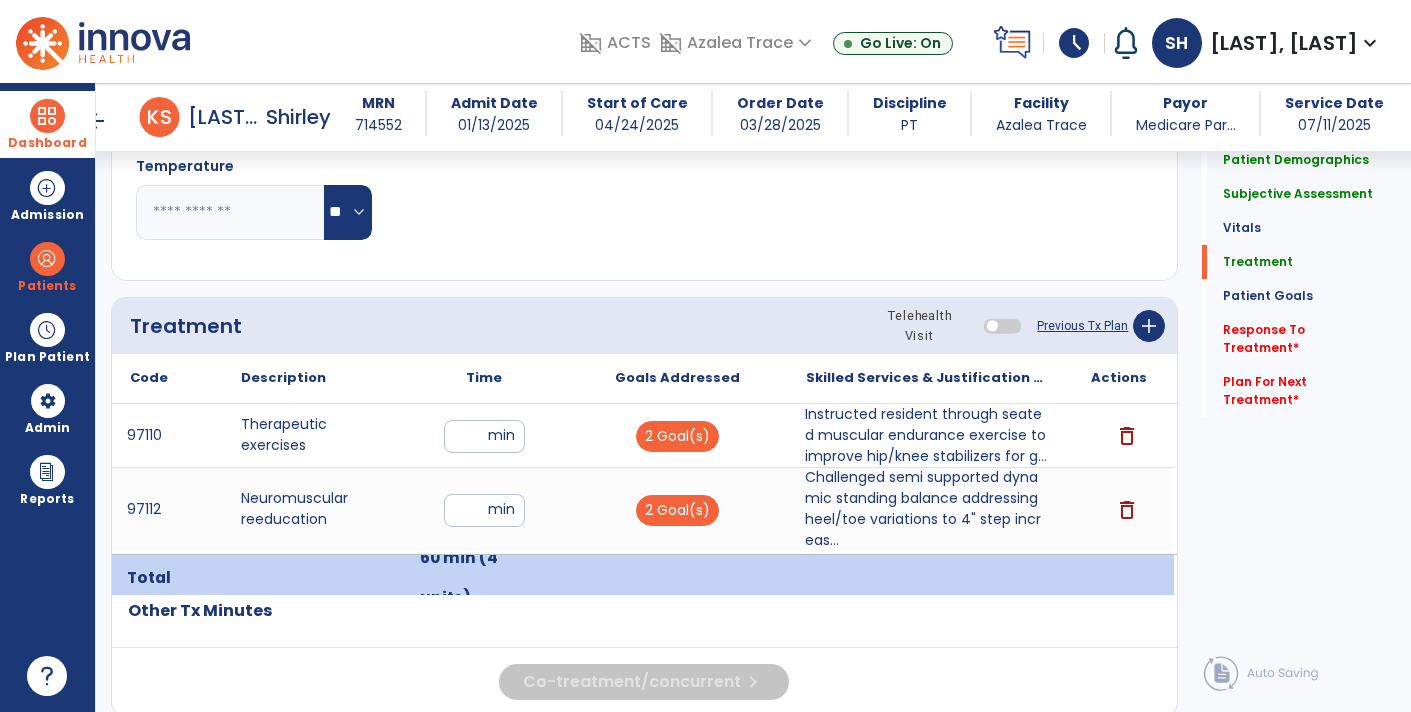 click on "Challenged semi supported dynamic standing balance addressing heel/toe variations to 4" step increas..." at bounding box center [926, 509] 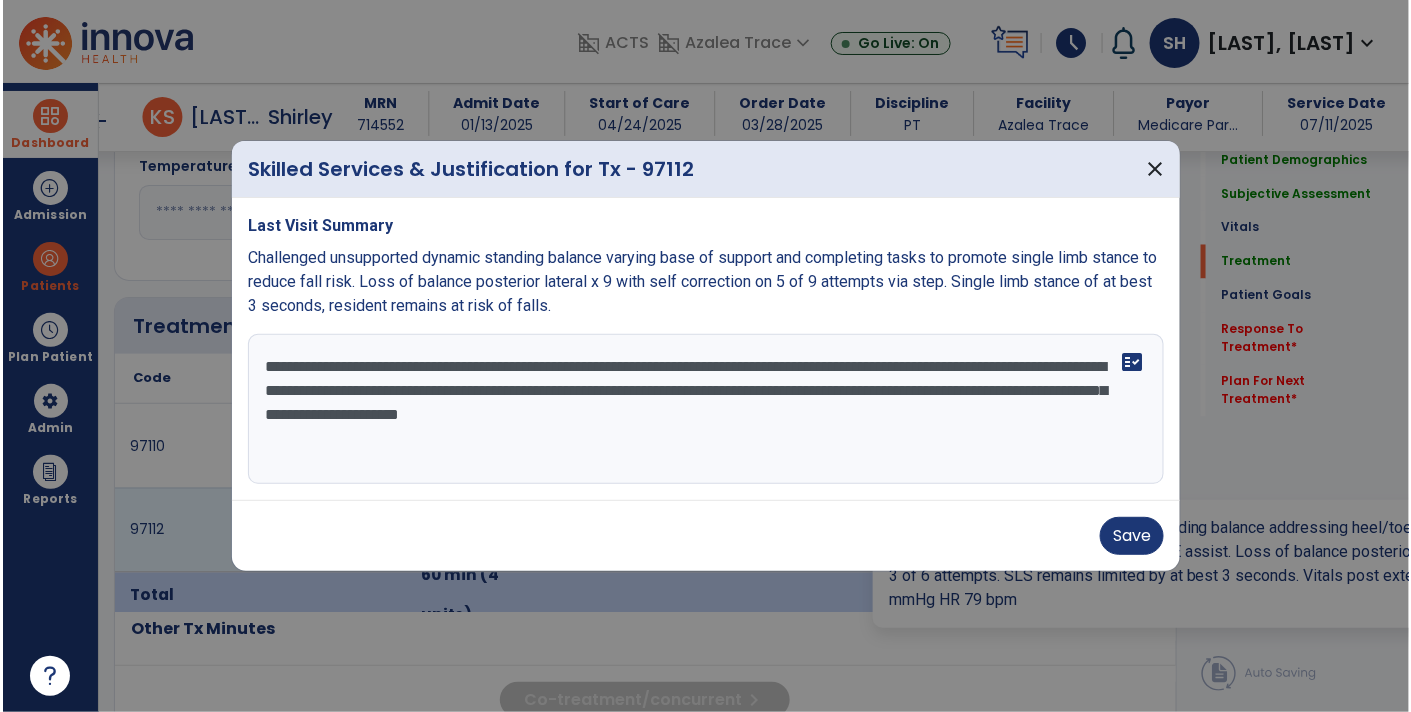 scroll, scrollTop: 1062, scrollLeft: 0, axis: vertical 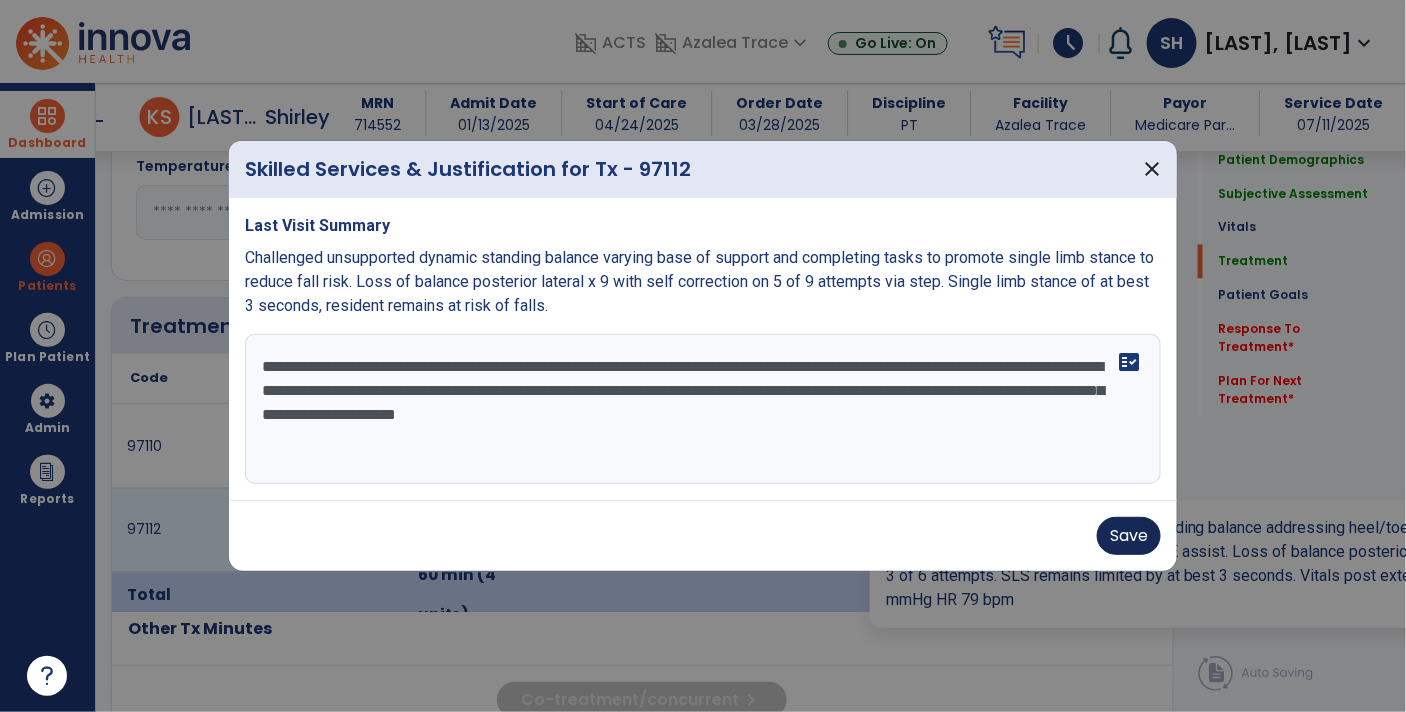 click on "Save" at bounding box center (1129, 536) 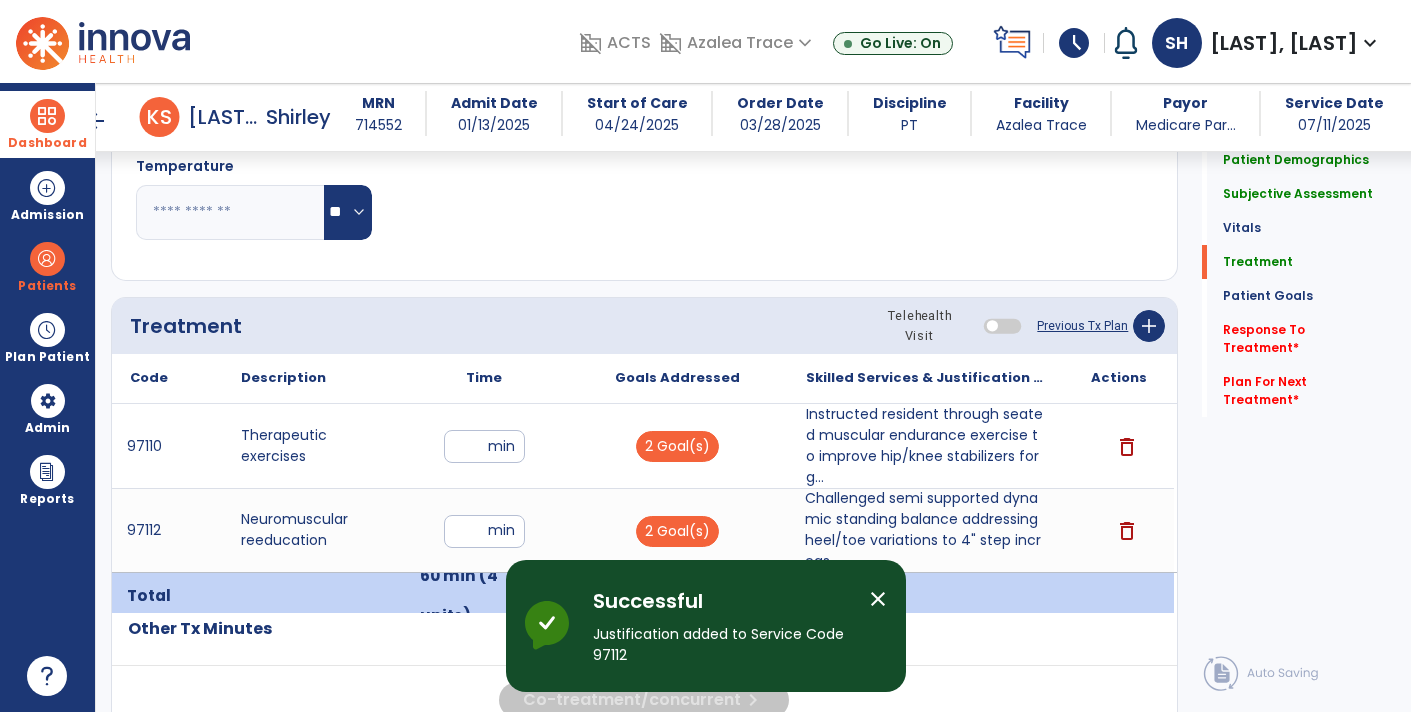 click on "close" at bounding box center [878, 599] 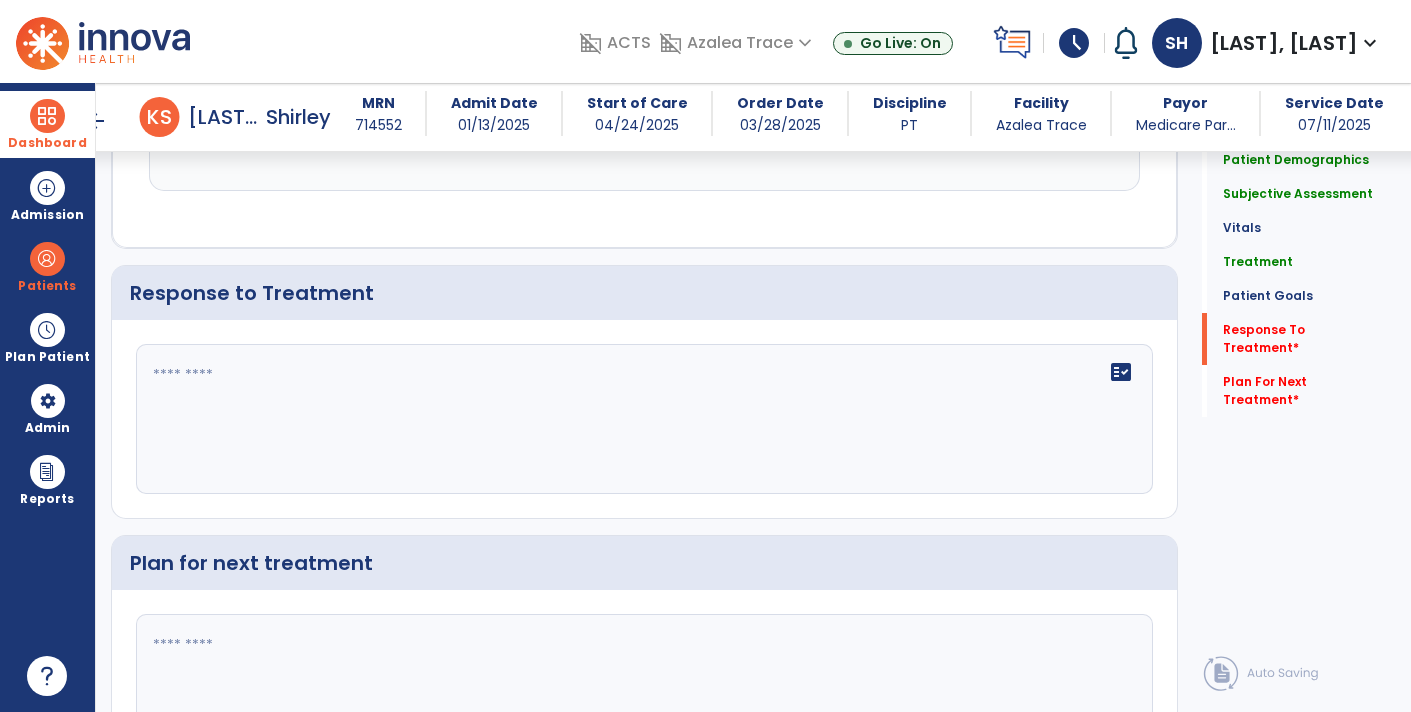 scroll, scrollTop: 2976, scrollLeft: 0, axis: vertical 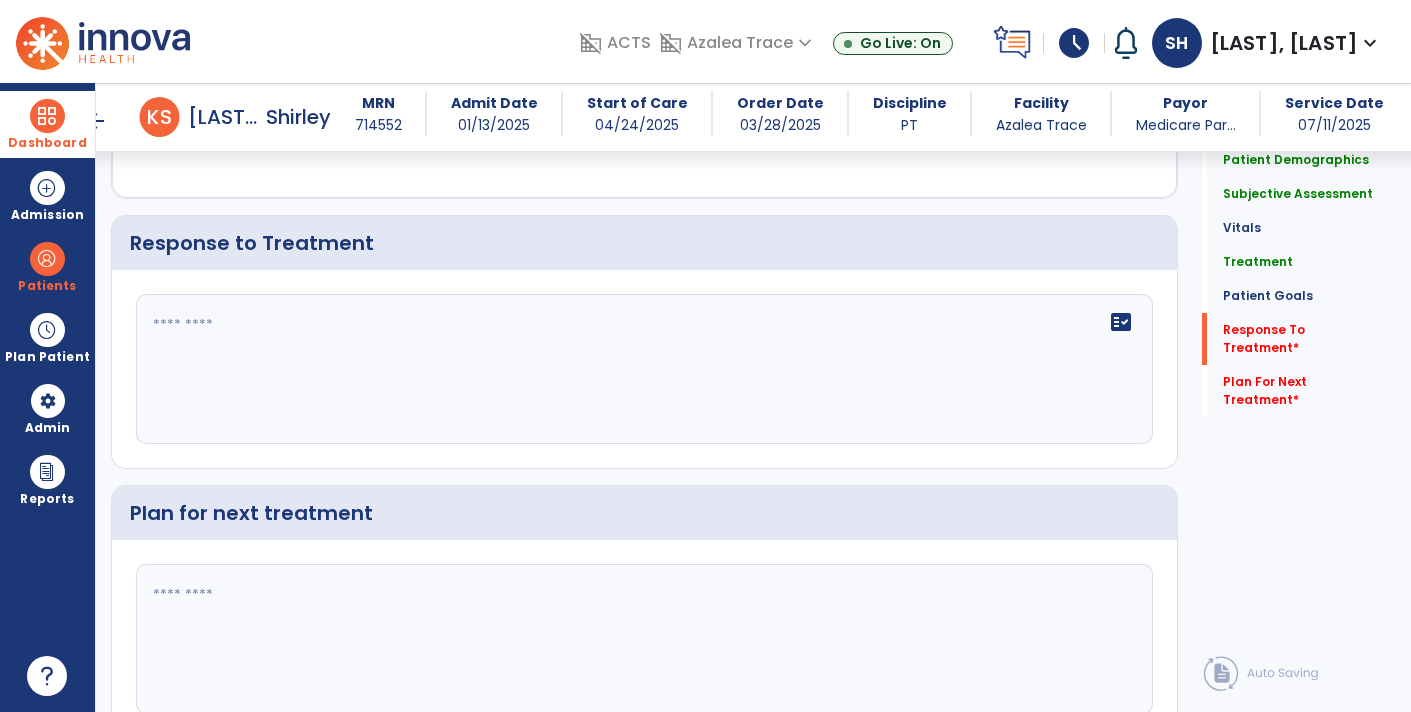click on "Plan for next treatment" 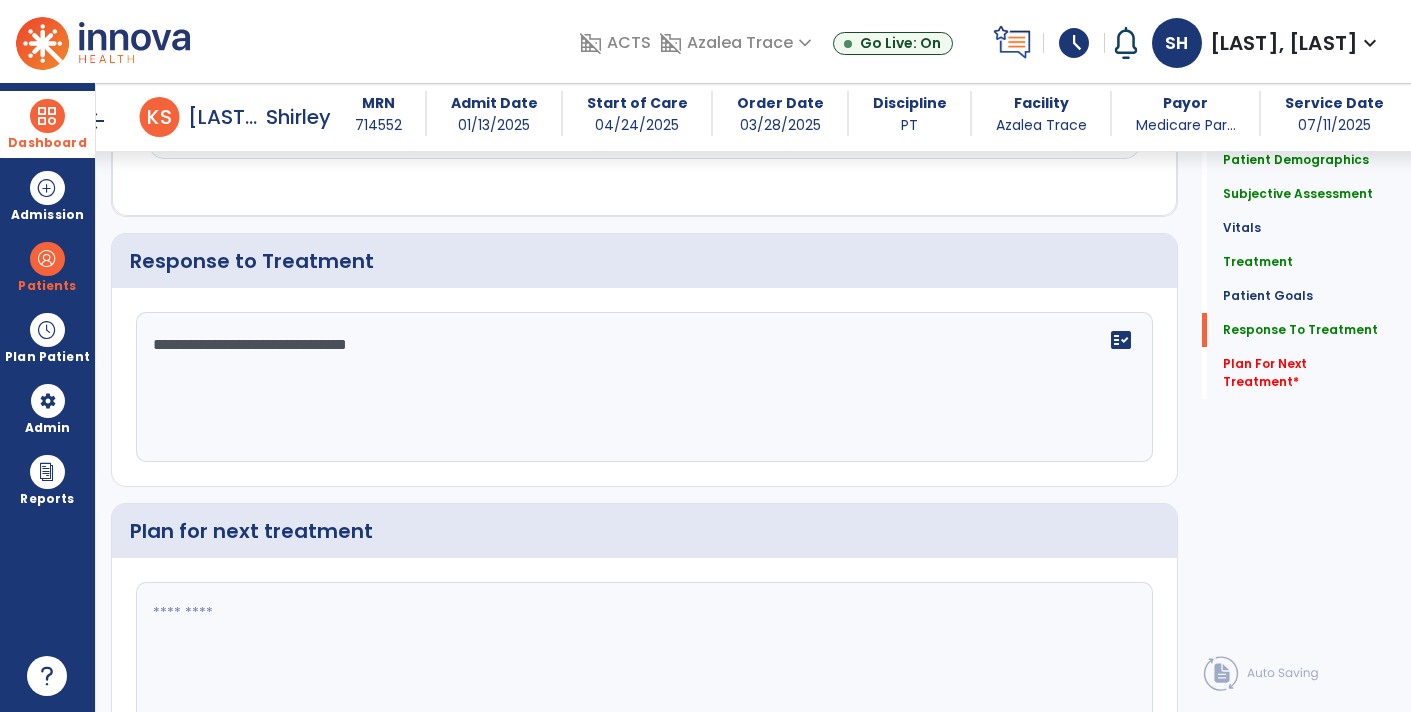 scroll, scrollTop: 2976, scrollLeft: 0, axis: vertical 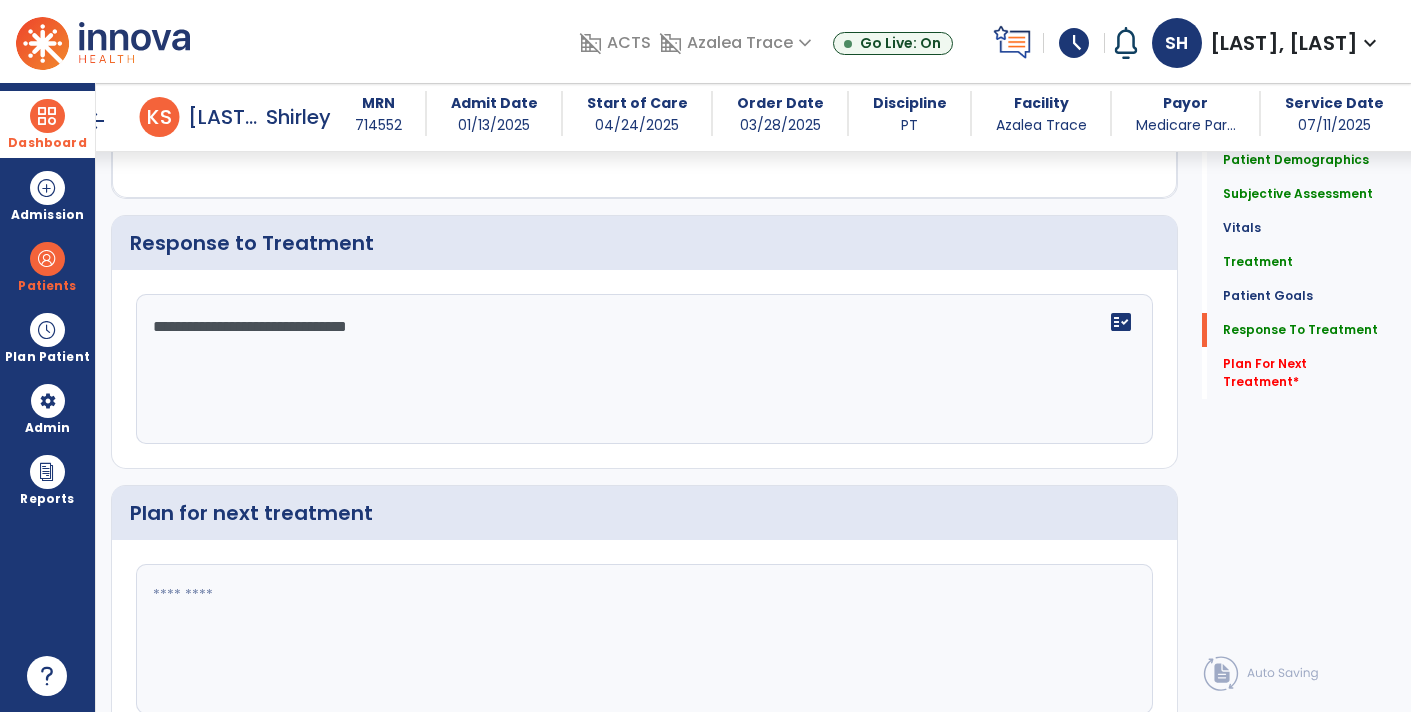 type on "**********" 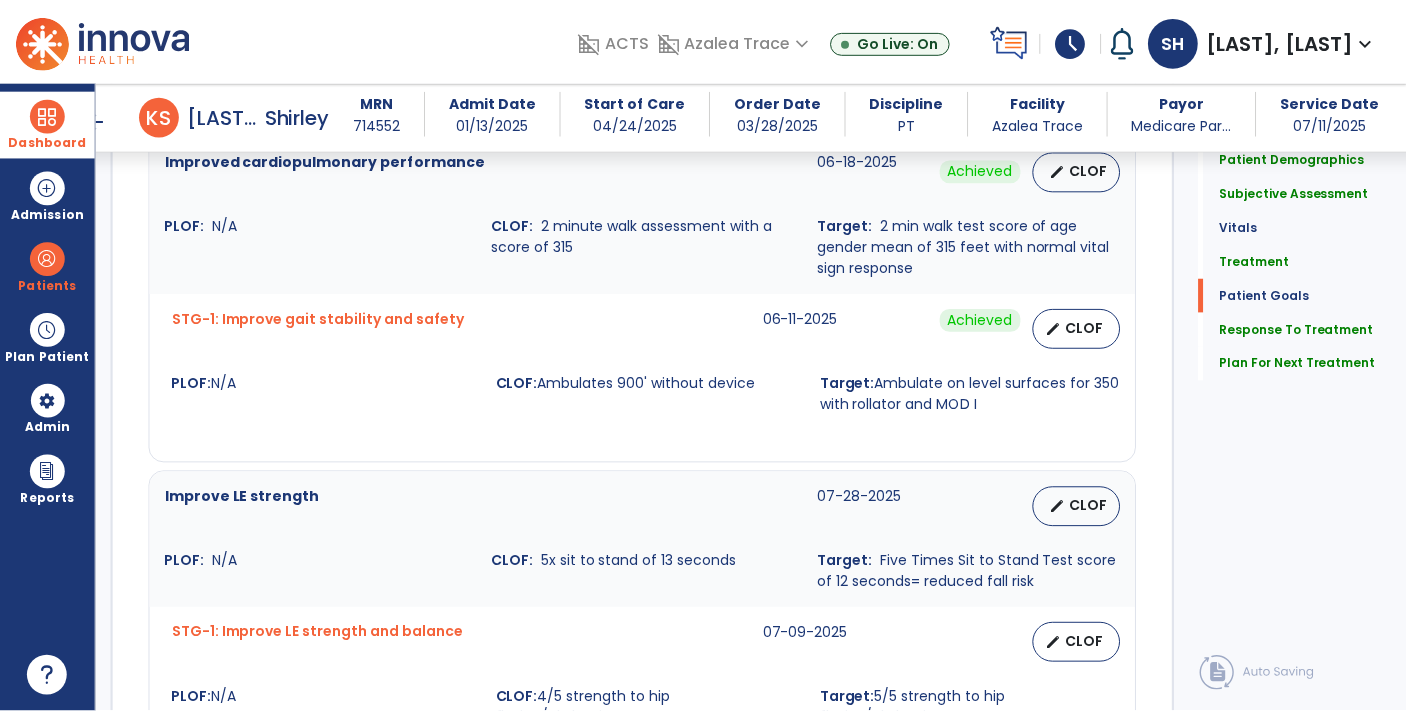 scroll, scrollTop: 3058, scrollLeft: 0, axis: vertical 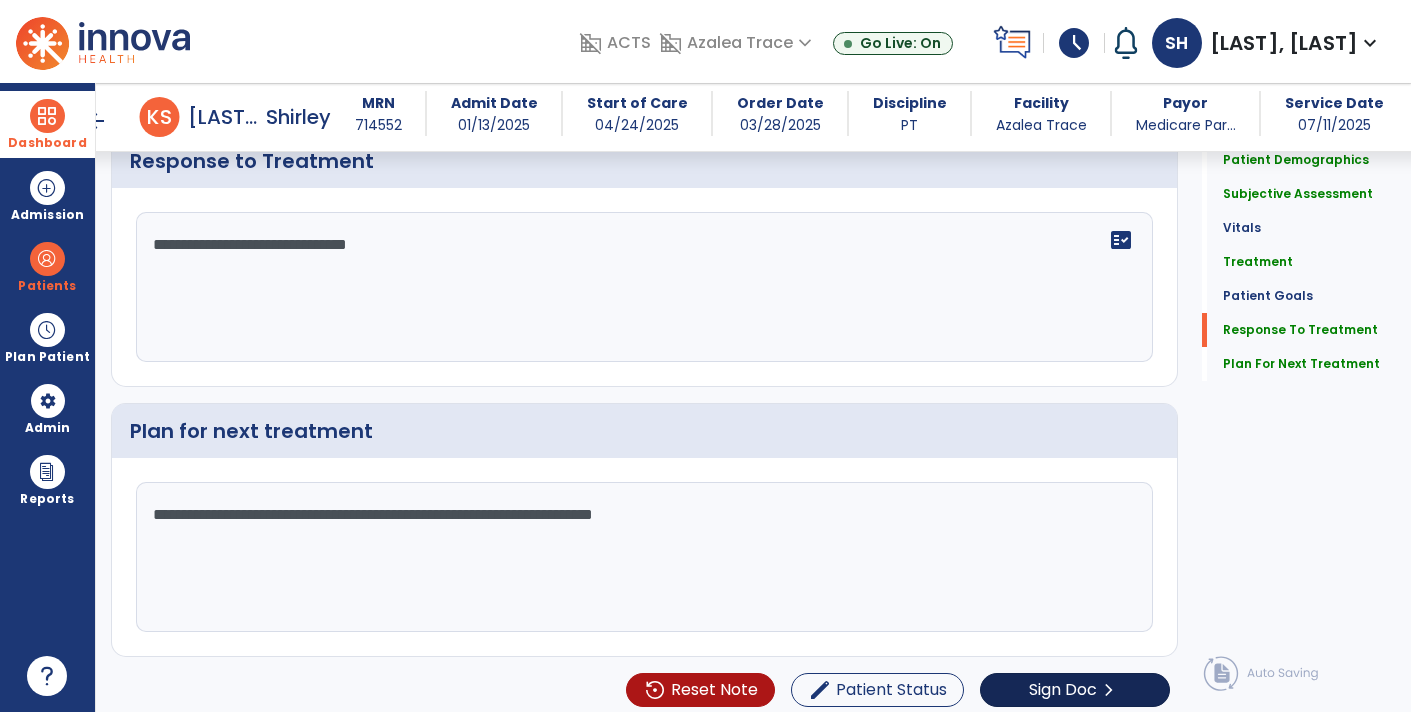 type on "**********" 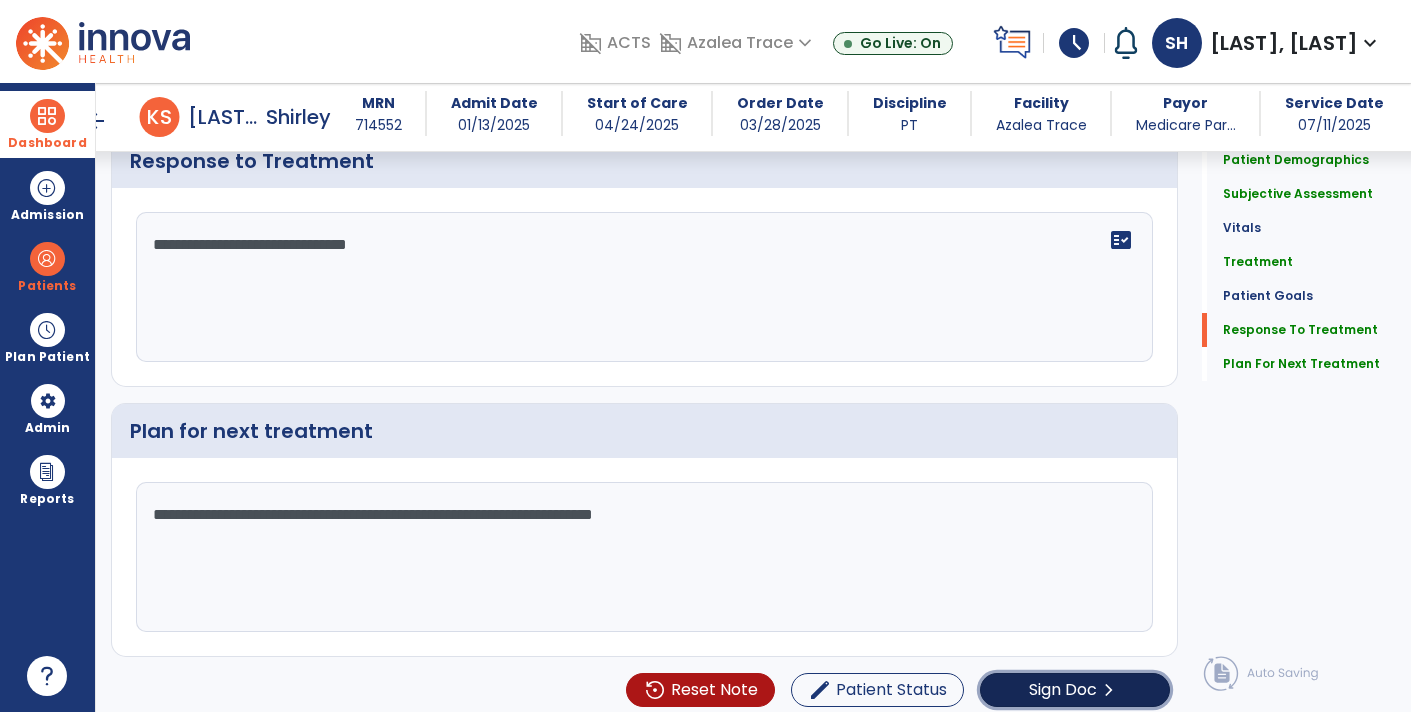 click on "Sign Doc" 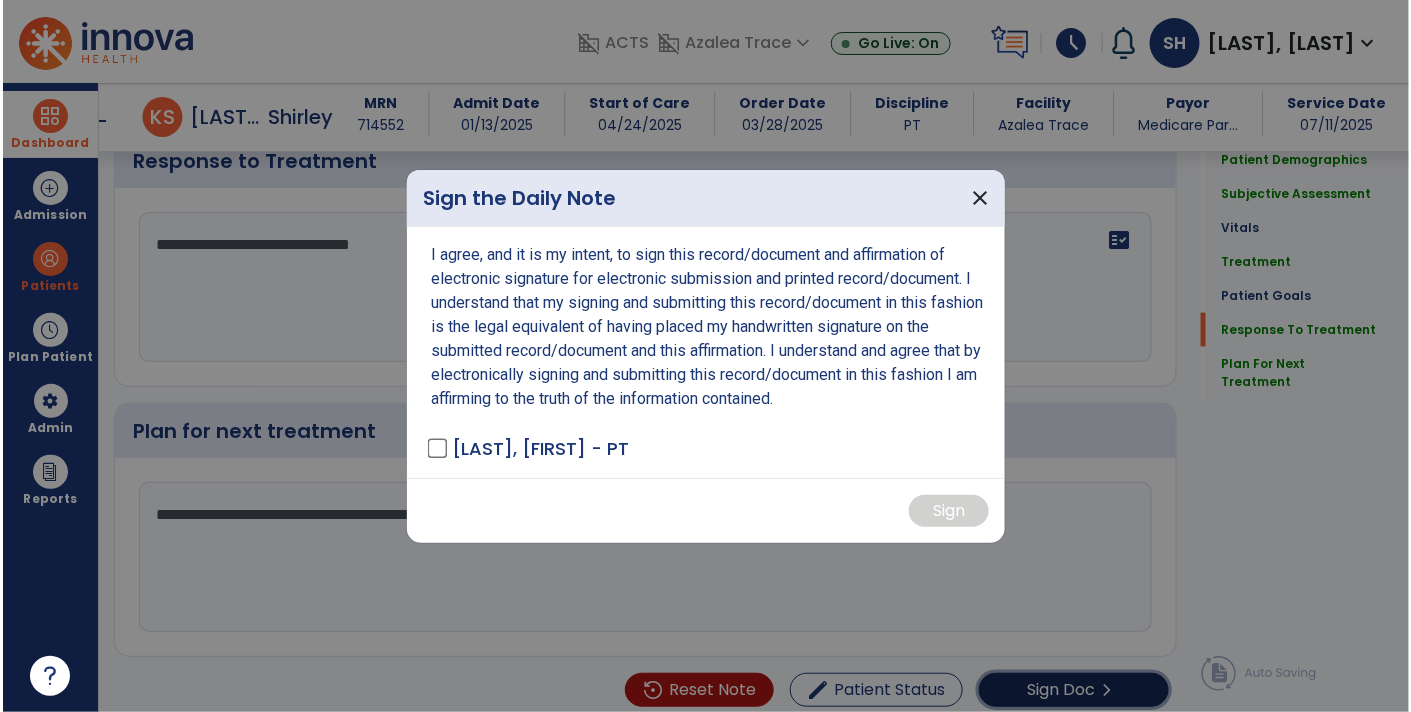 scroll, scrollTop: 3058, scrollLeft: 0, axis: vertical 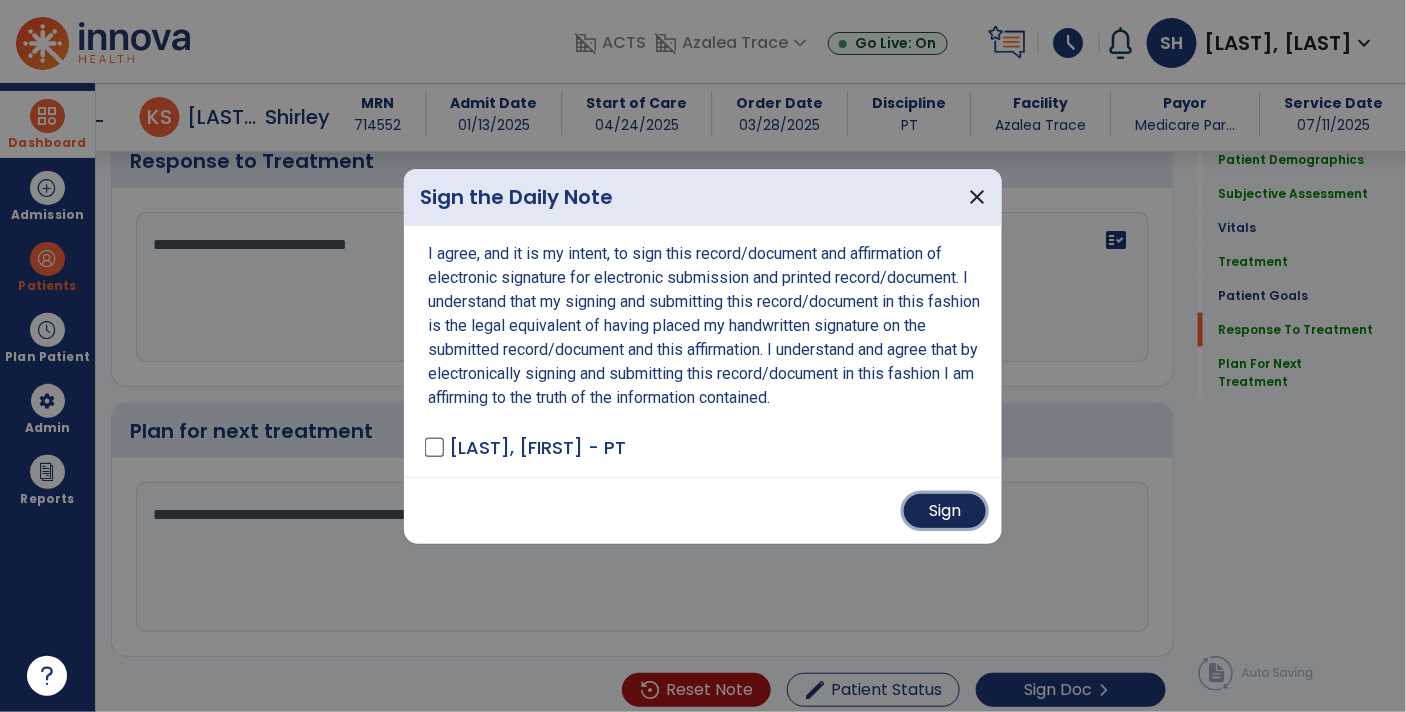 click on "Sign" at bounding box center [945, 511] 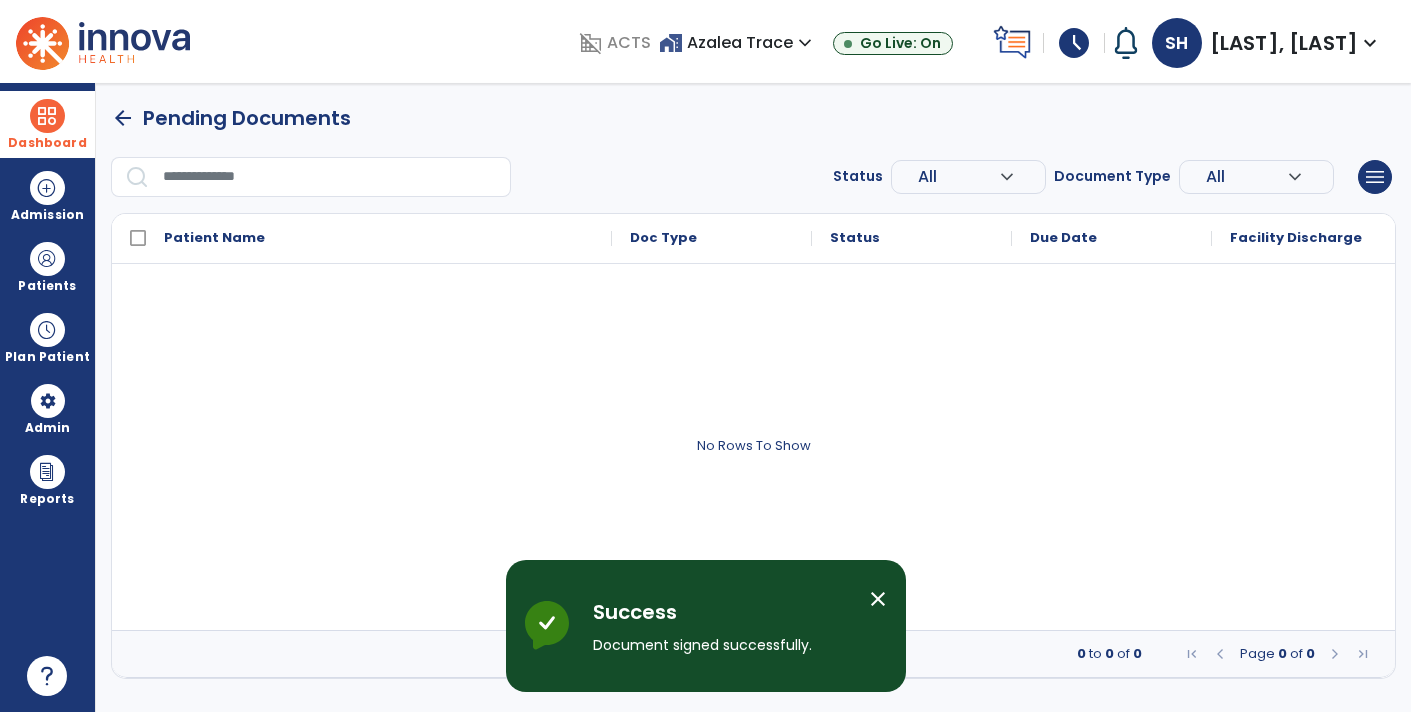 scroll, scrollTop: 0, scrollLeft: 0, axis: both 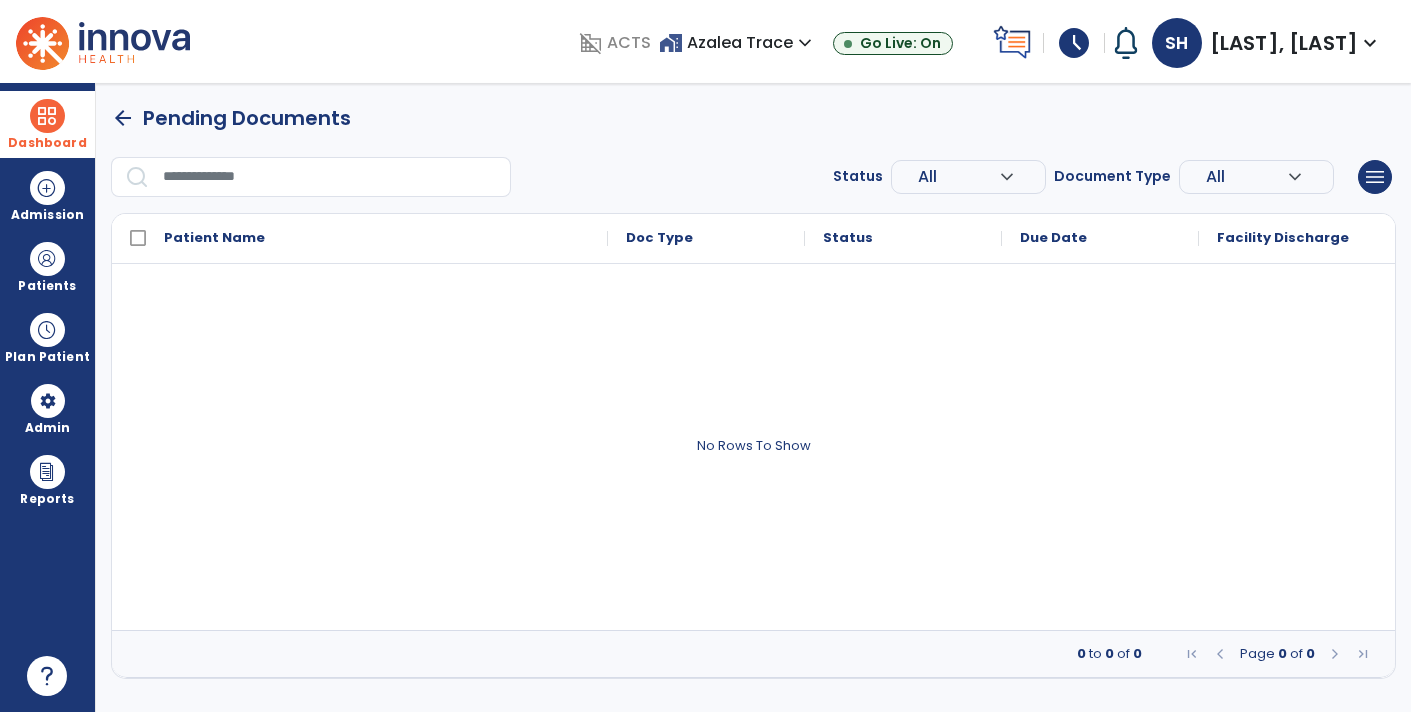 click on "arrow_back" at bounding box center [123, 118] 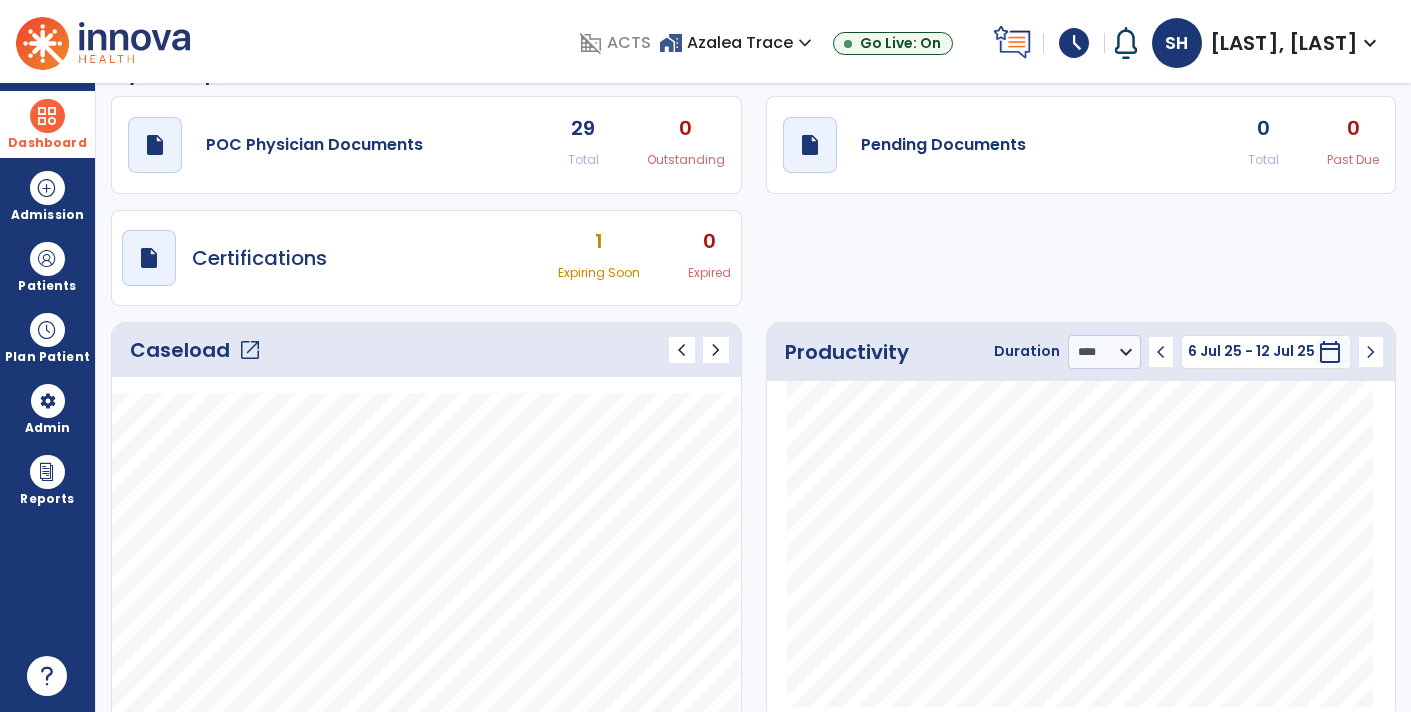 scroll, scrollTop: 0, scrollLeft: 0, axis: both 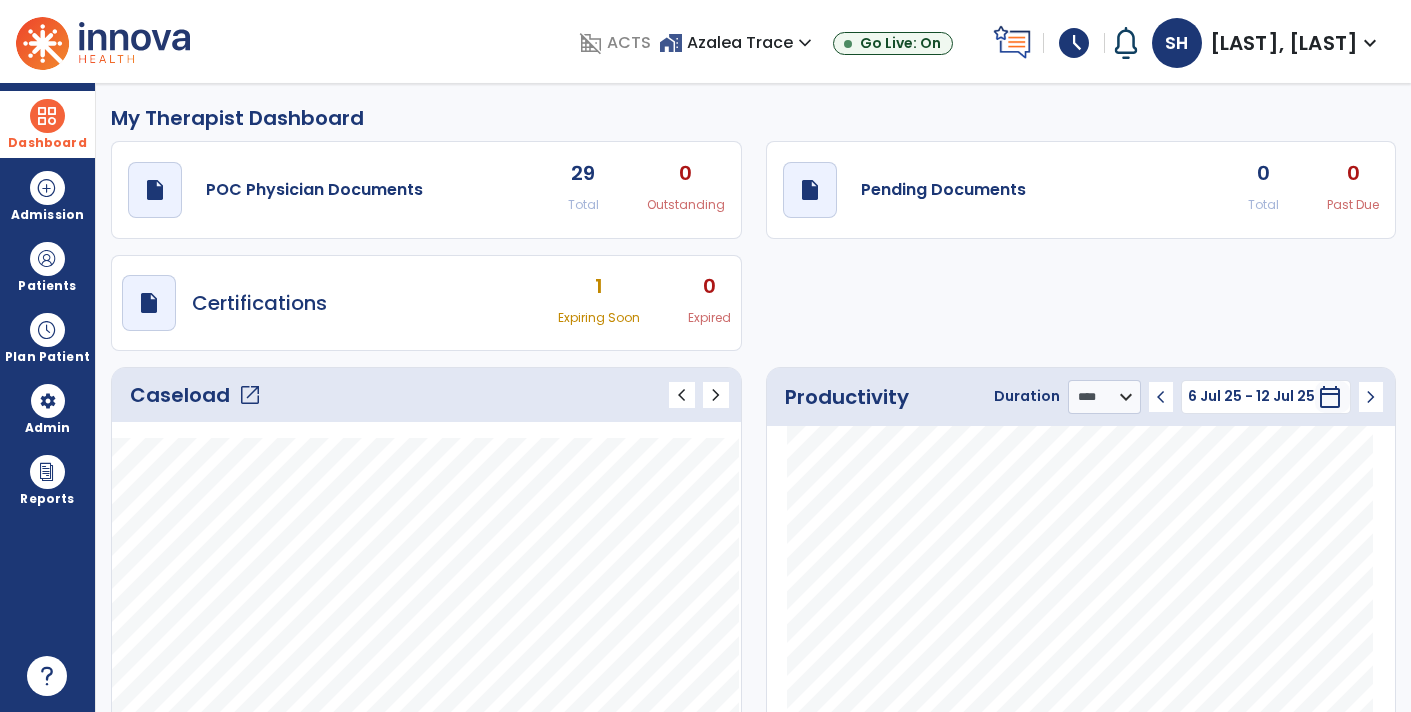 type on "*****" 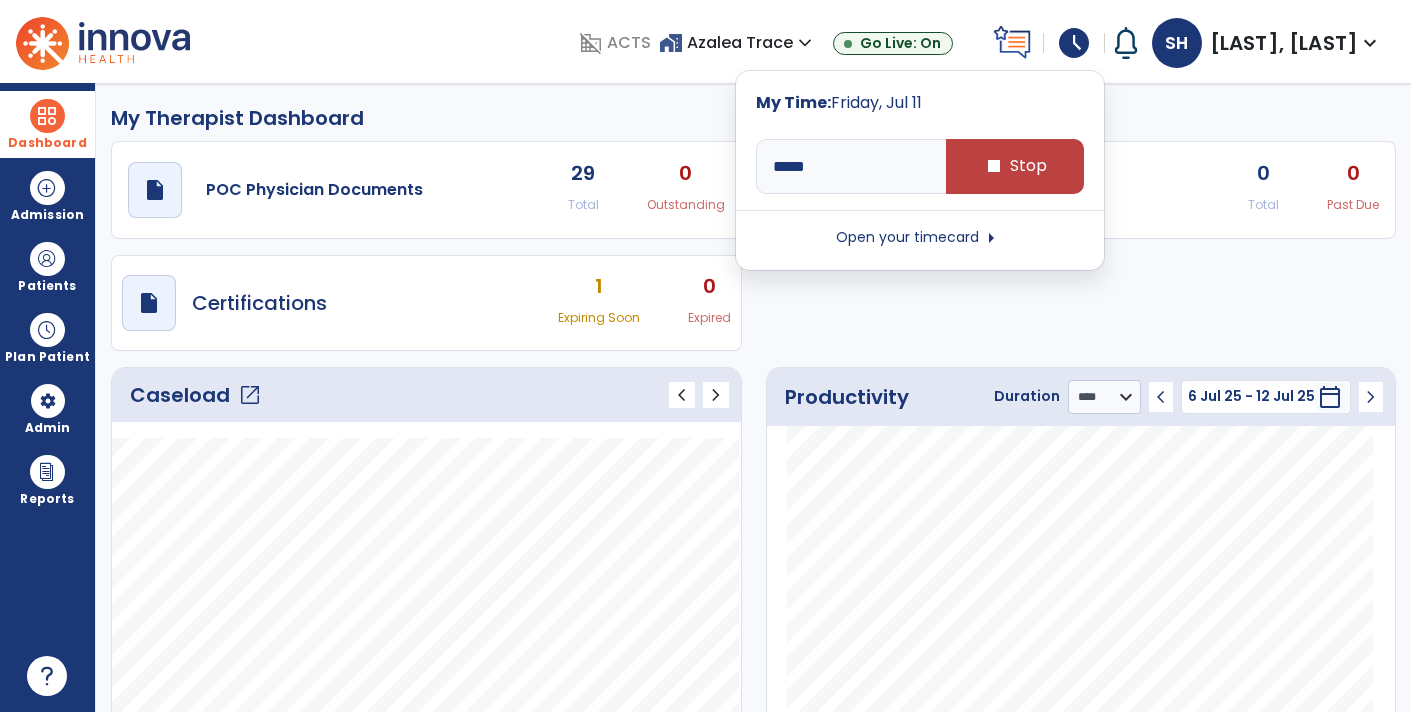 click on "draft   open_in_new  POC Physician Documents 29 Total 0 Outstanding  draft   open_in_new  Pending Documents 0 Total 0 Past Due  draft   open_in_new  Certifications 1 Expiring Soon 0 Expired" 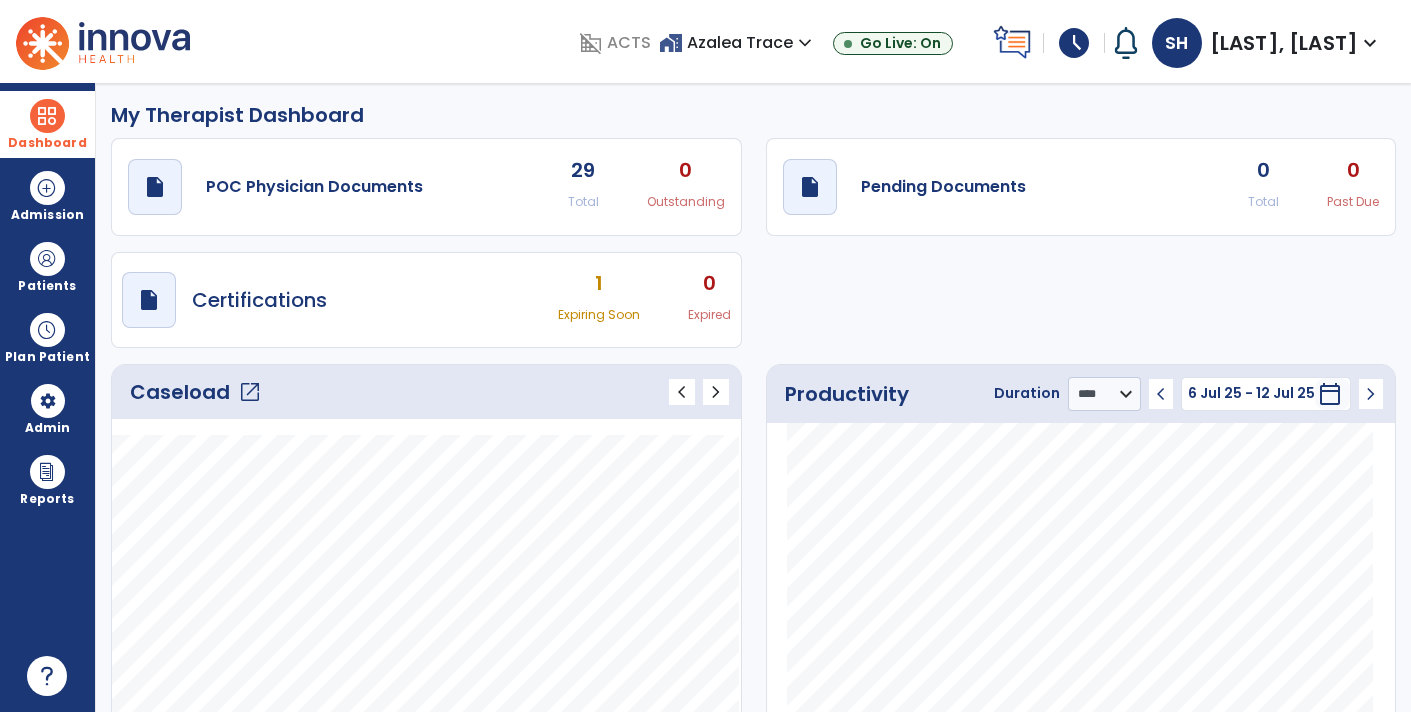 scroll, scrollTop: 0, scrollLeft: 0, axis: both 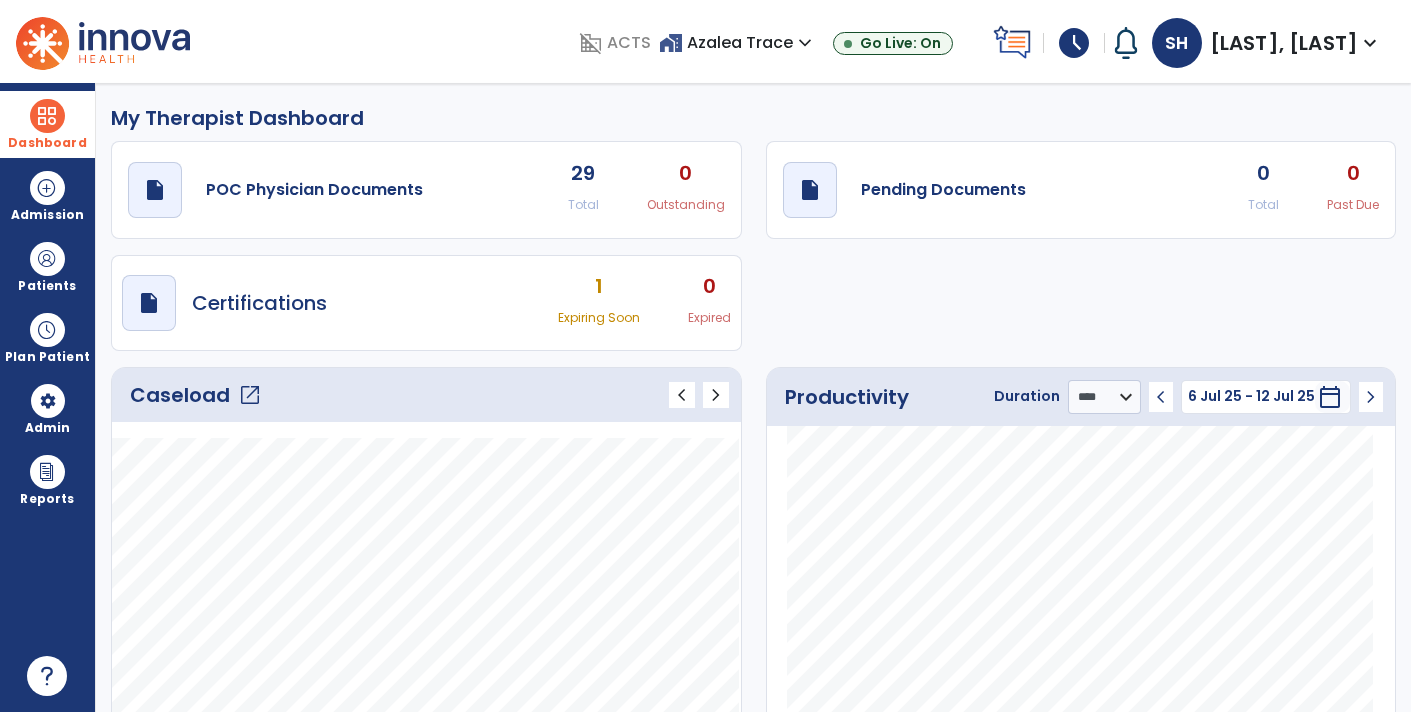 click on "schedule" at bounding box center [1074, 43] 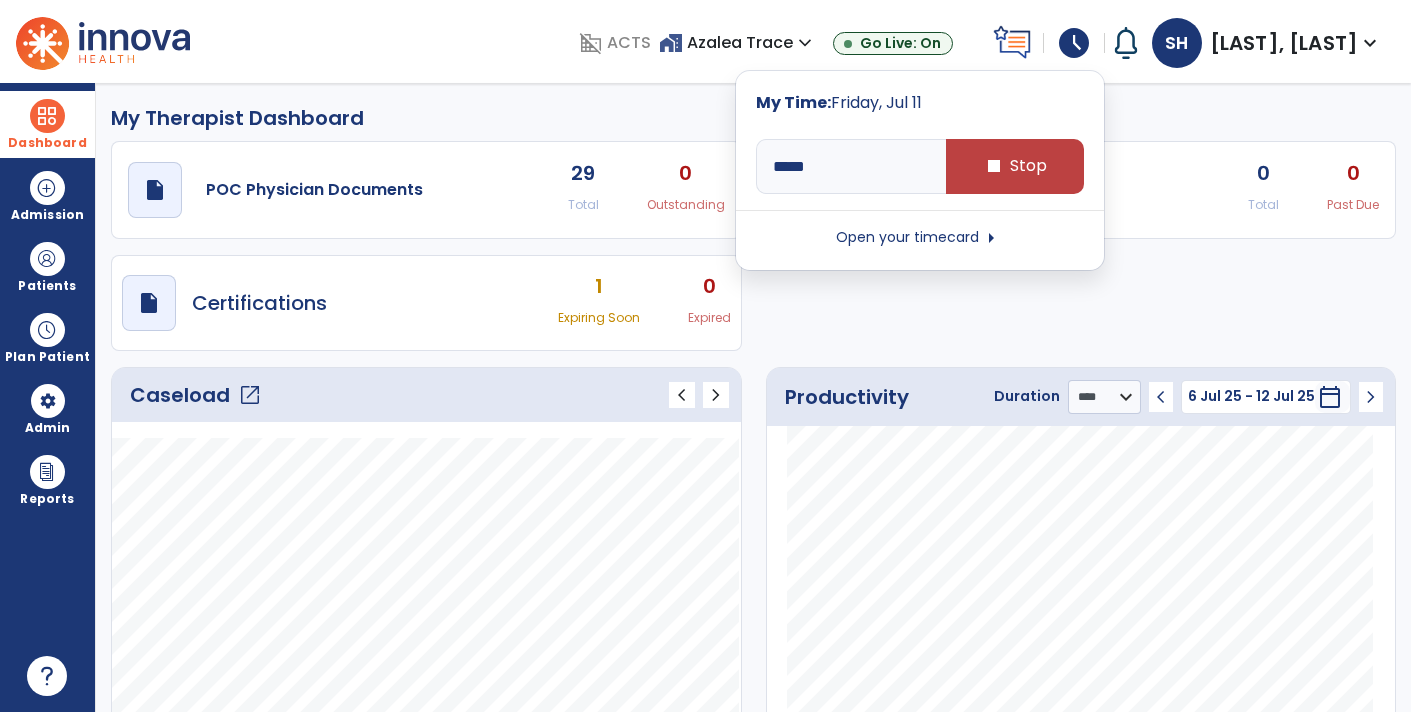 click on "draft   open_in_new  POC Physician Documents 29 Total 0 Outstanding  draft   open_in_new  Pending Documents 0 Total 0 Past Due  draft   open_in_new  Certifications 1 Expiring Soon 0 Expired" 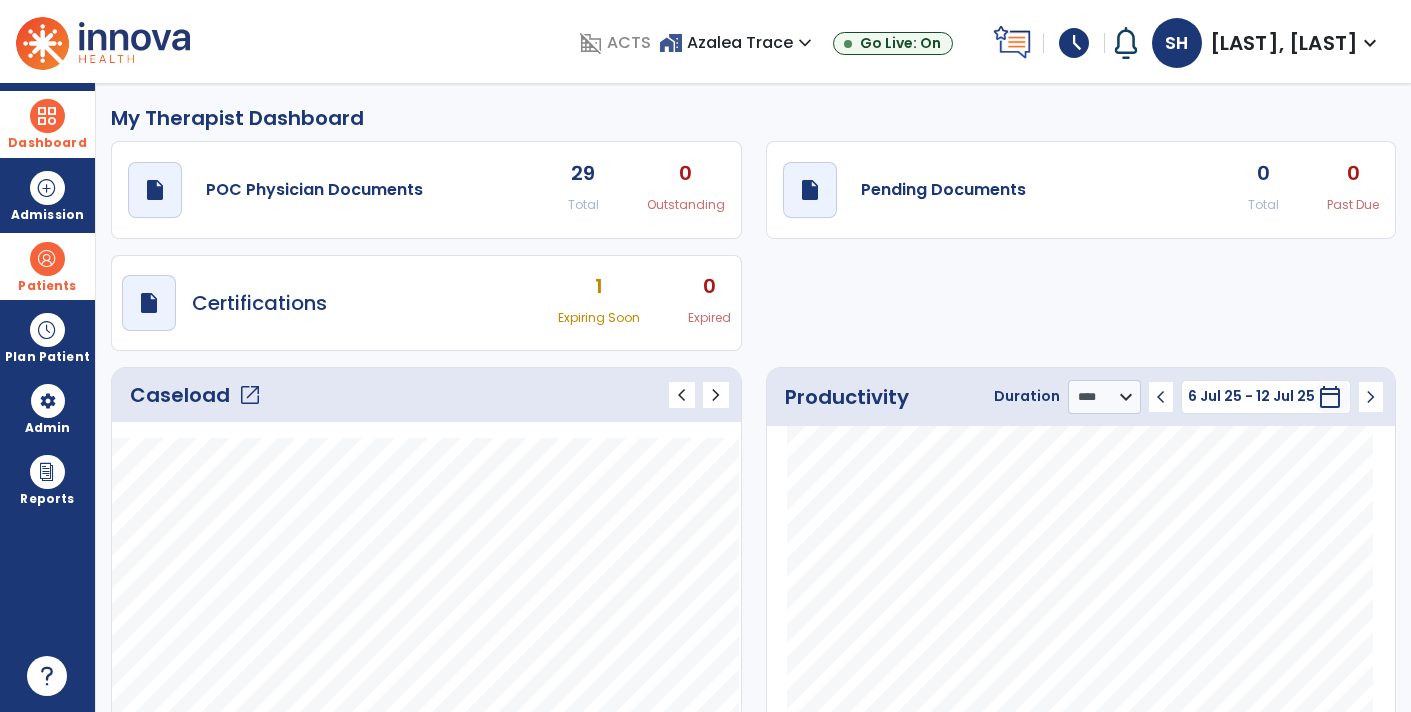 click on "Patients" at bounding box center (47, 286) 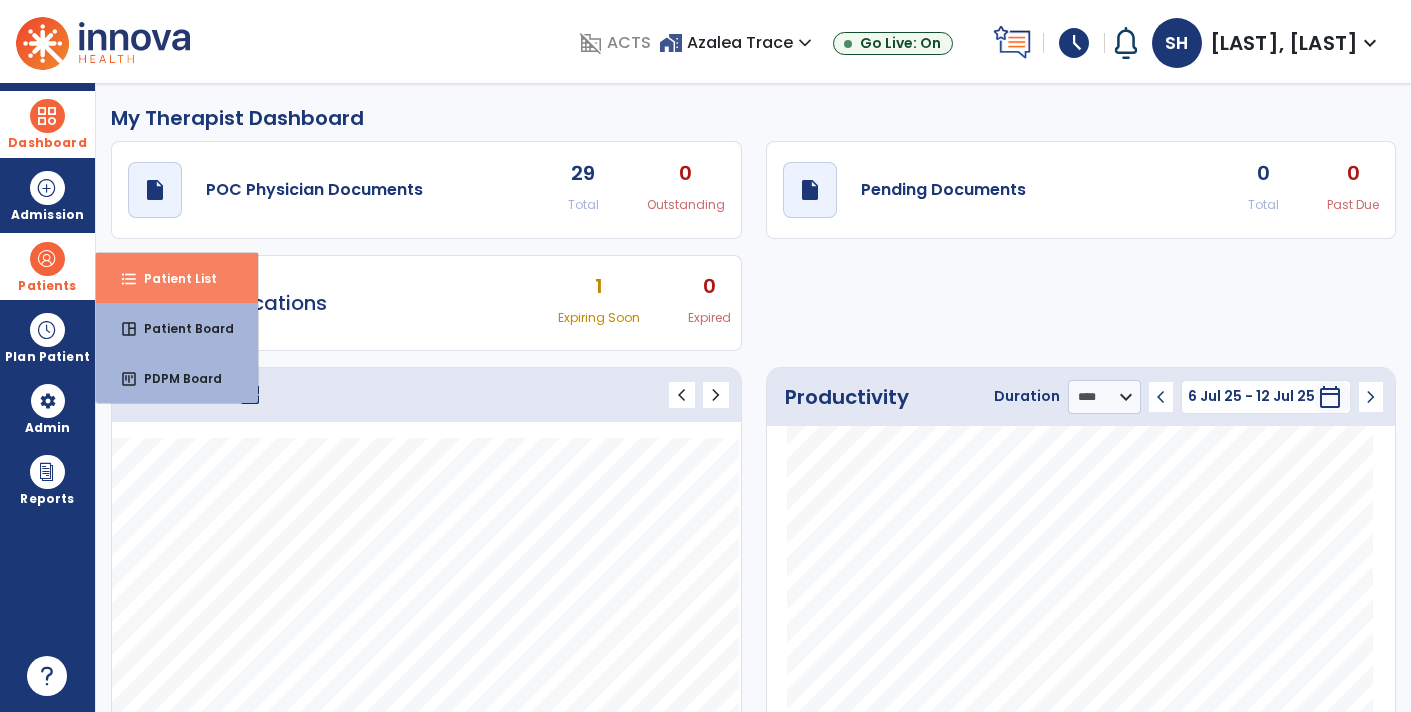 click on "Patient List" at bounding box center (172, 278) 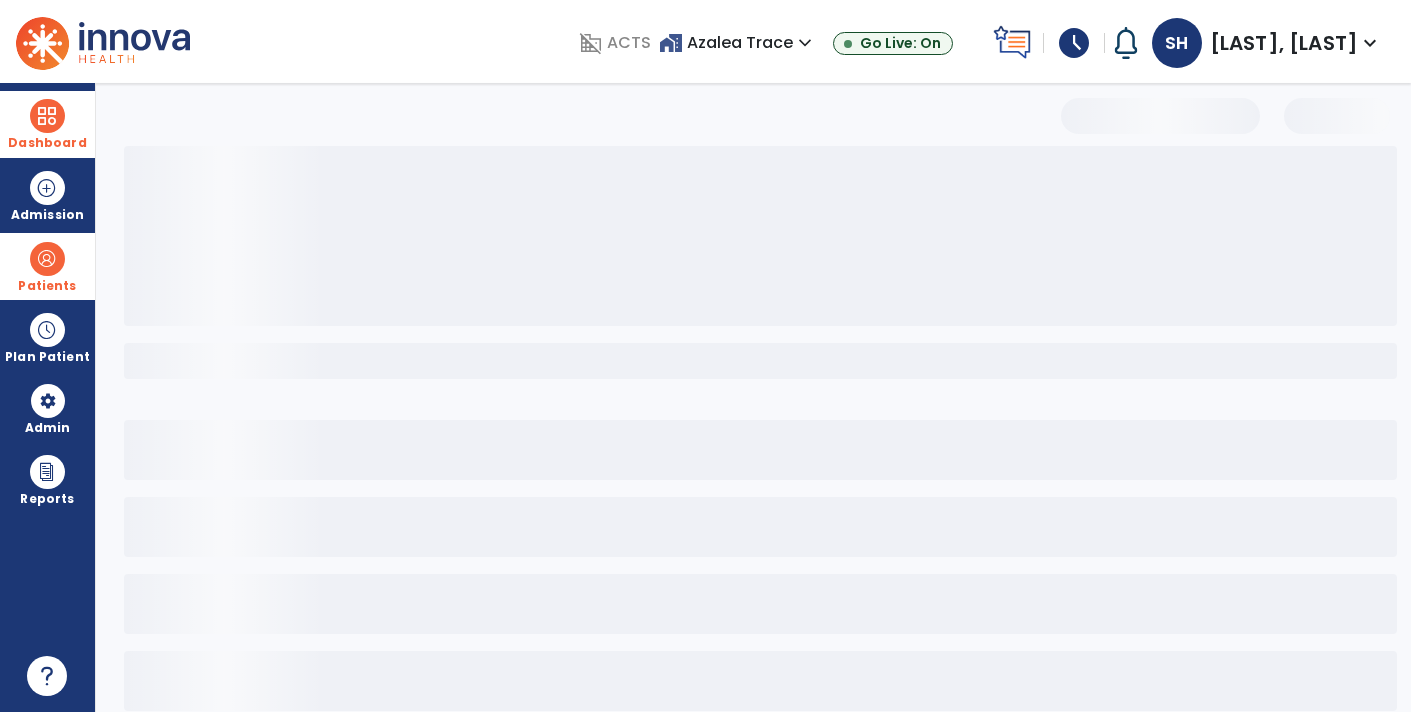 select on "***" 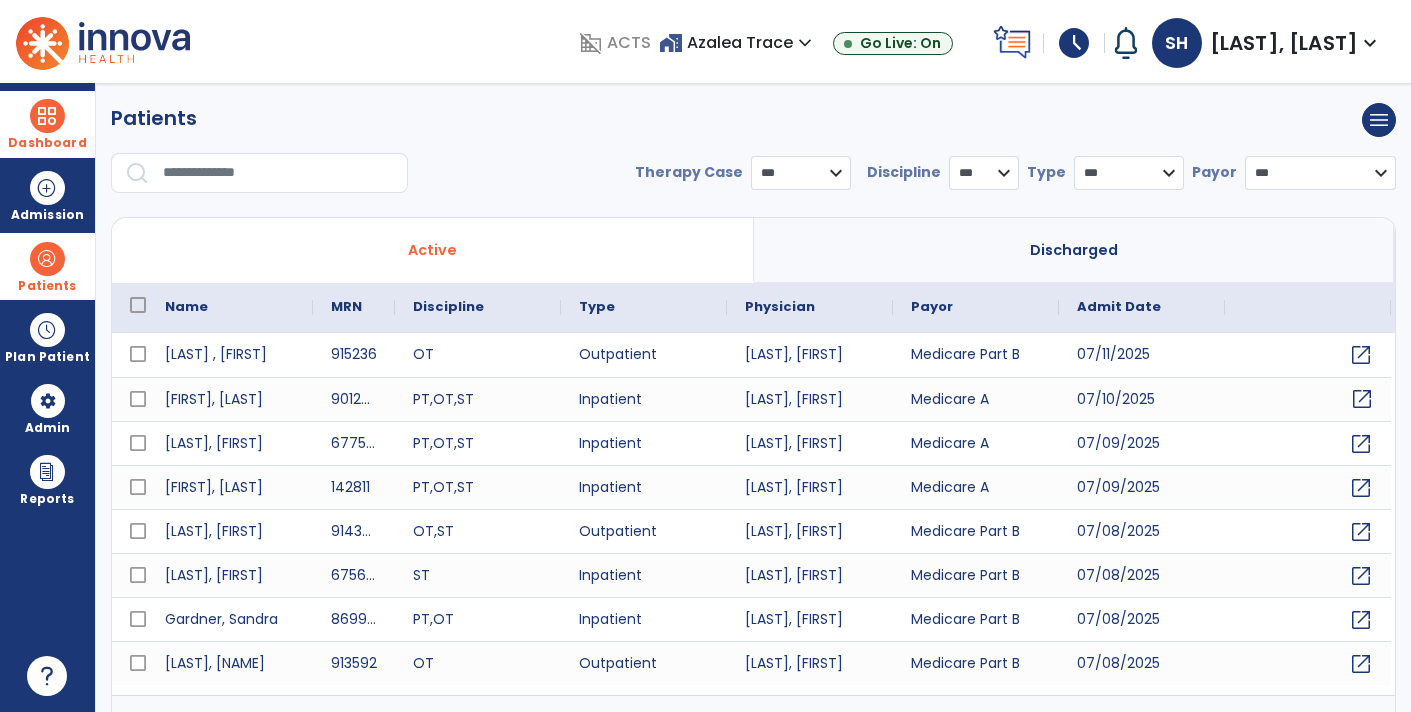 click on "open_in_new" at bounding box center (1362, 399) 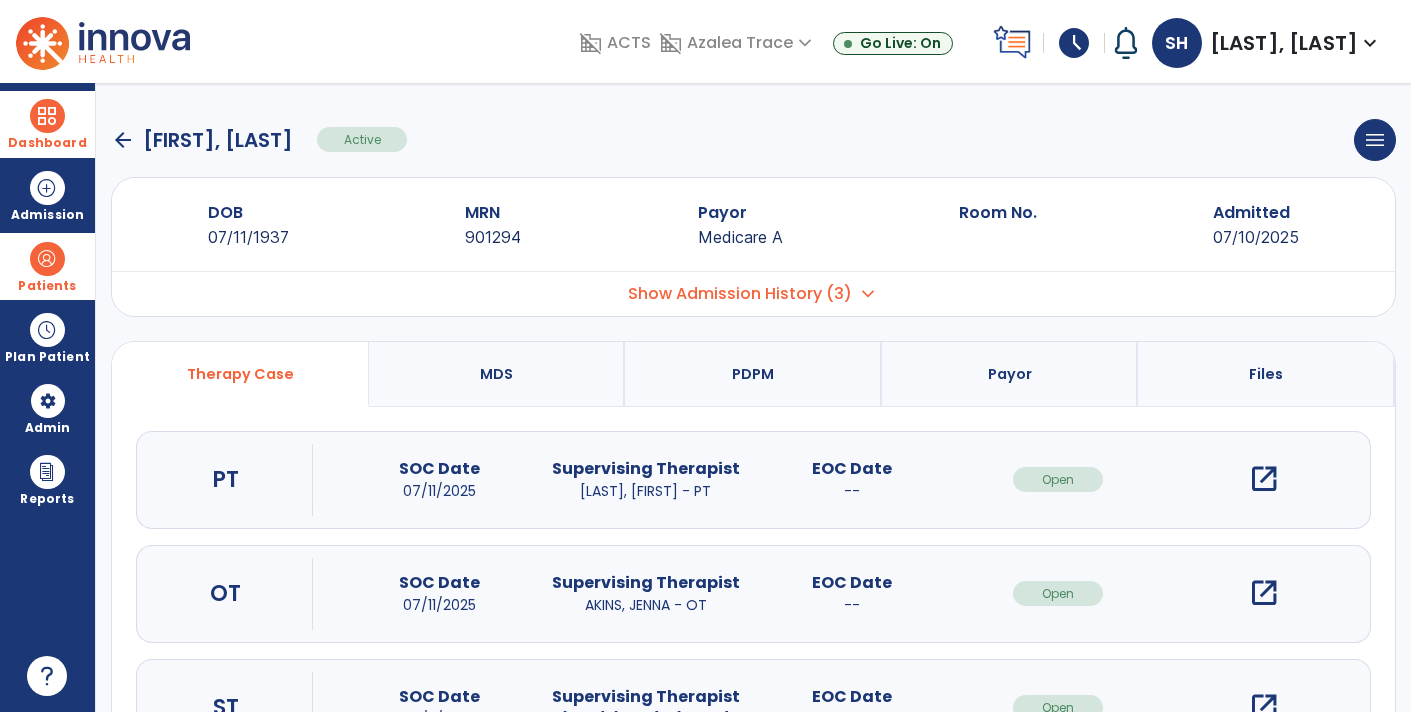 click on "open_in_new" at bounding box center [1264, 479] 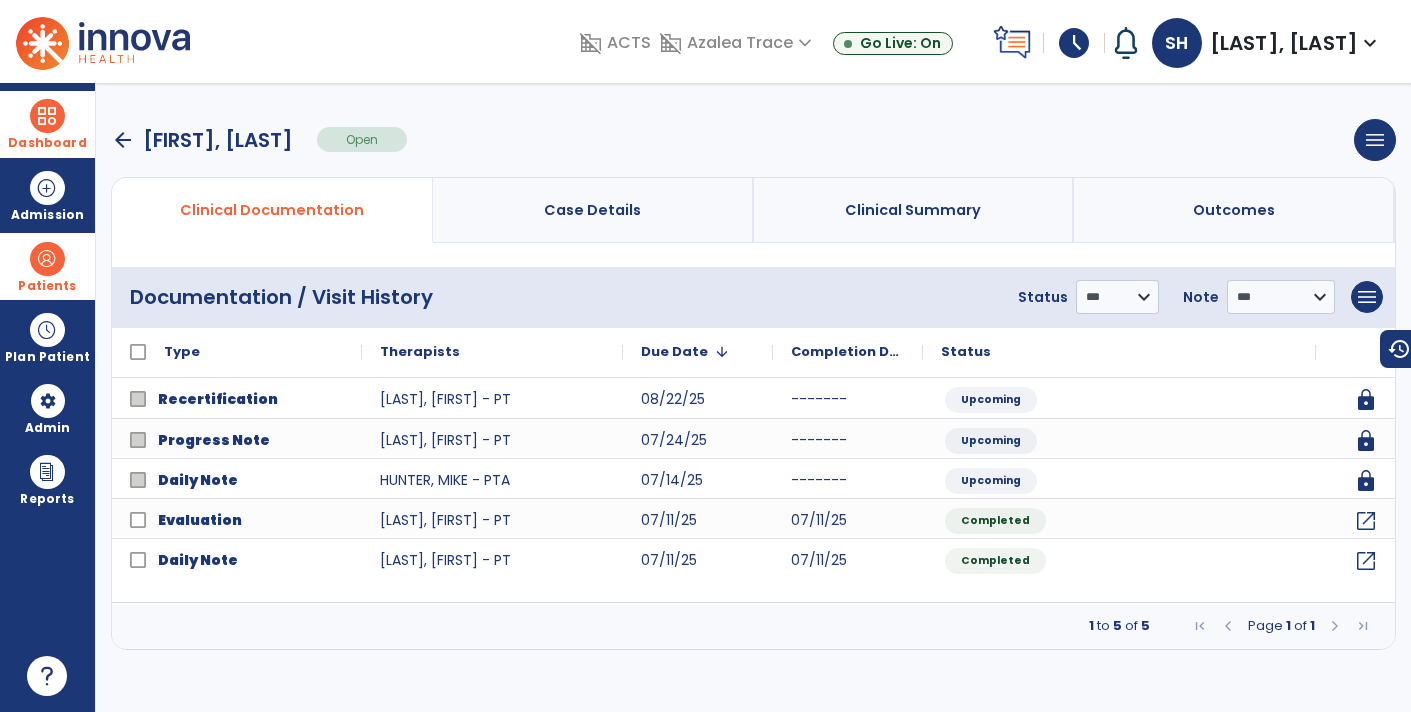 click on "arrow_back" at bounding box center [123, 140] 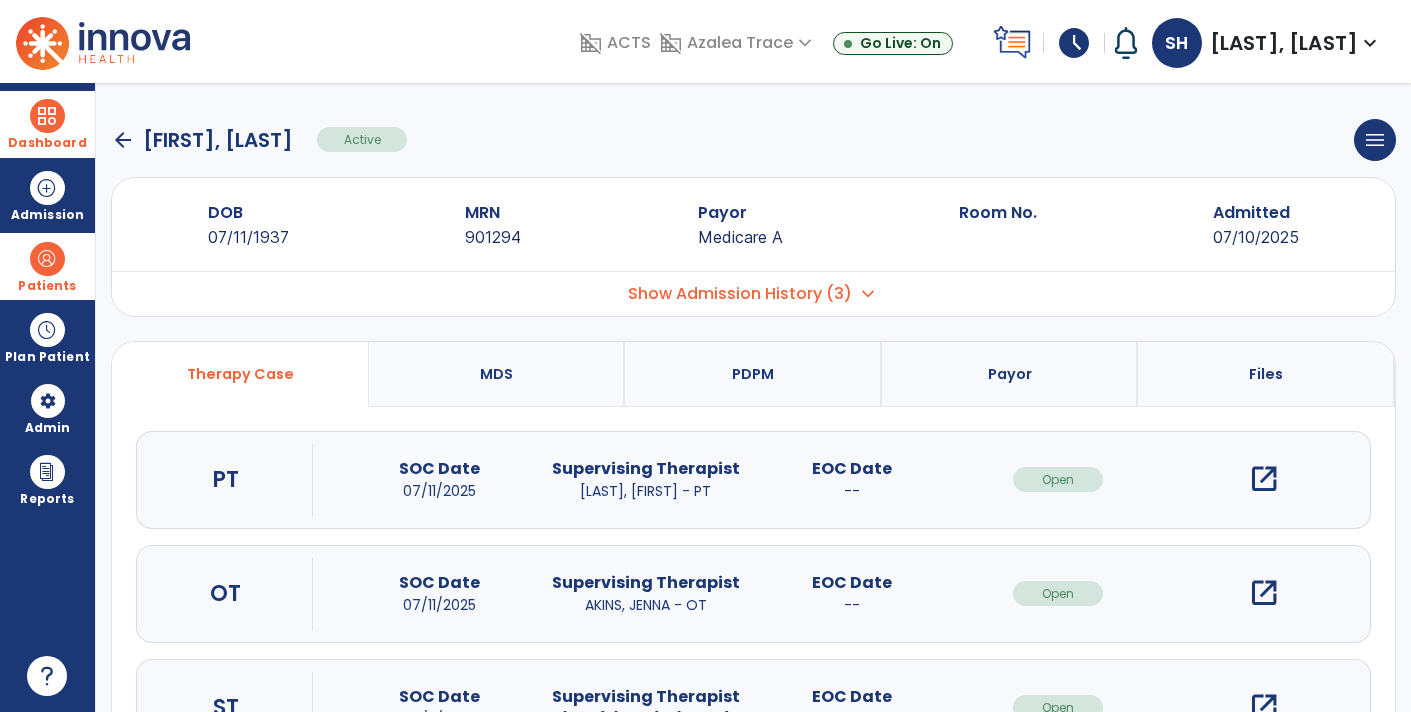 click on "open_in_new" at bounding box center [1264, 707] 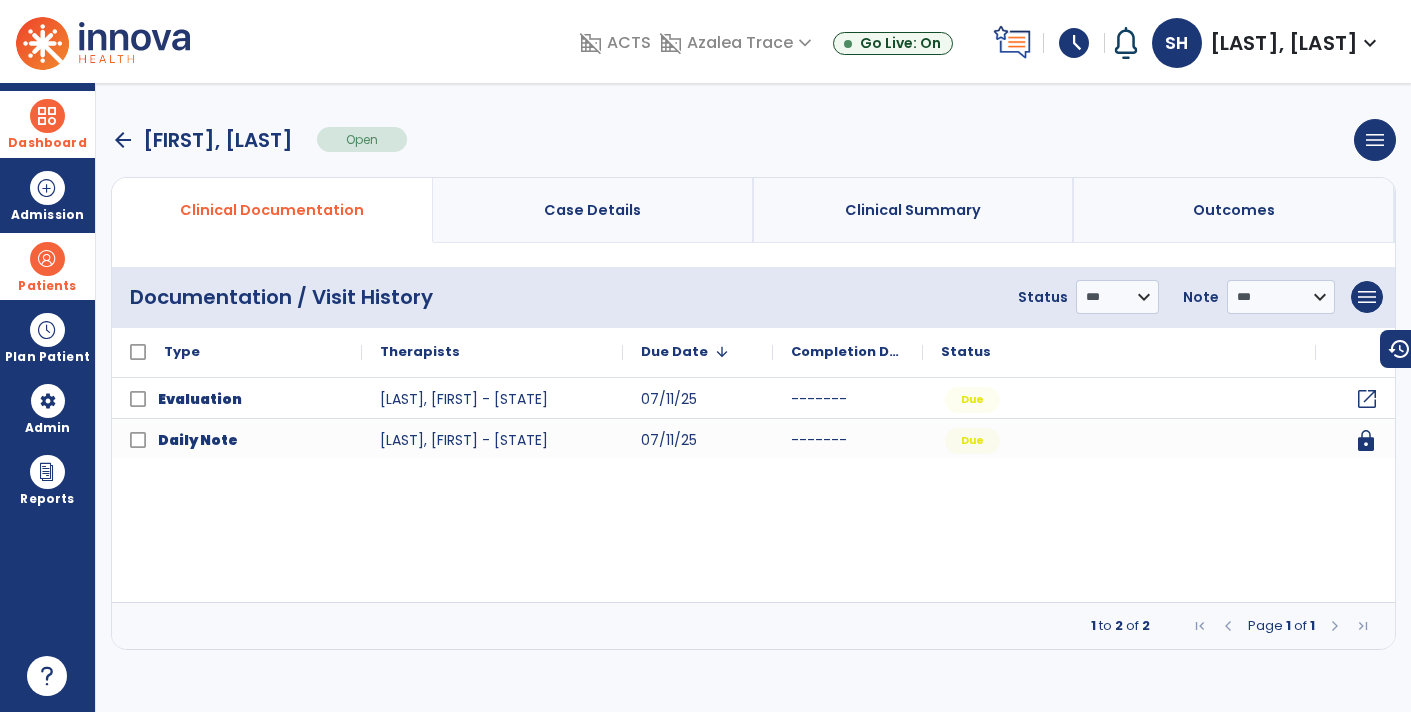 click on "open_in_new" 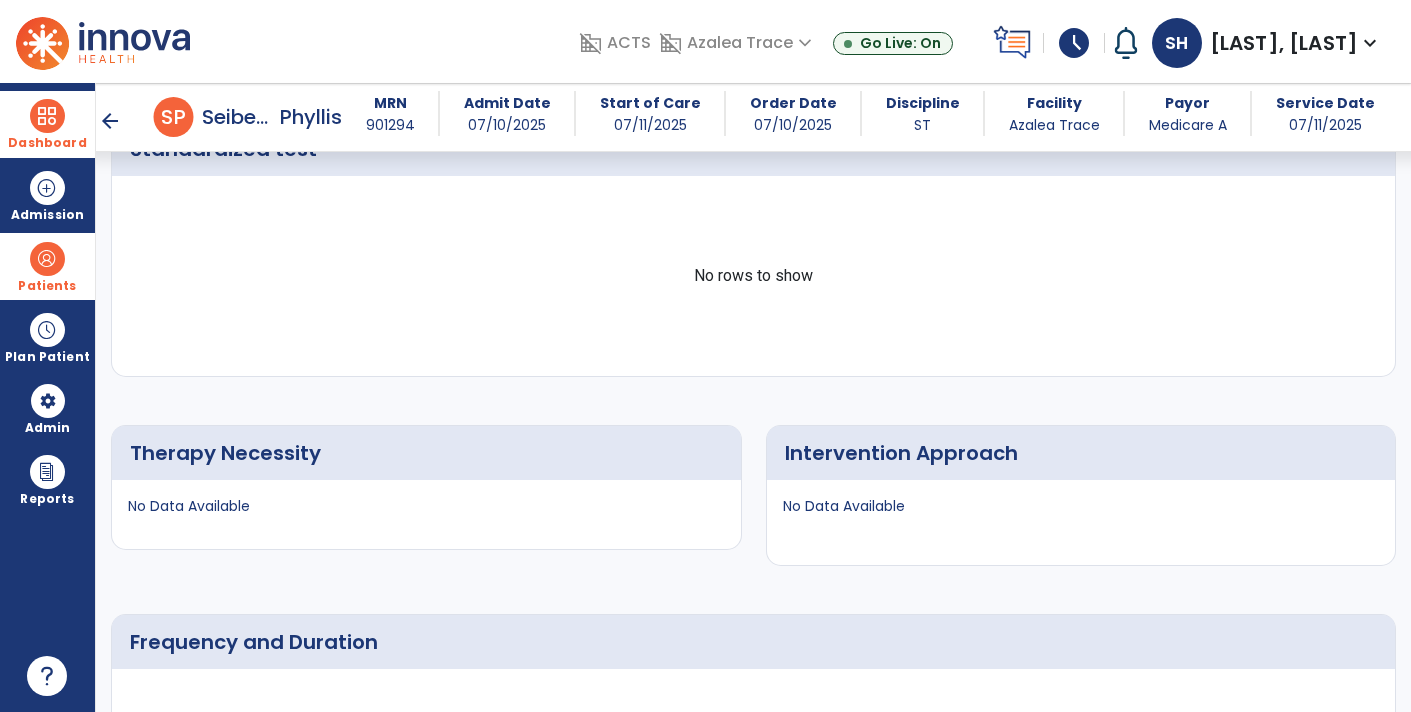 scroll, scrollTop: 3119, scrollLeft: 0, axis: vertical 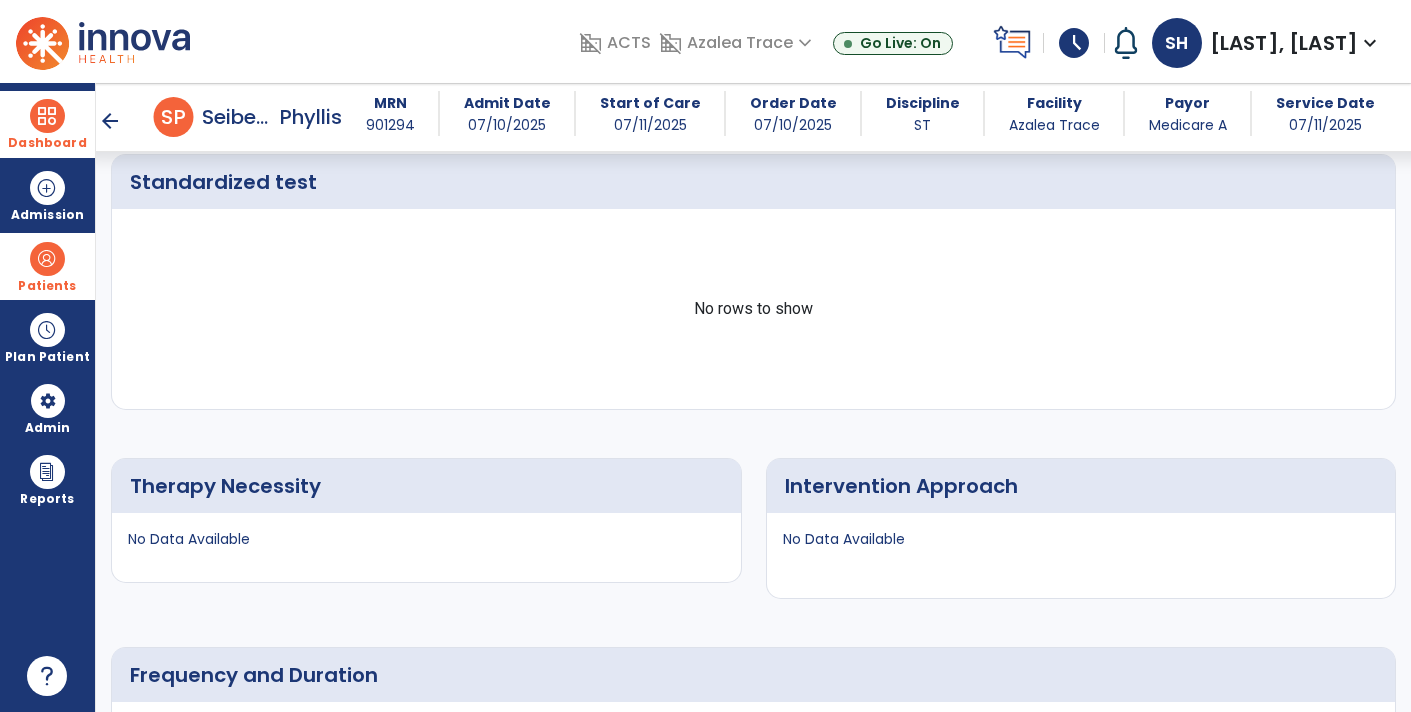 click on "arrow_back" at bounding box center (110, 121) 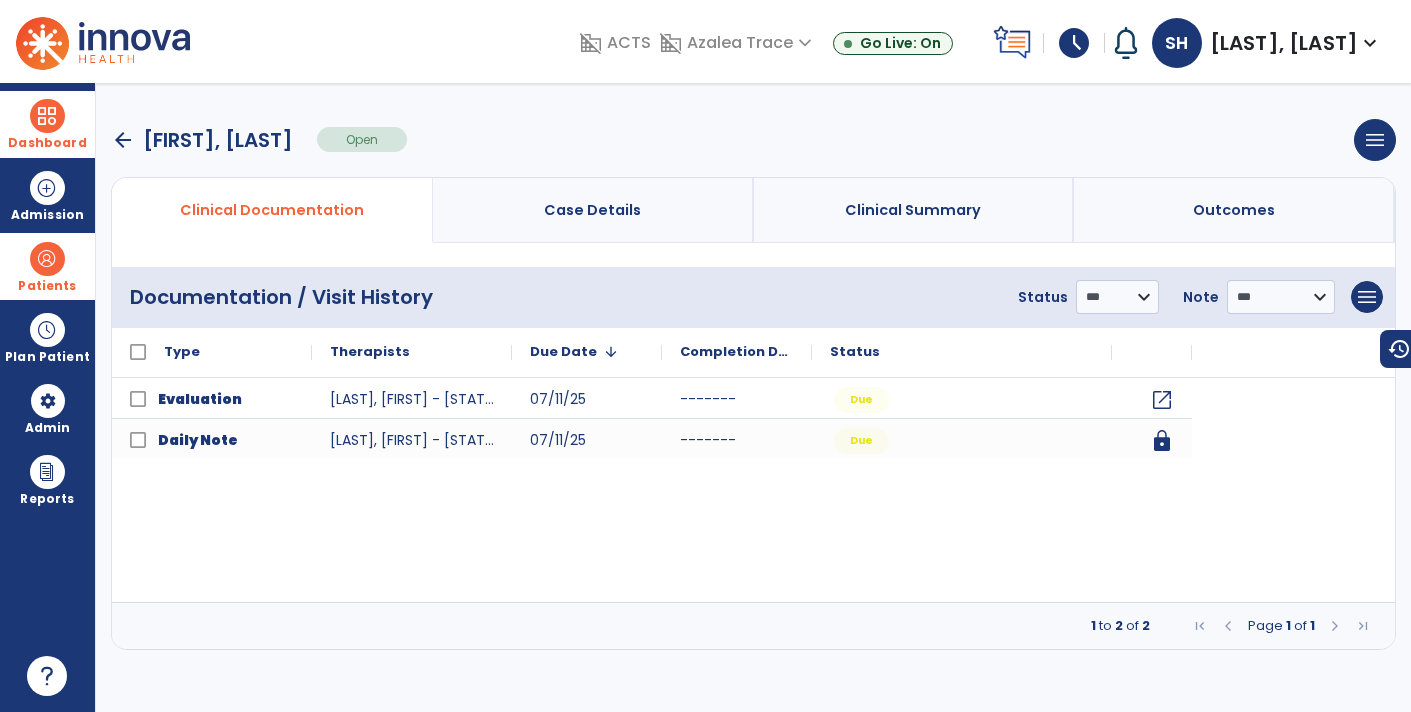 scroll, scrollTop: 0, scrollLeft: 0, axis: both 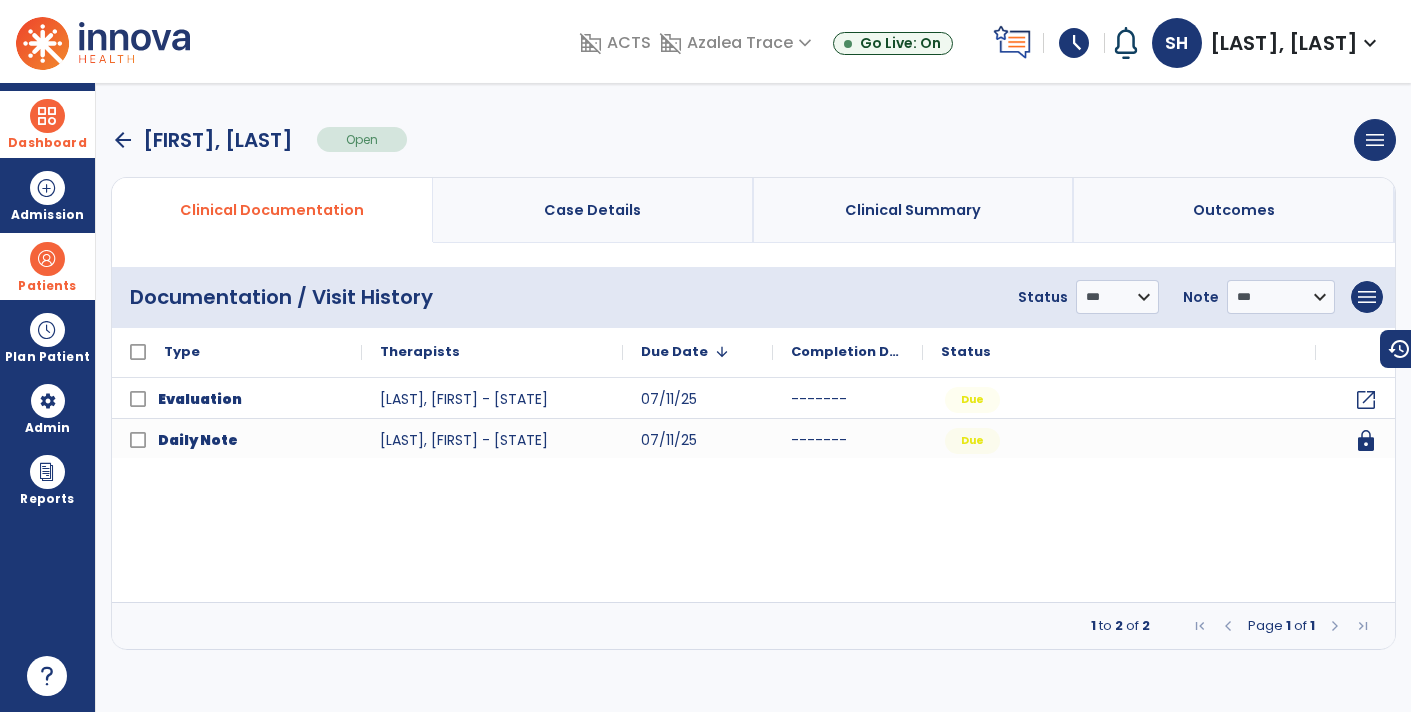 click on "arrow_back" at bounding box center (123, 140) 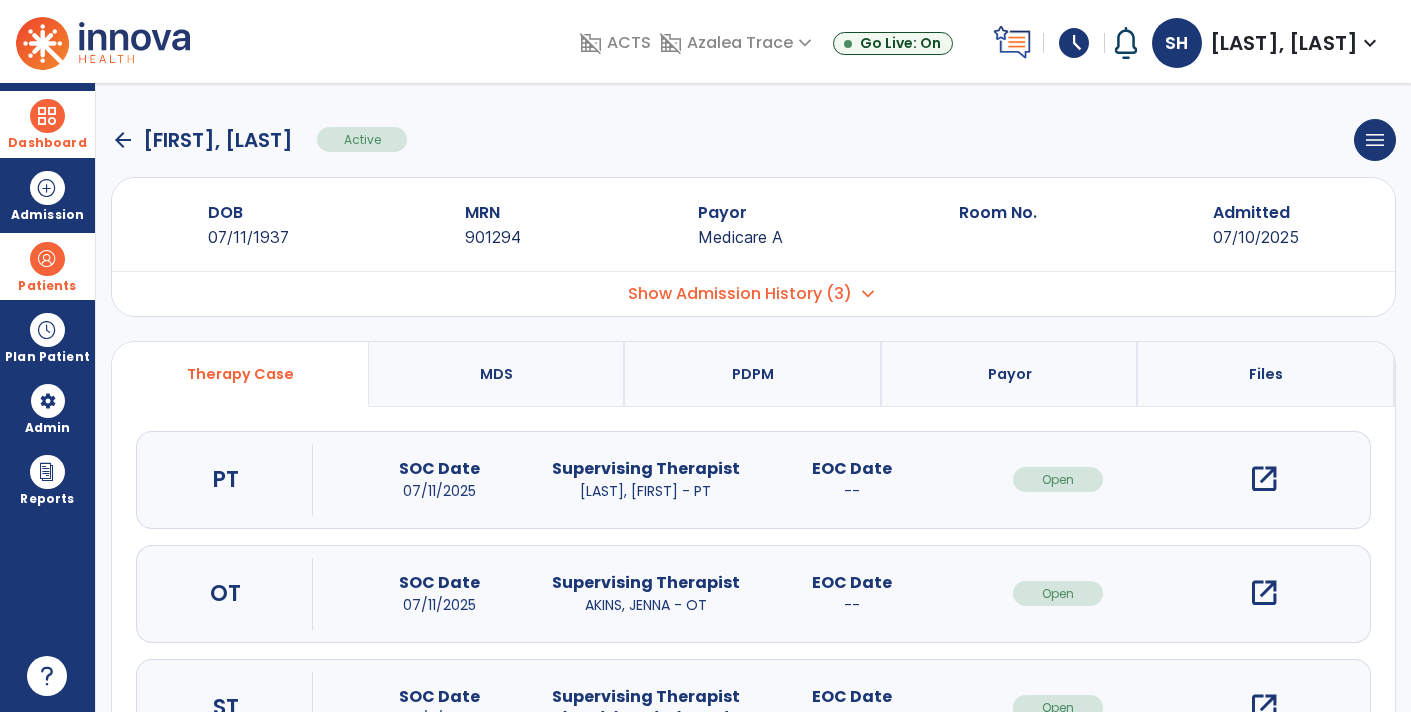click on "Patients" at bounding box center (47, 286) 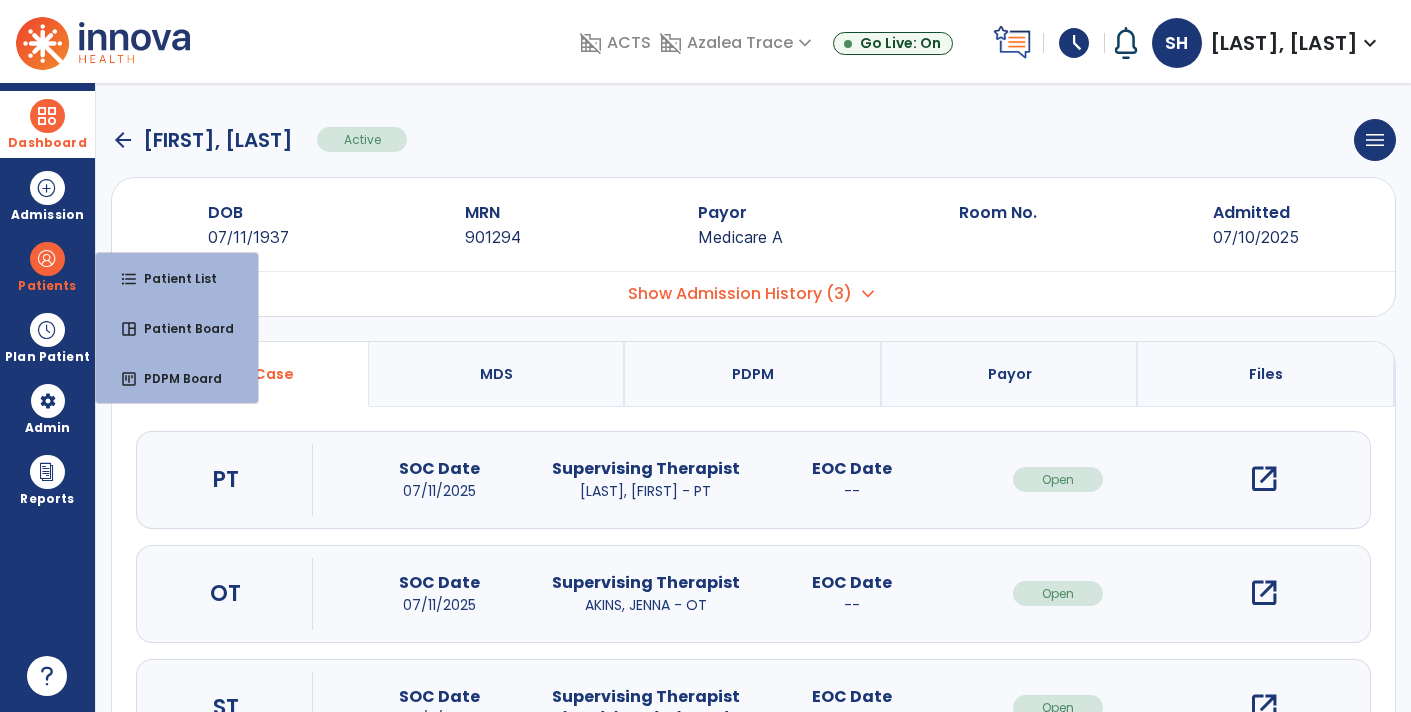 click on "Dashboard" at bounding box center (47, 143) 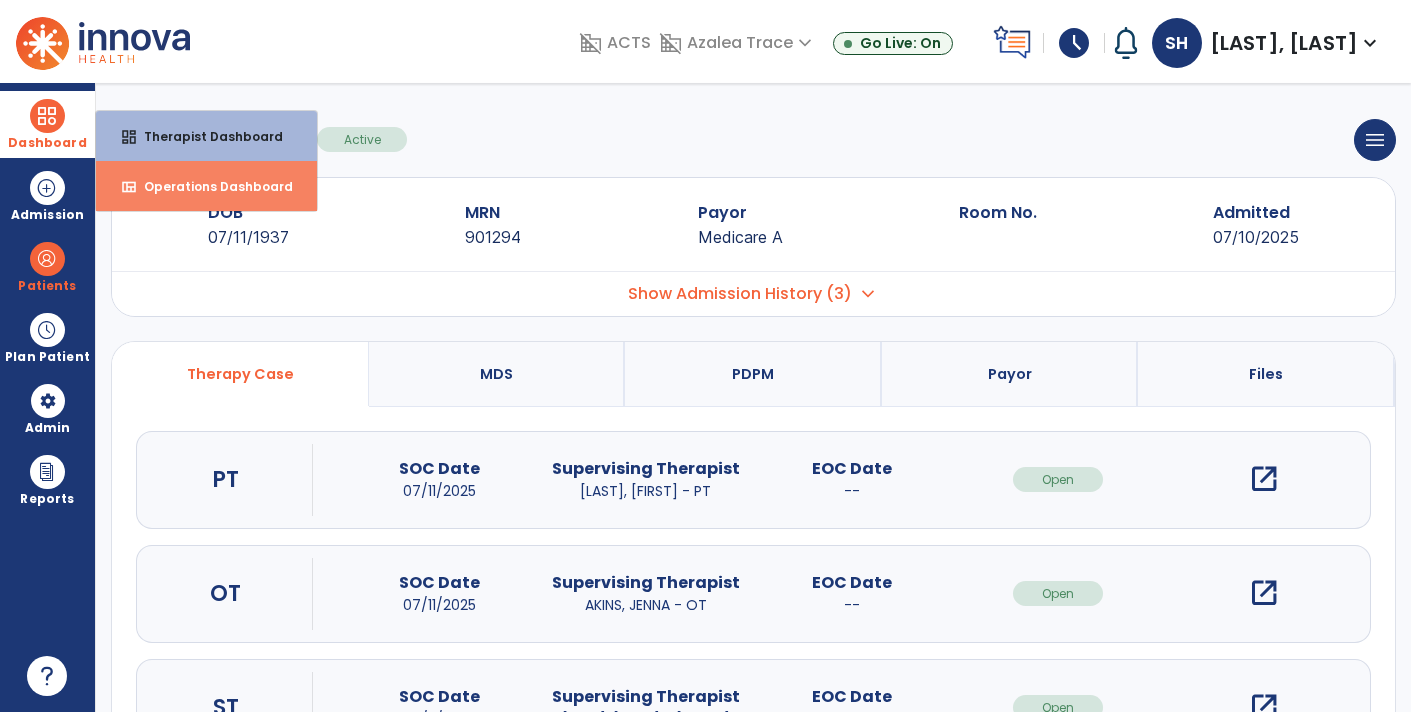 click on "Operations Dashboard" at bounding box center [210, 186] 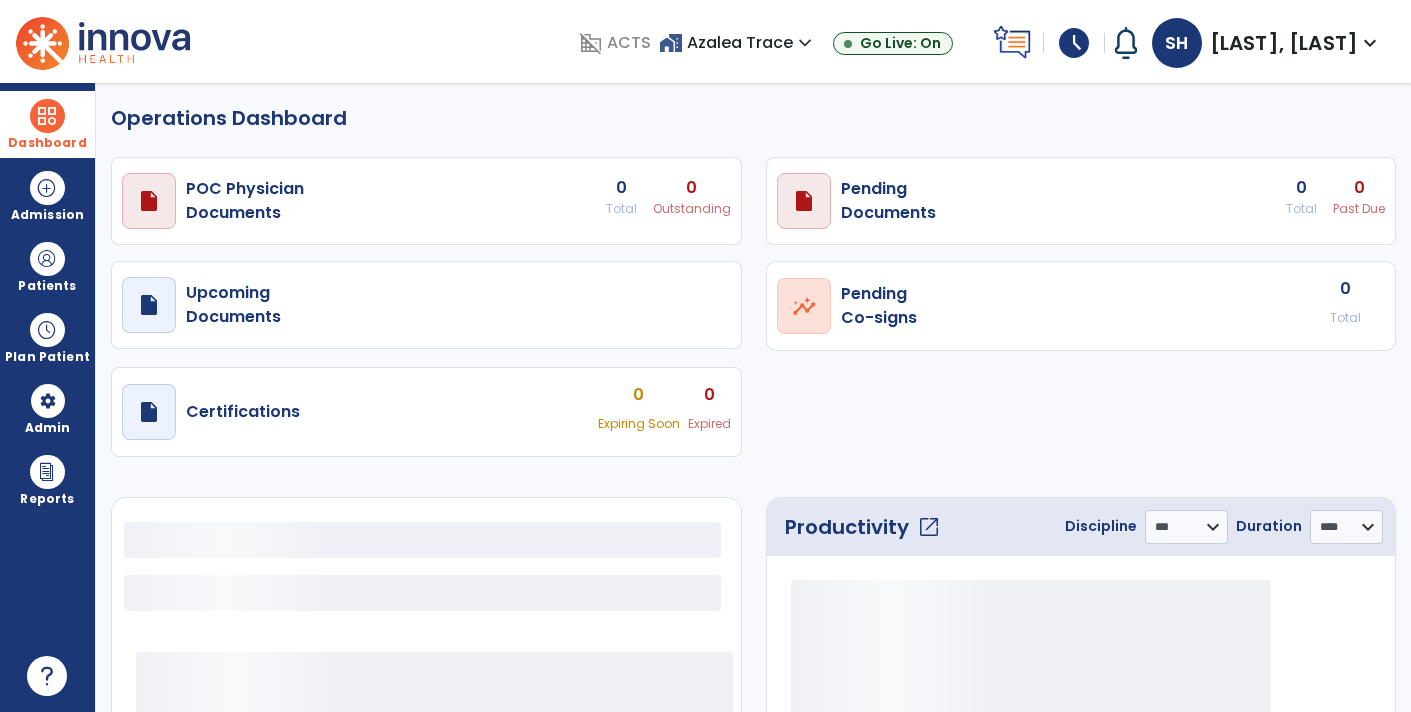 select on "***" 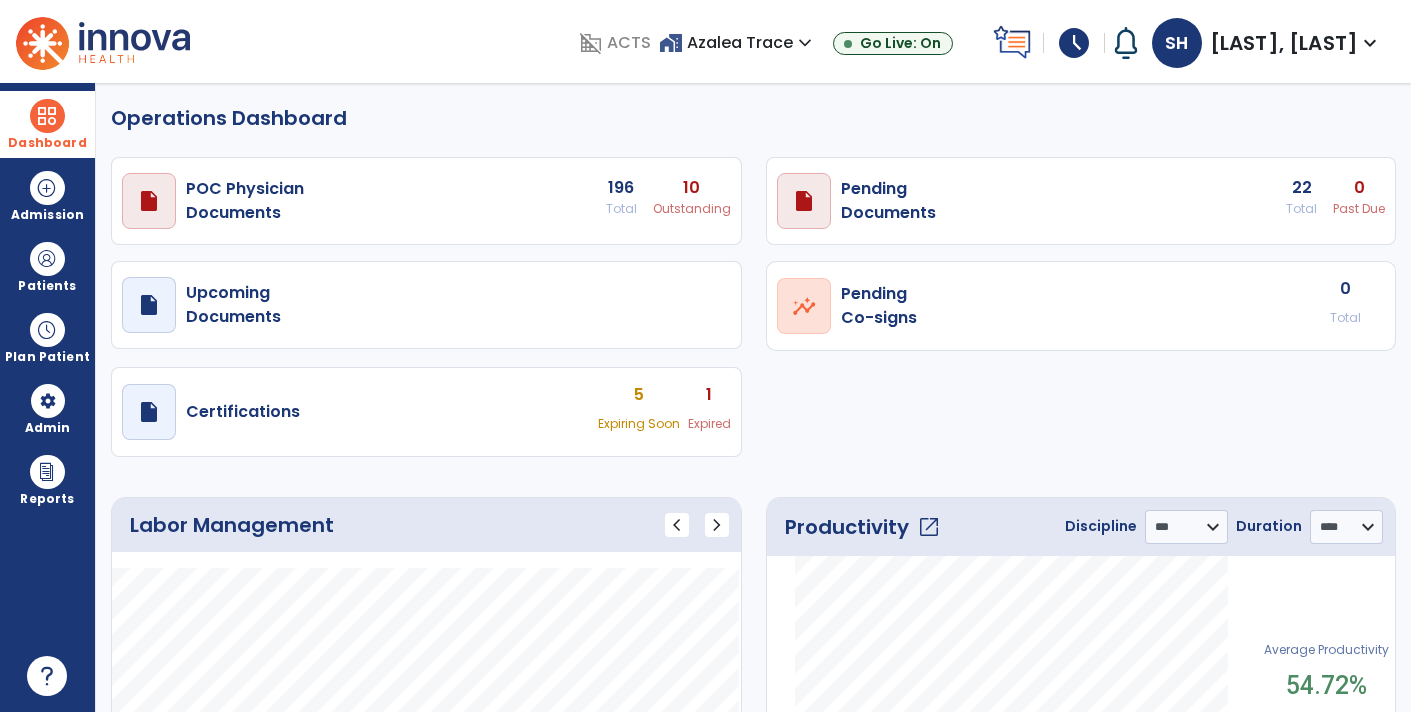 click on "open_in_new" 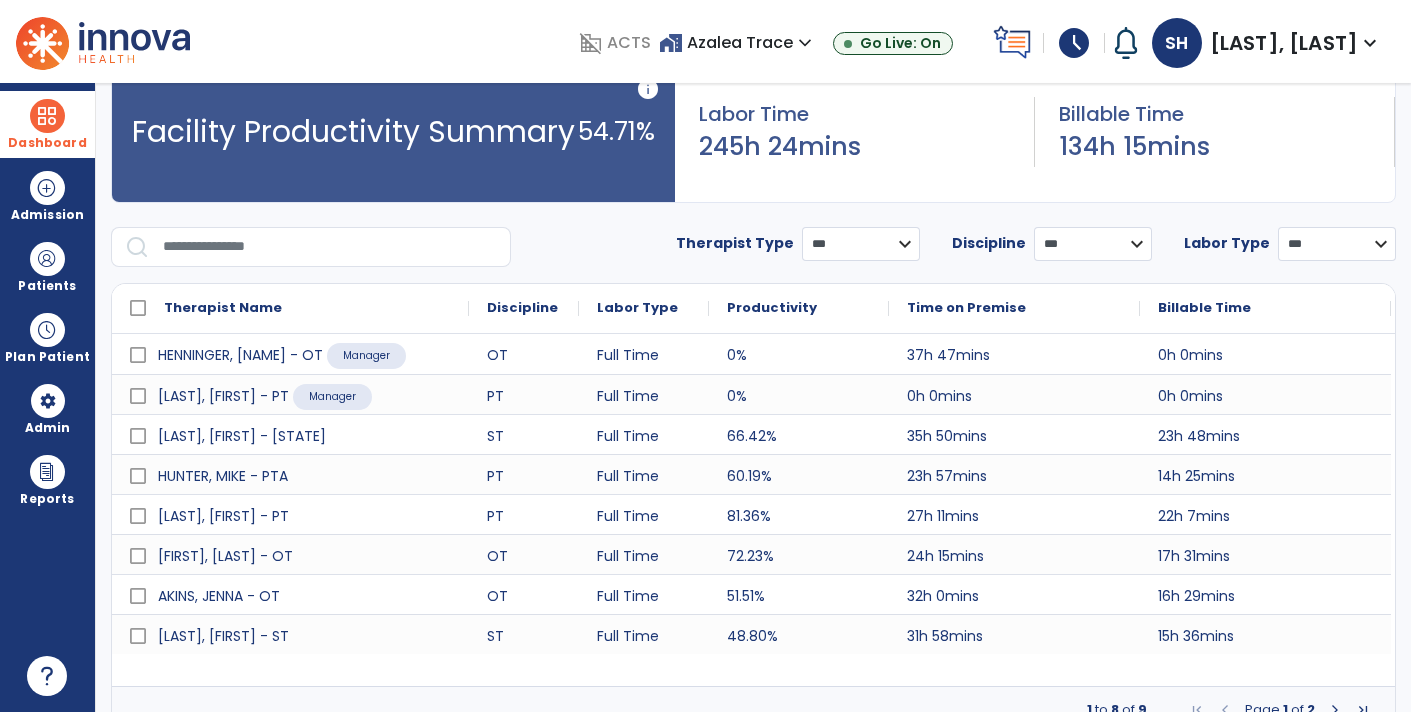 scroll, scrollTop: 121, scrollLeft: 0, axis: vertical 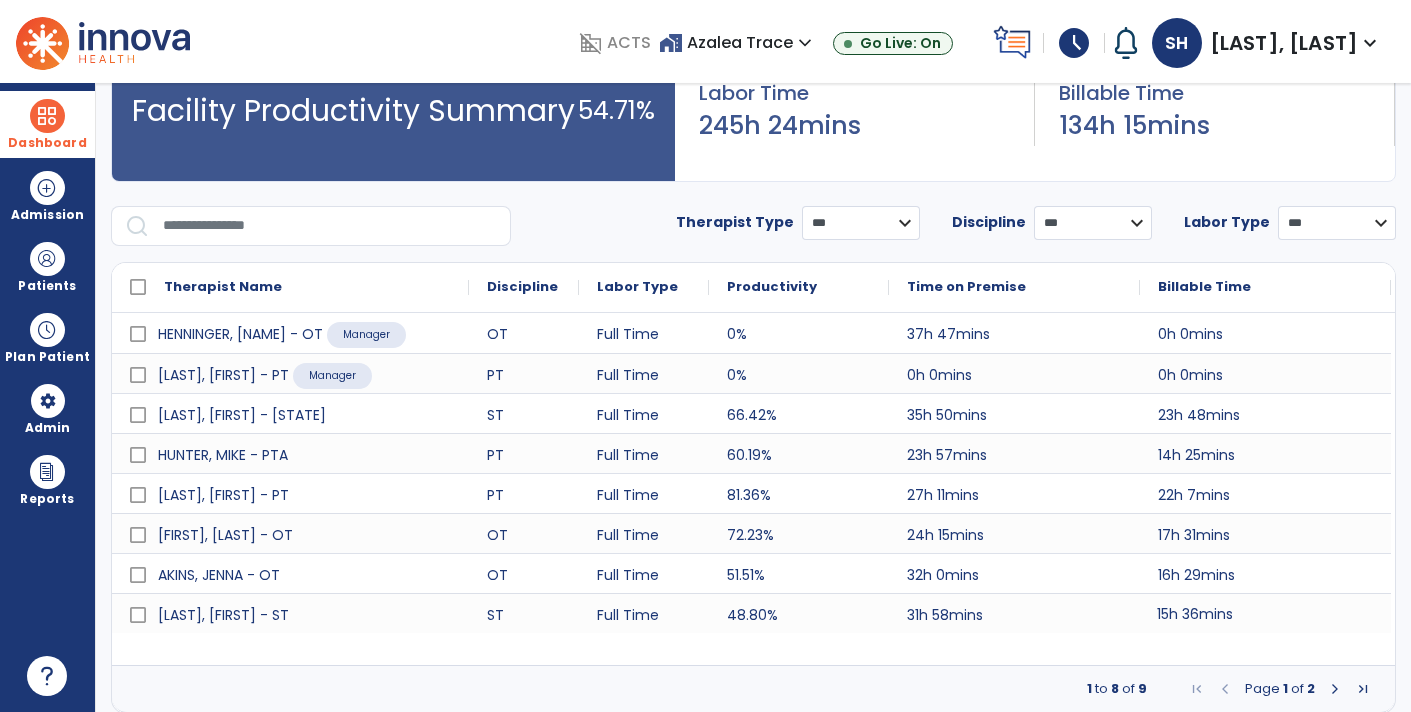 click on "15h 36mins" at bounding box center (1265, 613) 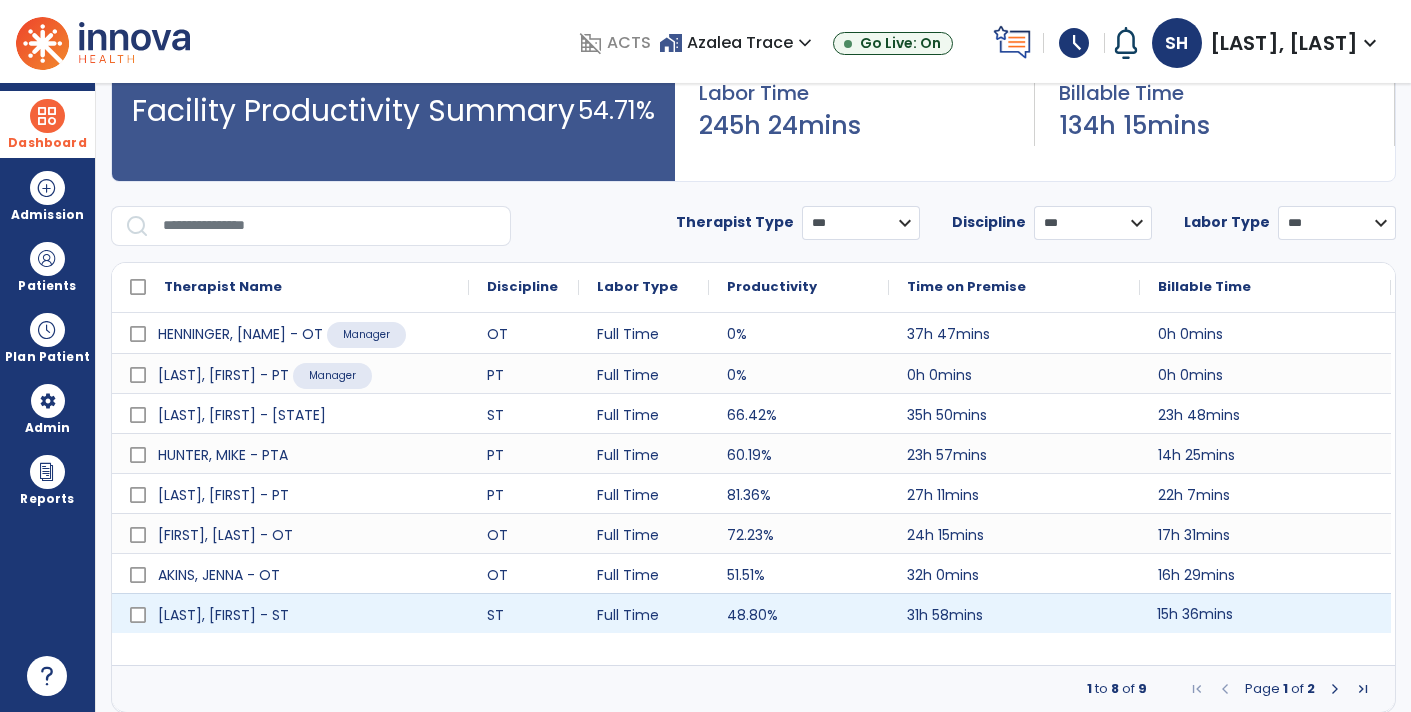 scroll, scrollTop: 0, scrollLeft: 0, axis: both 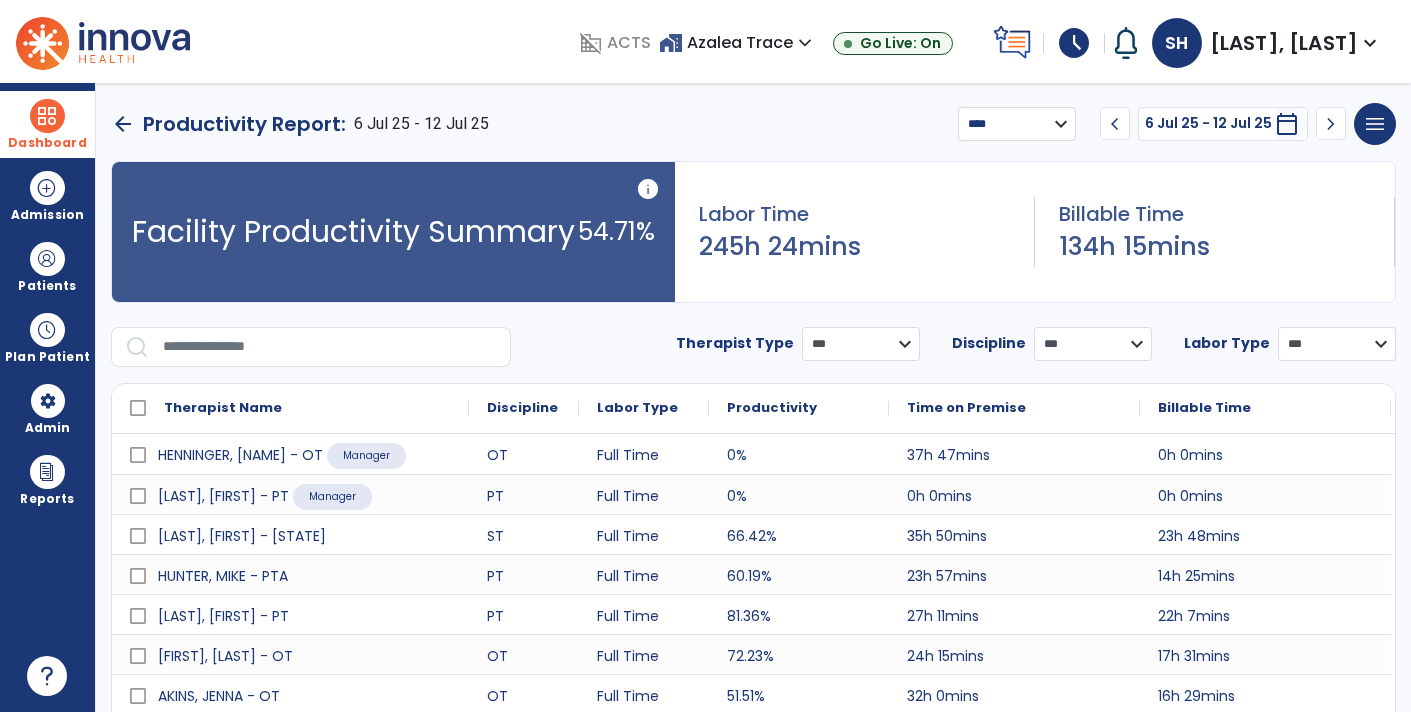 click on "schedule" at bounding box center (1074, 43) 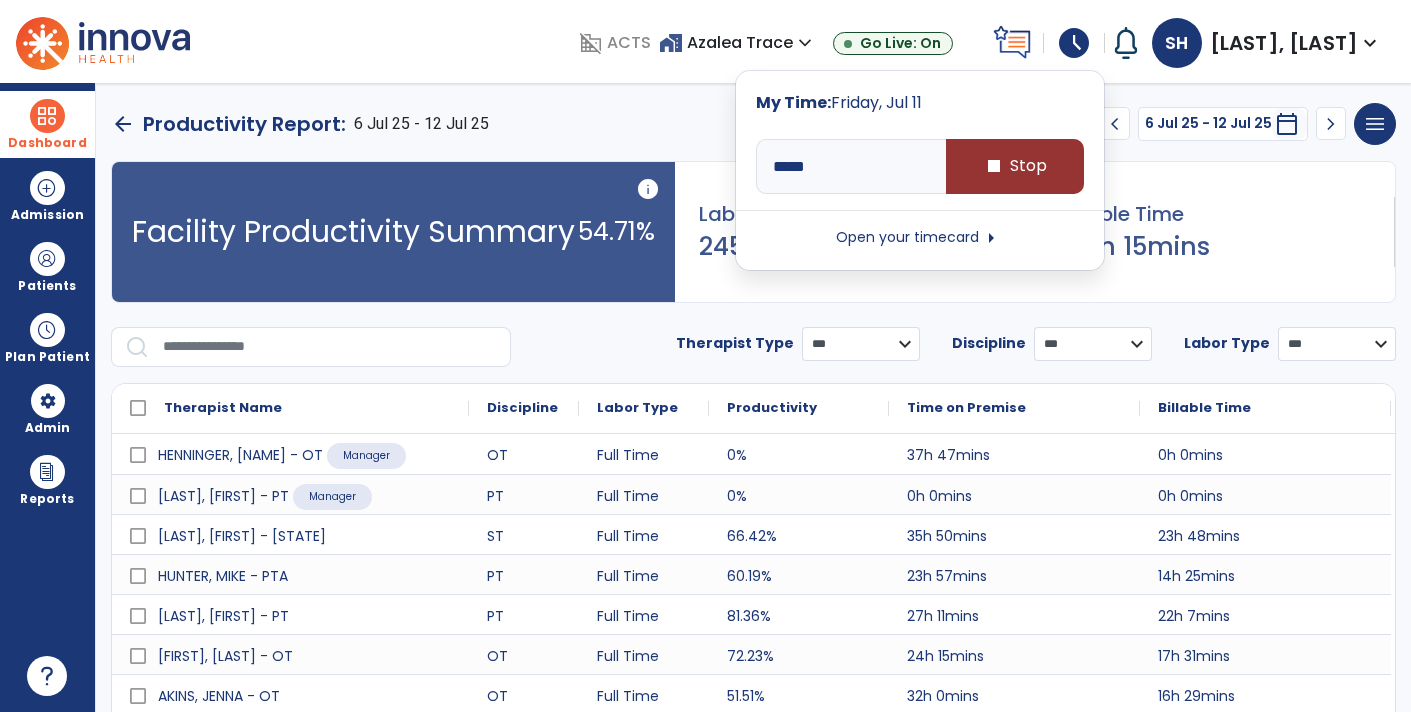 click on "stop  Stop" at bounding box center (1015, 166) 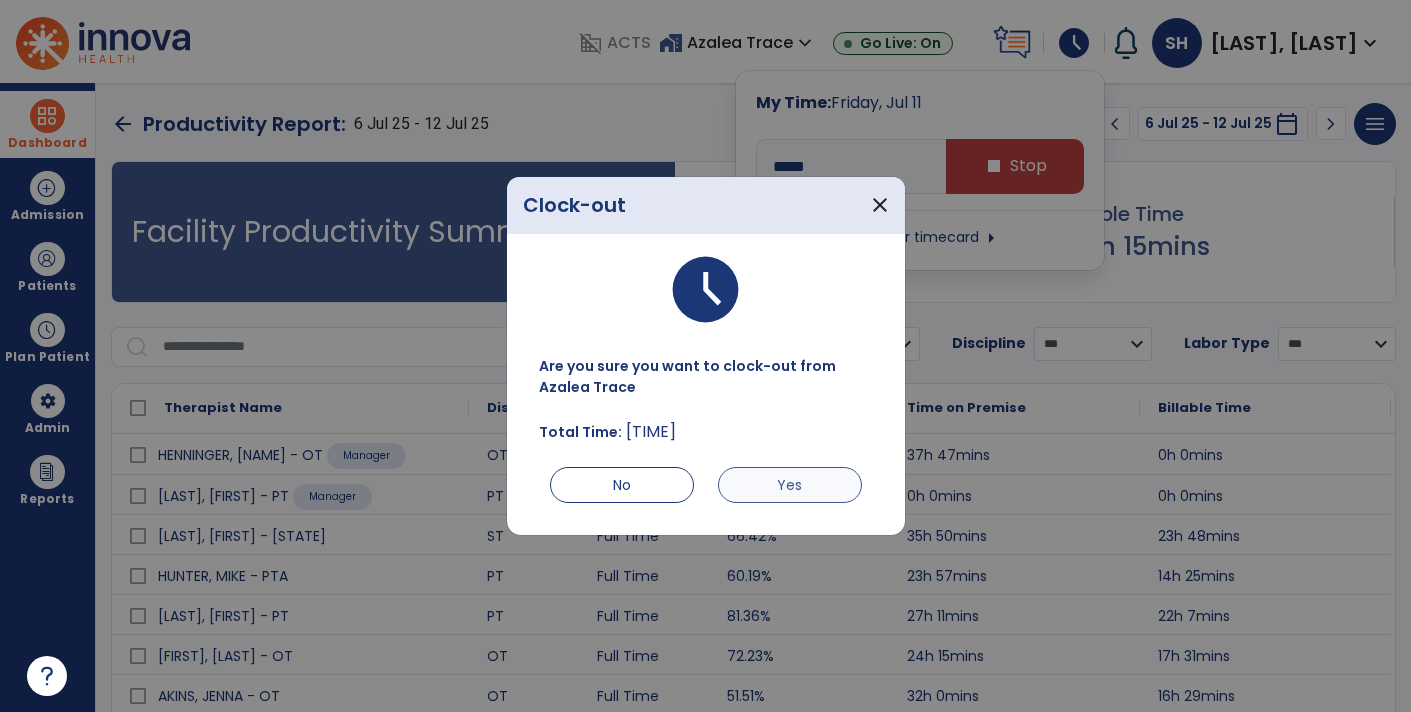 click on "Yes" at bounding box center [790, 485] 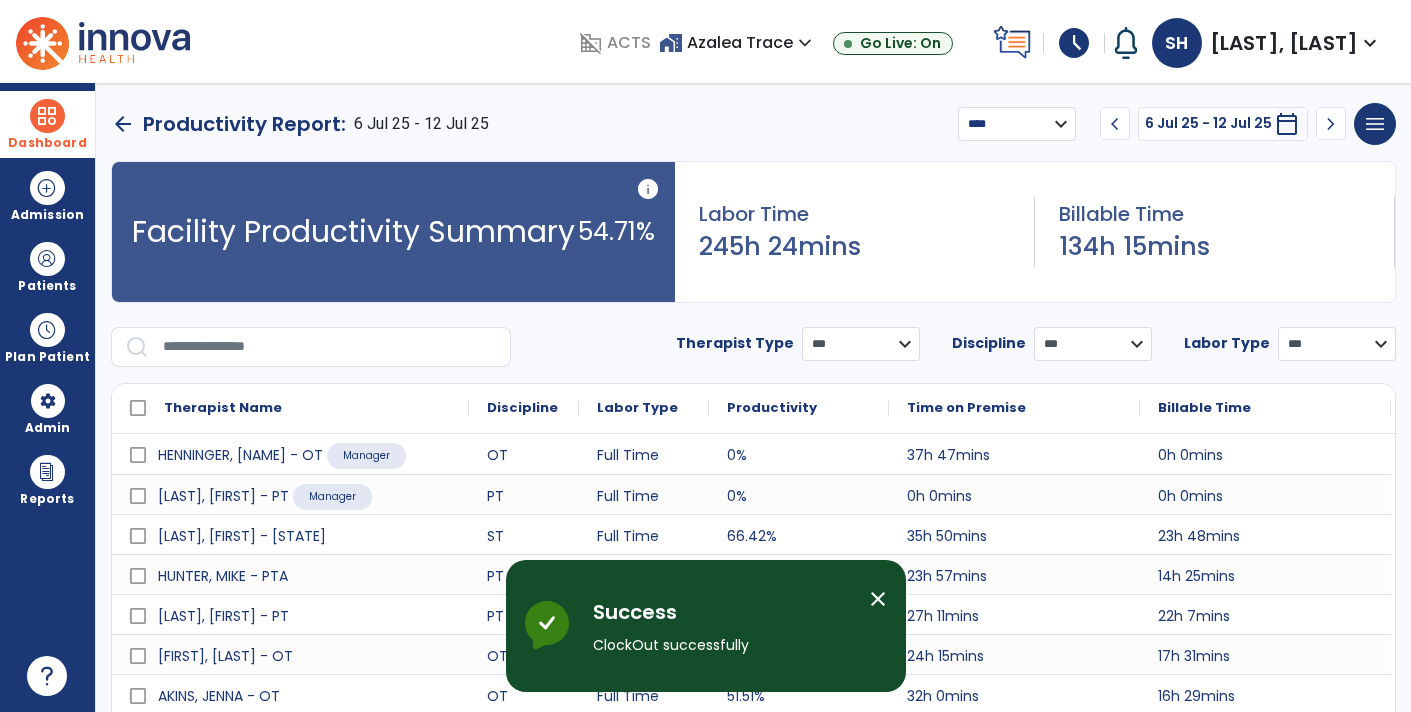 click on "close" at bounding box center [878, 599] 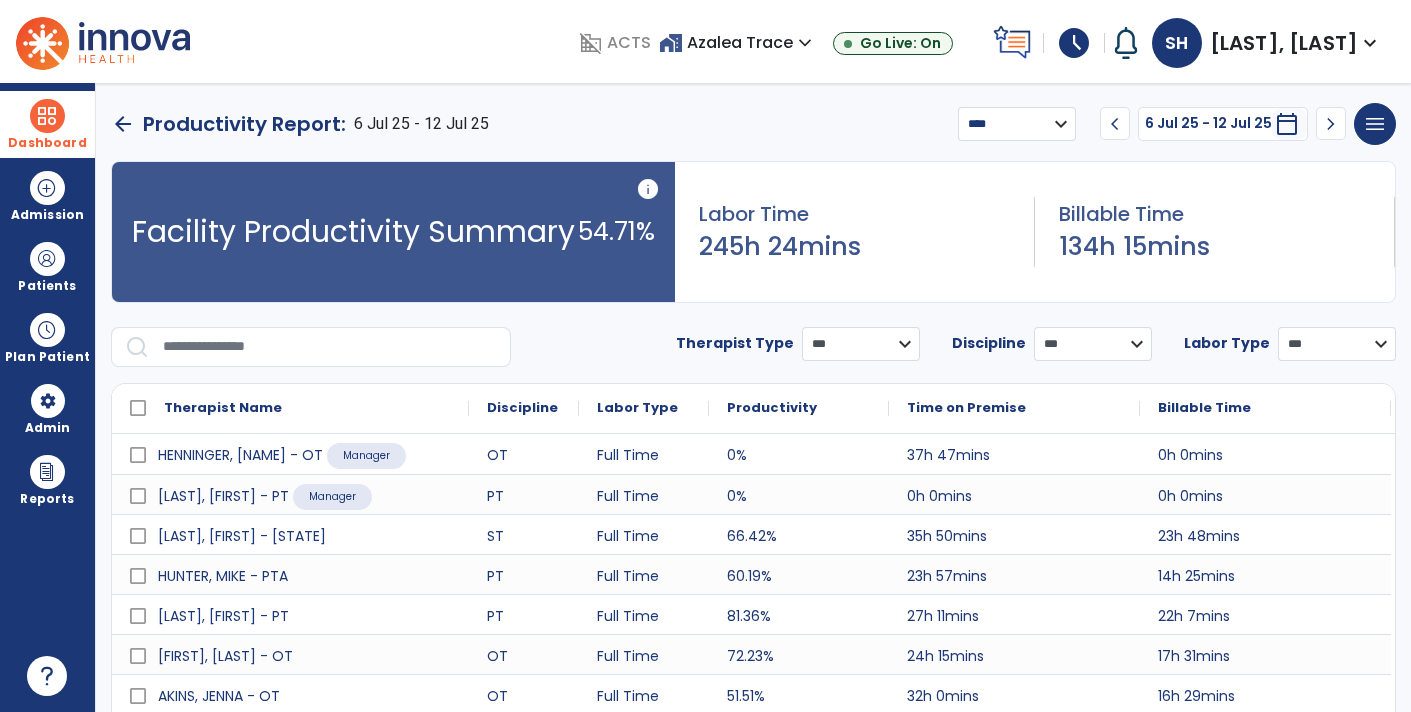 click at bounding box center [103, 41] 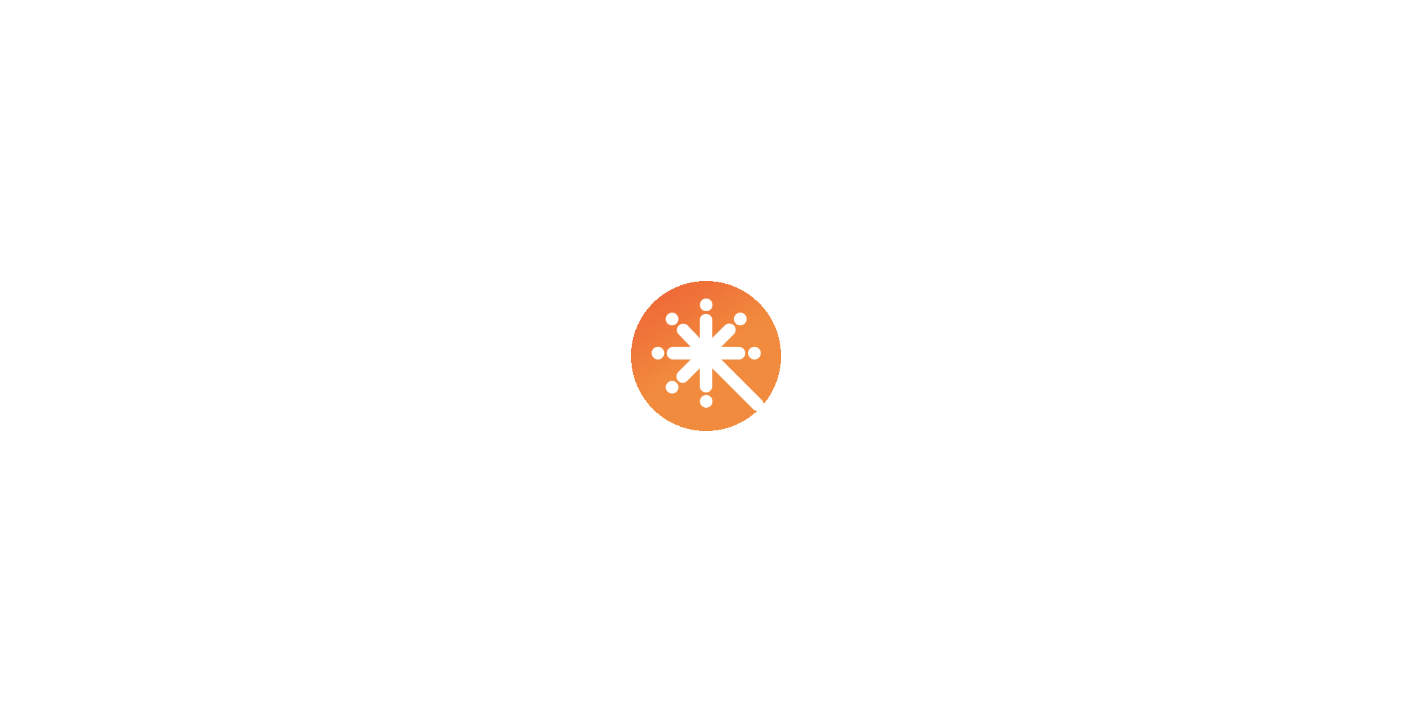 scroll, scrollTop: 0, scrollLeft: 0, axis: both 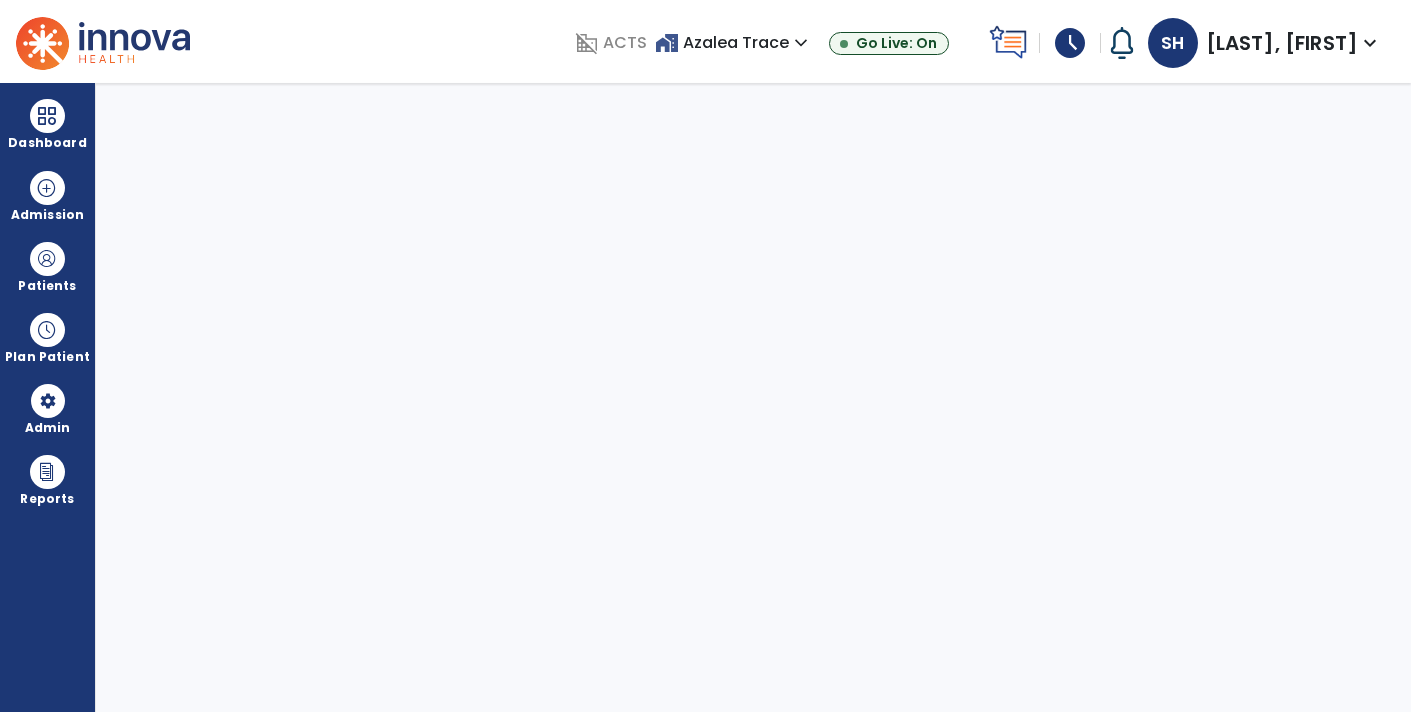 select on "****" 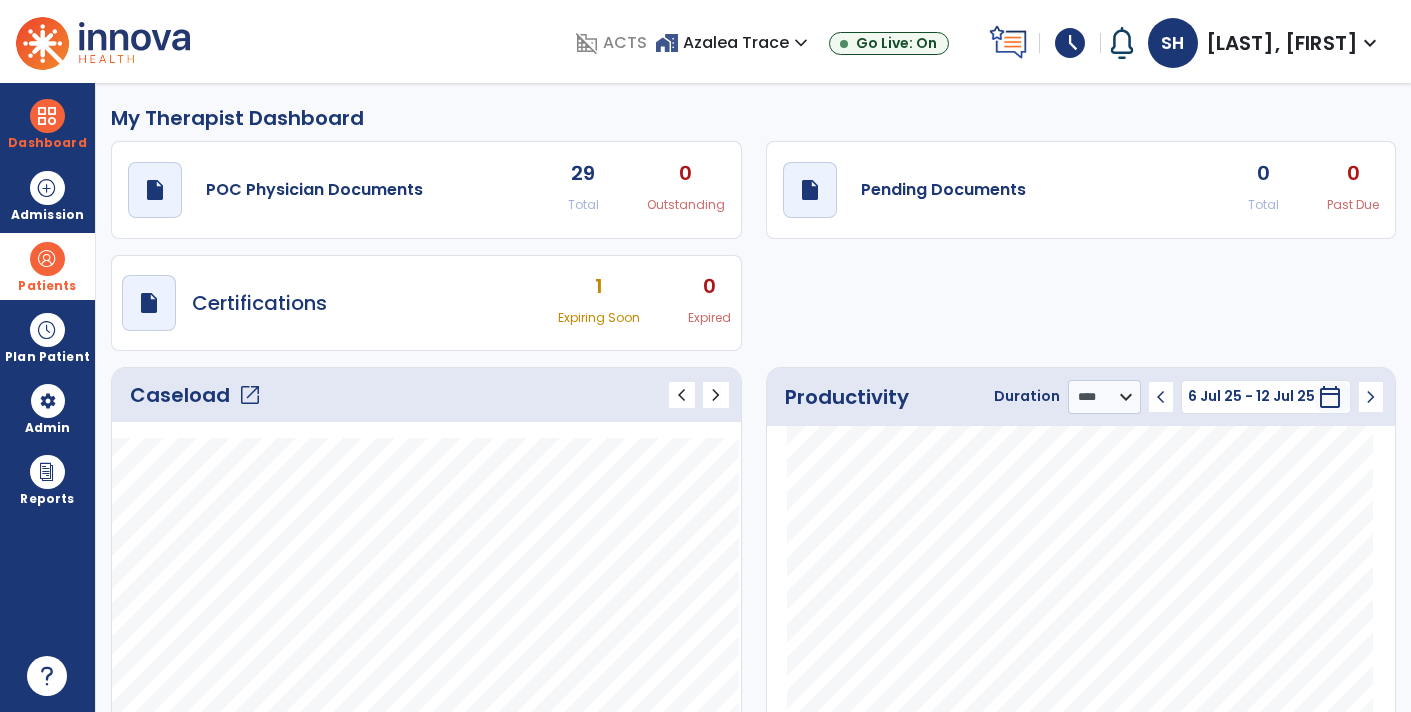 click at bounding box center [47, 259] 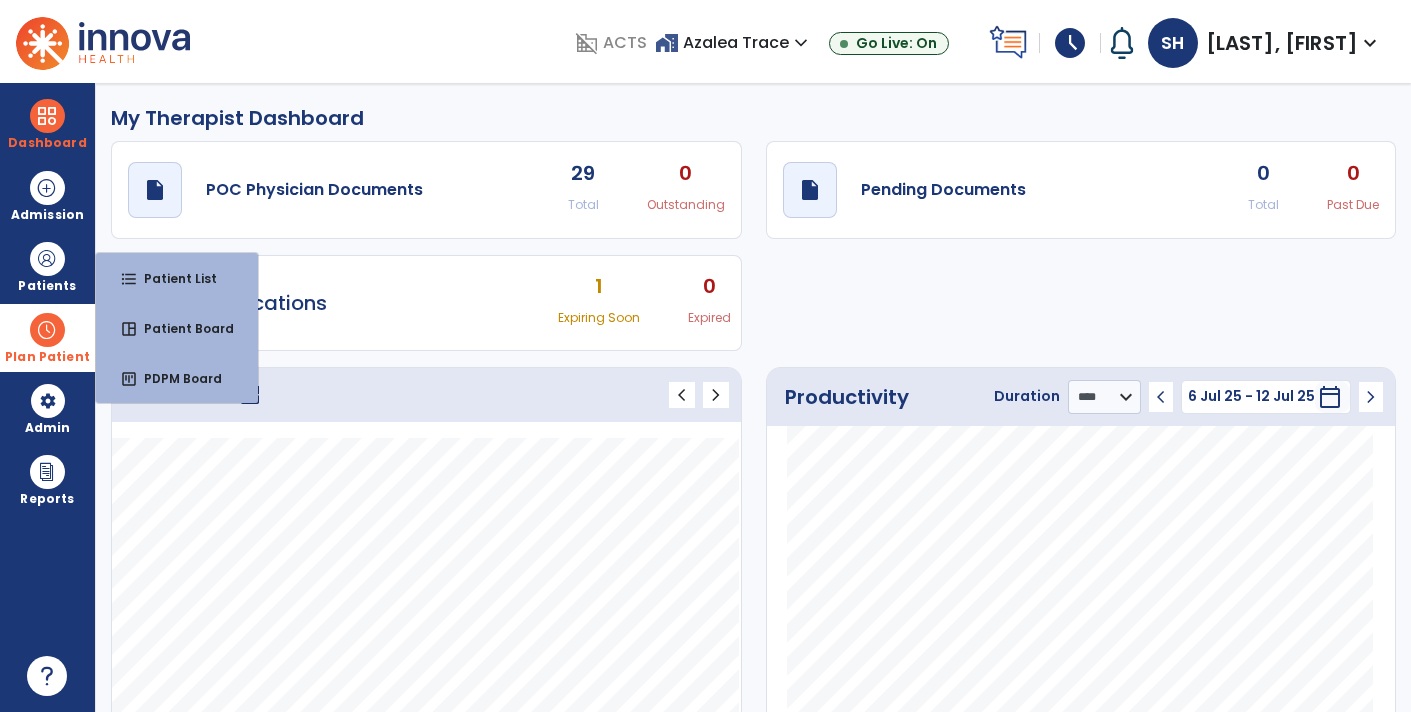 click at bounding box center [47, 330] 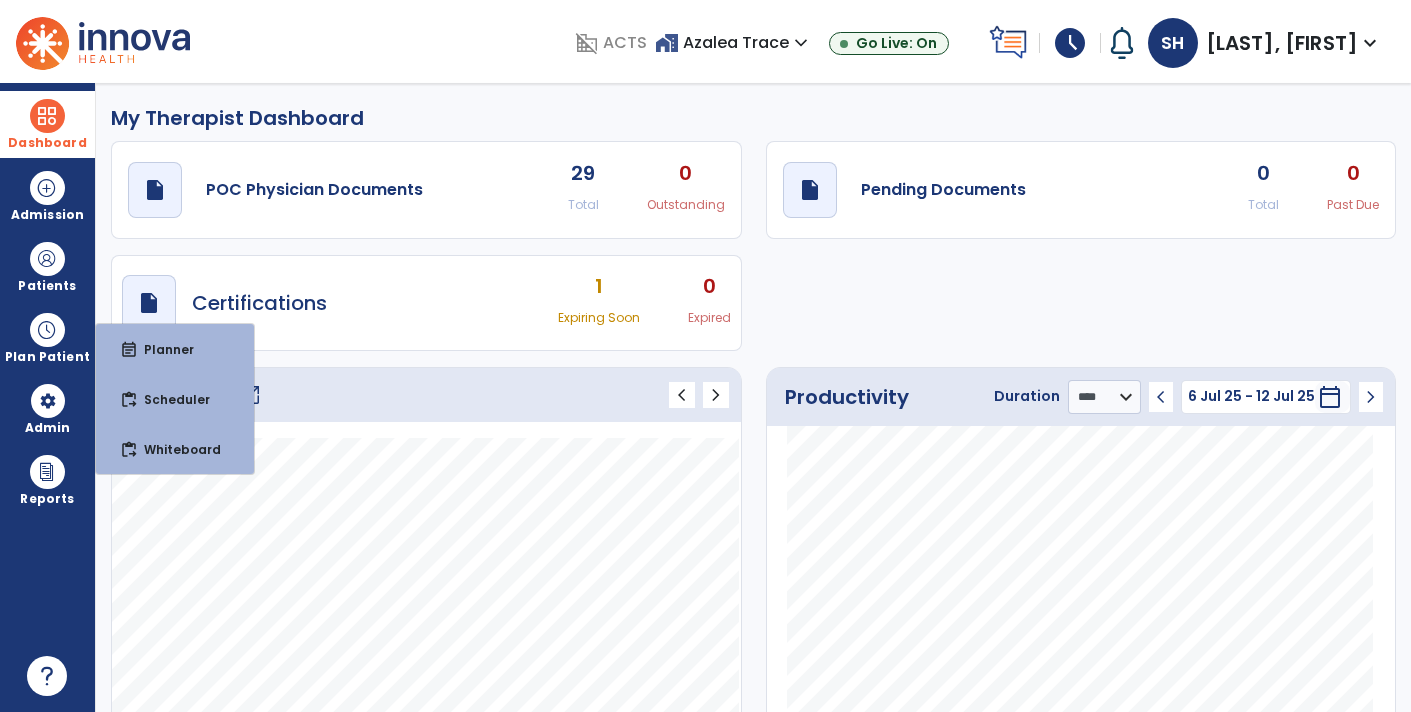 click on "Dashboard" at bounding box center (47, 143) 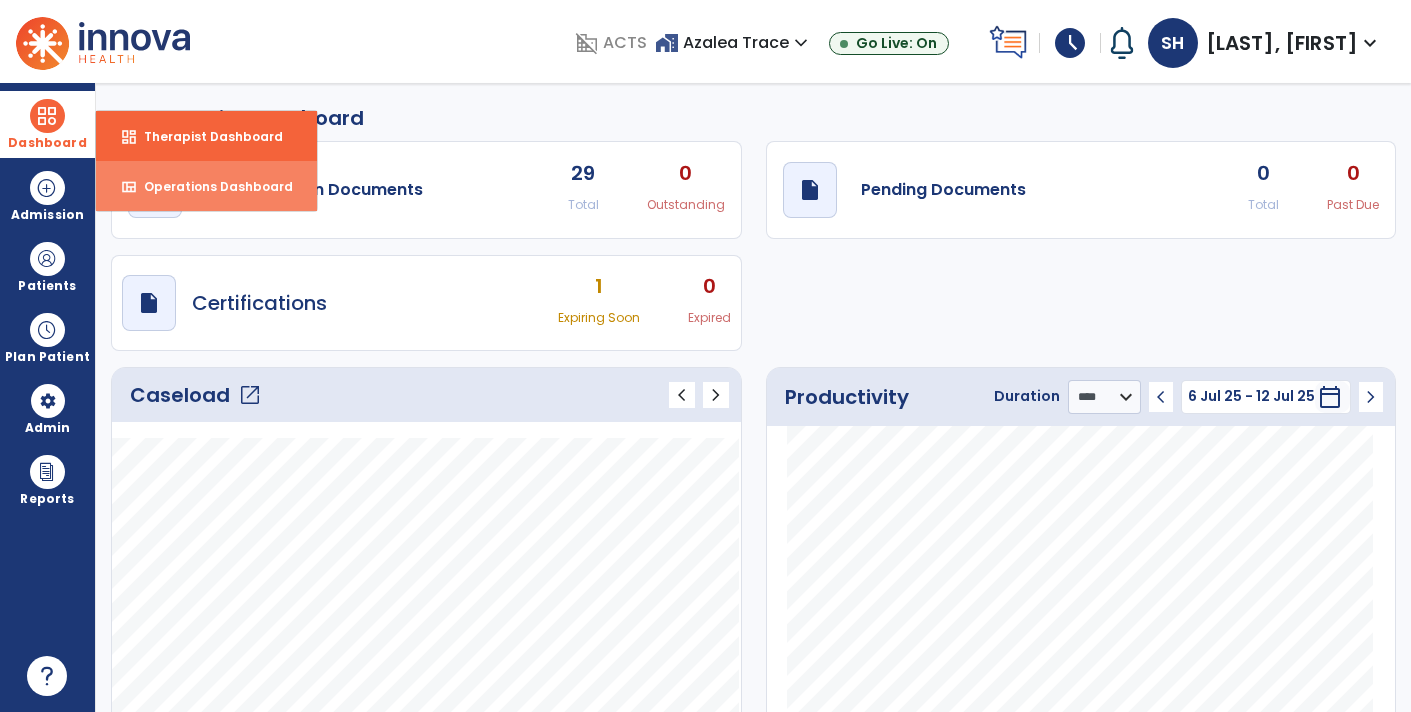 click on "view_quilt  Operations Dashboard" at bounding box center [206, 186] 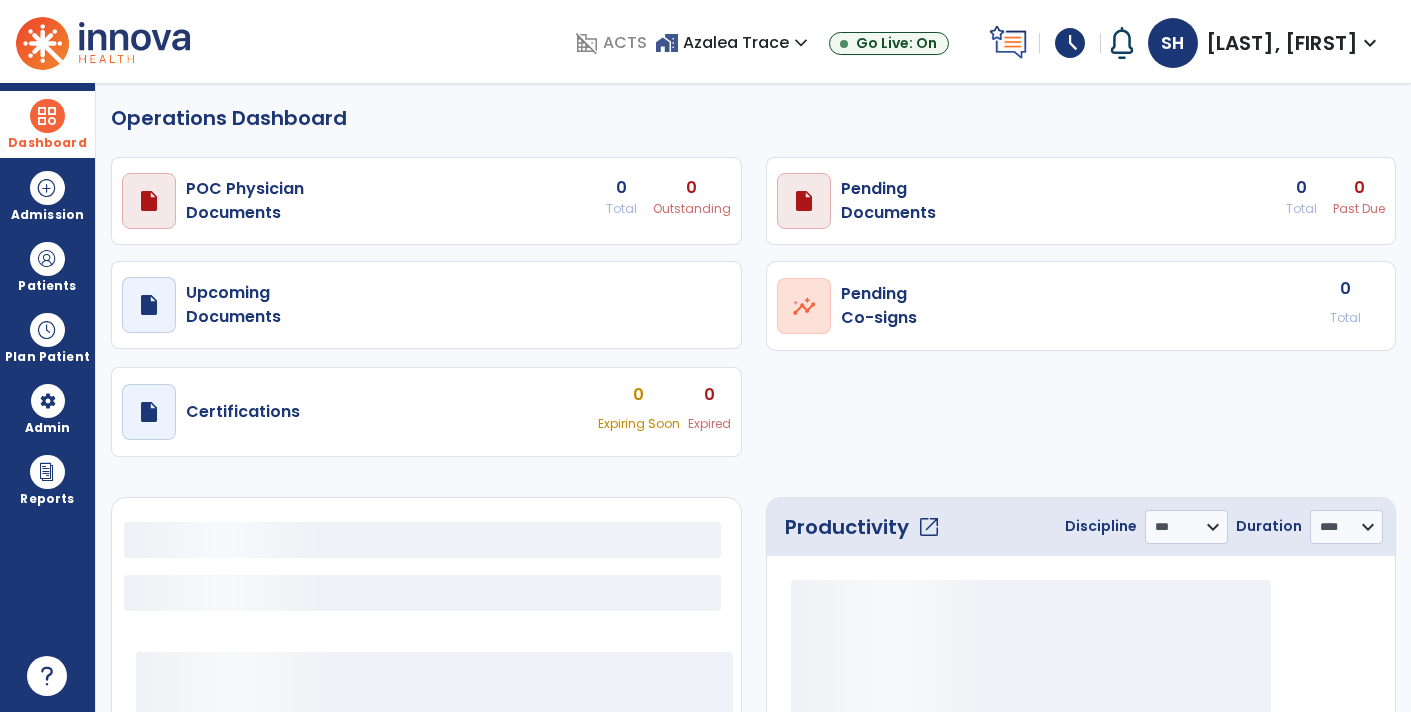 select on "***" 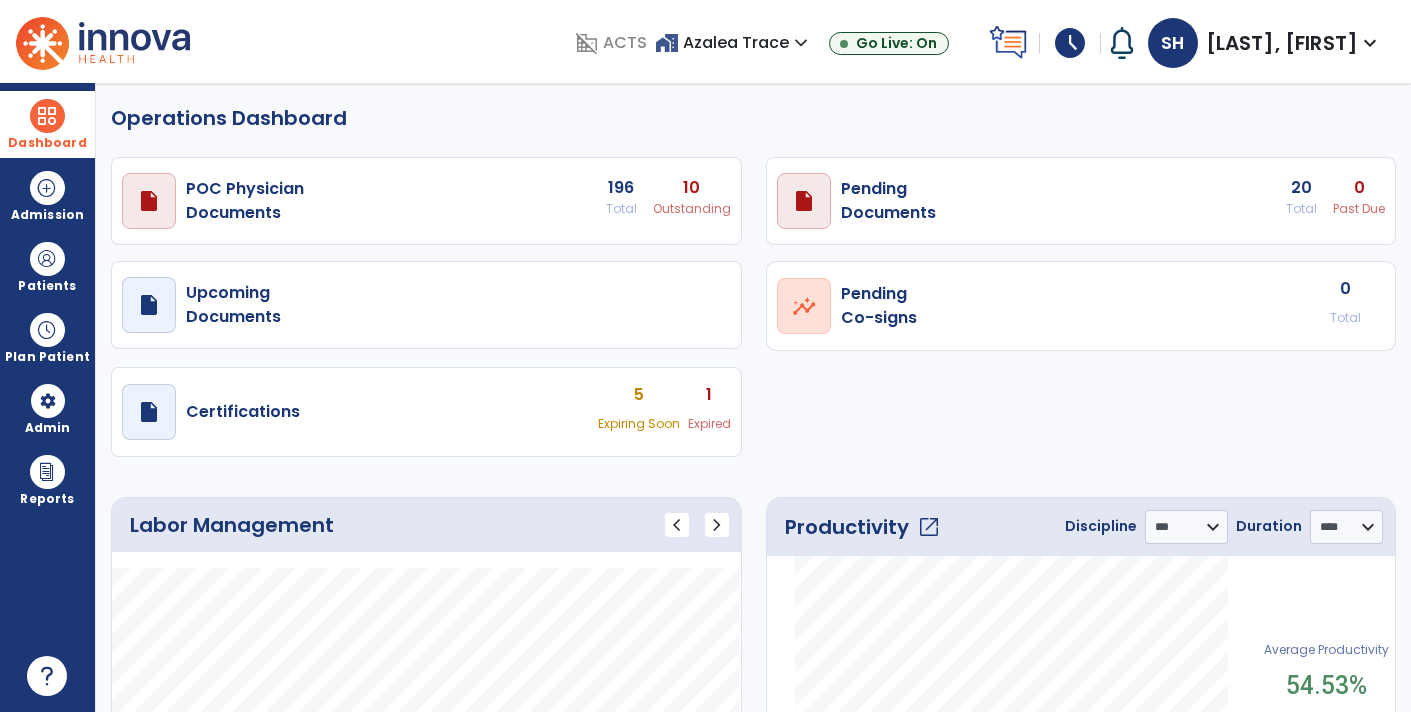 click on "open_in_new" 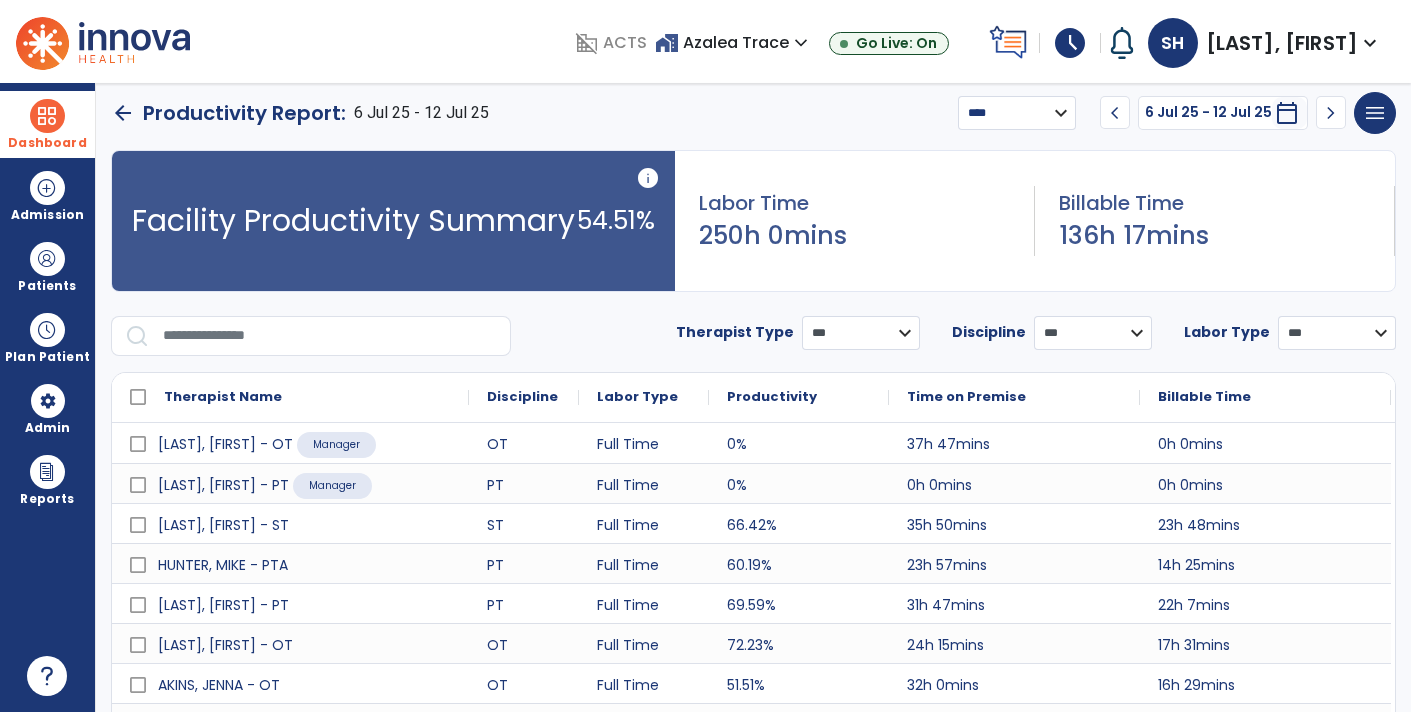 scroll, scrollTop: 0, scrollLeft: 0, axis: both 